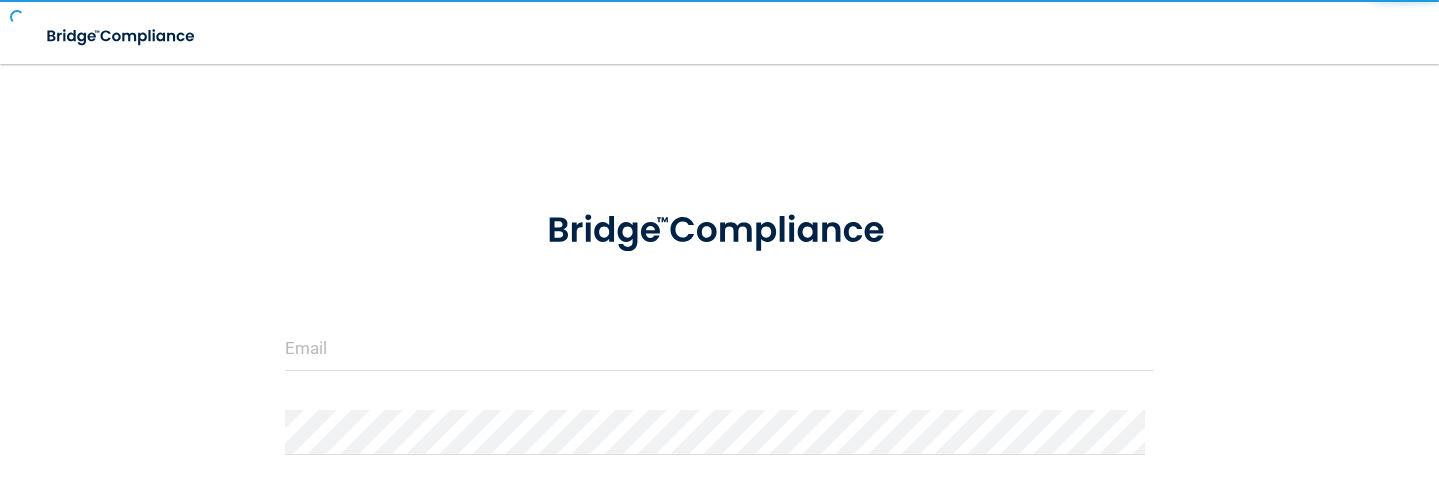 scroll, scrollTop: 0, scrollLeft: 0, axis: both 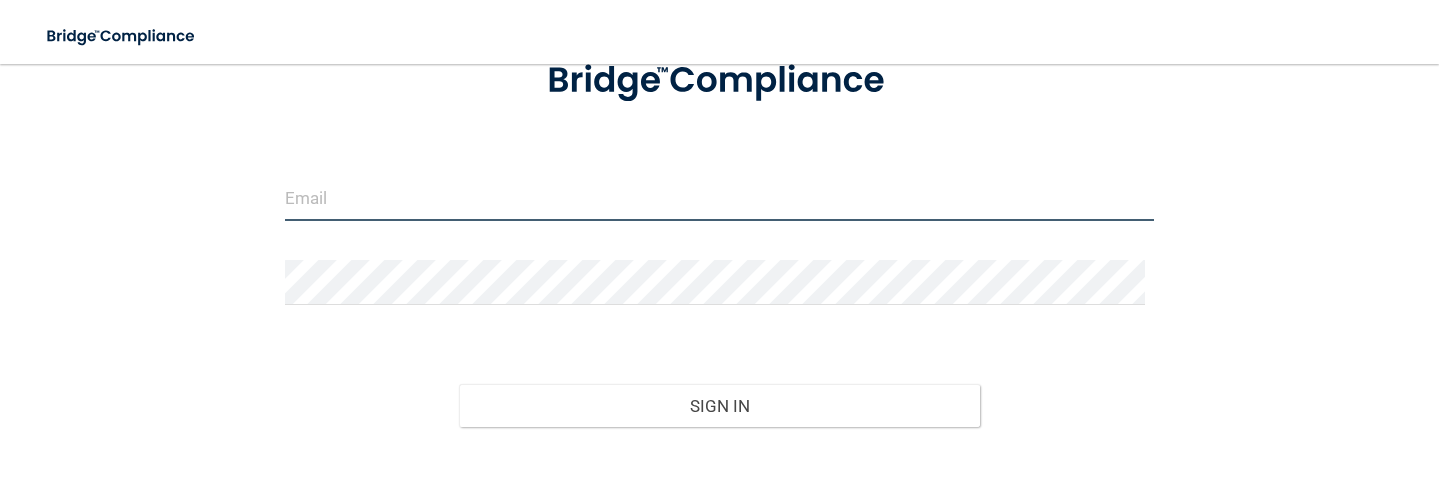click at bounding box center [720, 198] 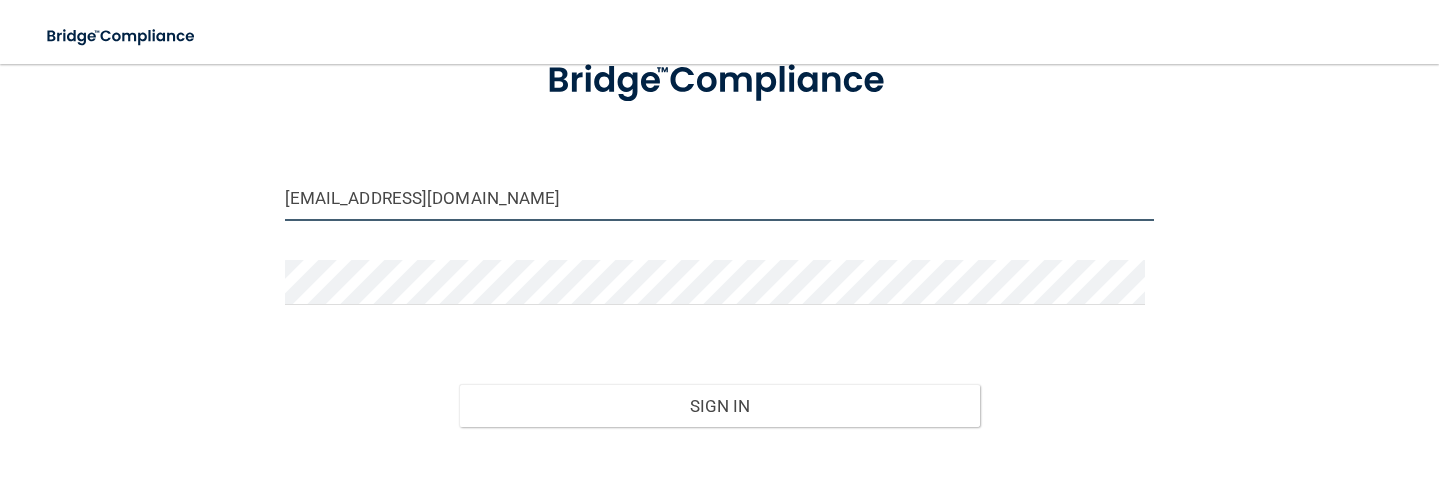 click on "tbulleri@medpsychnj.com" at bounding box center (720, 198) 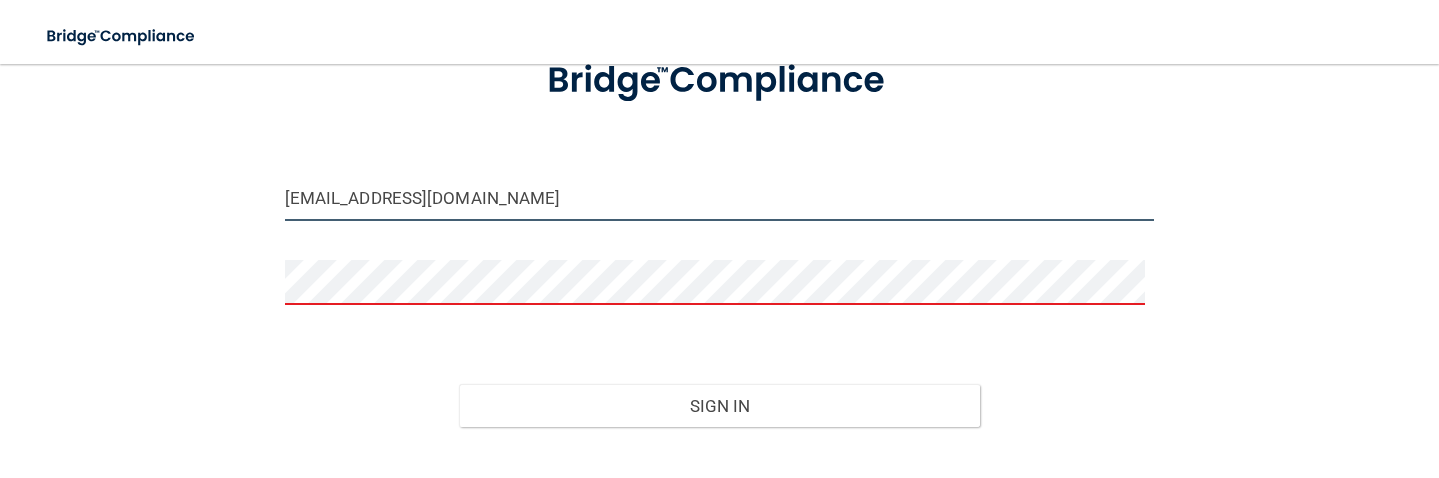 click on "tbulleri@medpsychnj.com" at bounding box center (720, 198) 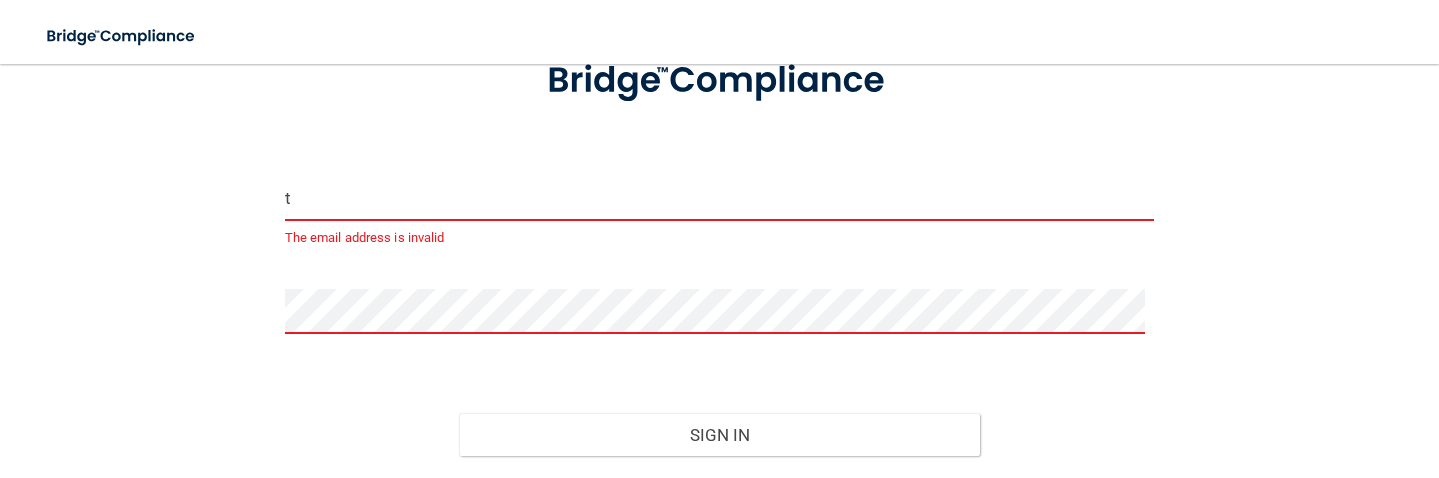 type on "[EMAIL_ADDRESS][DOMAIN_NAME]" 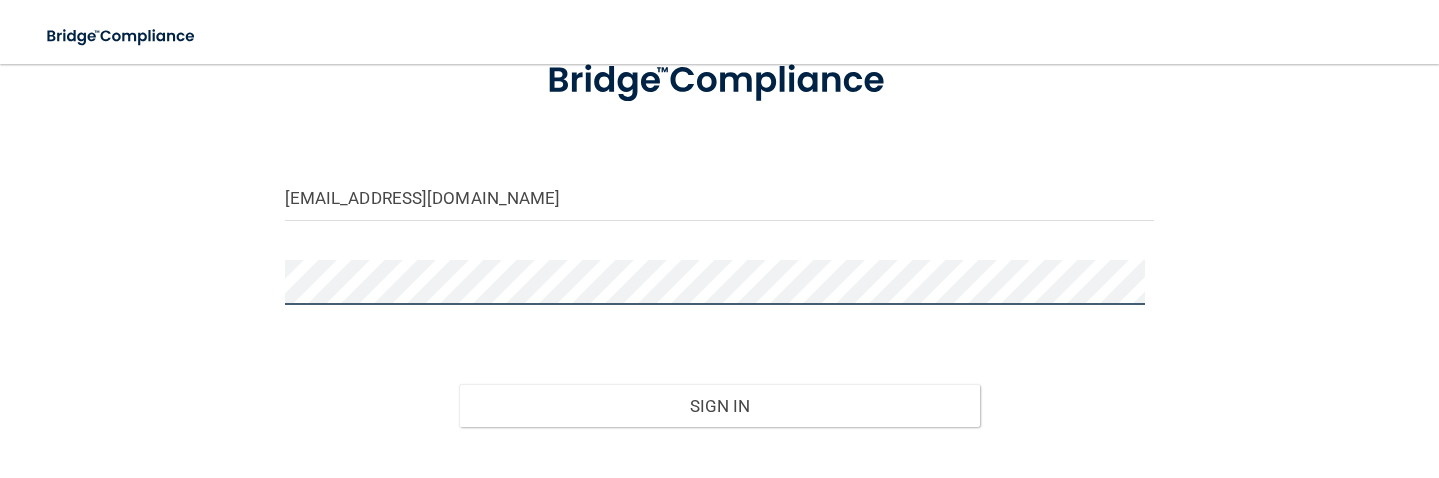 click on "Sign In" at bounding box center (720, 406) 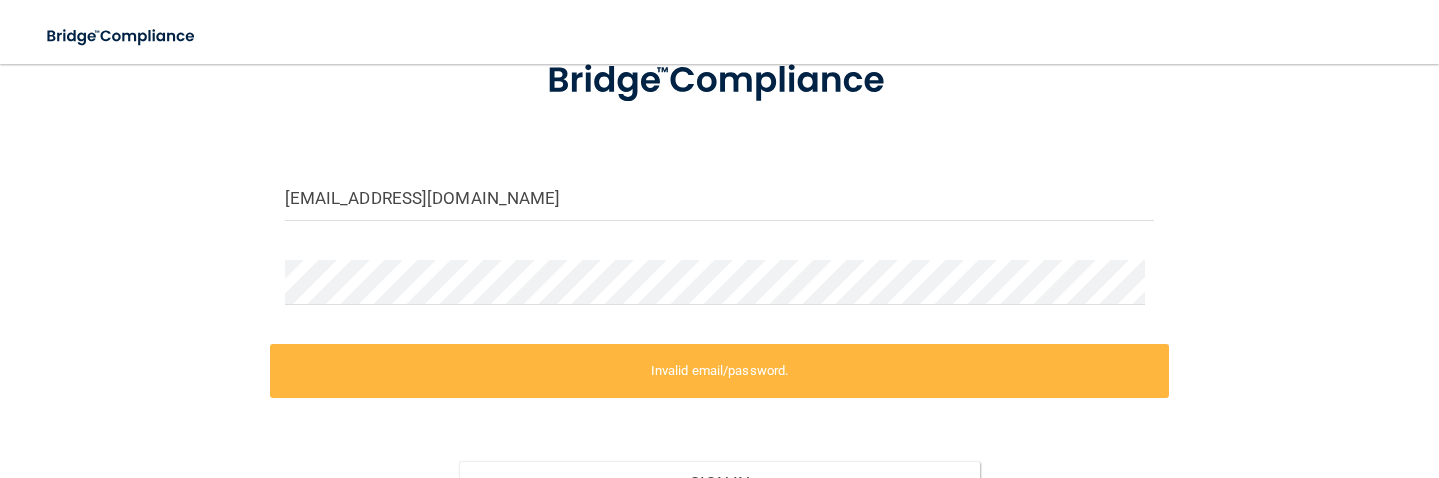 click on "Invalid email/password." at bounding box center (720, 371) 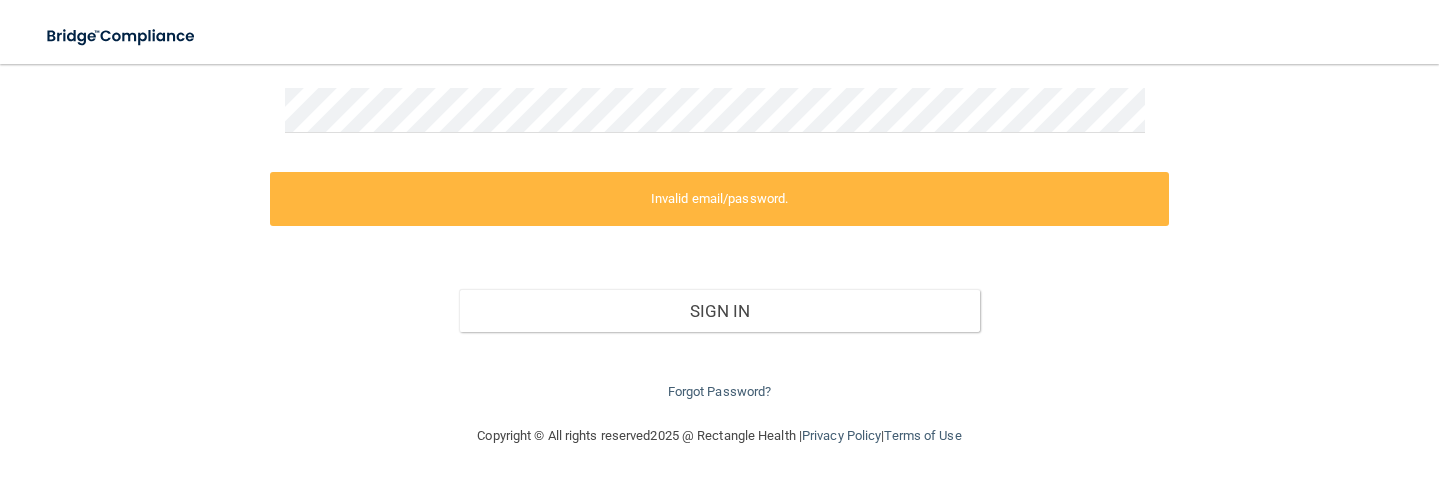 scroll, scrollTop: 327, scrollLeft: 0, axis: vertical 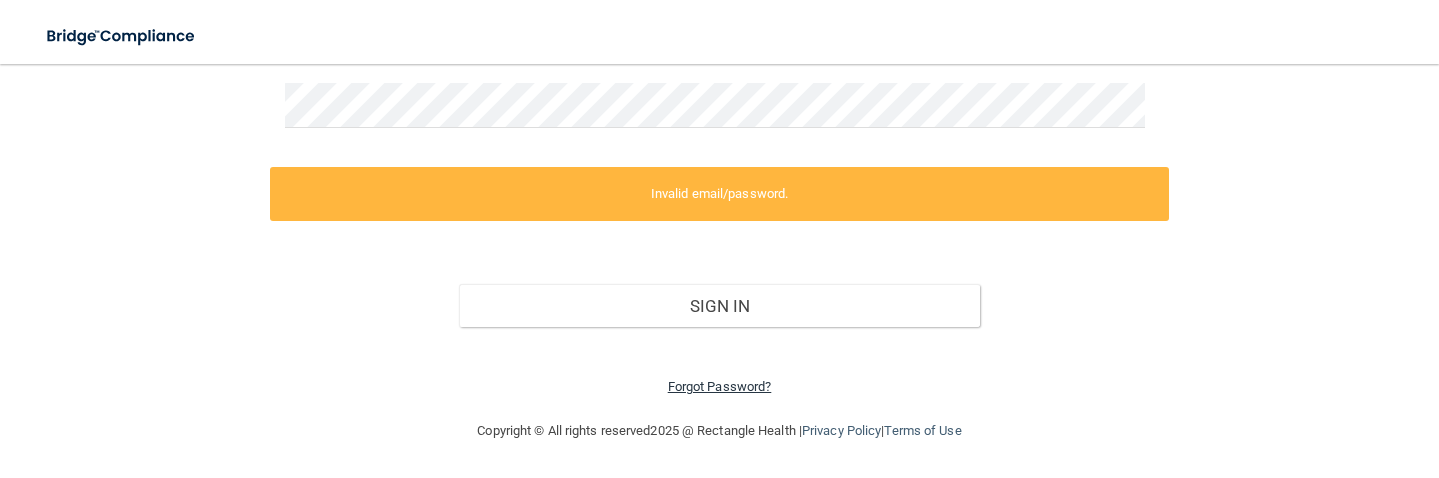click on "Forgot Password?" at bounding box center (720, 386) 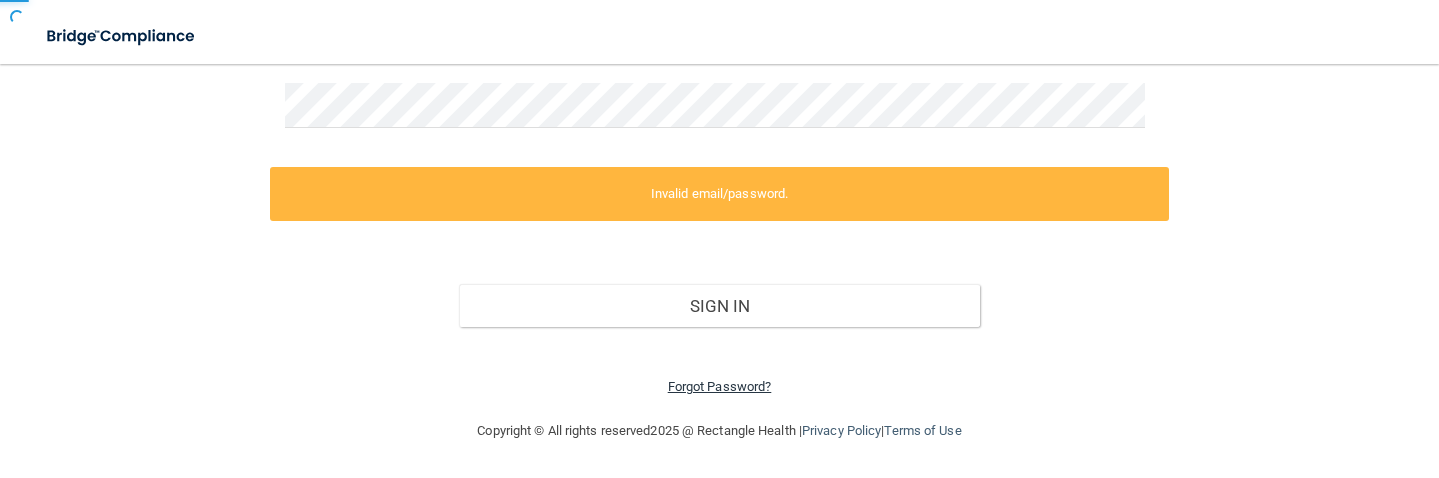 scroll, scrollTop: 265, scrollLeft: 0, axis: vertical 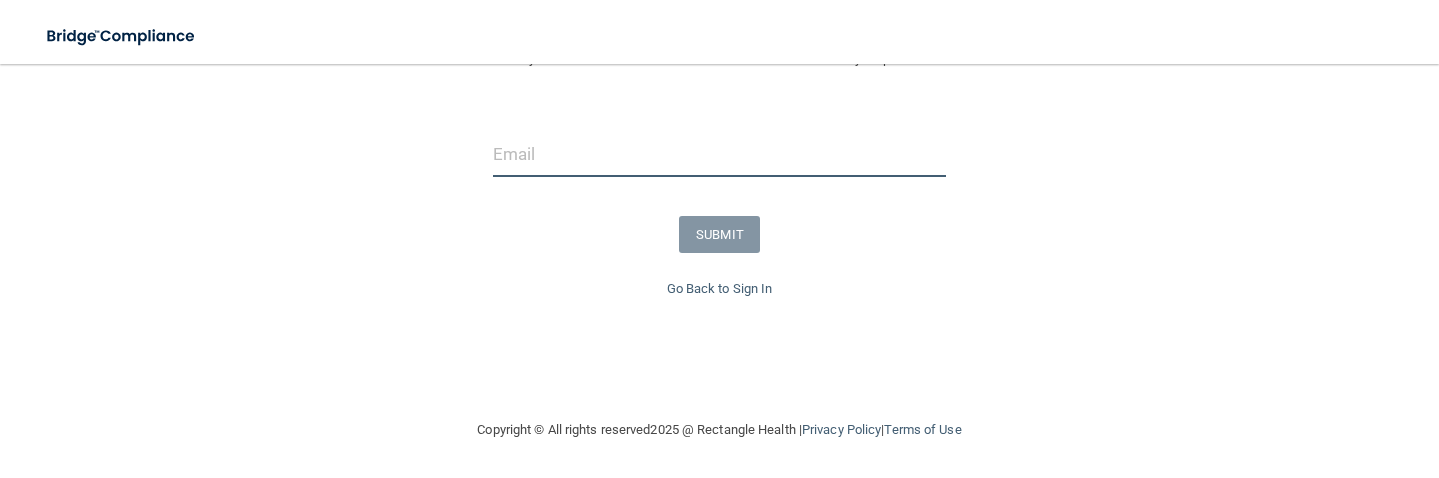 click at bounding box center [719, 154] 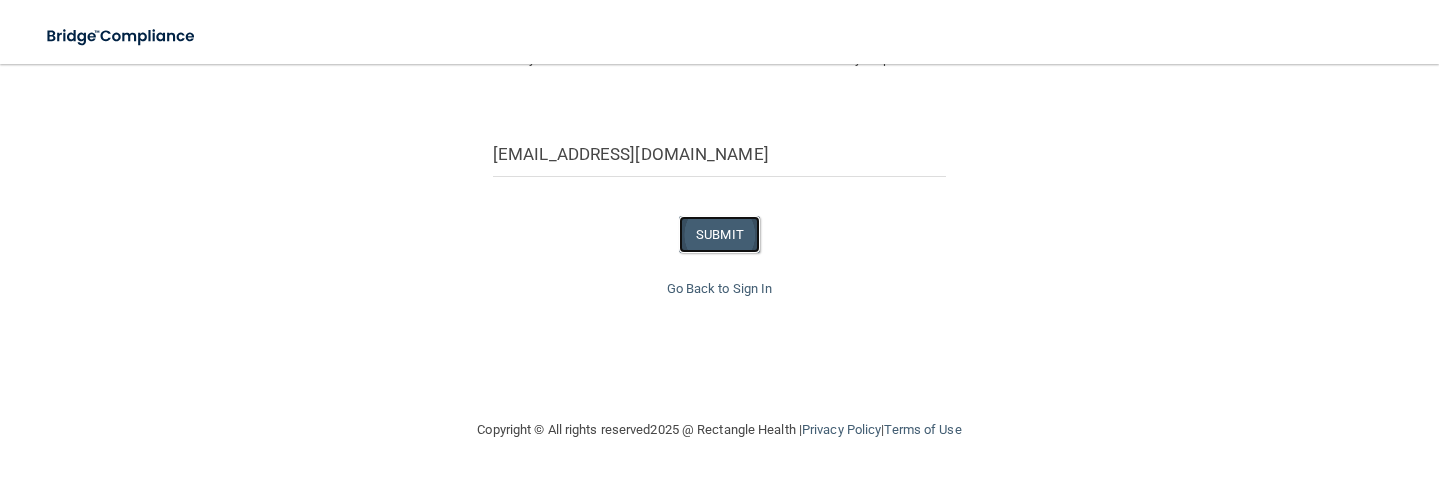 click on "SUBMIT" at bounding box center [719, 234] 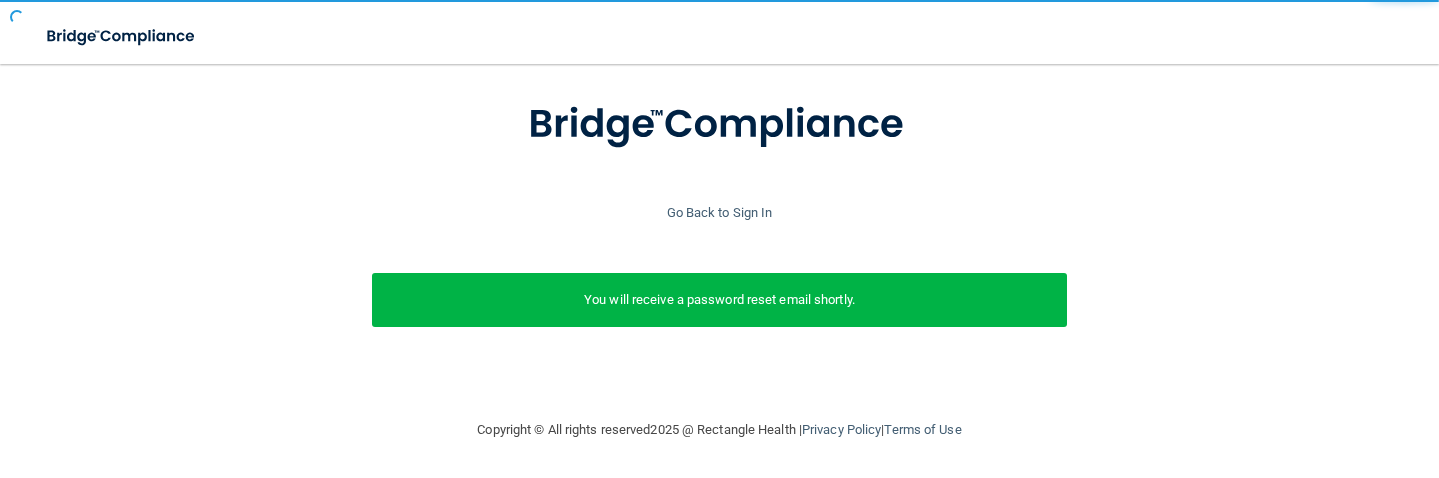 scroll, scrollTop: 126, scrollLeft: 0, axis: vertical 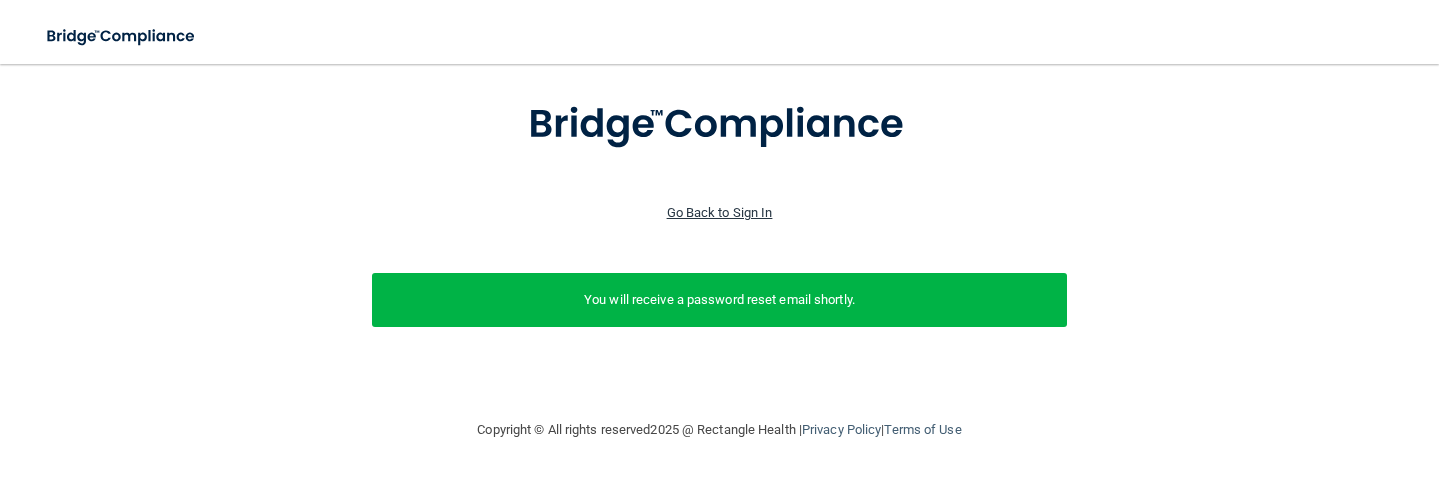 click on "Go Back to Sign In" at bounding box center (720, 212) 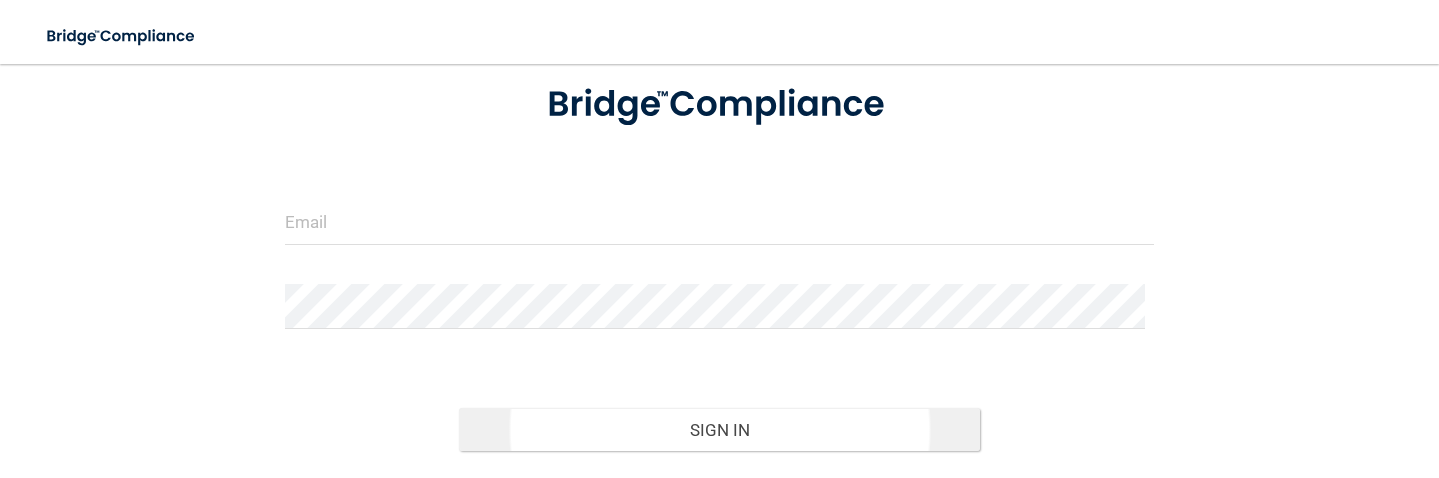 scroll, scrollTop: 250, scrollLeft: 0, axis: vertical 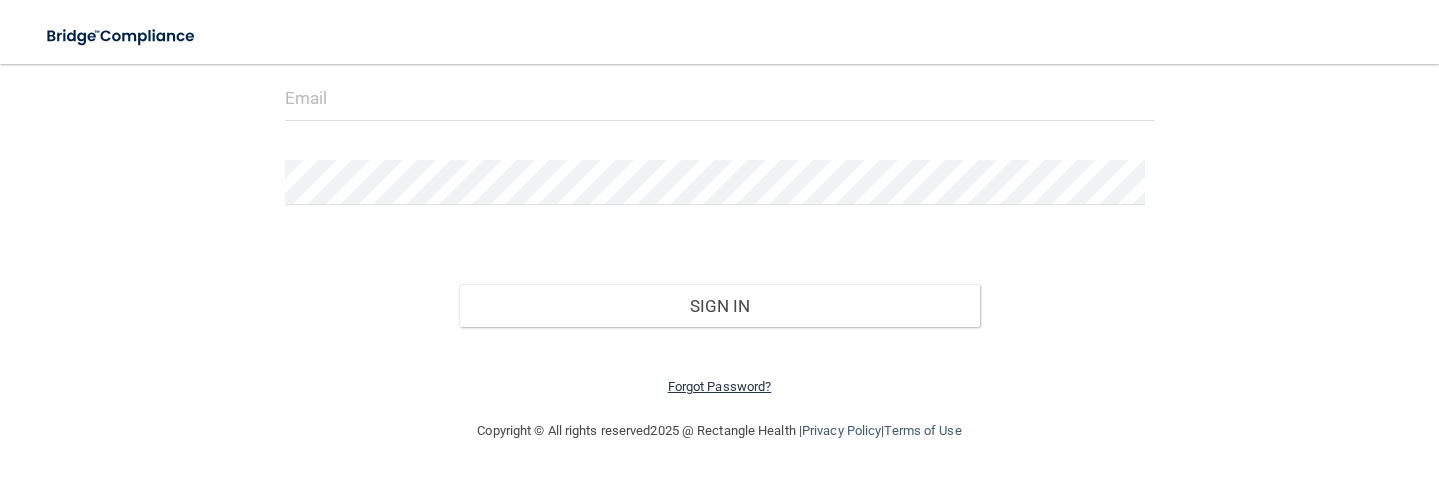 click on "Forgot Password?" at bounding box center [720, 386] 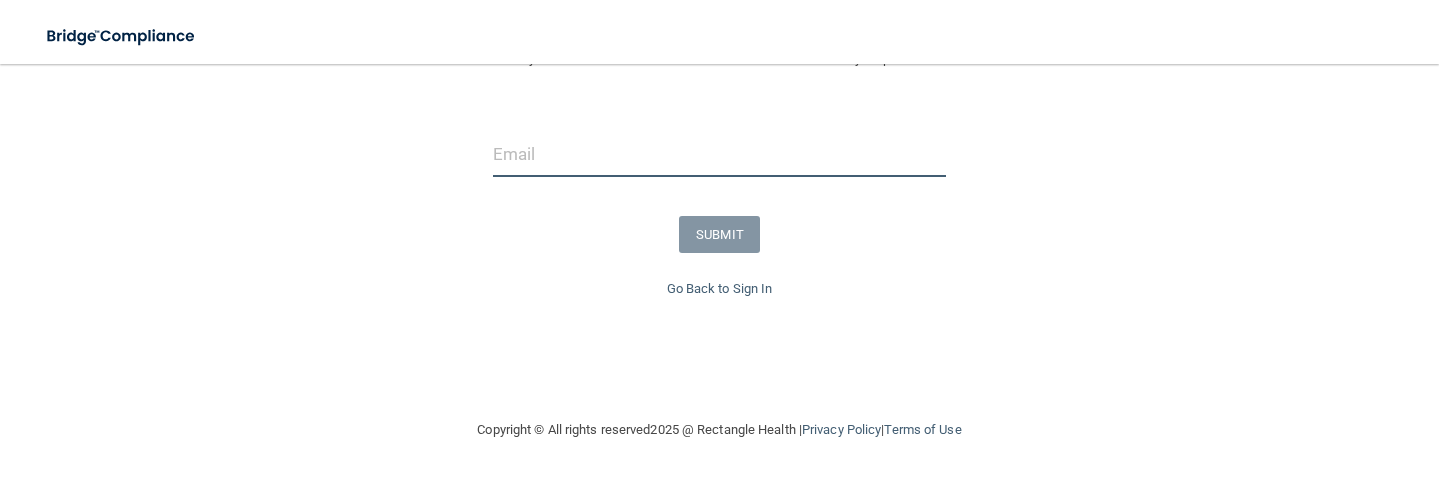 click at bounding box center (719, 154) 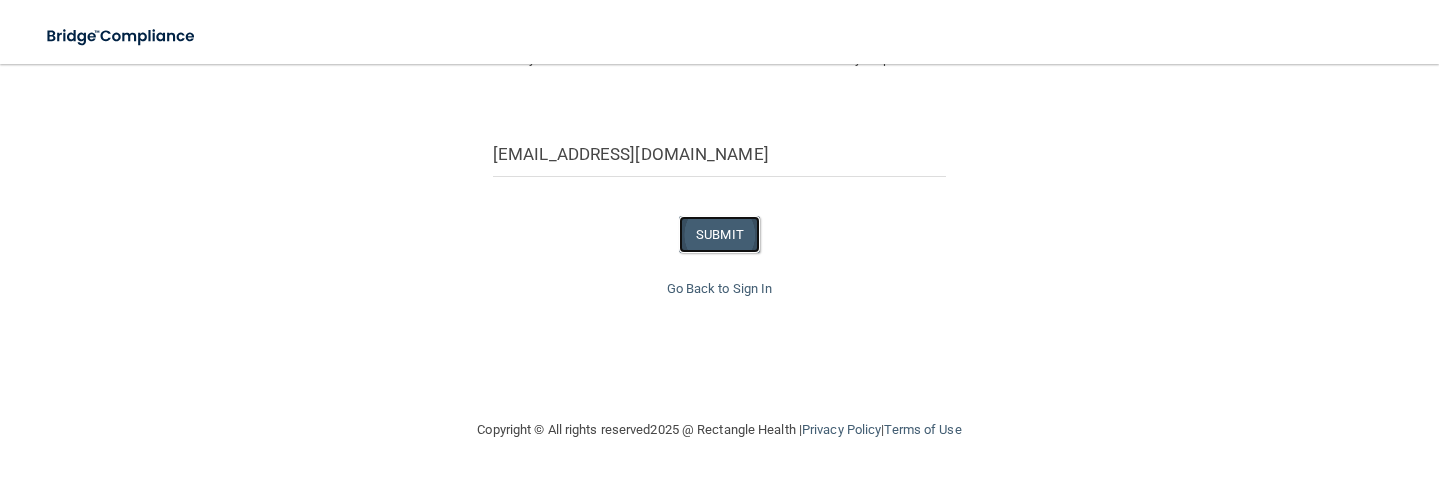 click on "SUBMIT" at bounding box center (719, 234) 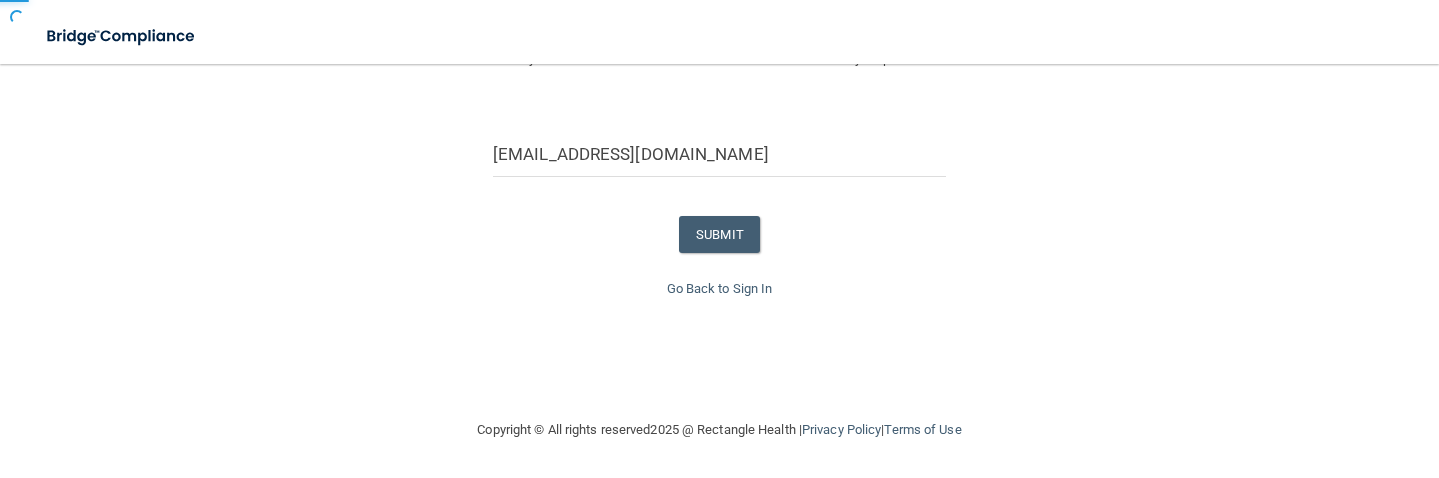 scroll, scrollTop: 126, scrollLeft: 0, axis: vertical 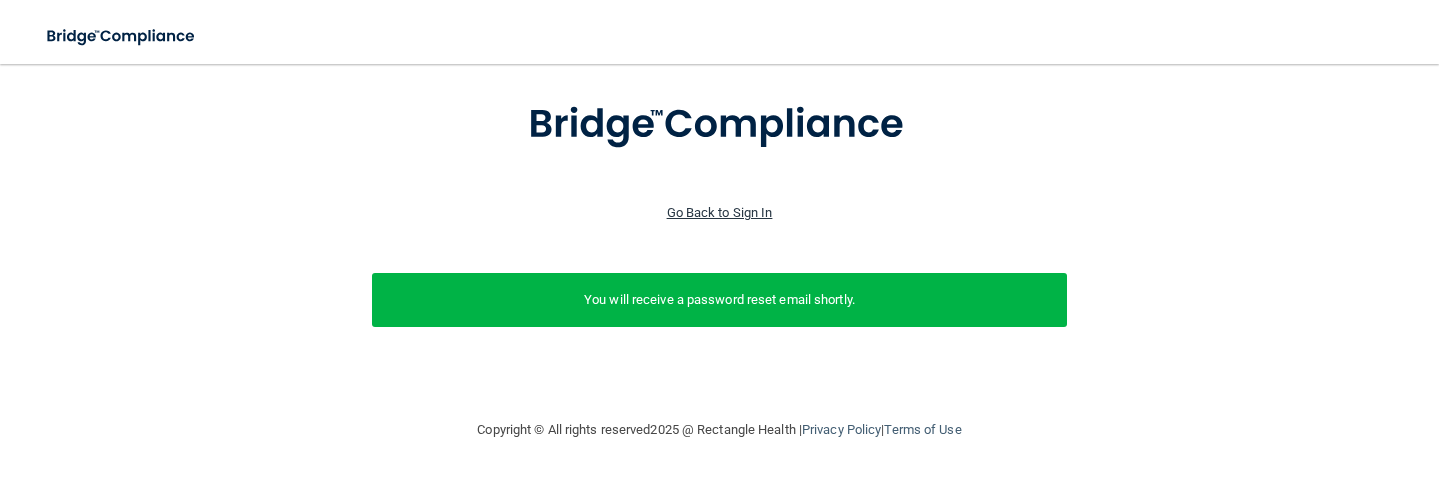click on "Go Back to Sign In" at bounding box center (720, 212) 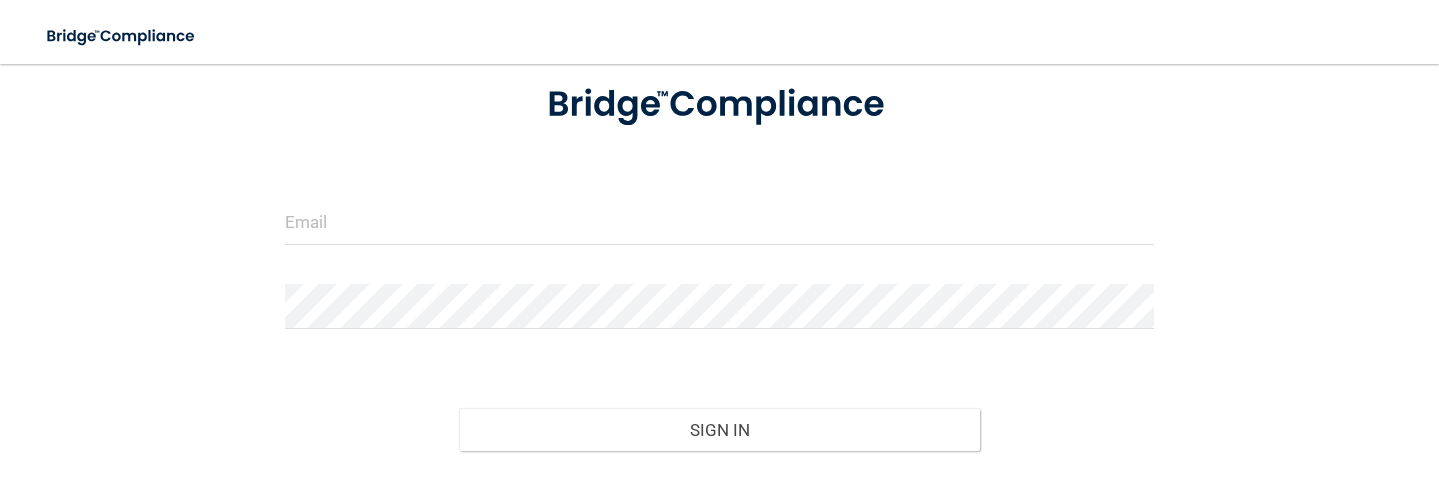 scroll, scrollTop: 250, scrollLeft: 0, axis: vertical 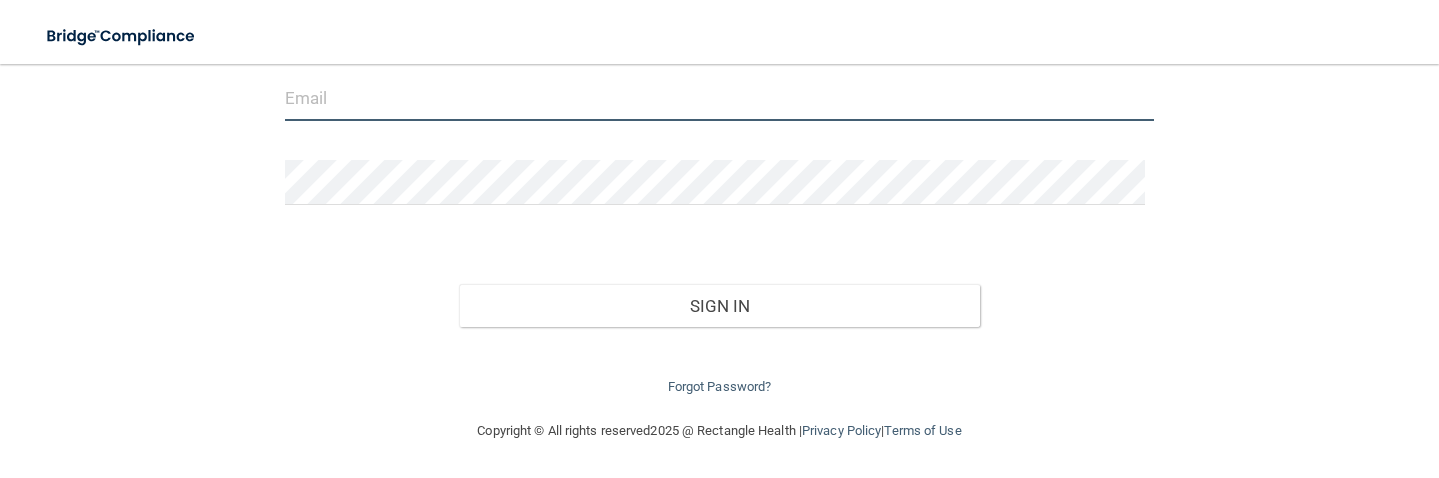 click at bounding box center (720, 98) 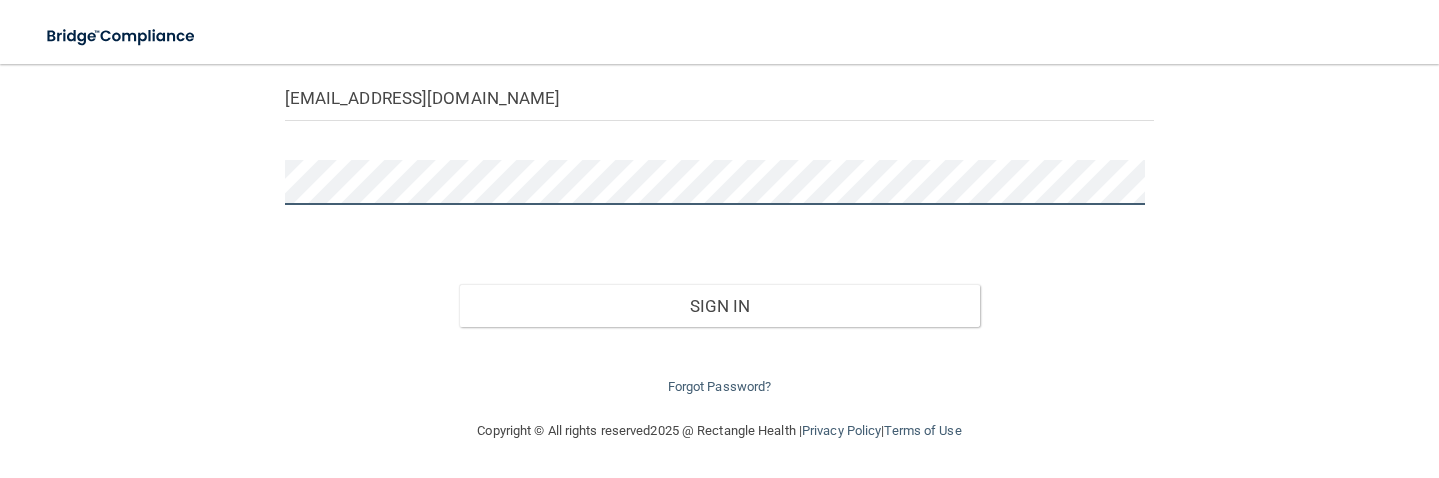click on "Sign In" at bounding box center (720, 306) 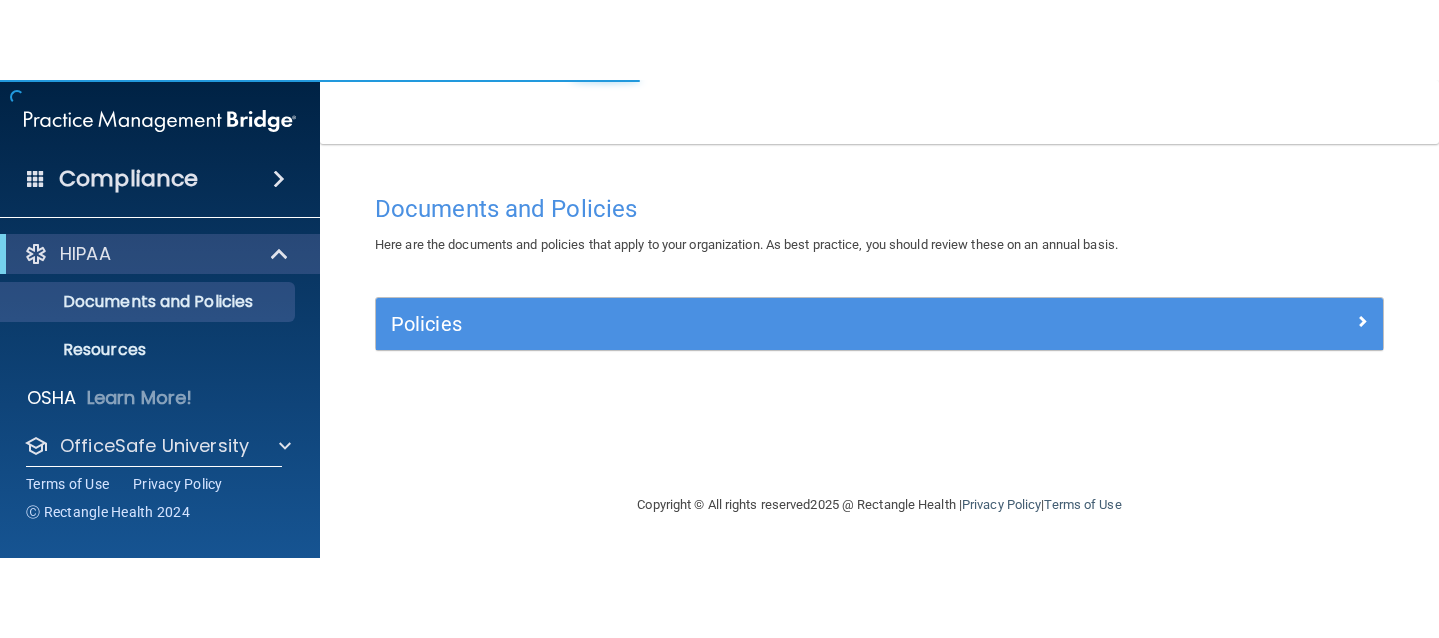scroll, scrollTop: 0, scrollLeft: 0, axis: both 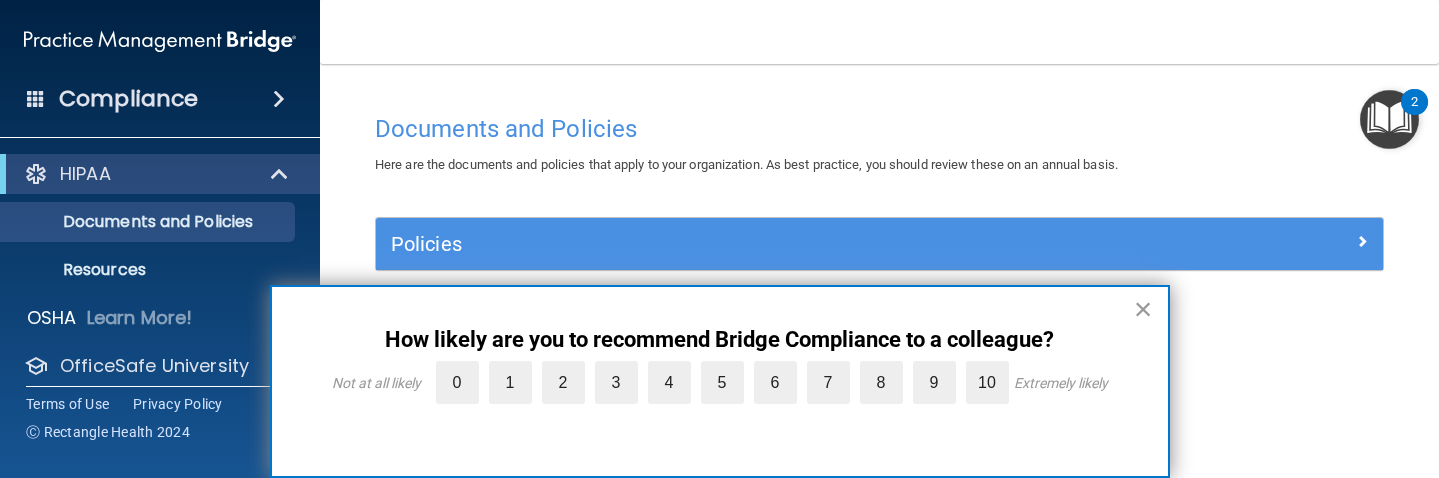 click on "×" at bounding box center [1143, 309] 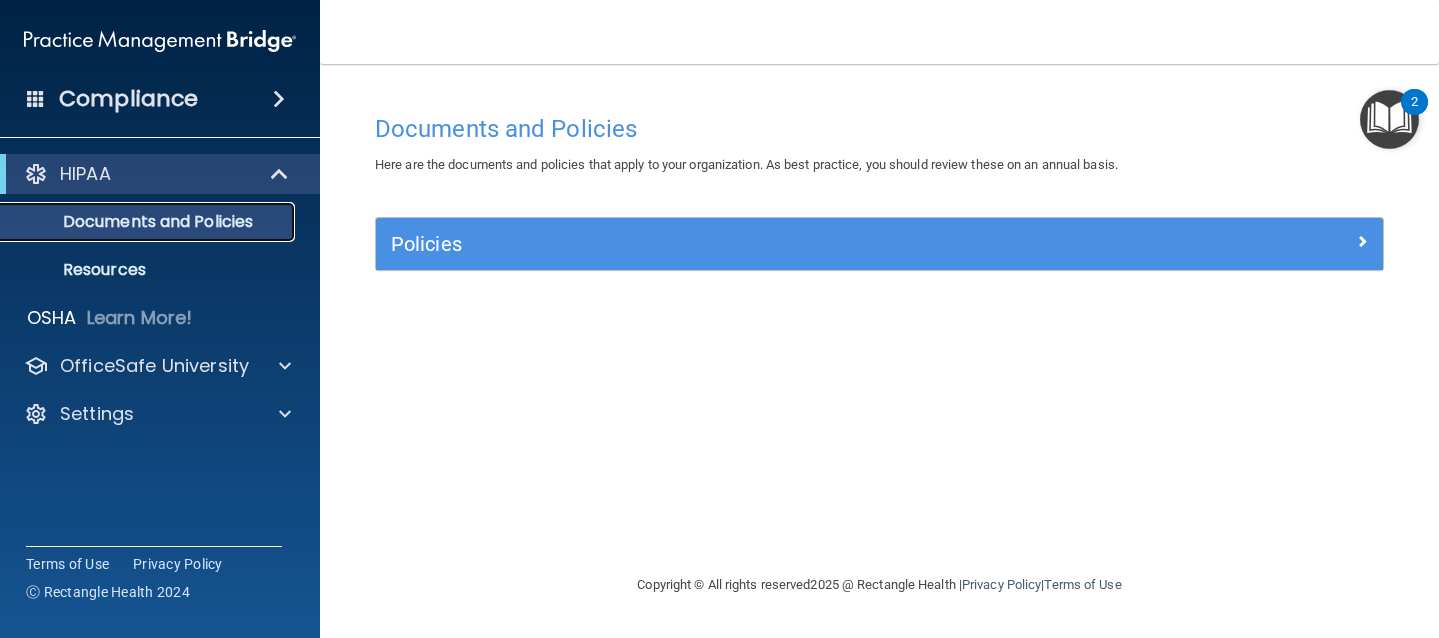 click on "Documents and Policies" at bounding box center [149, 222] 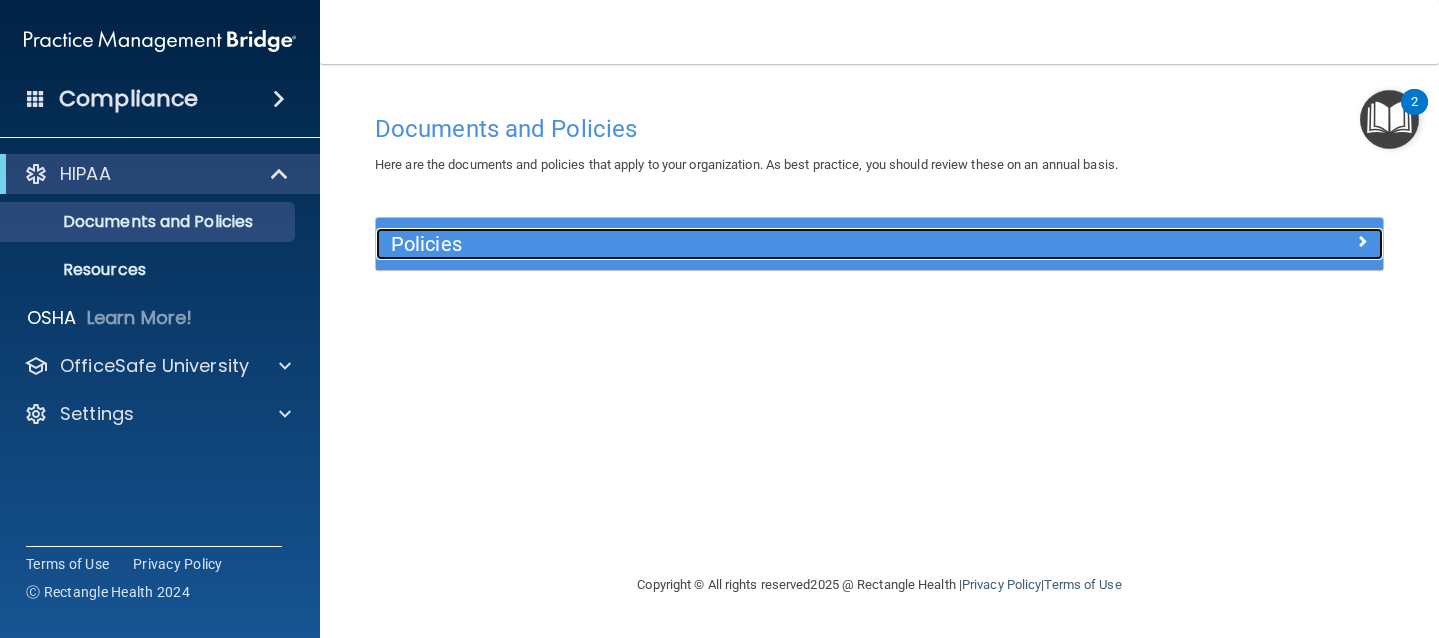 click on "Policies" at bounding box center [753, 244] 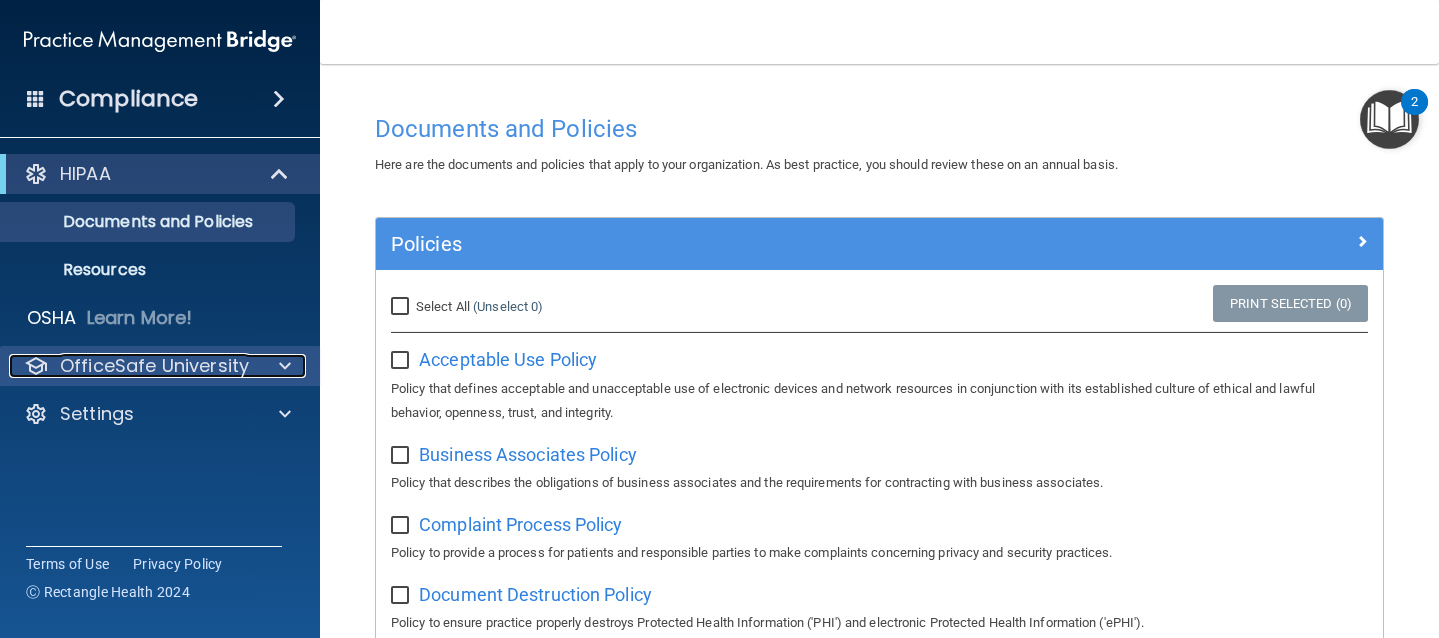 click at bounding box center (282, 366) 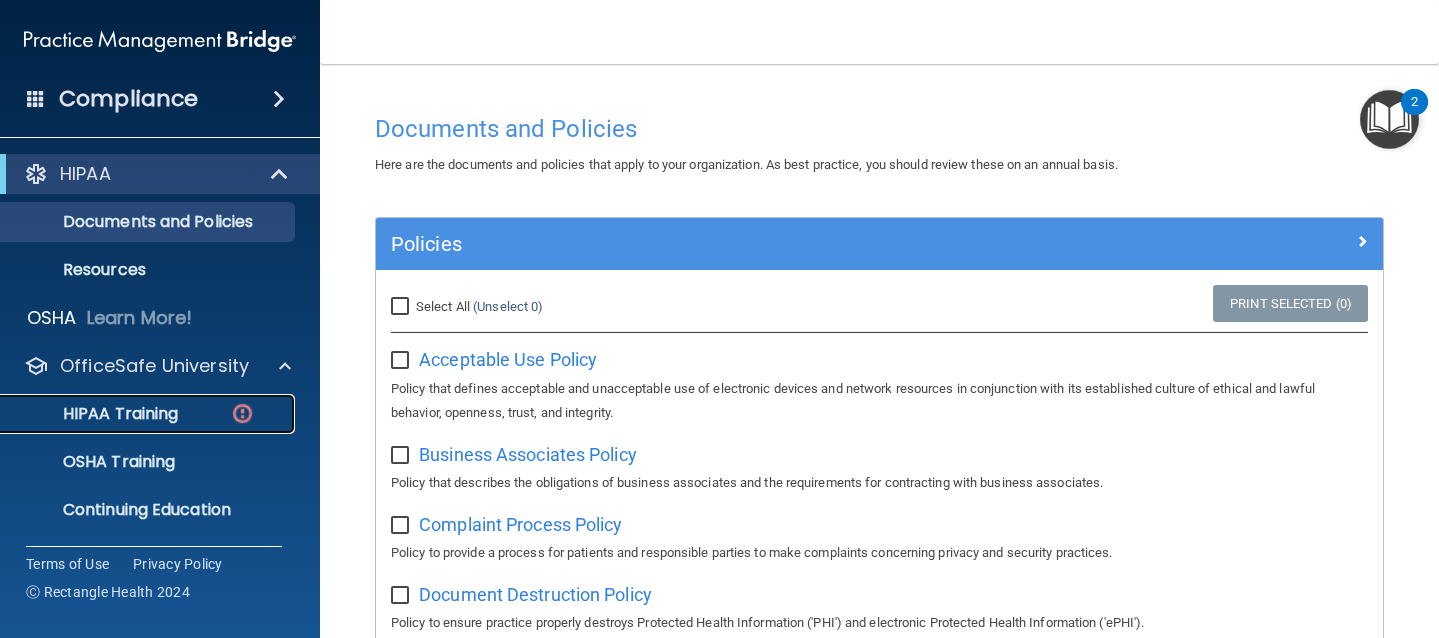 click on "HIPAA Training" at bounding box center (137, 414) 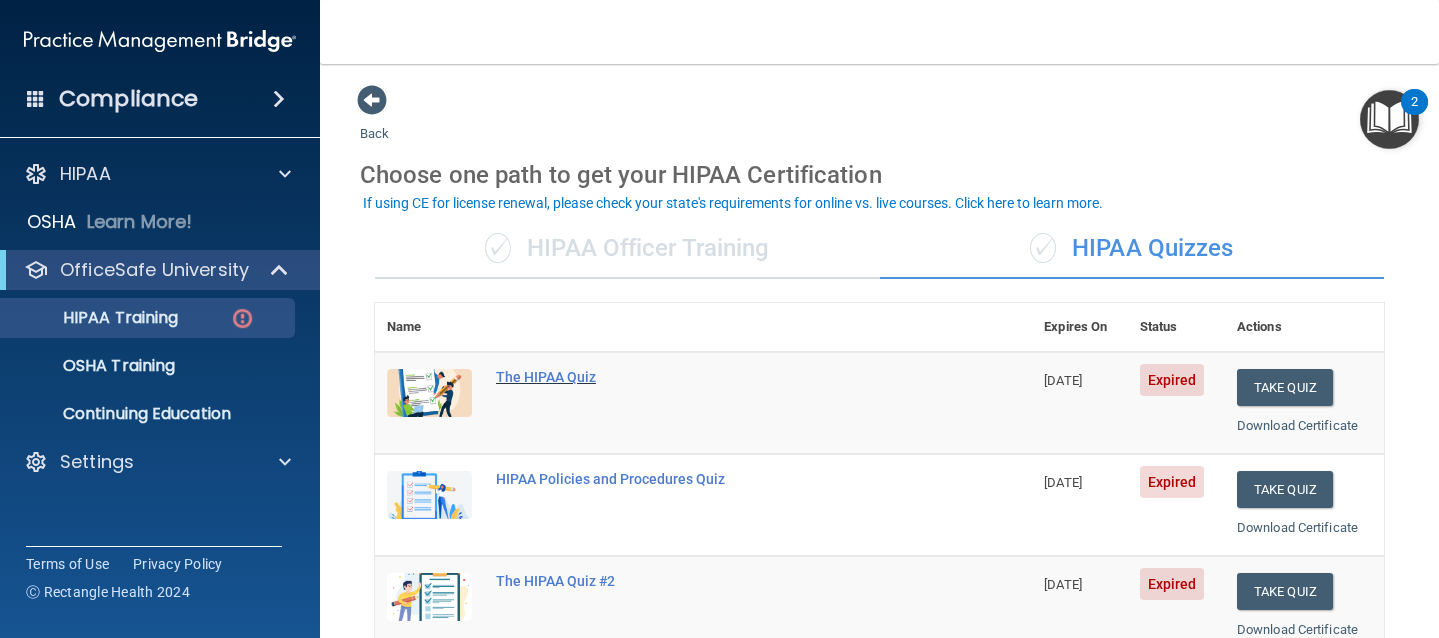 click on "The HIPAA Quiz" at bounding box center (714, 377) 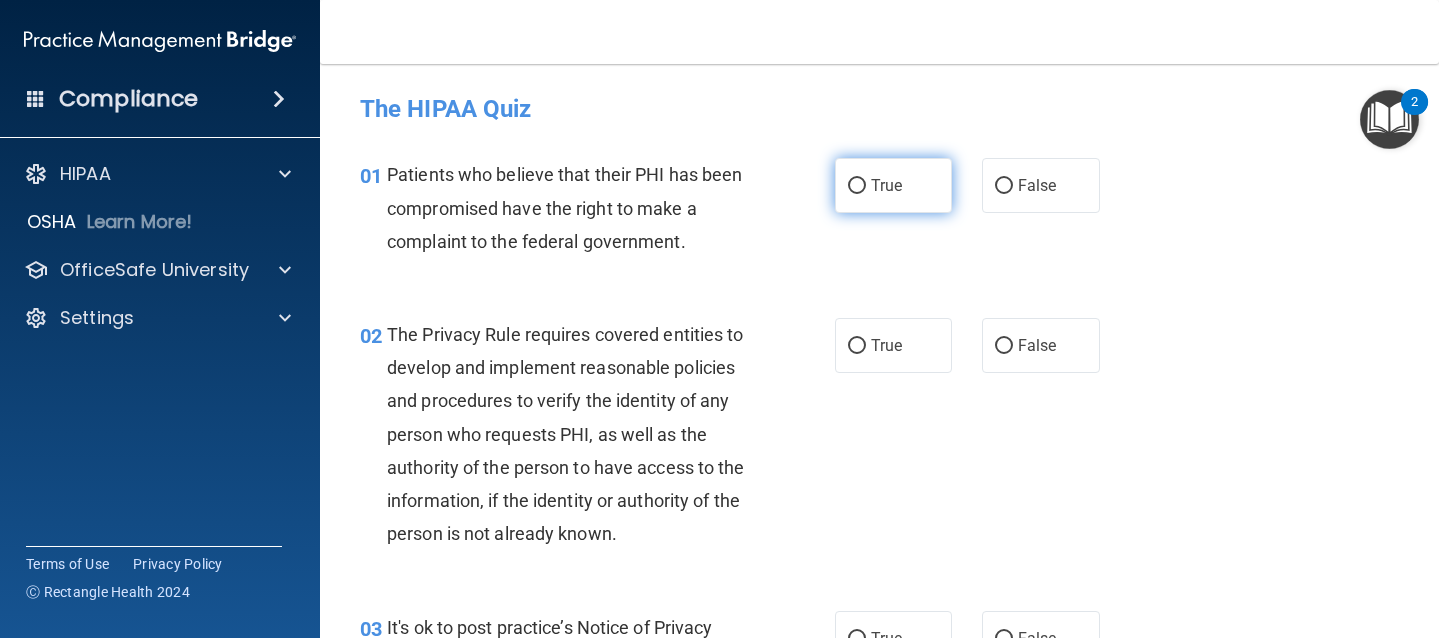 click on "True" at bounding box center [886, 185] 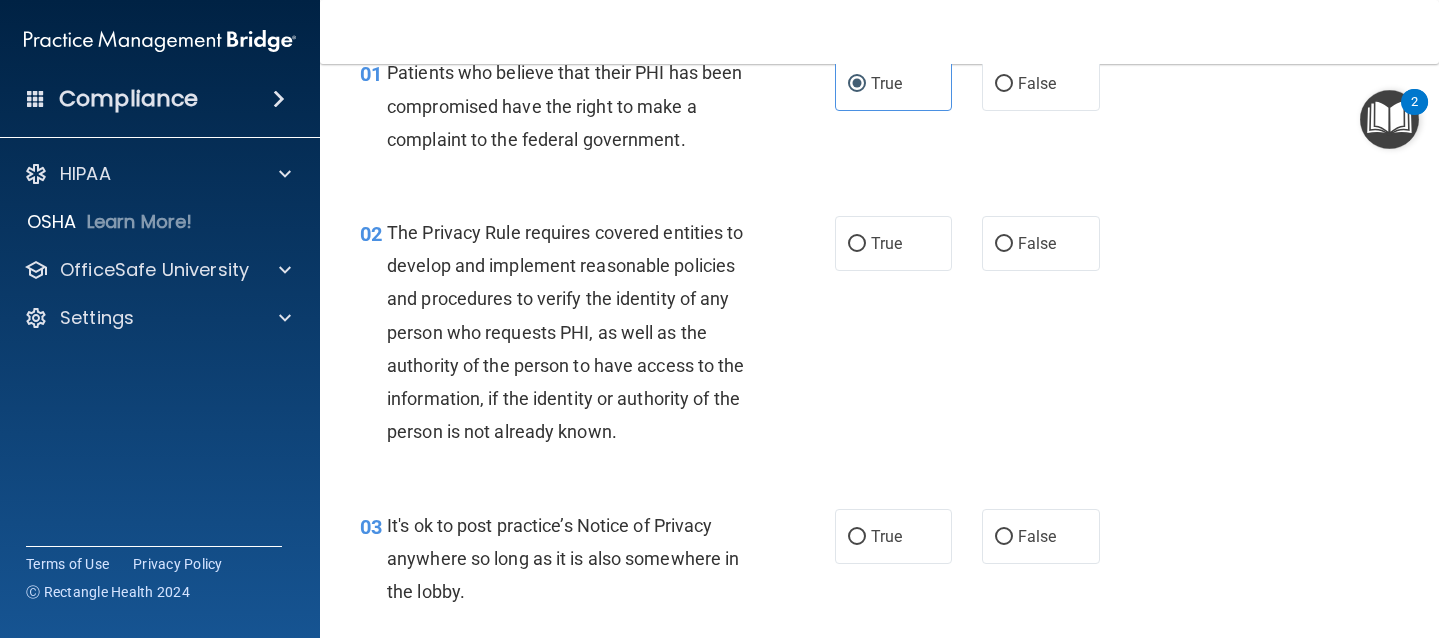 scroll, scrollTop: 176, scrollLeft: 0, axis: vertical 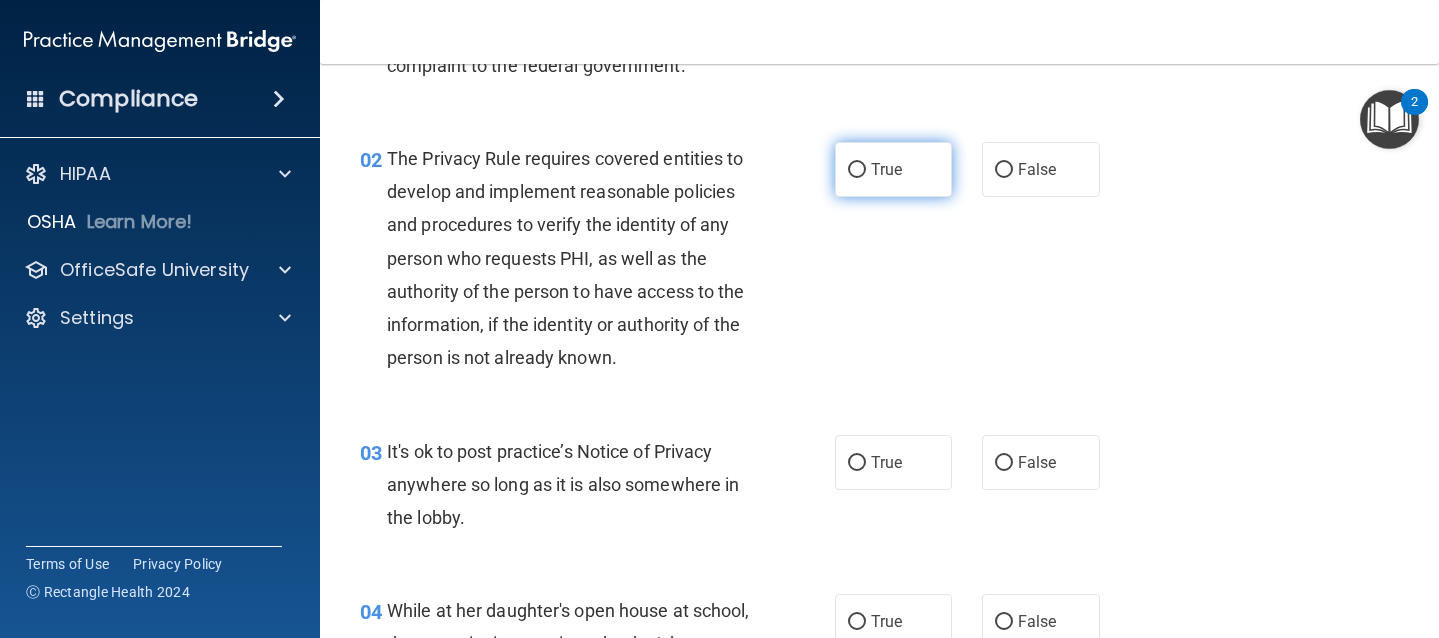 click on "True" at bounding box center [894, 169] 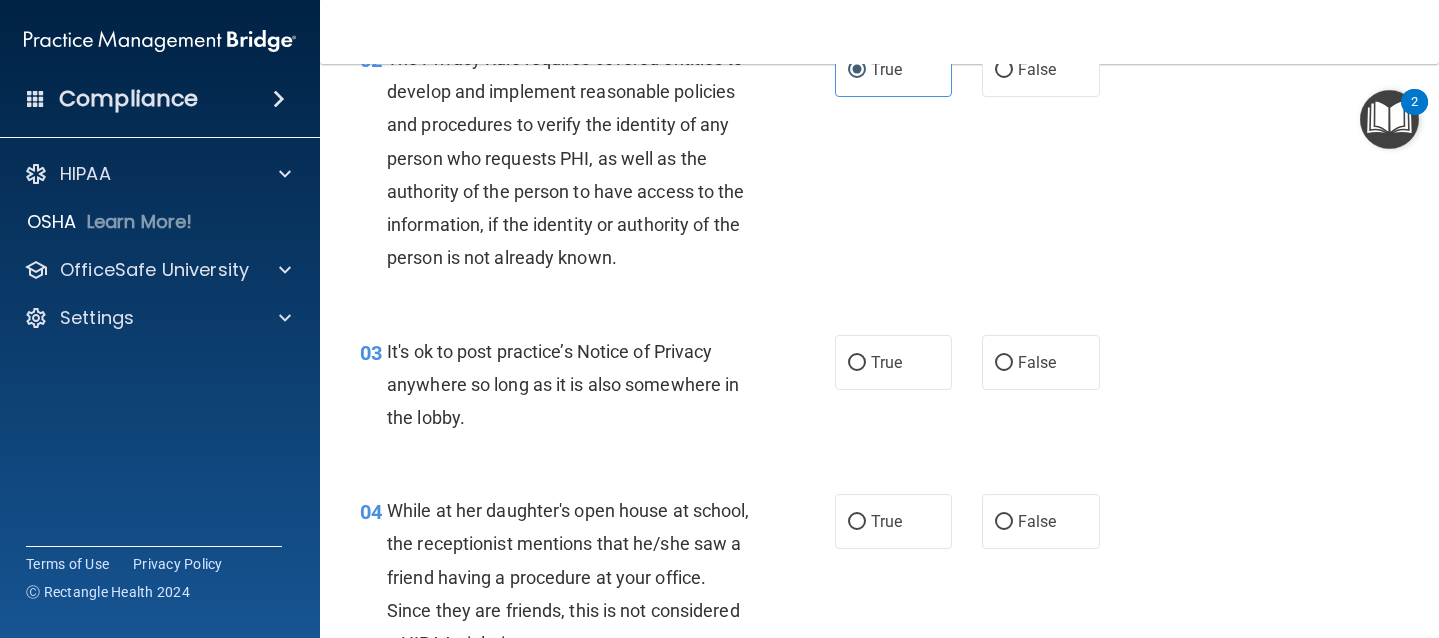 scroll, scrollTop: 312, scrollLeft: 0, axis: vertical 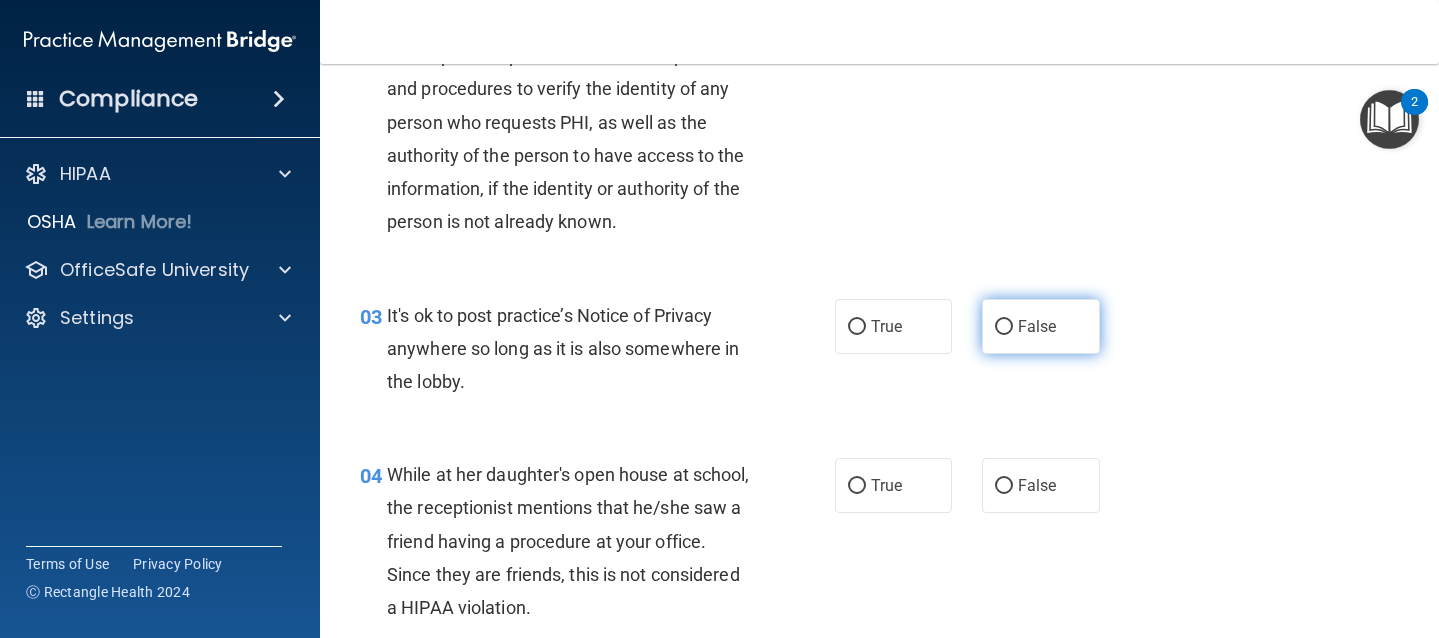 click on "False" at bounding box center (1041, 326) 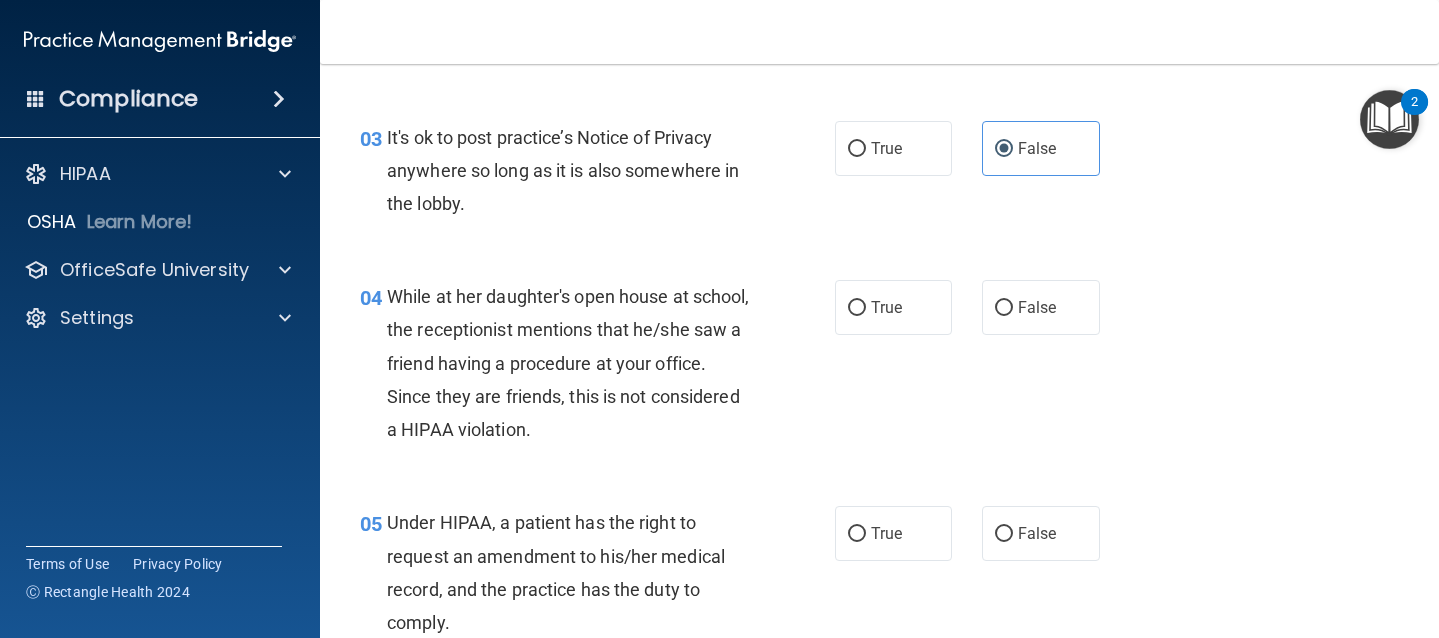 scroll, scrollTop: 498, scrollLeft: 0, axis: vertical 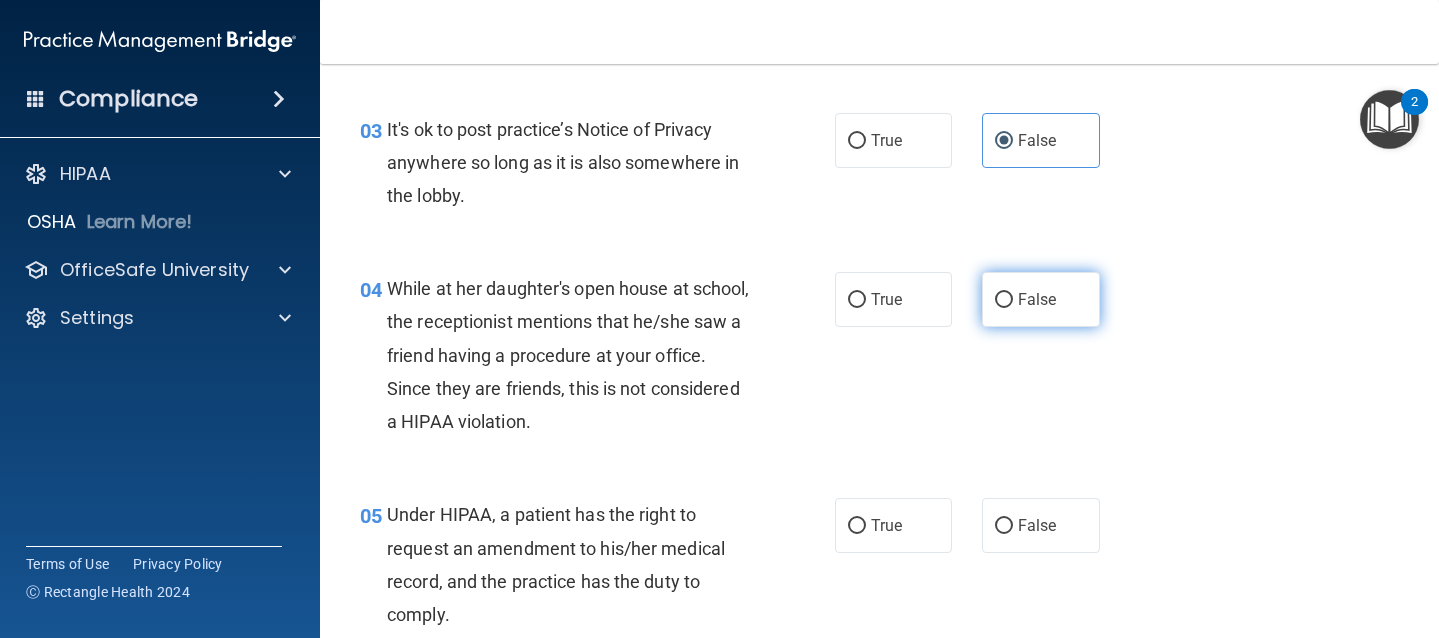 click on "False" at bounding box center [1037, 299] 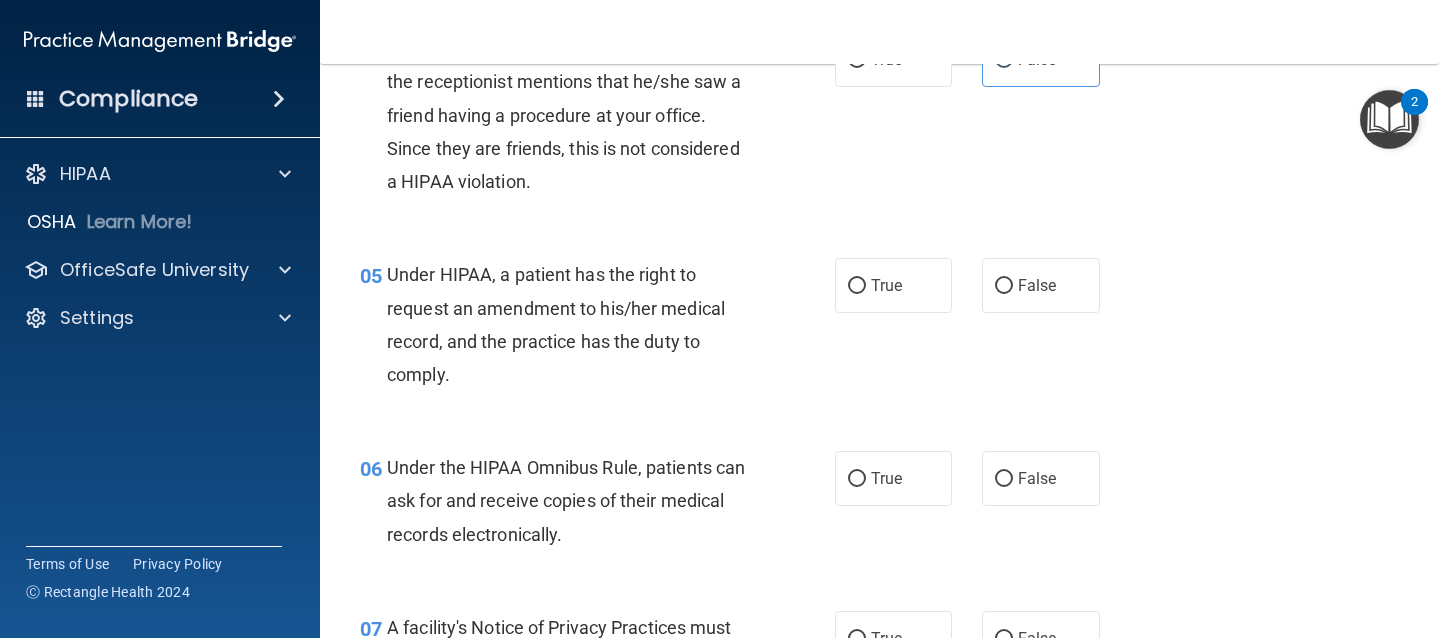 scroll, scrollTop: 776, scrollLeft: 0, axis: vertical 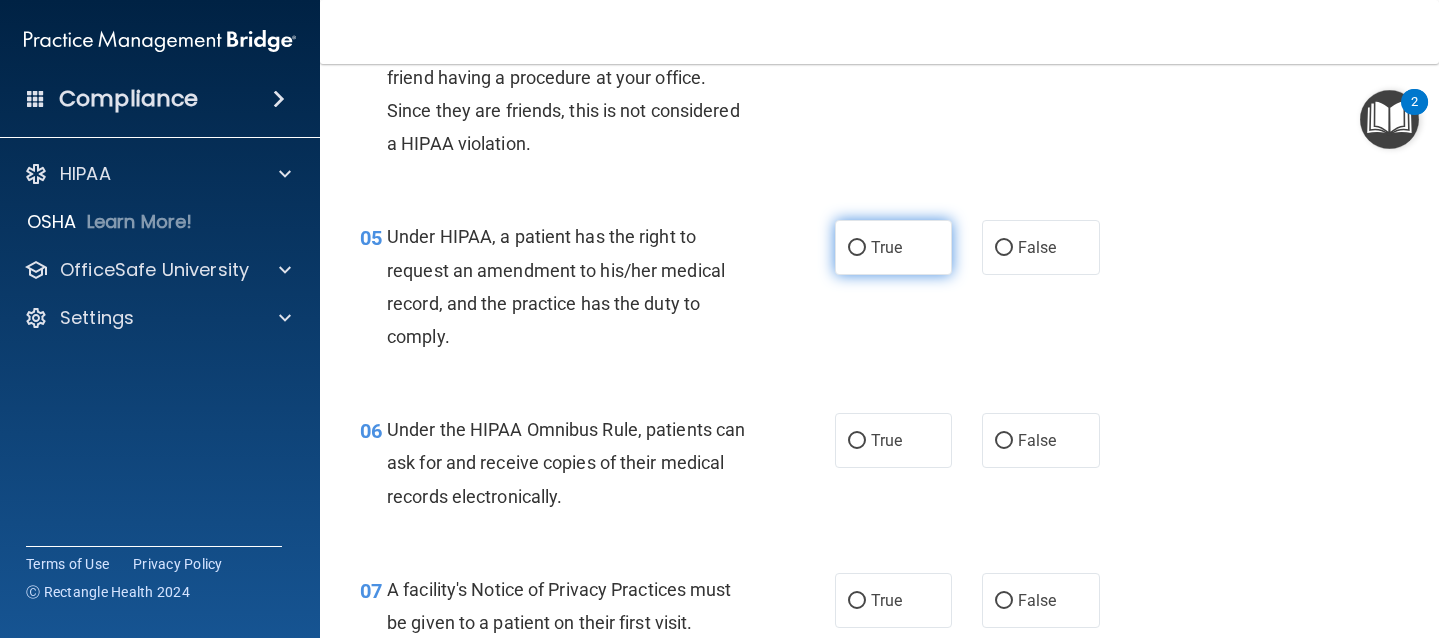 click on "True" at bounding box center [886, 247] 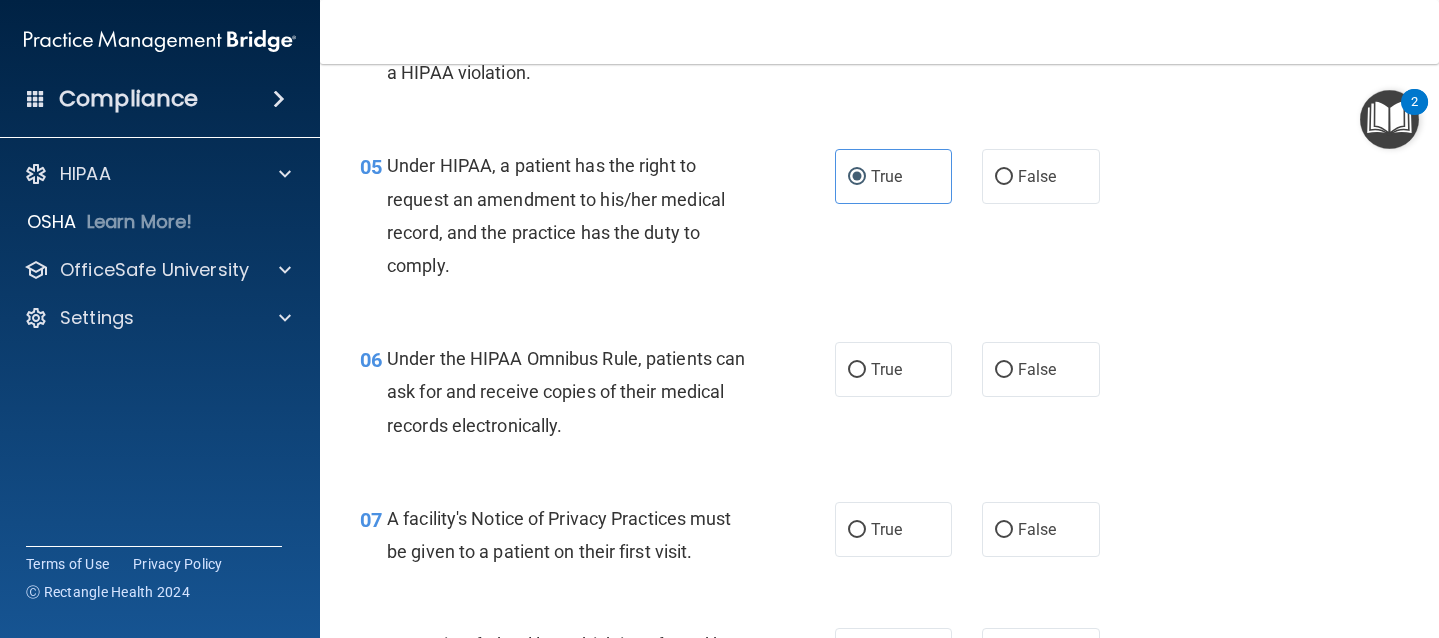 scroll, scrollTop: 987, scrollLeft: 0, axis: vertical 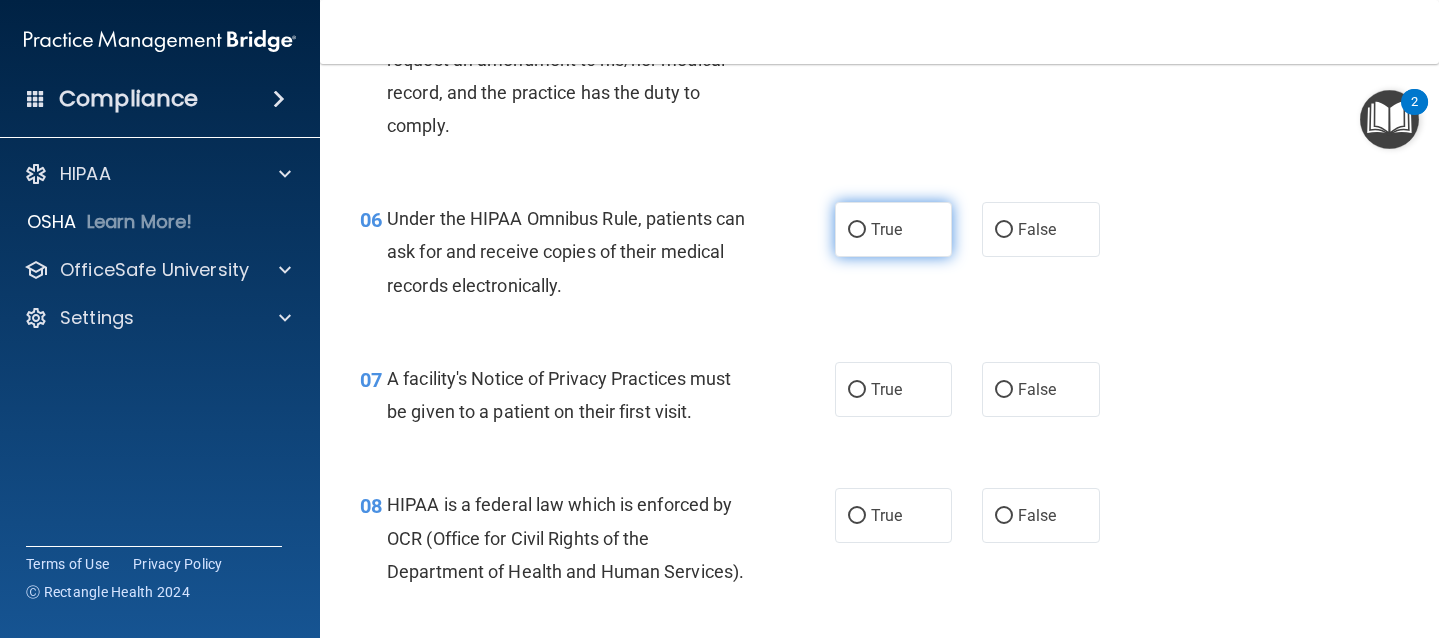 click on "True" at bounding box center [886, 229] 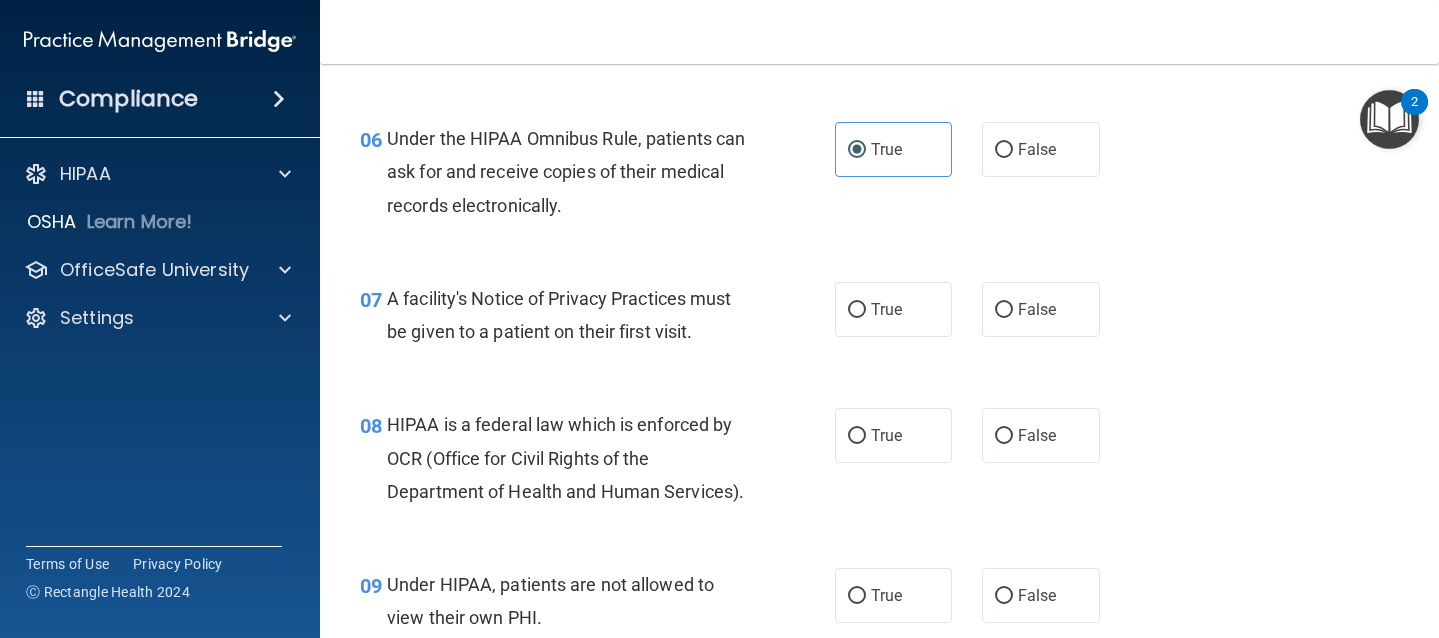 scroll, scrollTop: 1153, scrollLeft: 0, axis: vertical 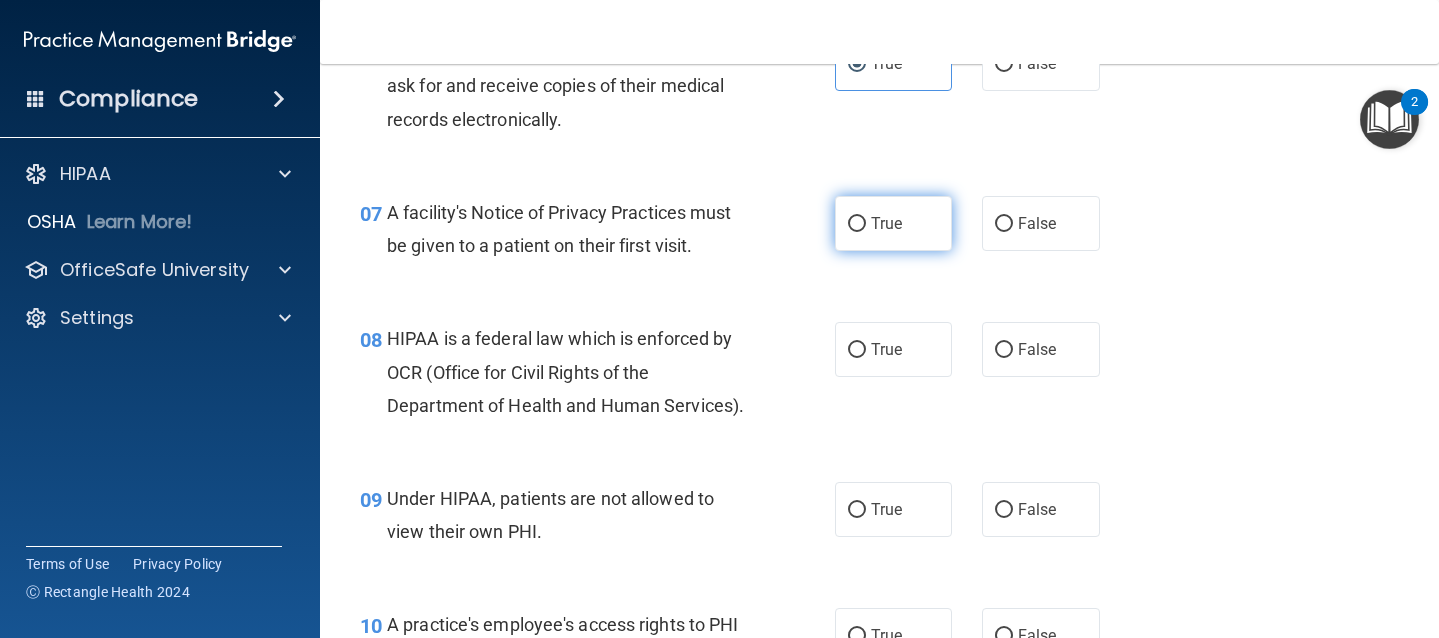 click on "True" at bounding box center [894, 223] 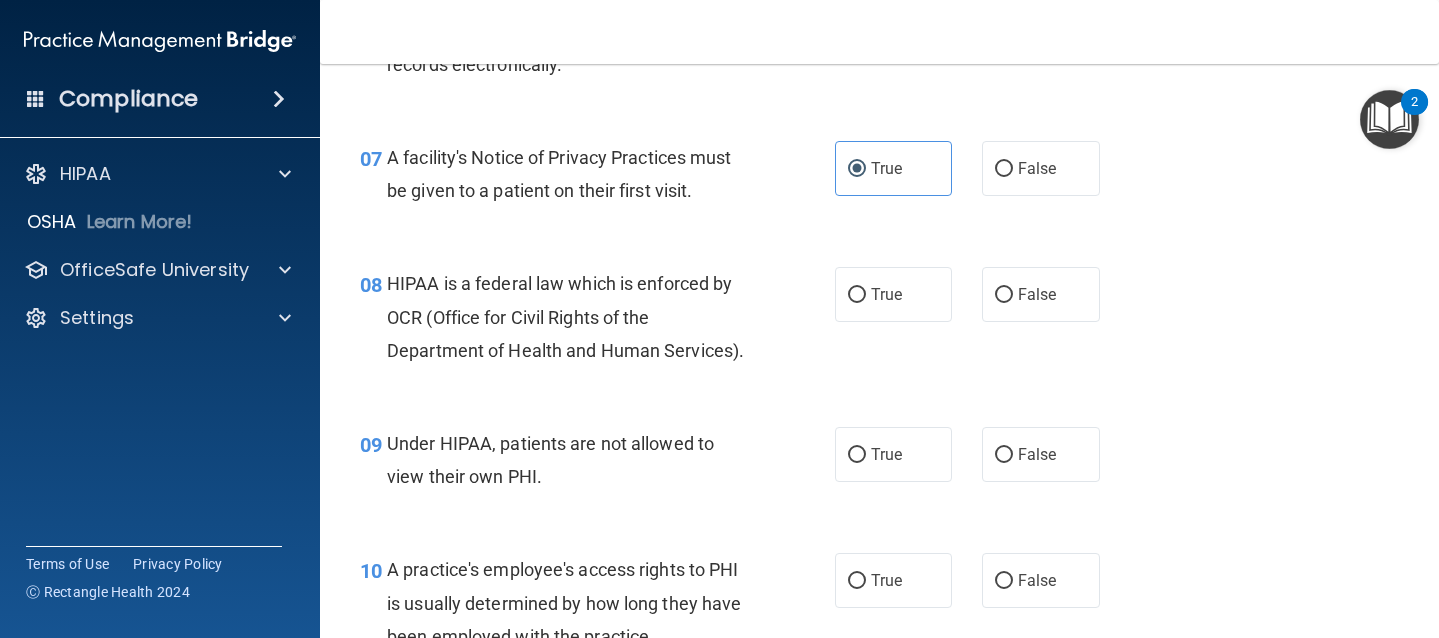 scroll, scrollTop: 1237, scrollLeft: 0, axis: vertical 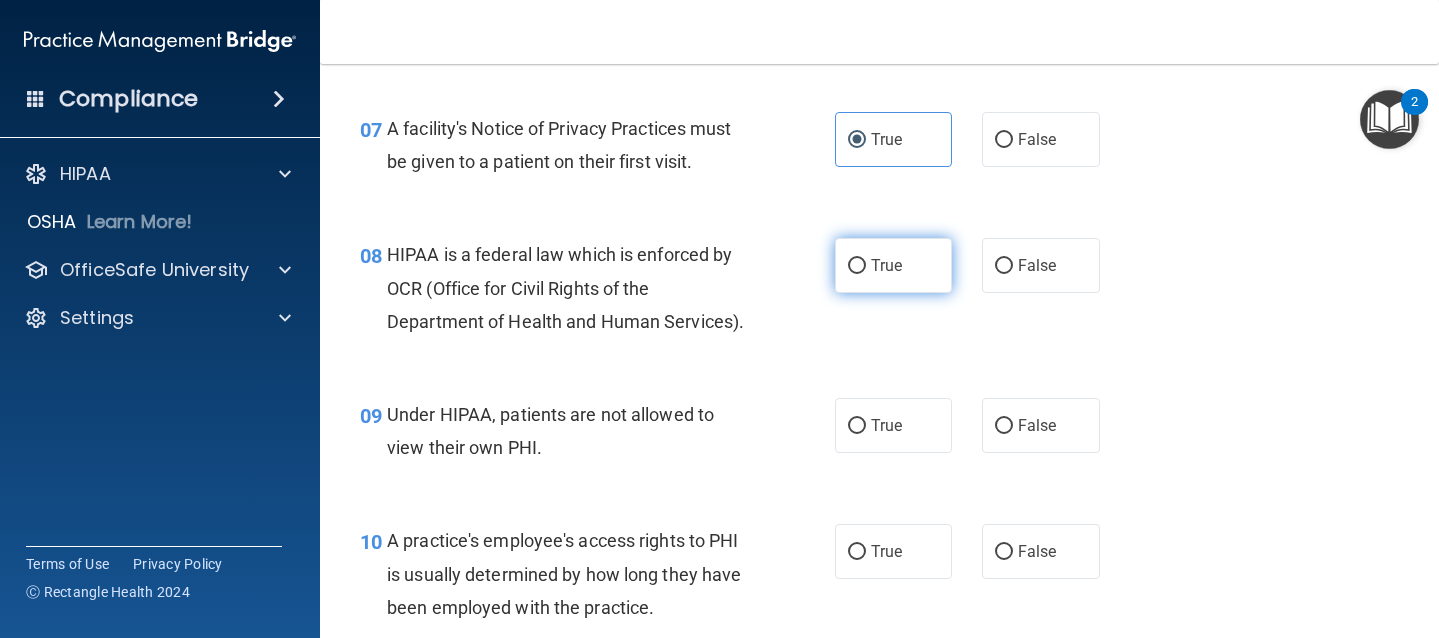 click on "True" at bounding box center [894, 265] 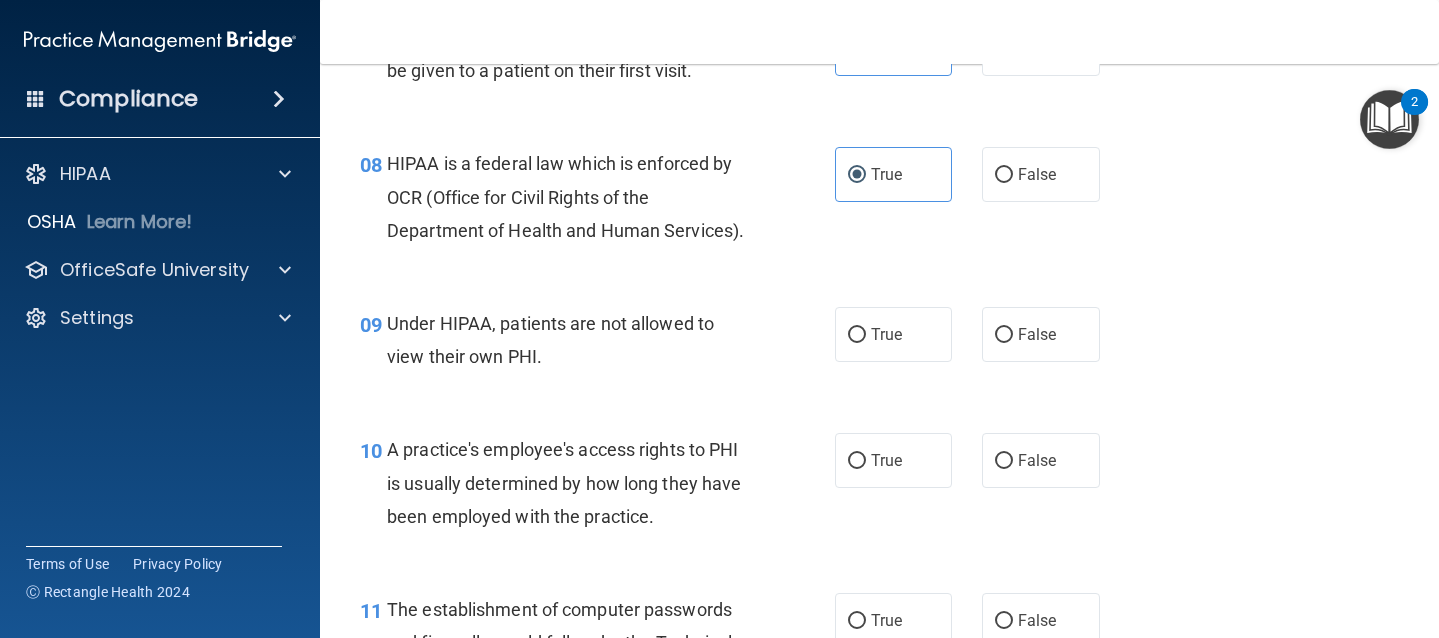 scroll, scrollTop: 1330, scrollLeft: 0, axis: vertical 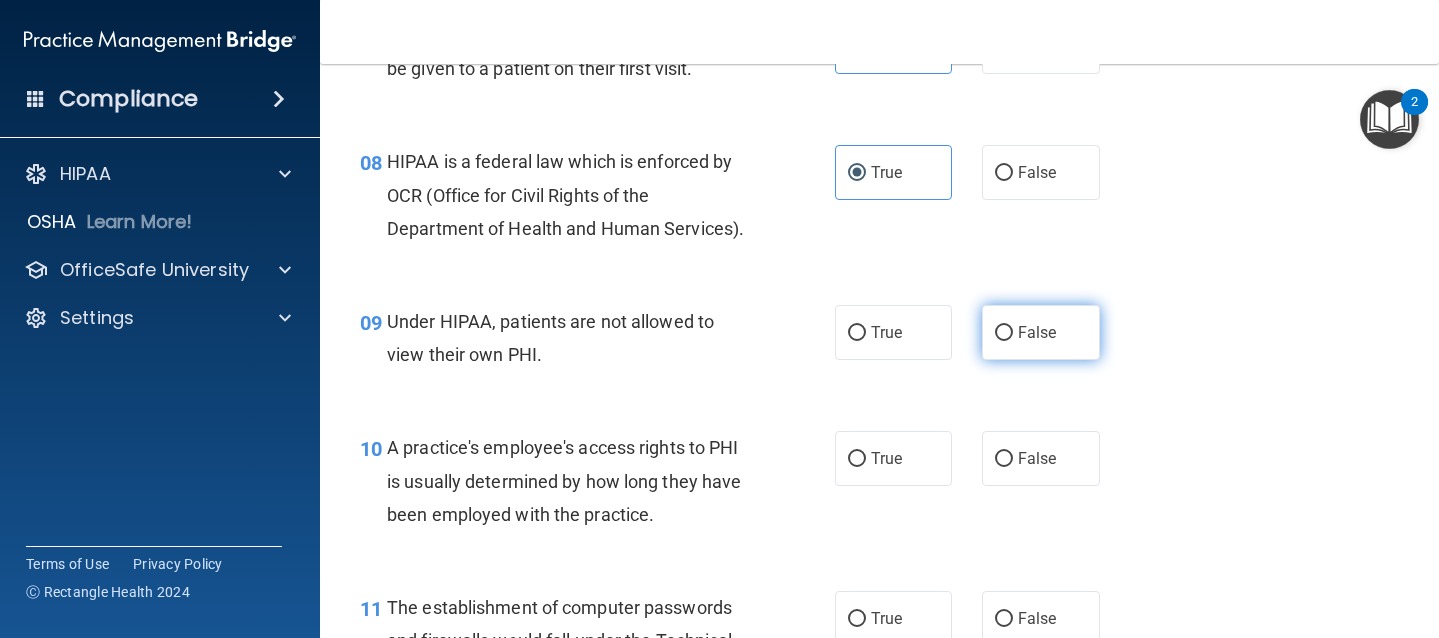 click on "False" at bounding box center [1041, 332] 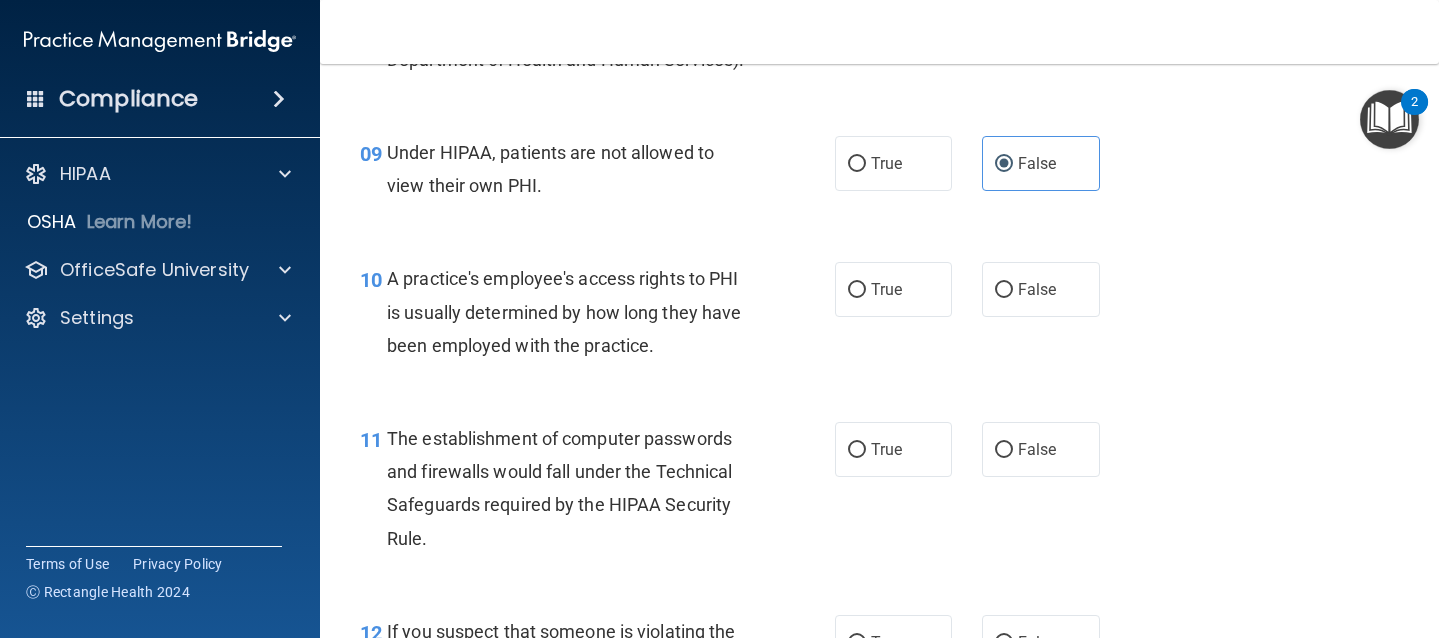 scroll, scrollTop: 1503, scrollLeft: 0, axis: vertical 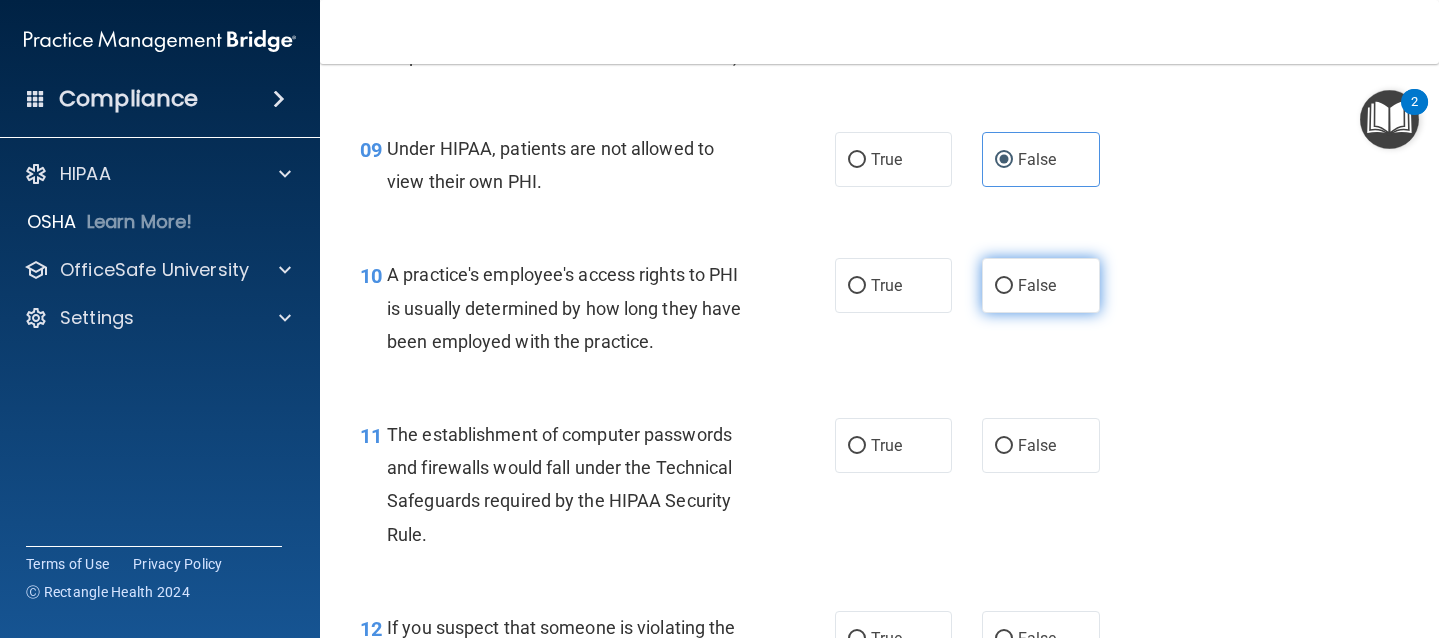 click on "False" at bounding box center [1004, 286] 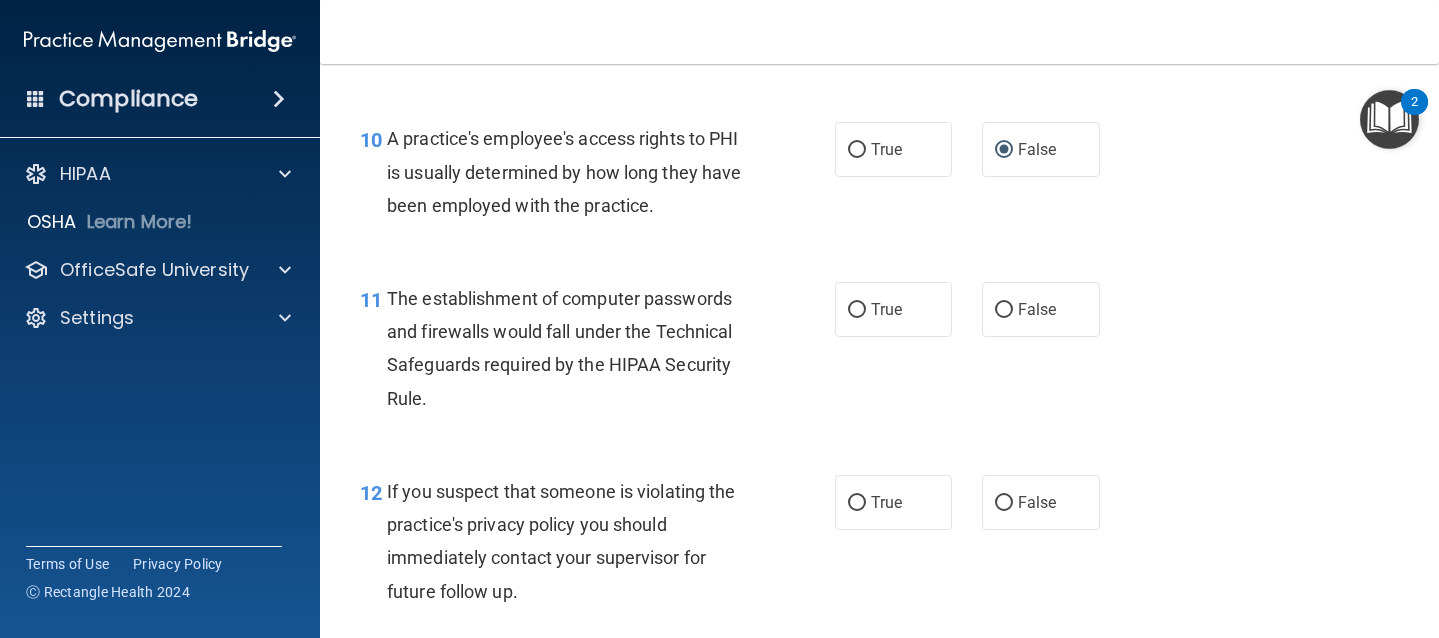 scroll, scrollTop: 1662, scrollLeft: 0, axis: vertical 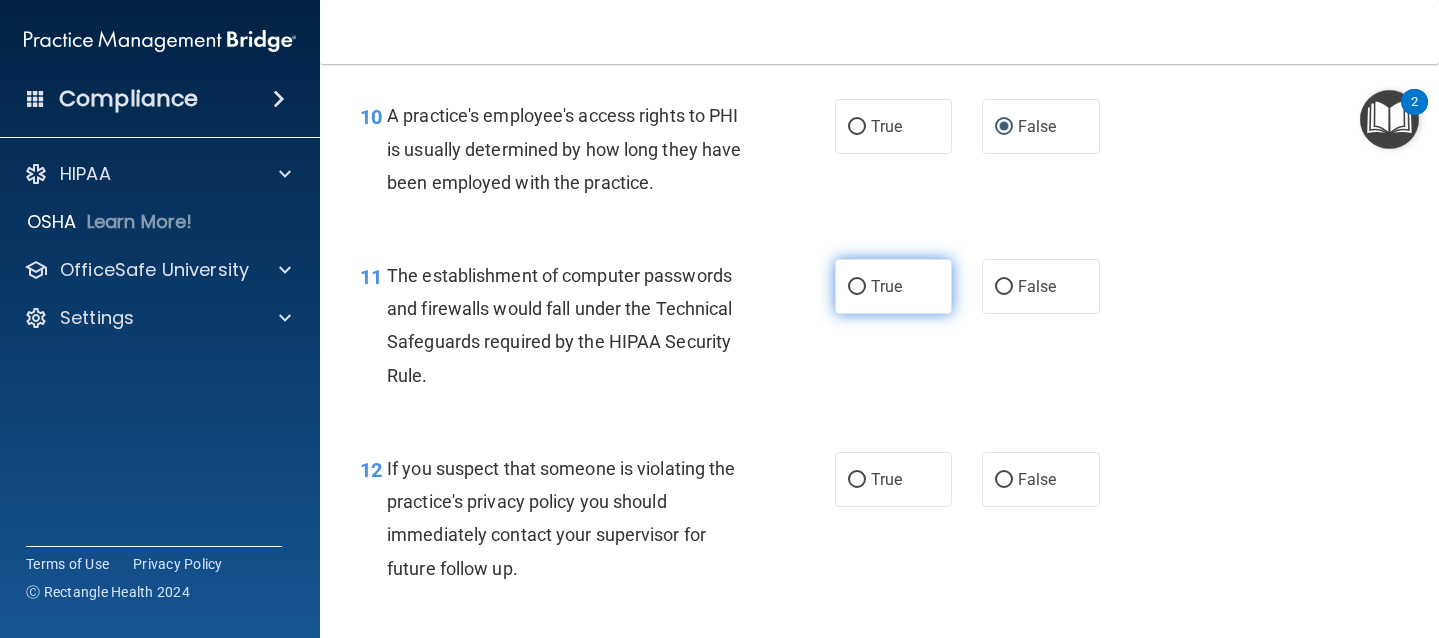 click on "True" at bounding box center (886, 286) 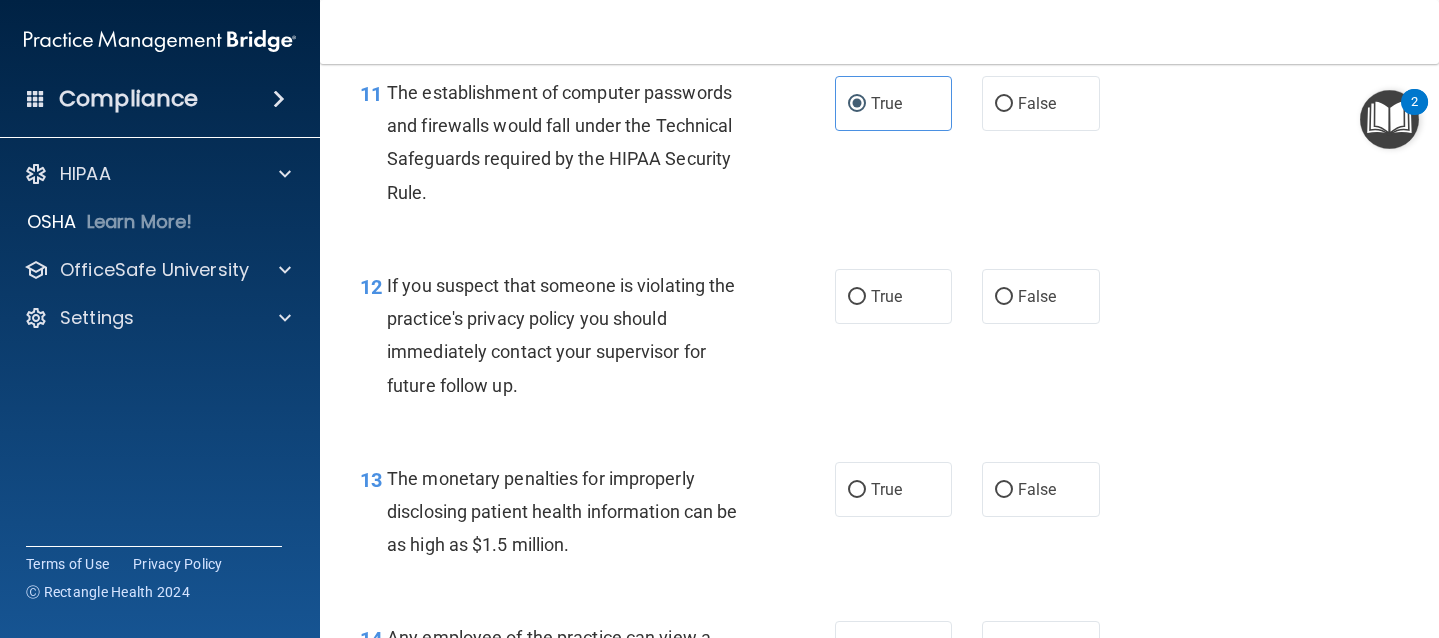 scroll, scrollTop: 1848, scrollLeft: 0, axis: vertical 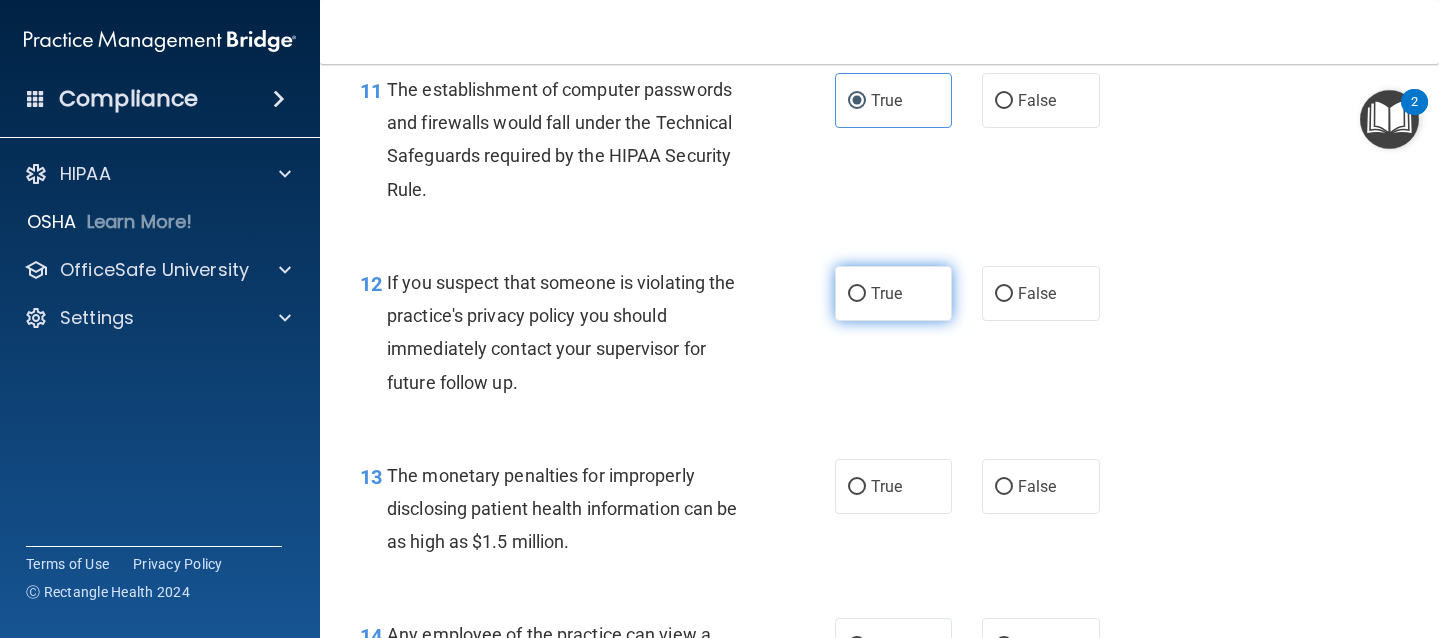 click on "True" at bounding box center [886, 293] 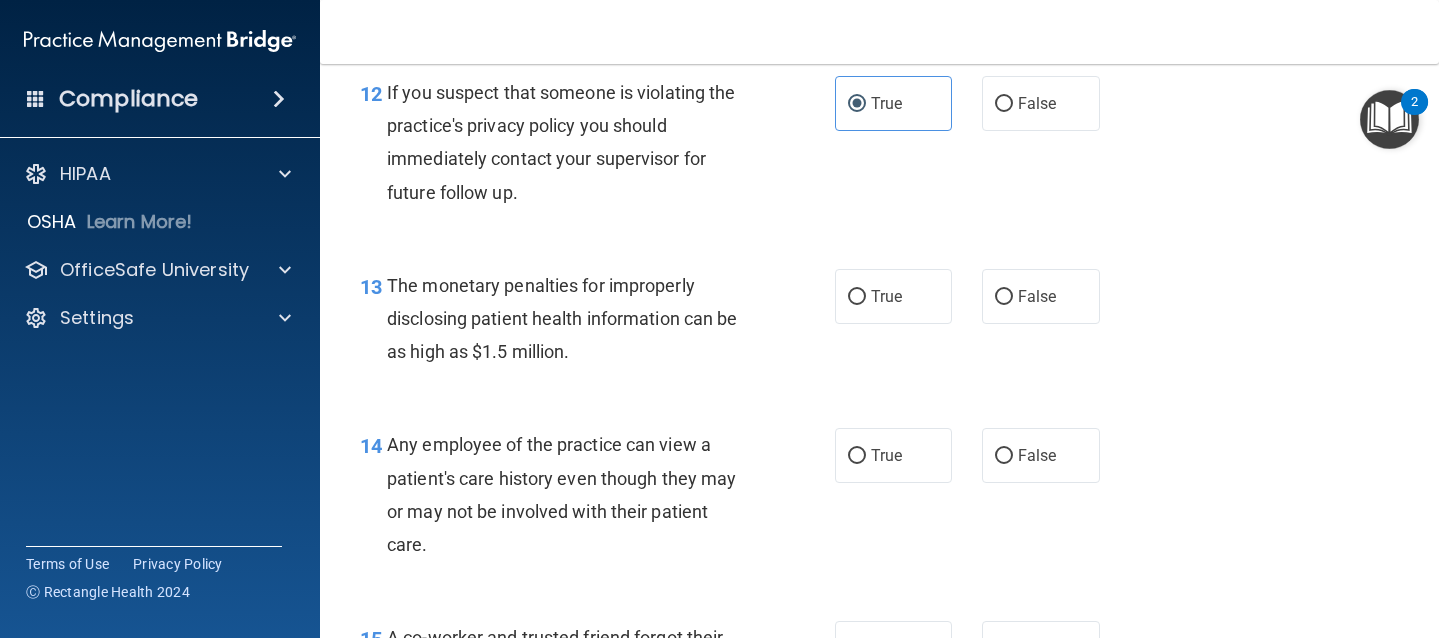 scroll, scrollTop: 2123, scrollLeft: 0, axis: vertical 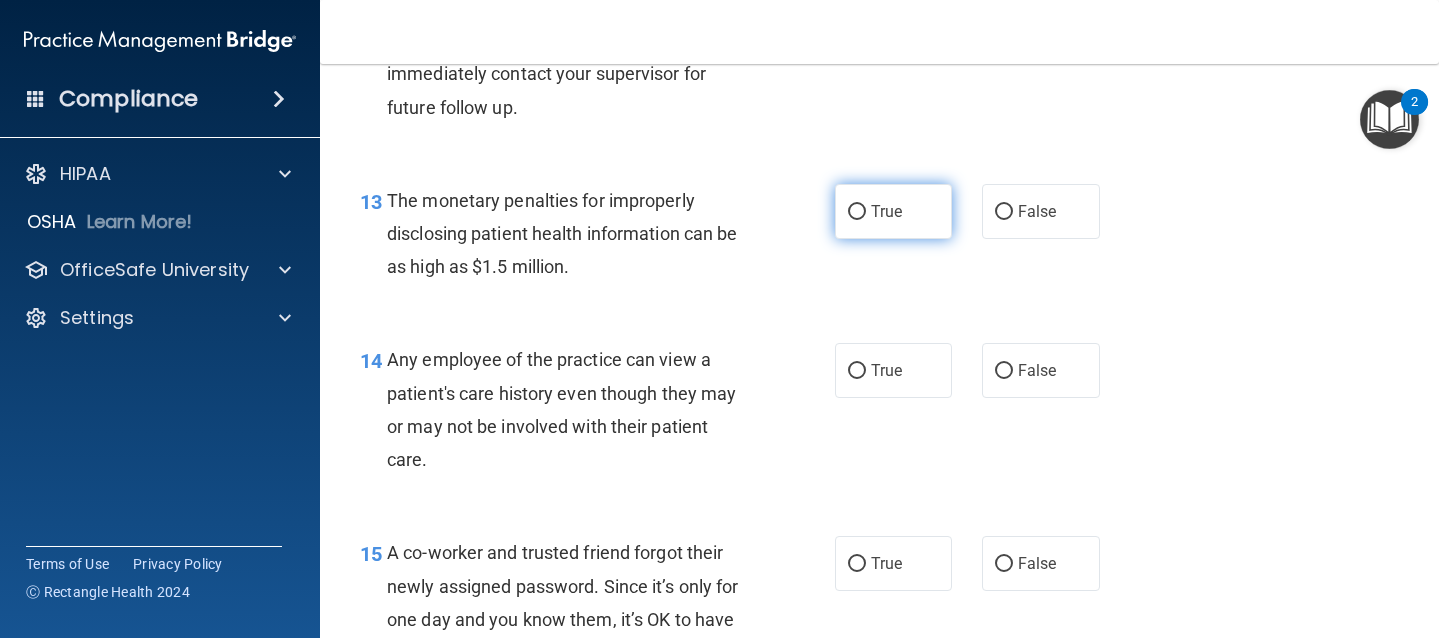 click on "True" at bounding box center [894, 211] 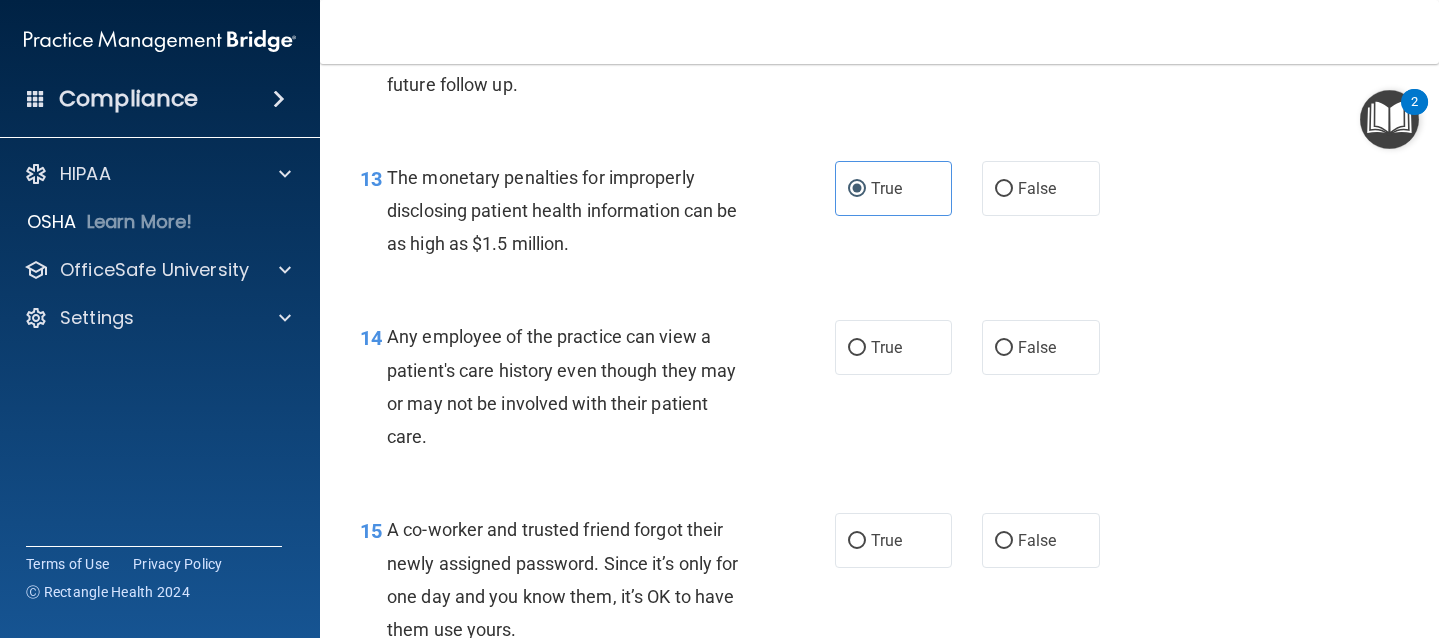 scroll, scrollTop: 2146, scrollLeft: 0, axis: vertical 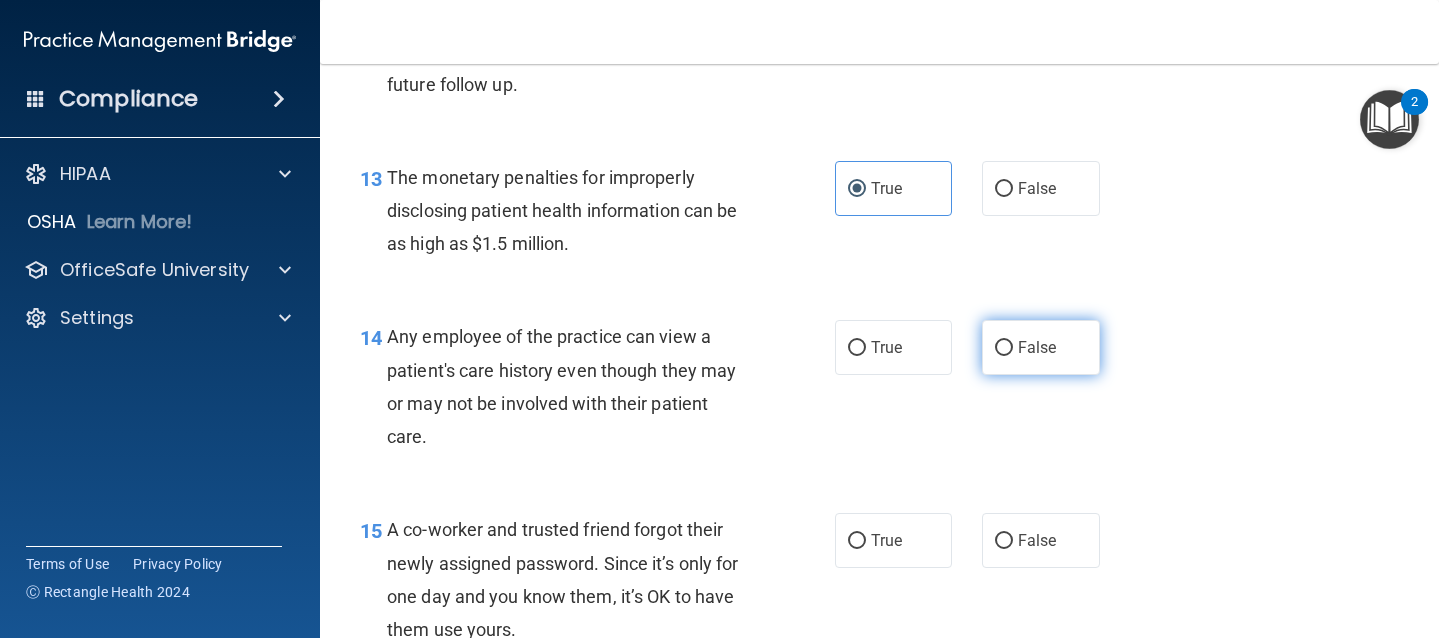 click on "False" at bounding box center (1004, 348) 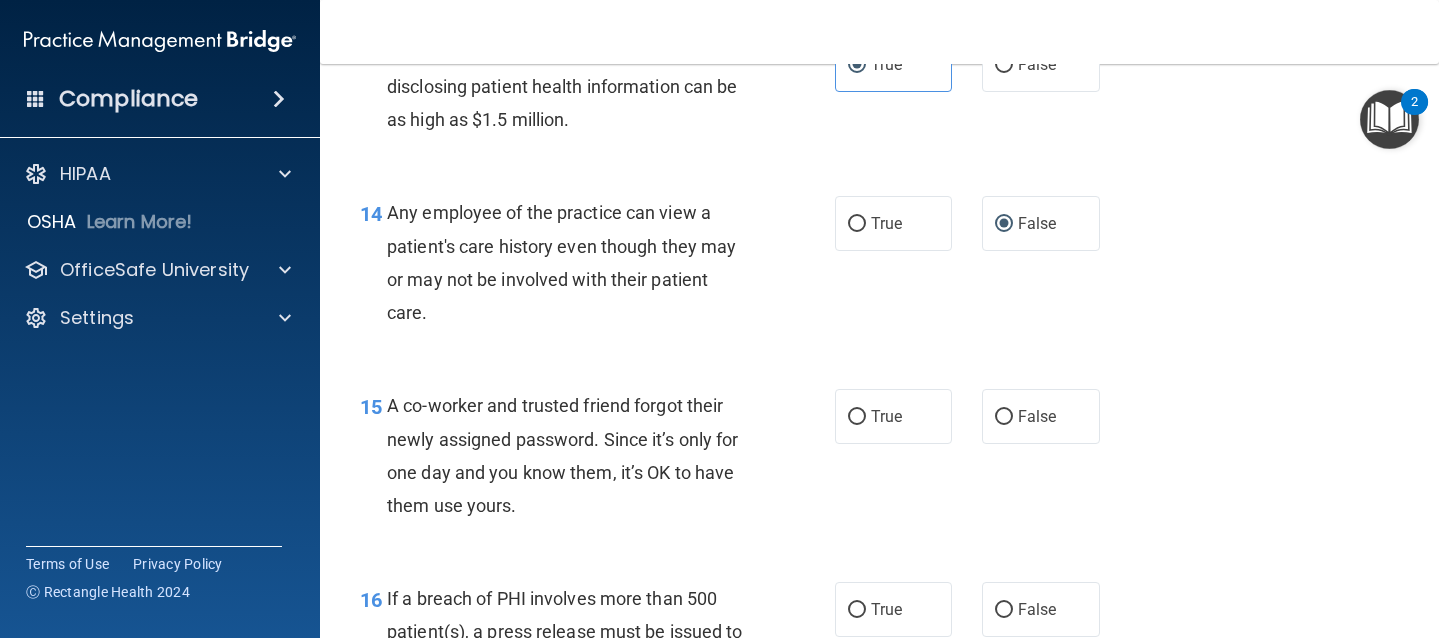 scroll, scrollTop: 2362, scrollLeft: 0, axis: vertical 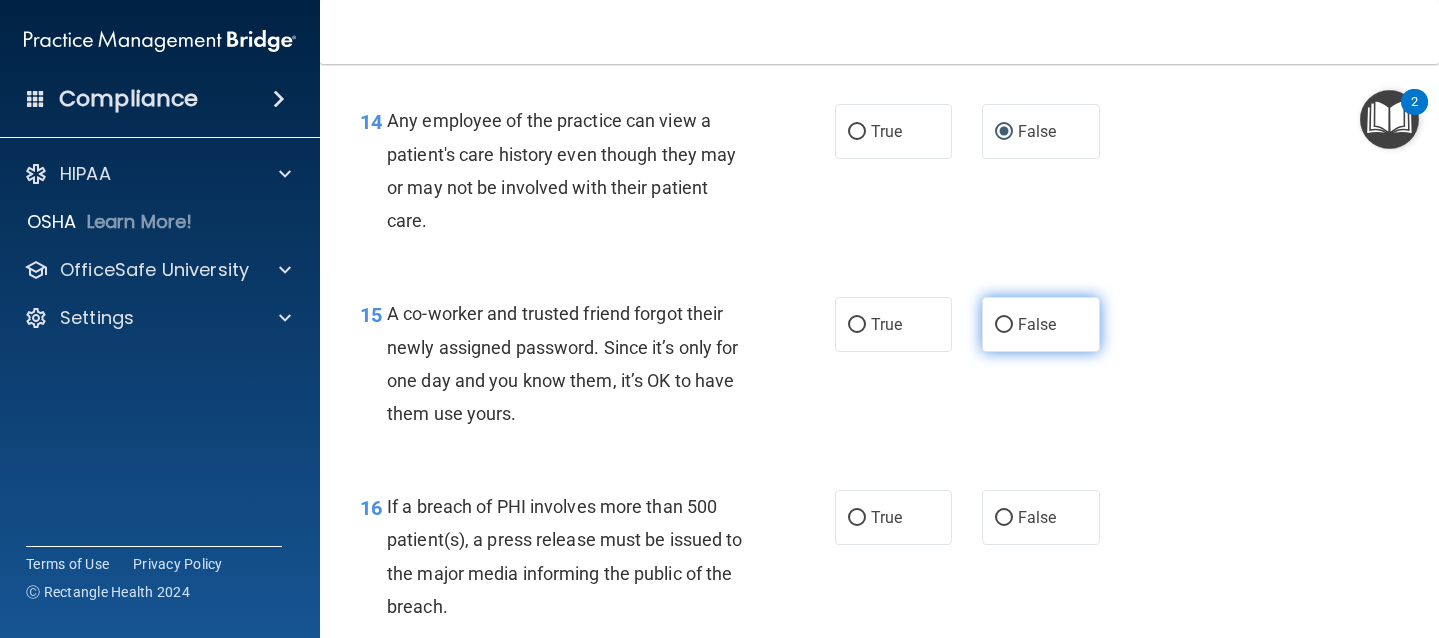 click on "False" at bounding box center (1004, 325) 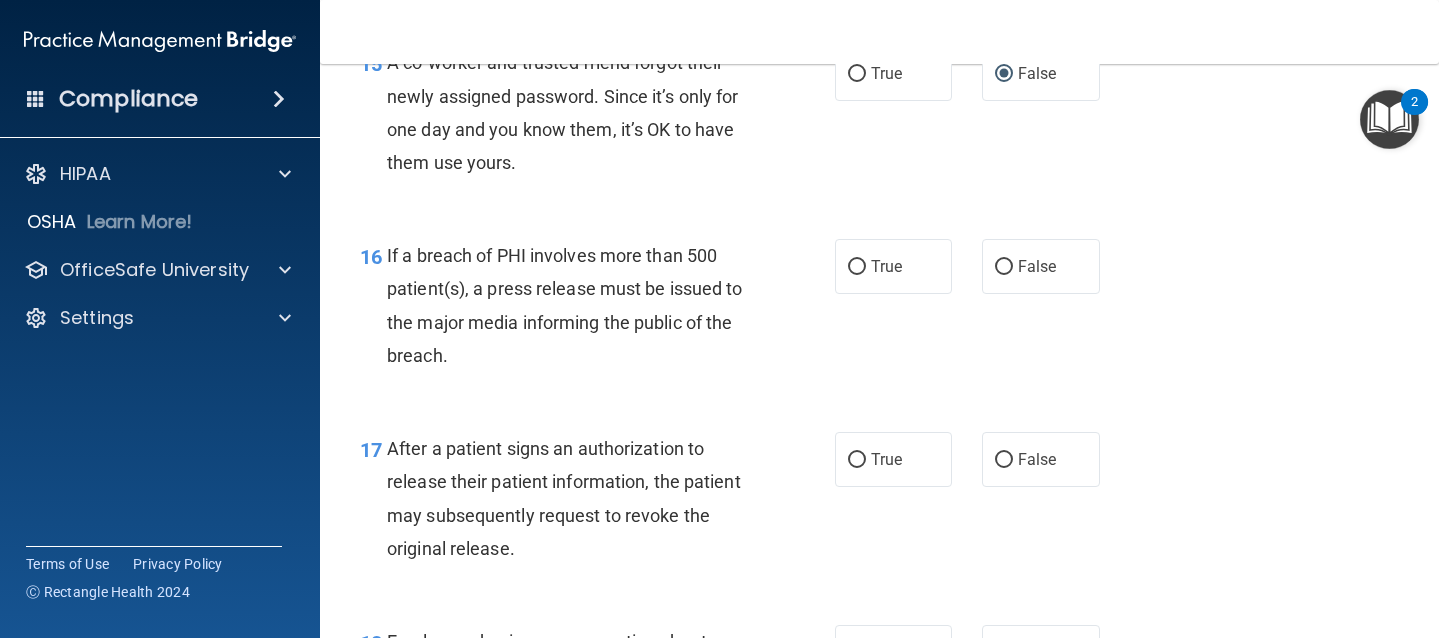 scroll, scrollTop: 2617, scrollLeft: 0, axis: vertical 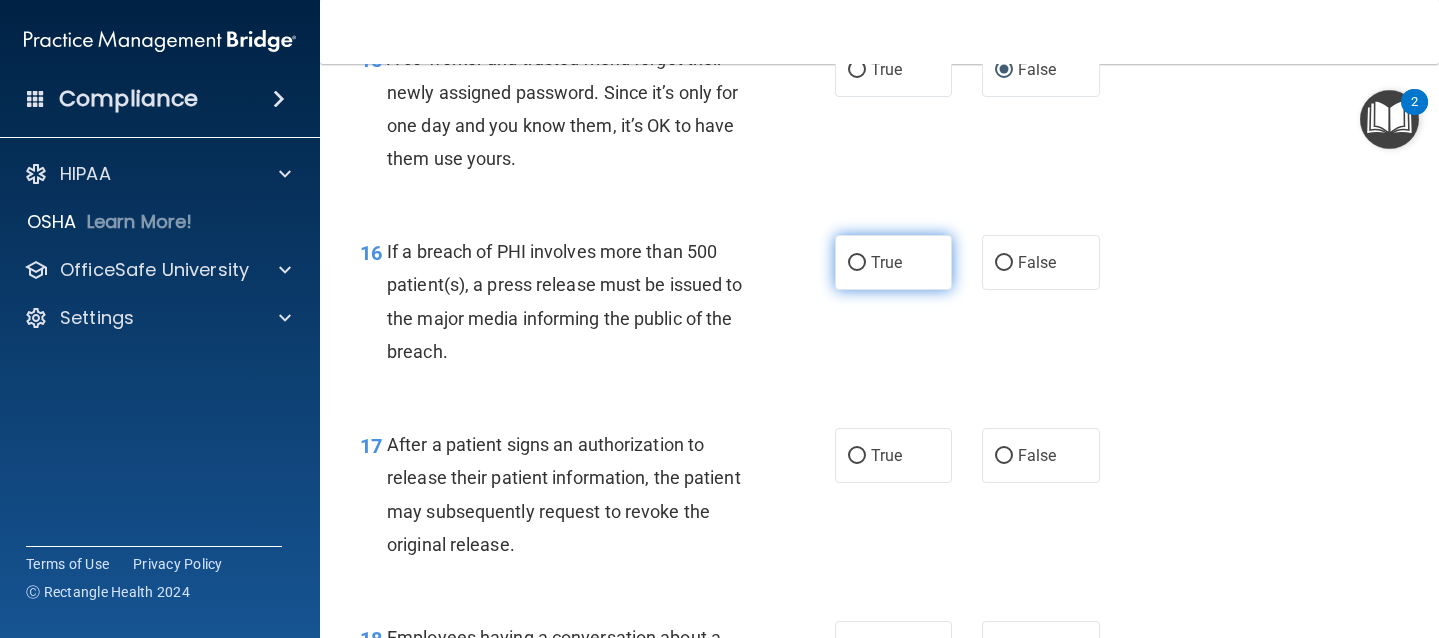 click on "True" at bounding box center [886, 262] 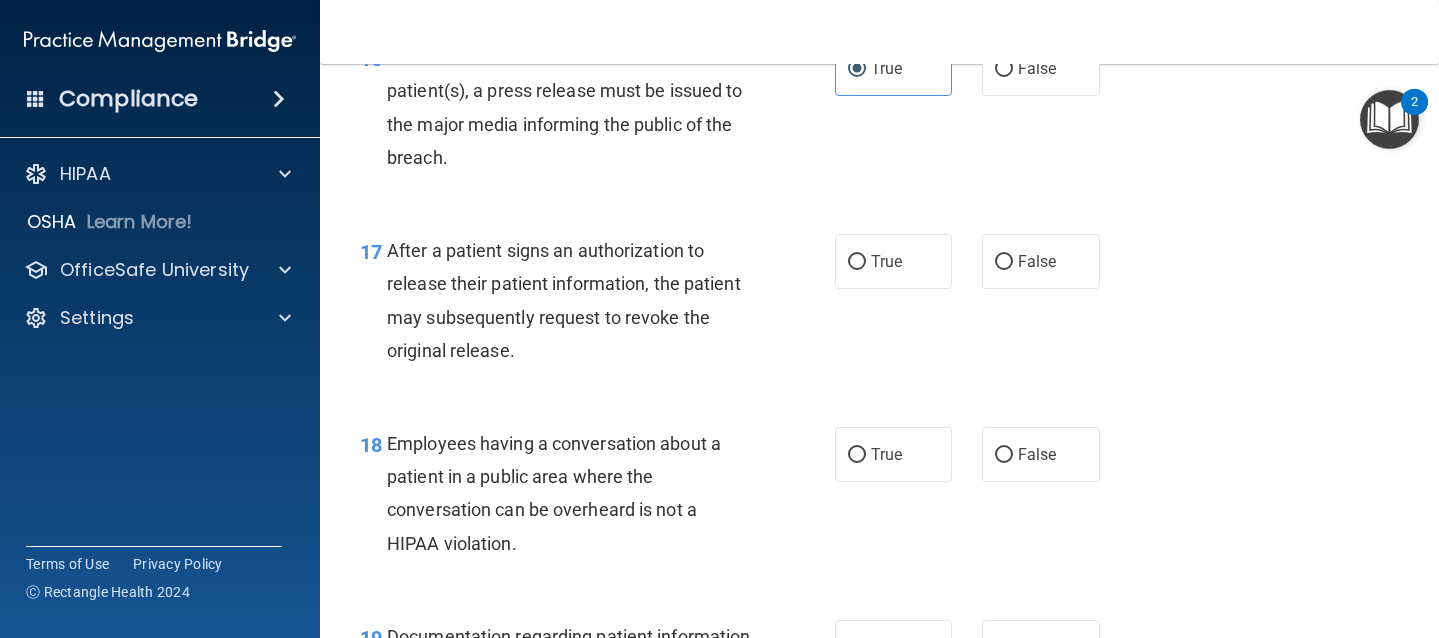 scroll, scrollTop: 2817, scrollLeft: 0, axis: vertical 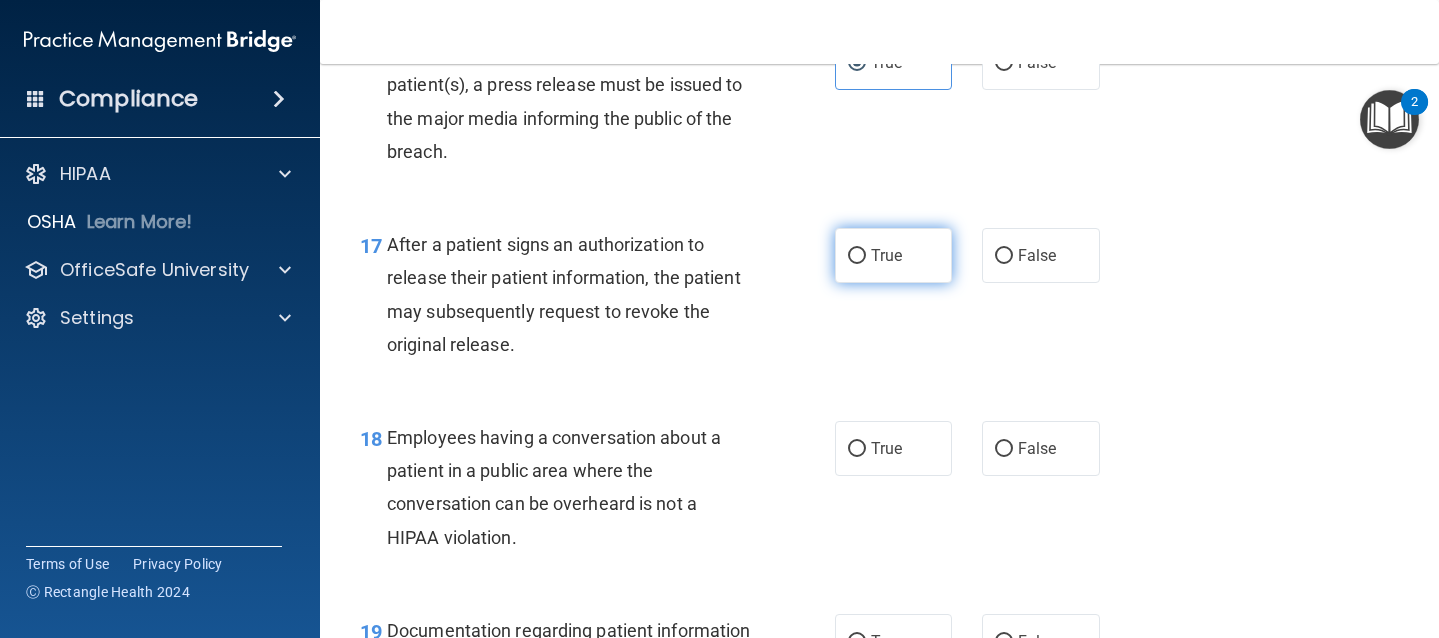 click on "True" at bounding box center [894, 255] 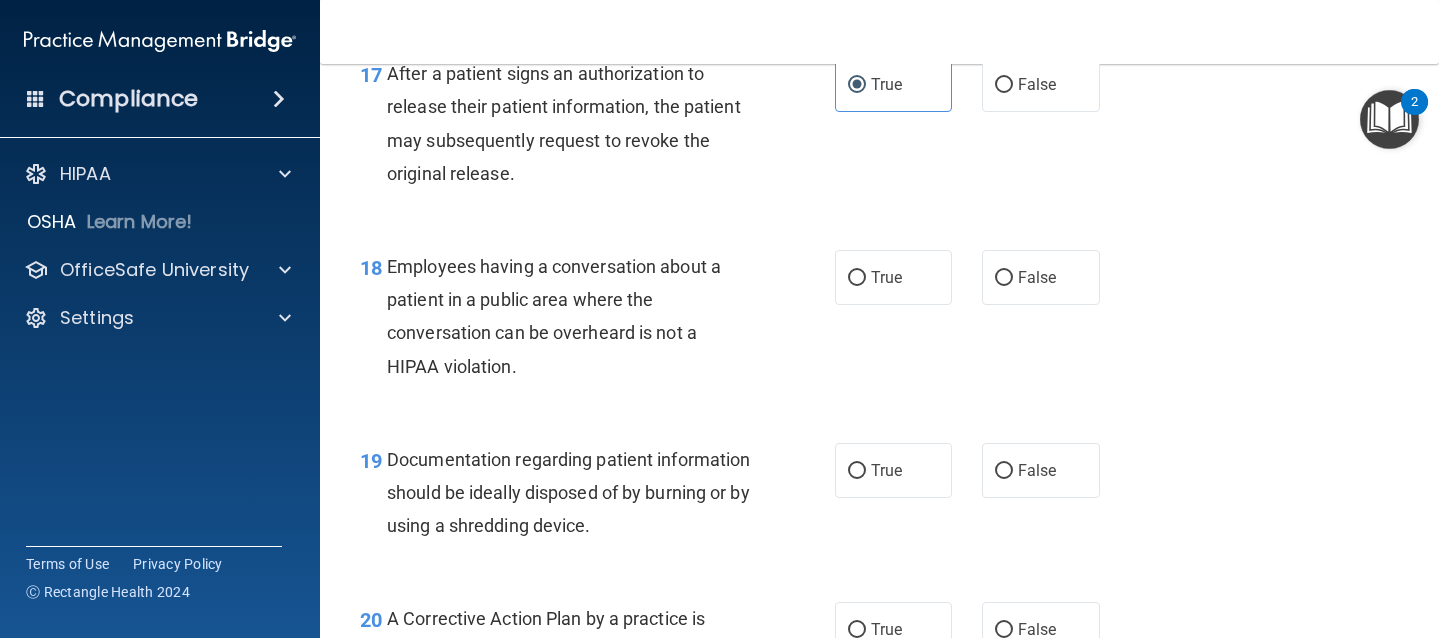 scroll, scrollTop: 2992, scrollLeft: 0, axis: vertical 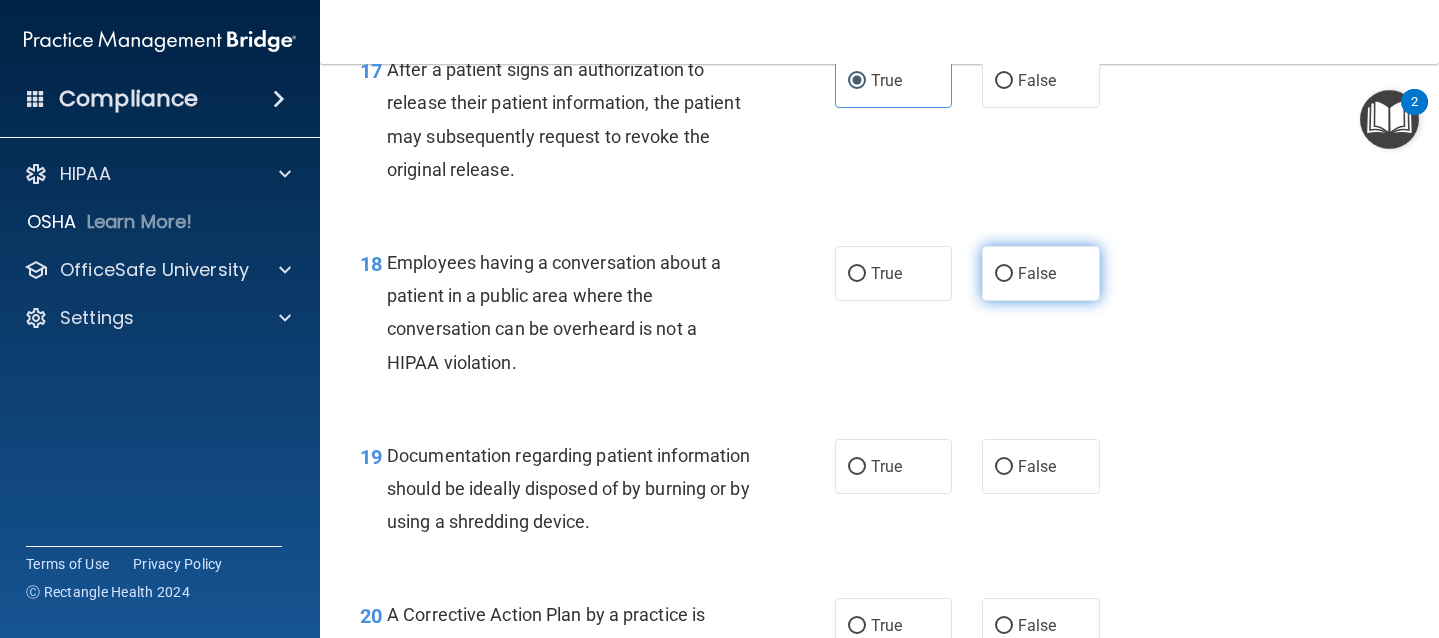 click on "False" at bounding box center (1037, 273) 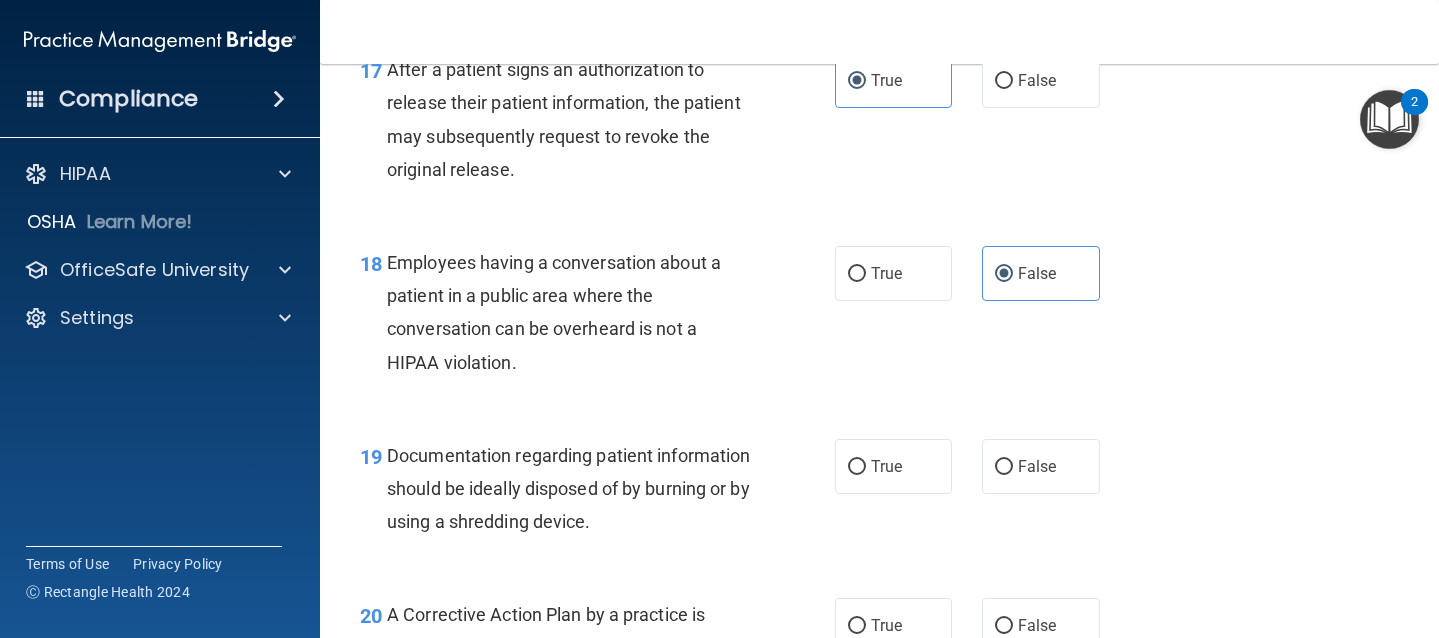 scroll, scrollTop: 3131, scrollLeft: 0, axis: vertical 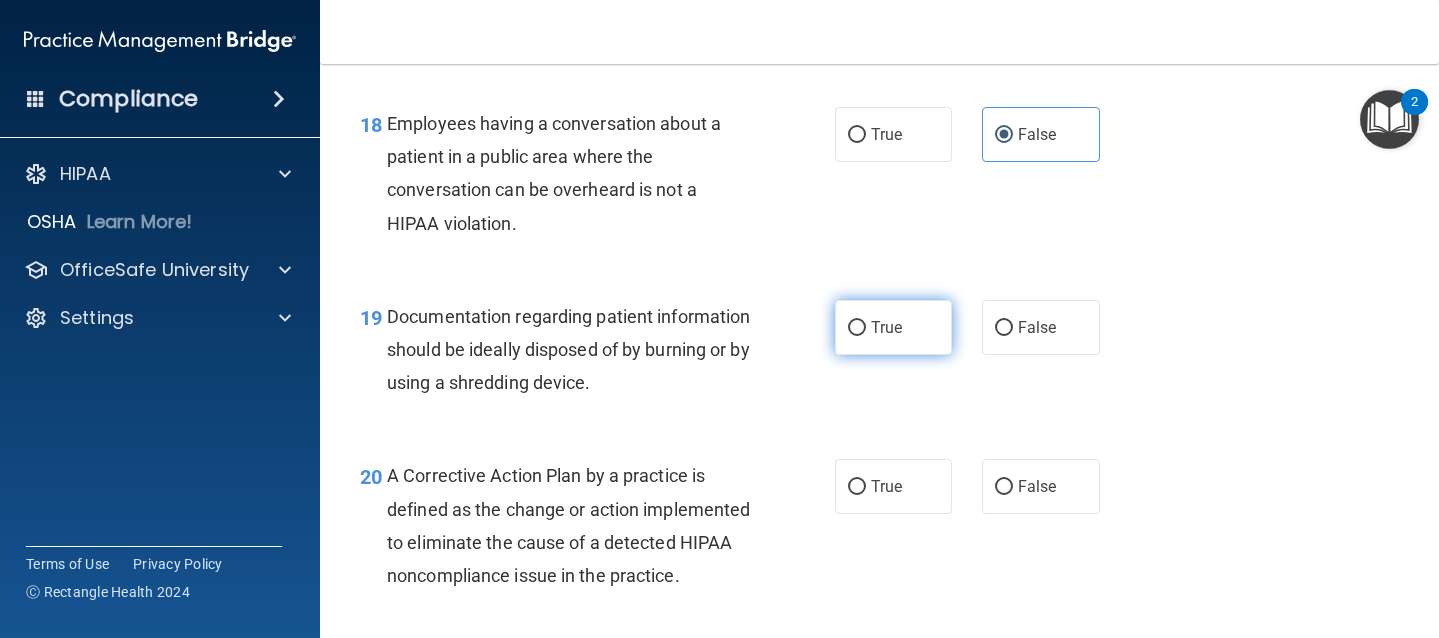 click on "True" at bounding box center (894, 327) 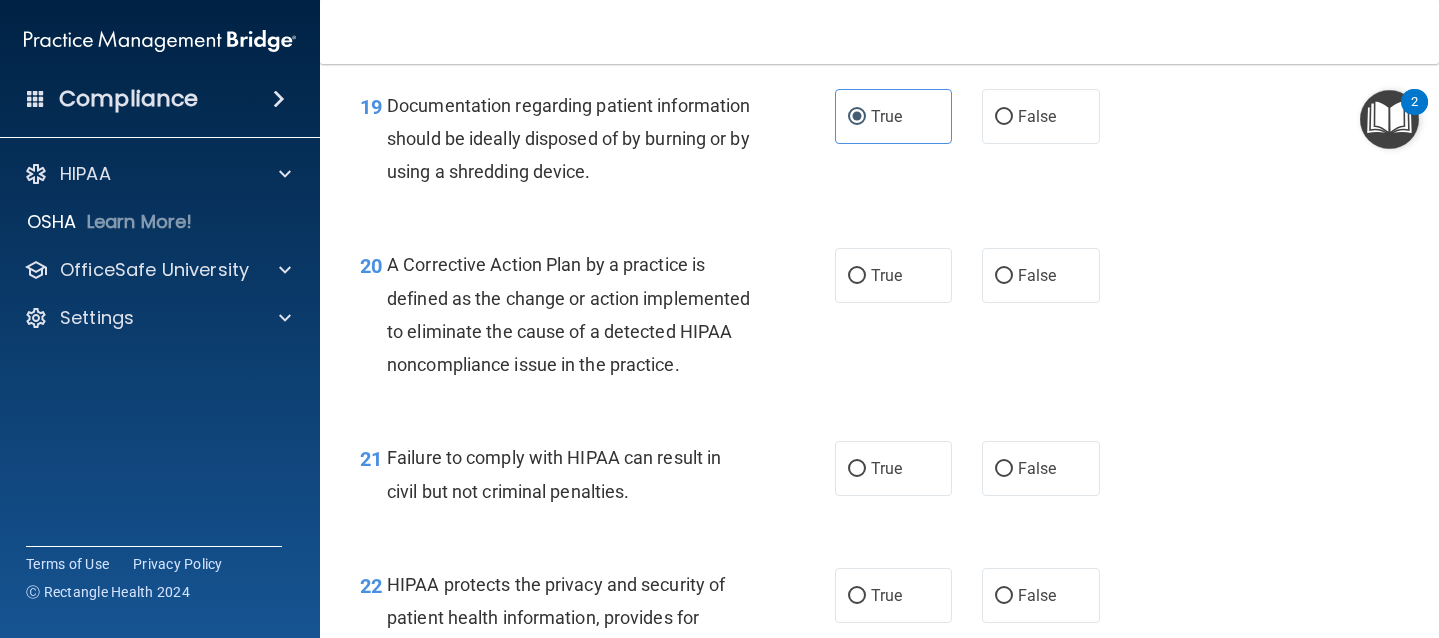 scroll, scrollTop: 3343, scrollLeft: 0, axis: vertical 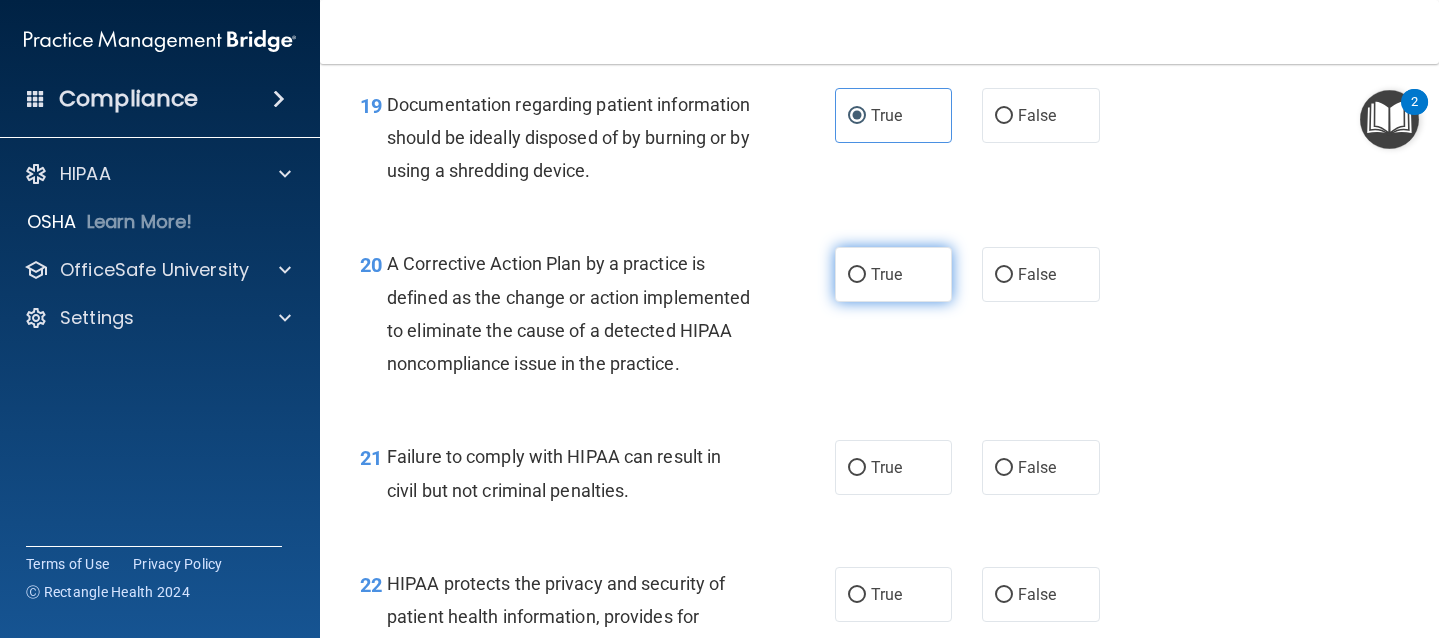 click on "True" at bounding box center (894, 274) 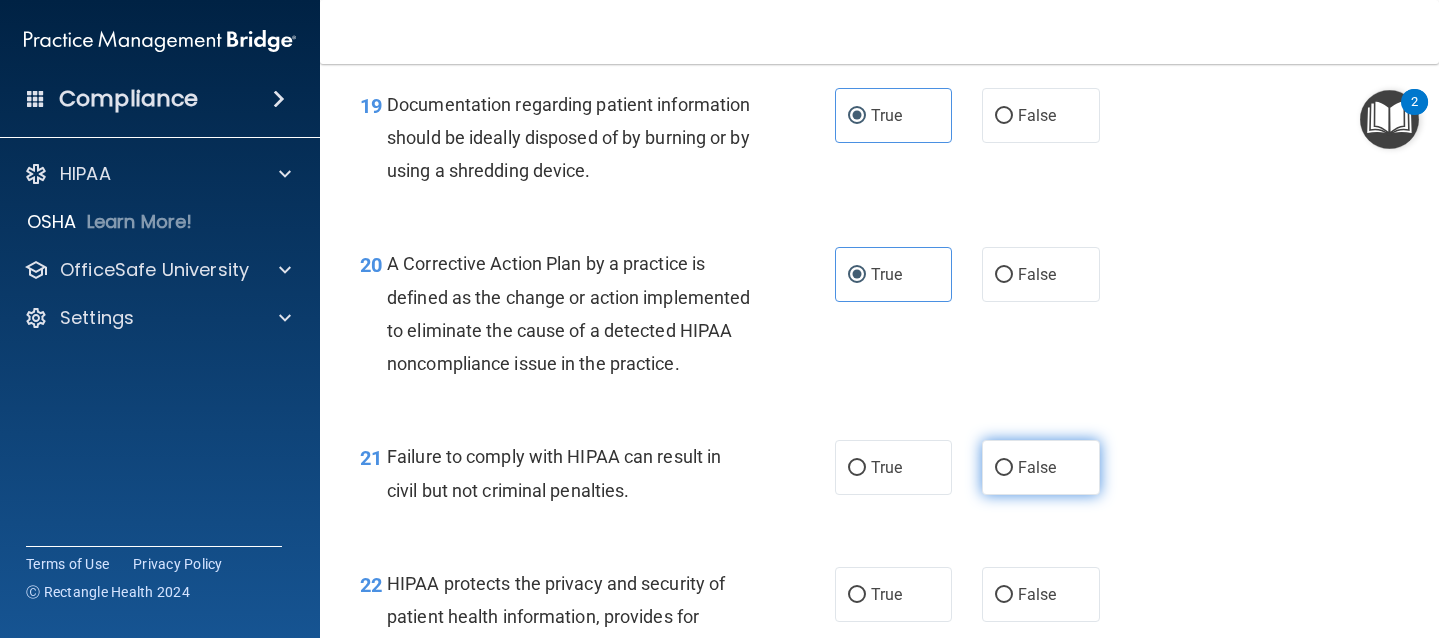 click on "False" at bounding box center [1037, 467] 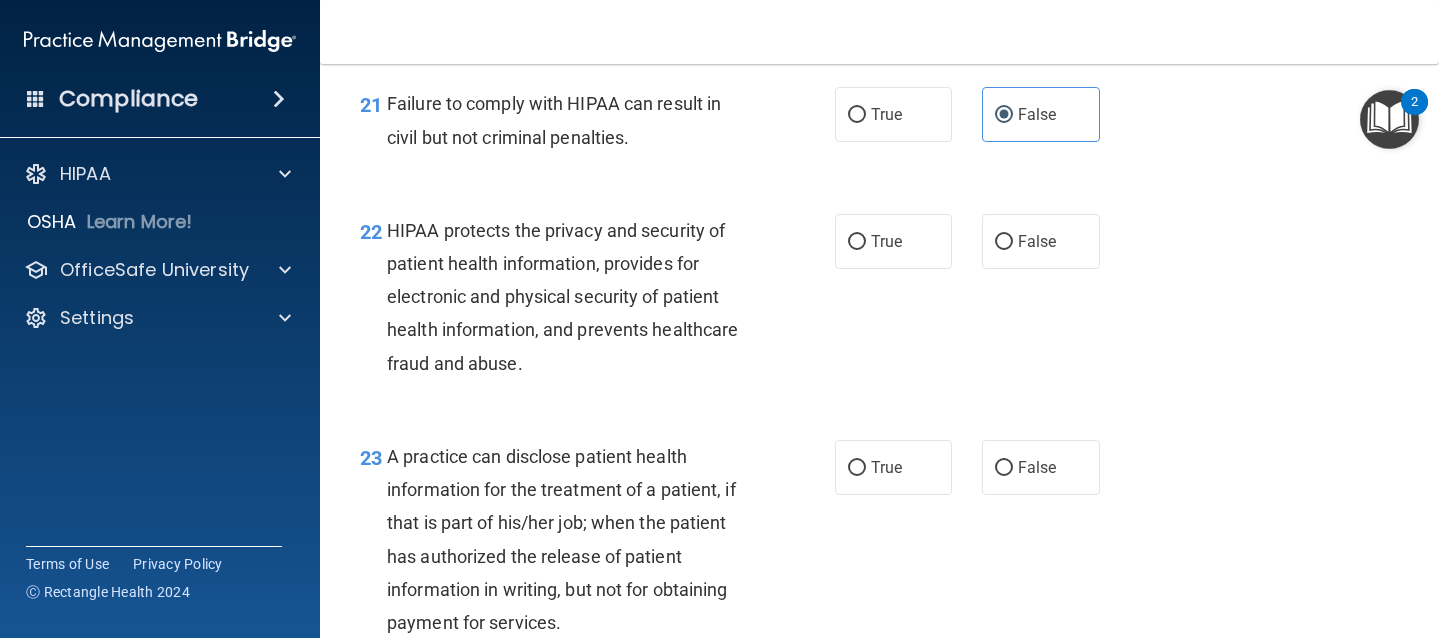 scroll, scrollTop: 3696, scrollLeft: 0, axis: vertical 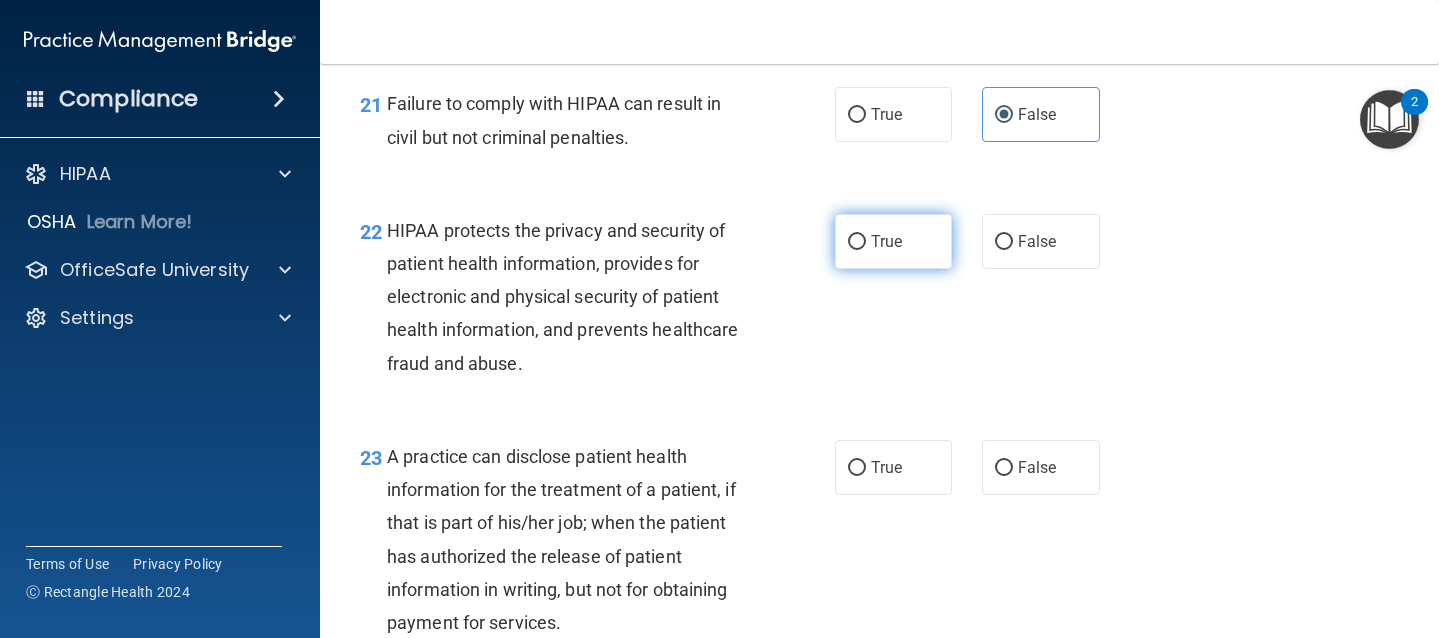 click on "True" at bounding box center [886, 241] 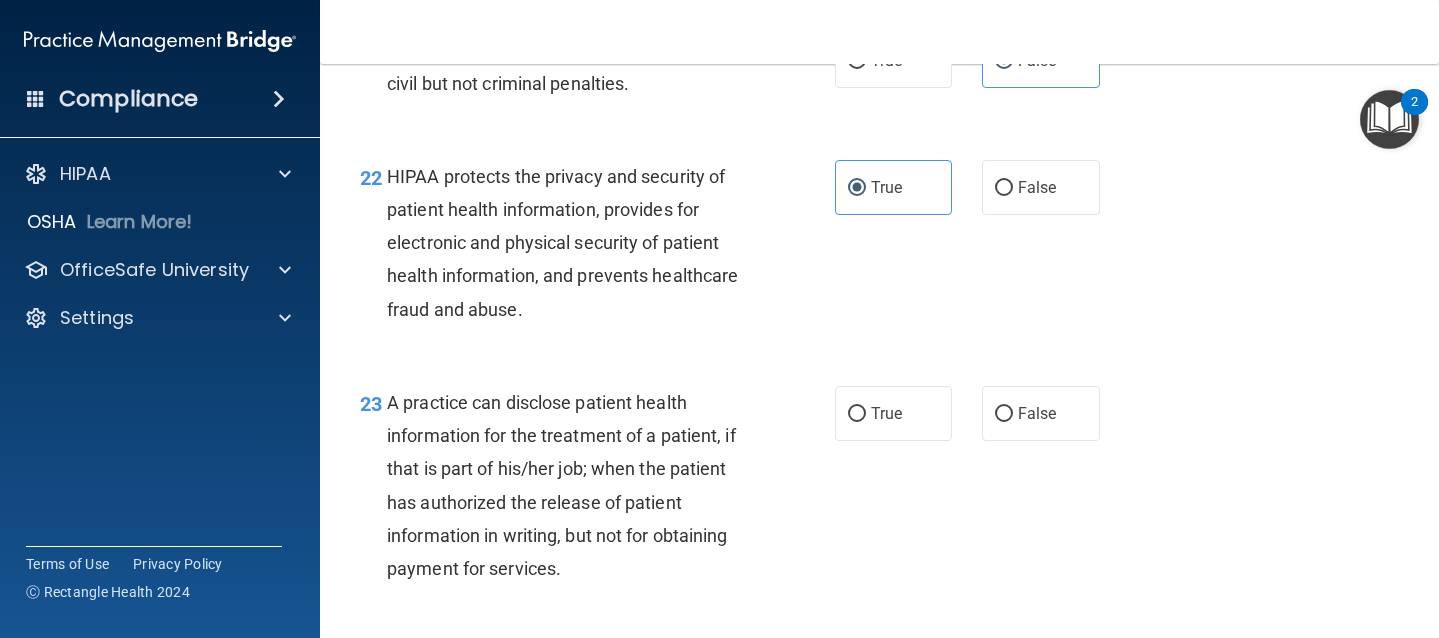 scroll, scrollTop: 3926, scrollLeft: 0, axis: vertical 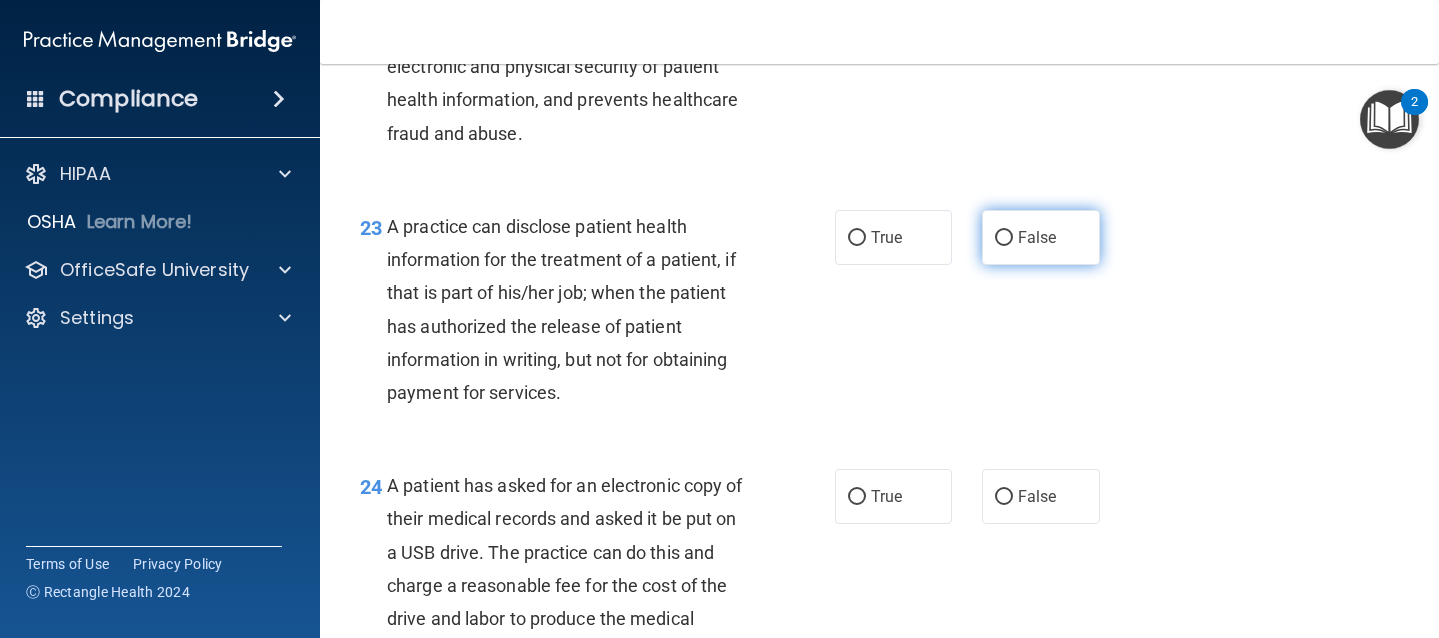 click on "False" at bounding box center [1037, 237] 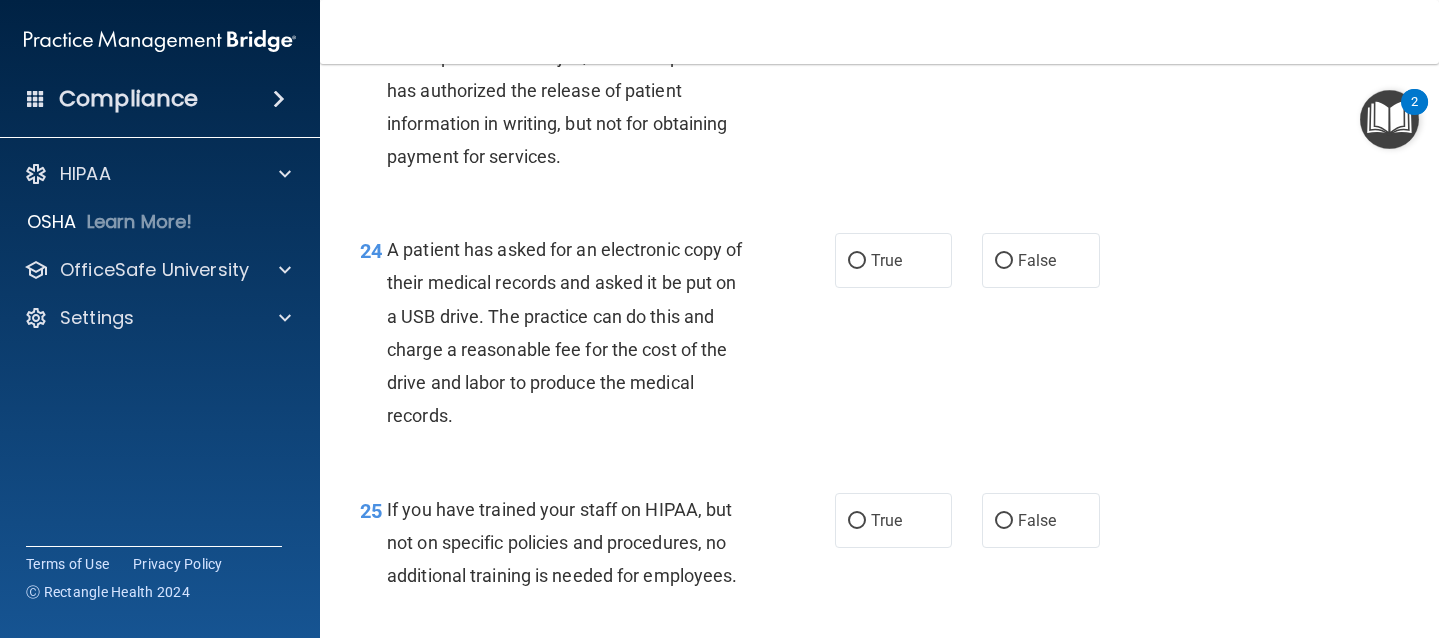scroll, scrollTop: 4189, scrollLeft: 0, axis: vertical 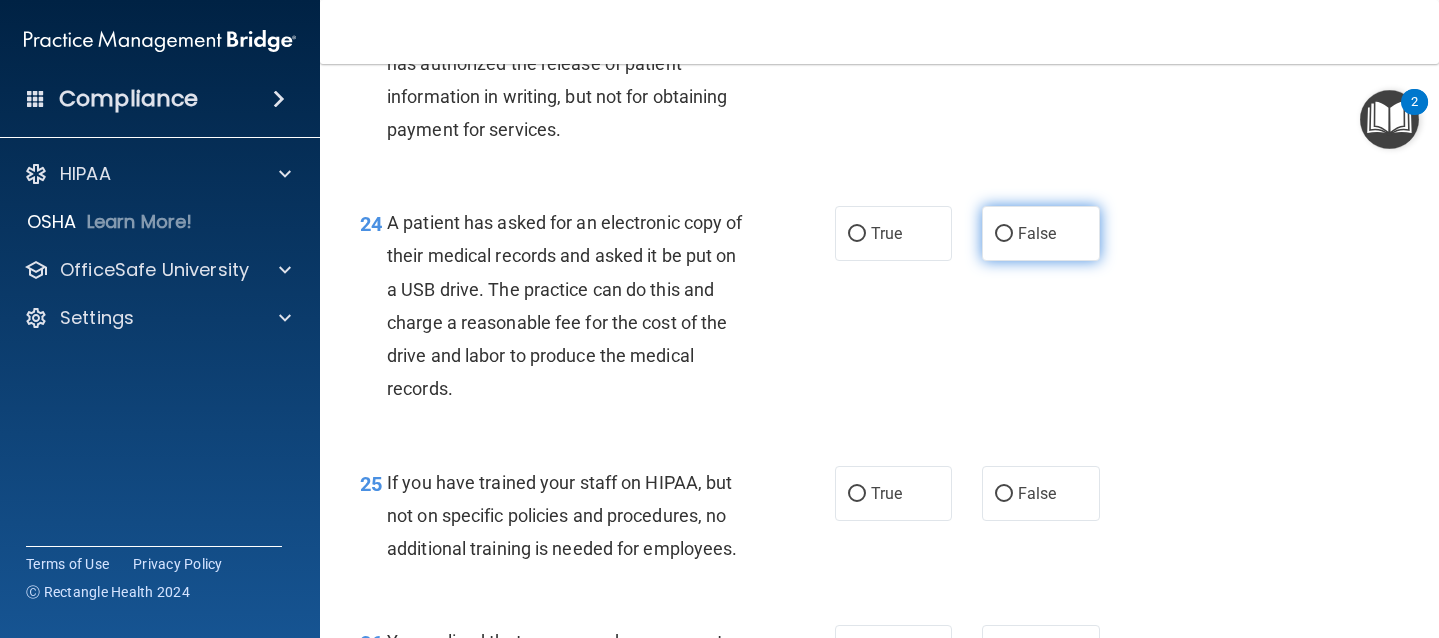 click on "False" at bounding box center (1037, 233) 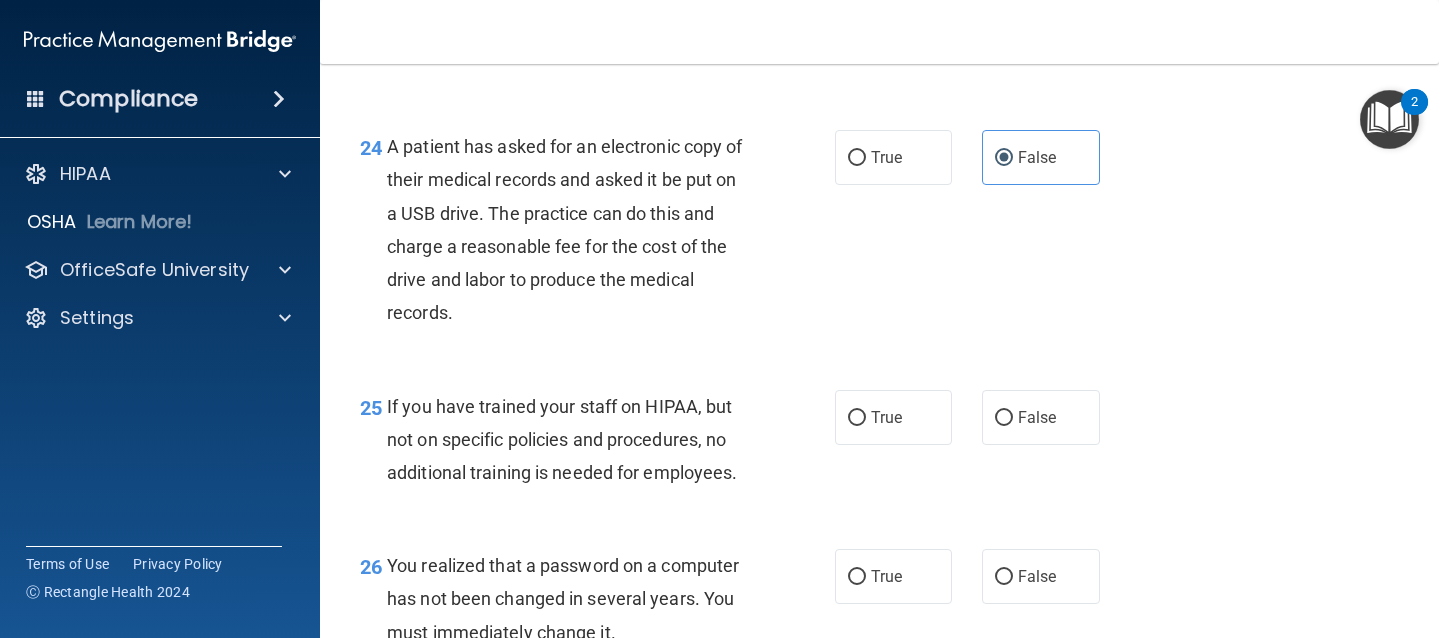 scroll, scrollTop: 4339, scrollLeft: 0, axis: vertical 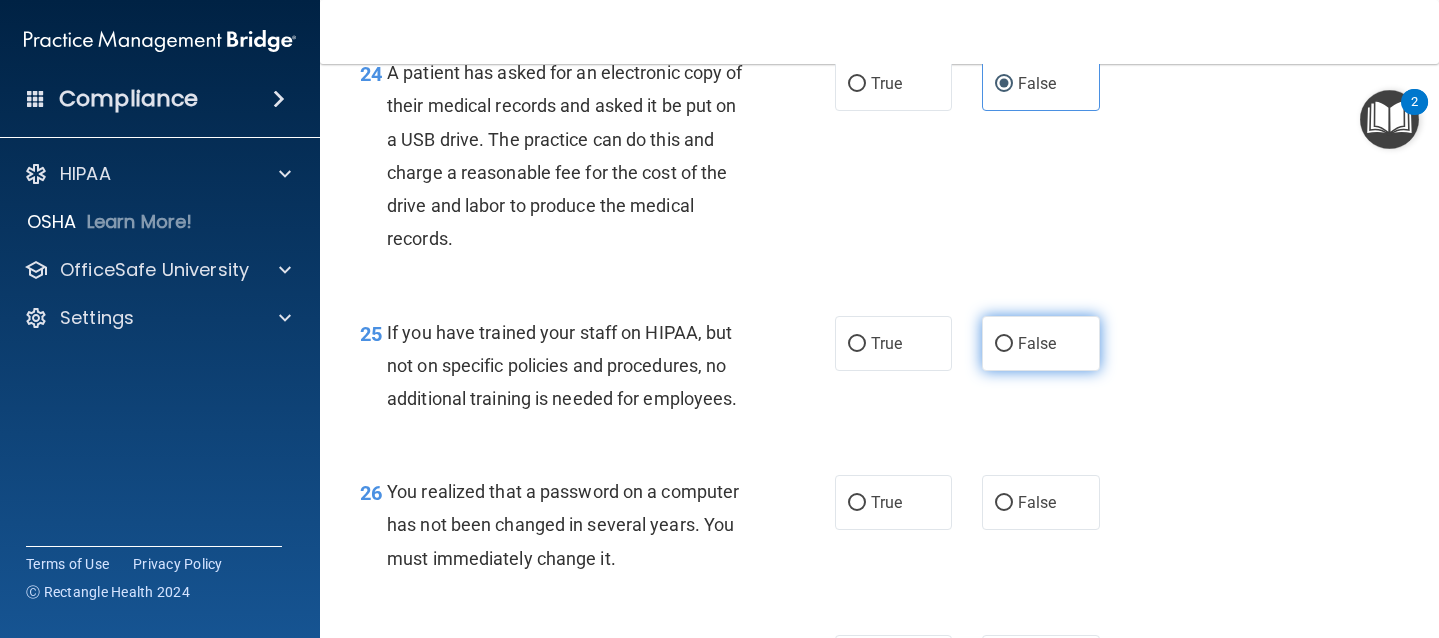 click on "False" at bounding box center [1004, 344] 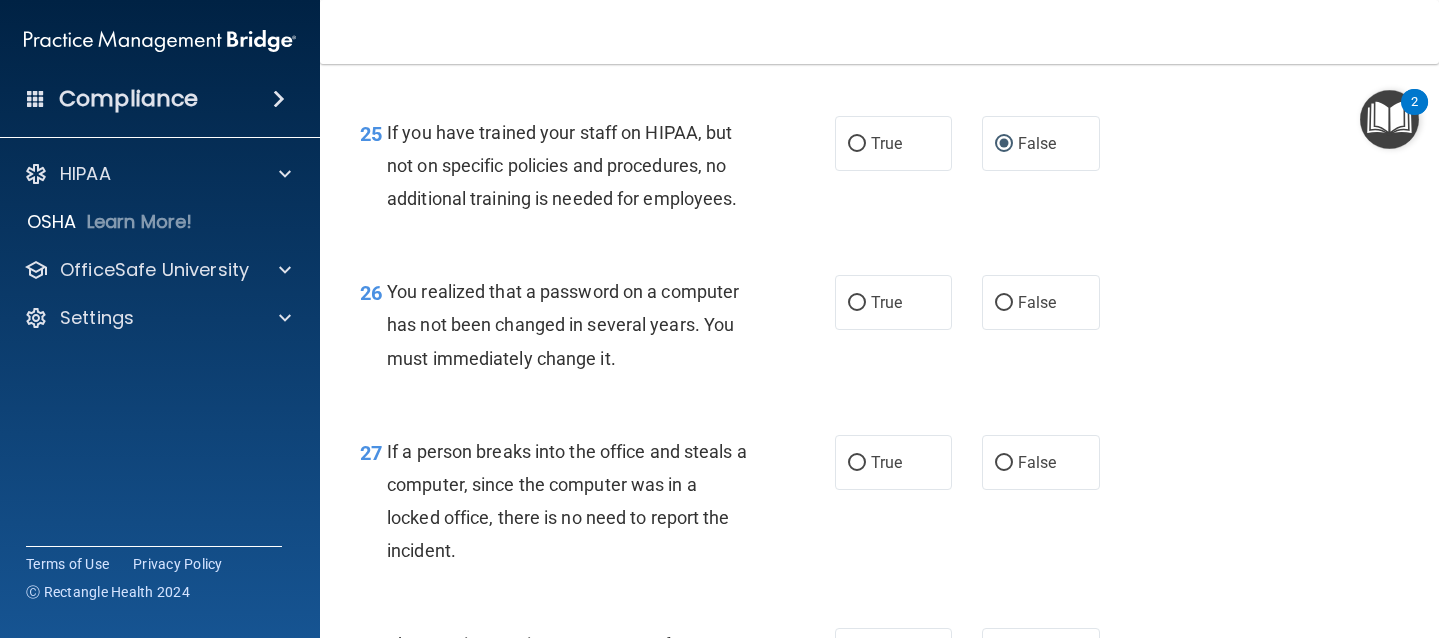 scroll, scrollTop: 4609, scrollLeft: 0, axis: vertical 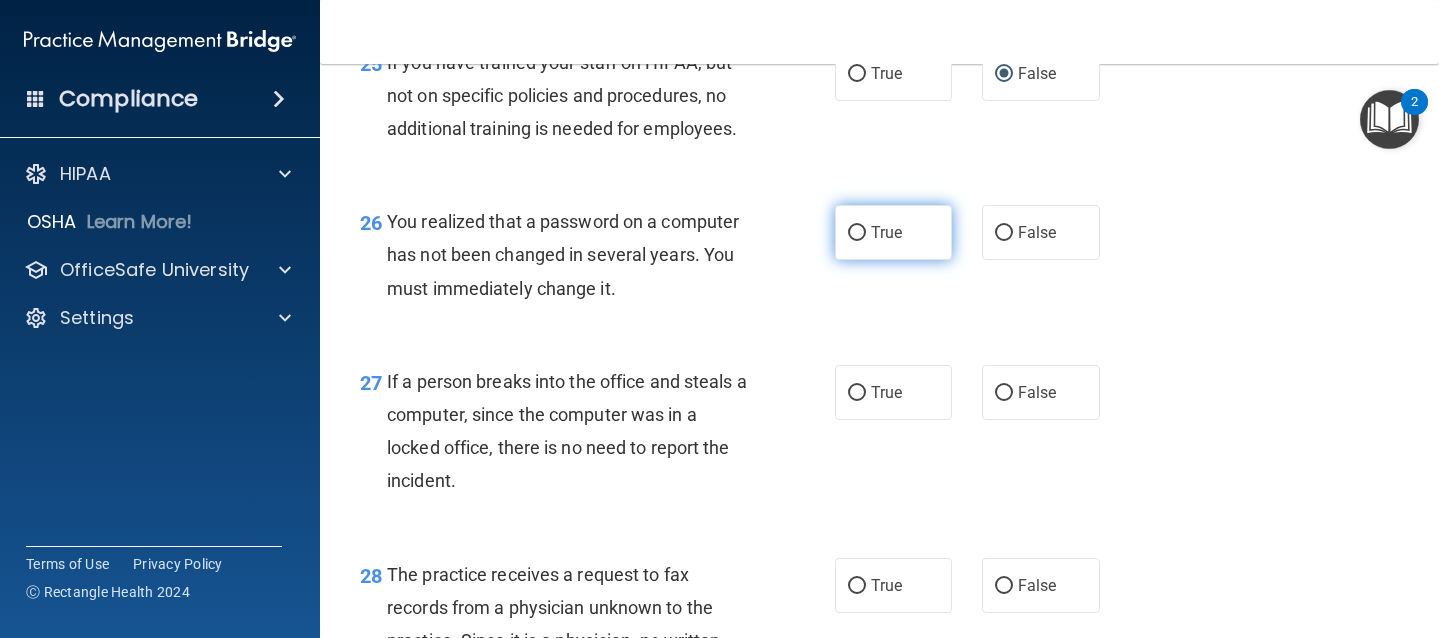 click on "True" at bounding box center [894, 232] 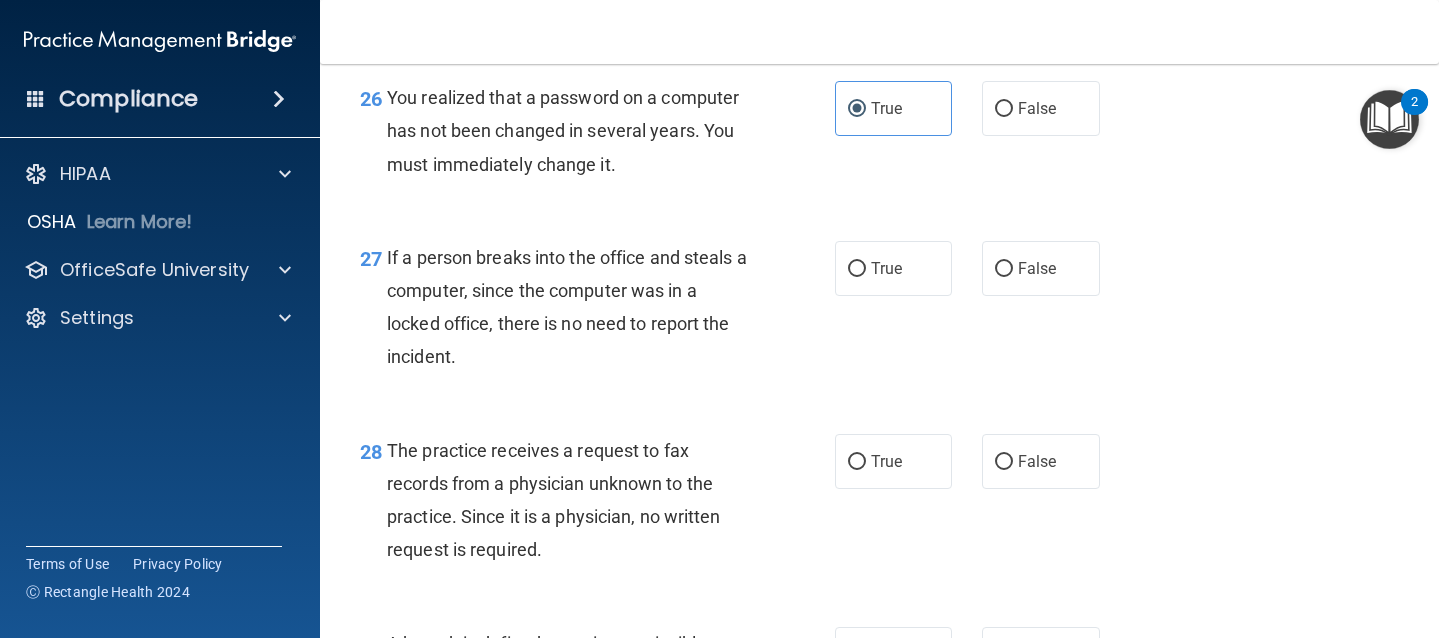 scroll, scrollTop: 4753, scrollLeft: 0, axis: vertical 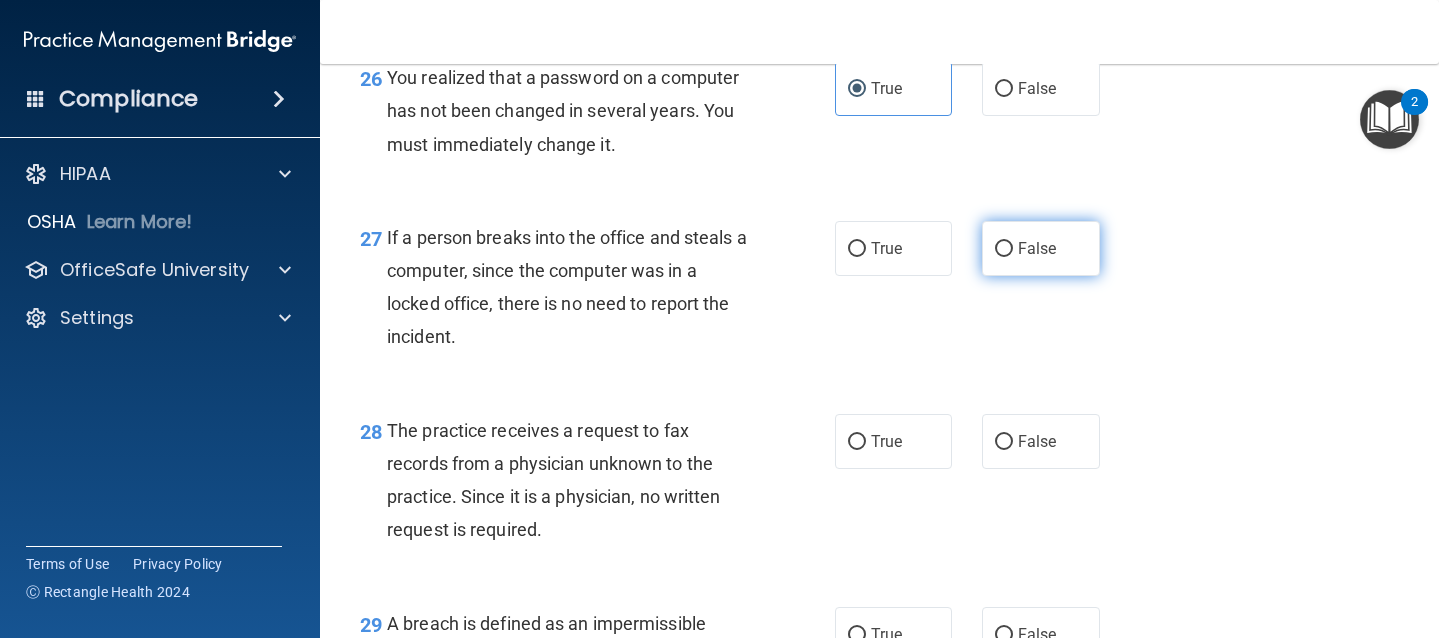 click on "False" at bounding box center [1037, 248] 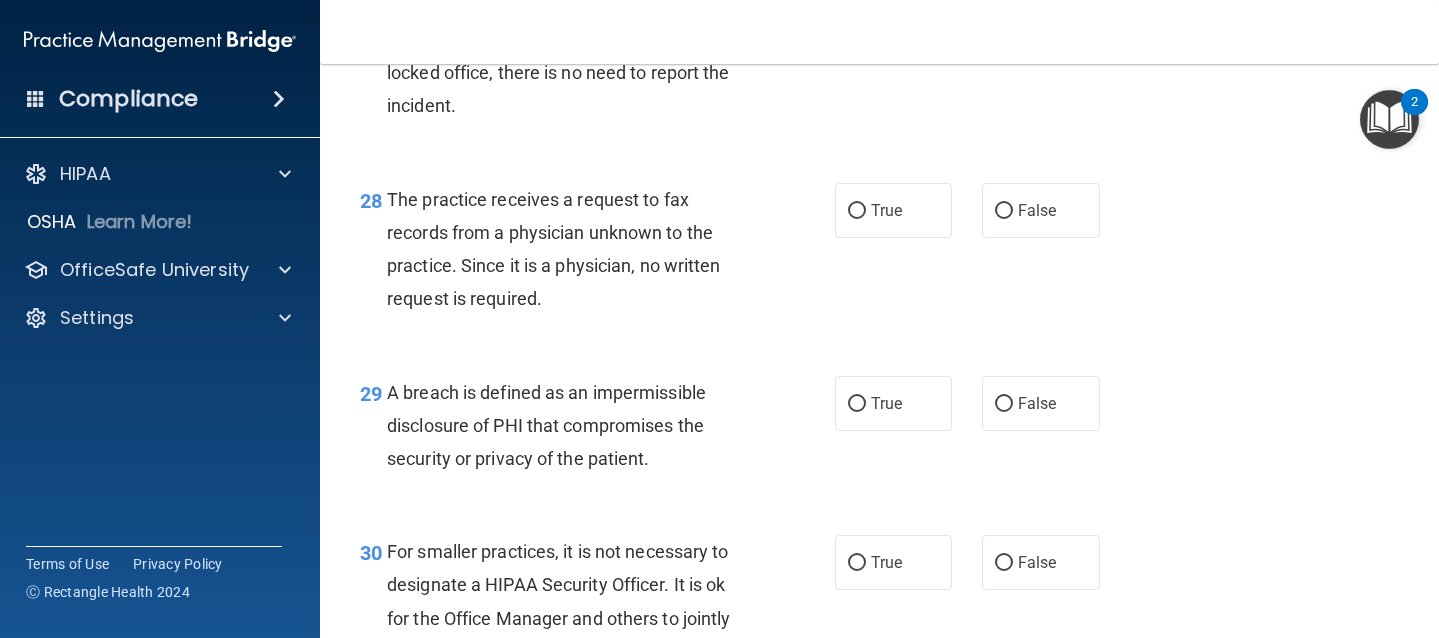 scroll, scrollTop: 4985, scrollLeft: 0, axis: vertical 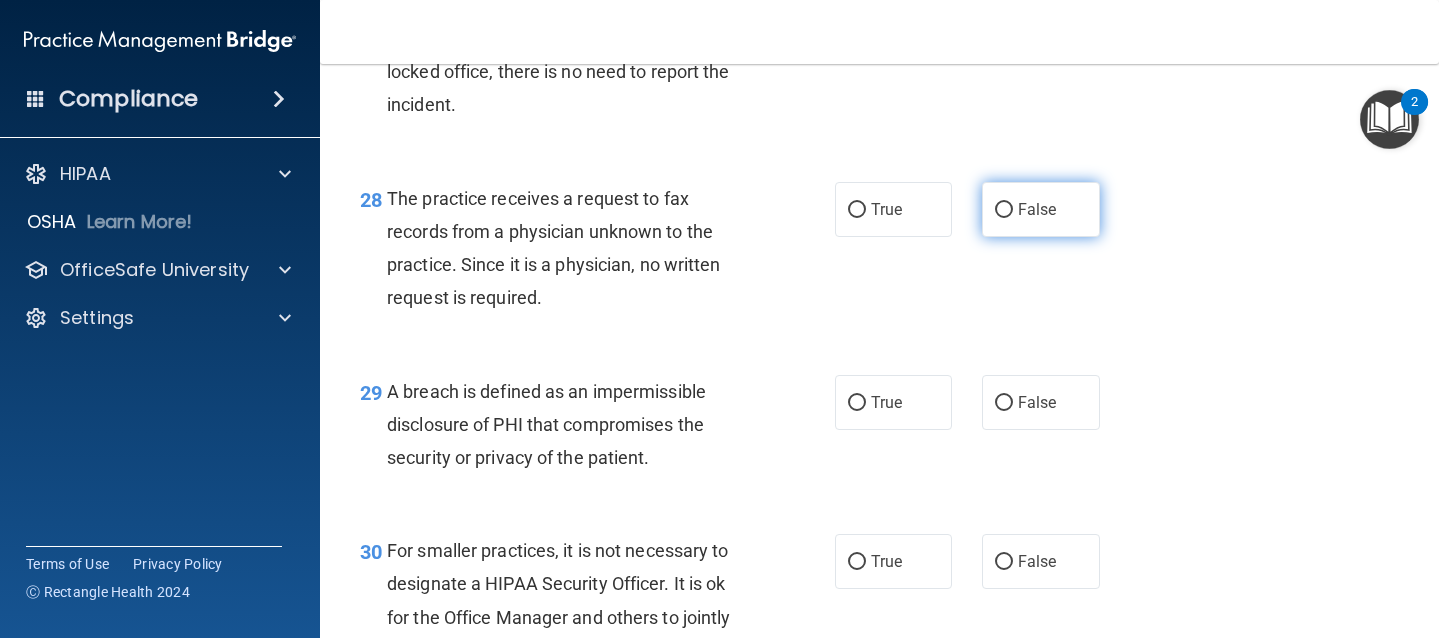 click on "False" at bounding box center (1037, 209) 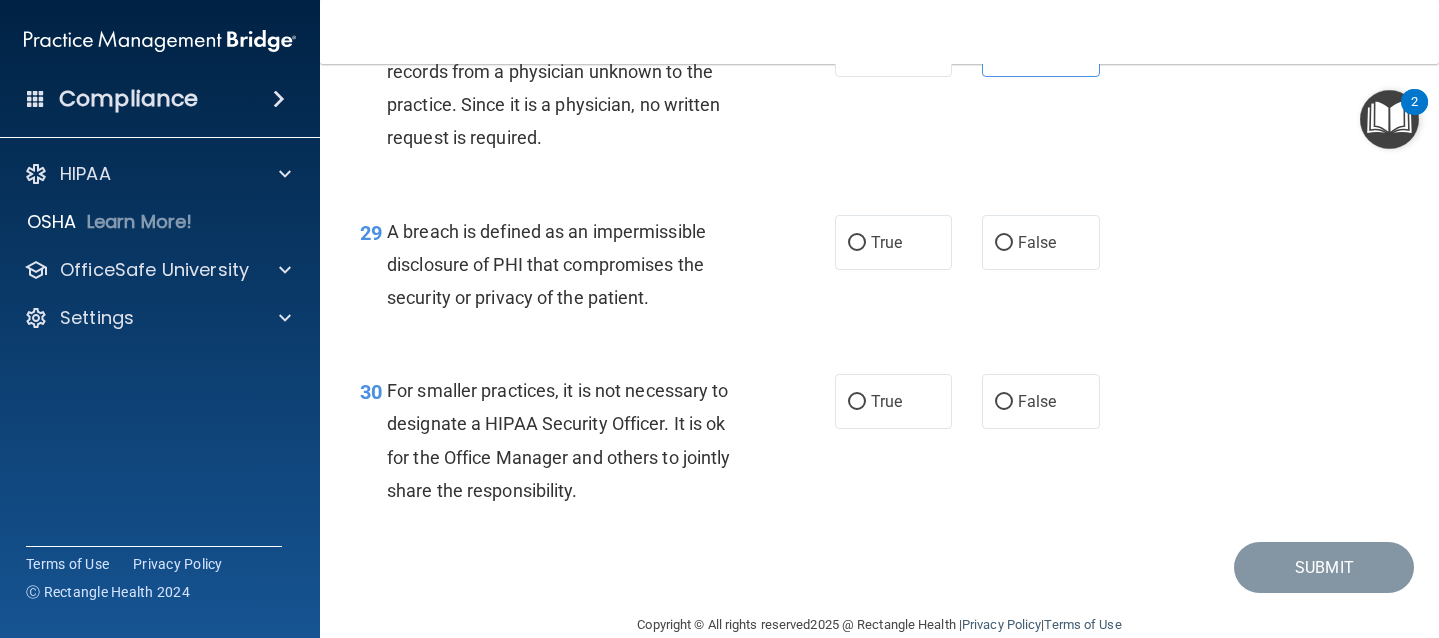 scroll, scrollTop: 5209, scrollLeft: 0, axis: vertical 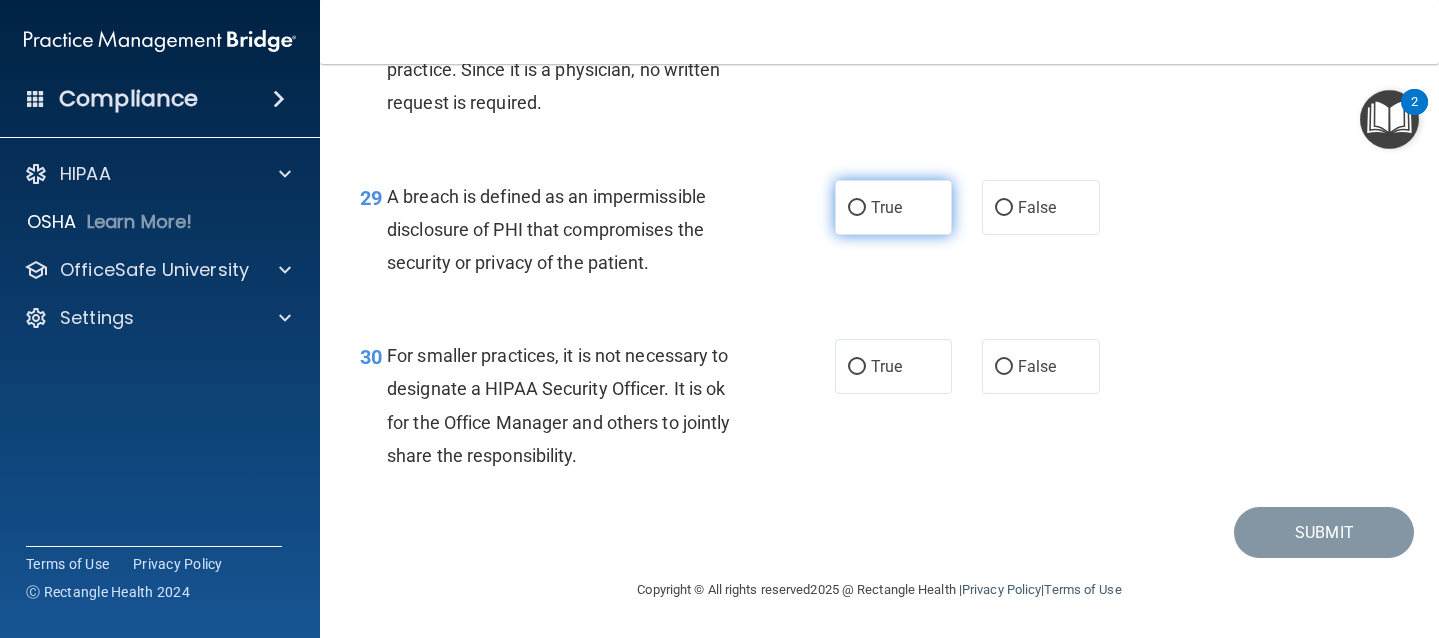 click on "True" at bounding box center (894, 207) 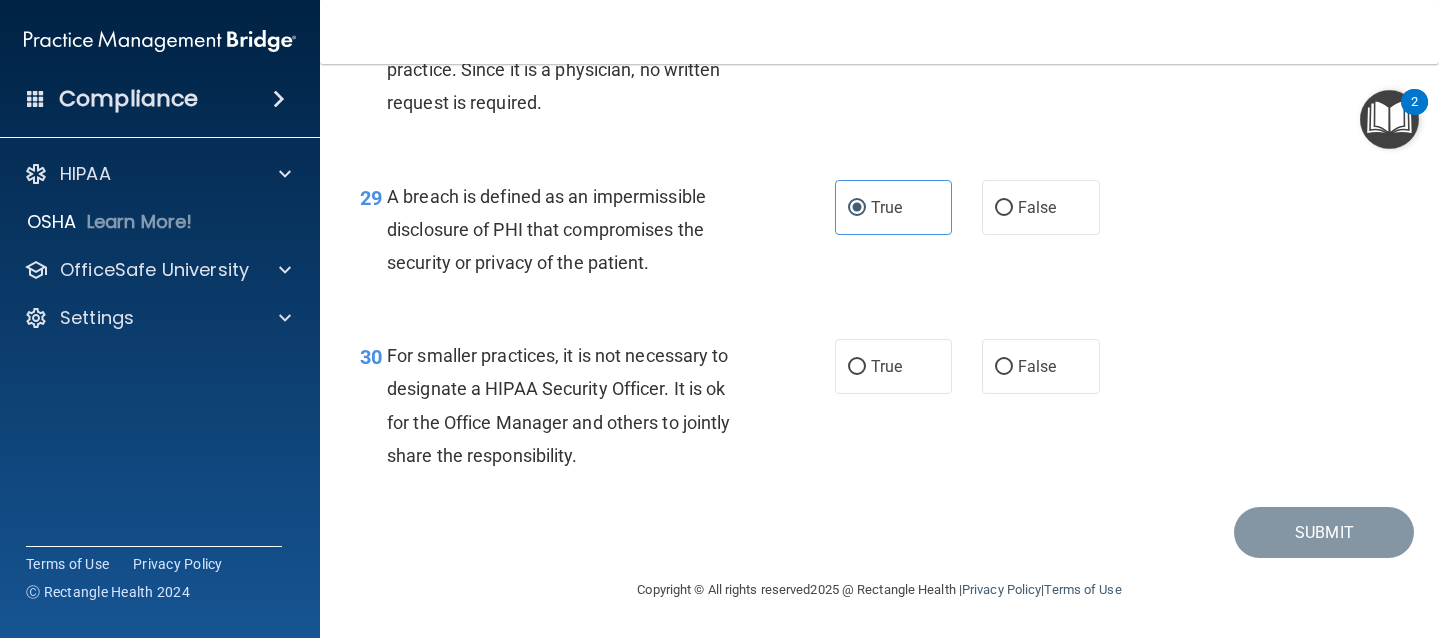scroll, scrollTop: 5214, scrollLeft: 0, axis: vertical 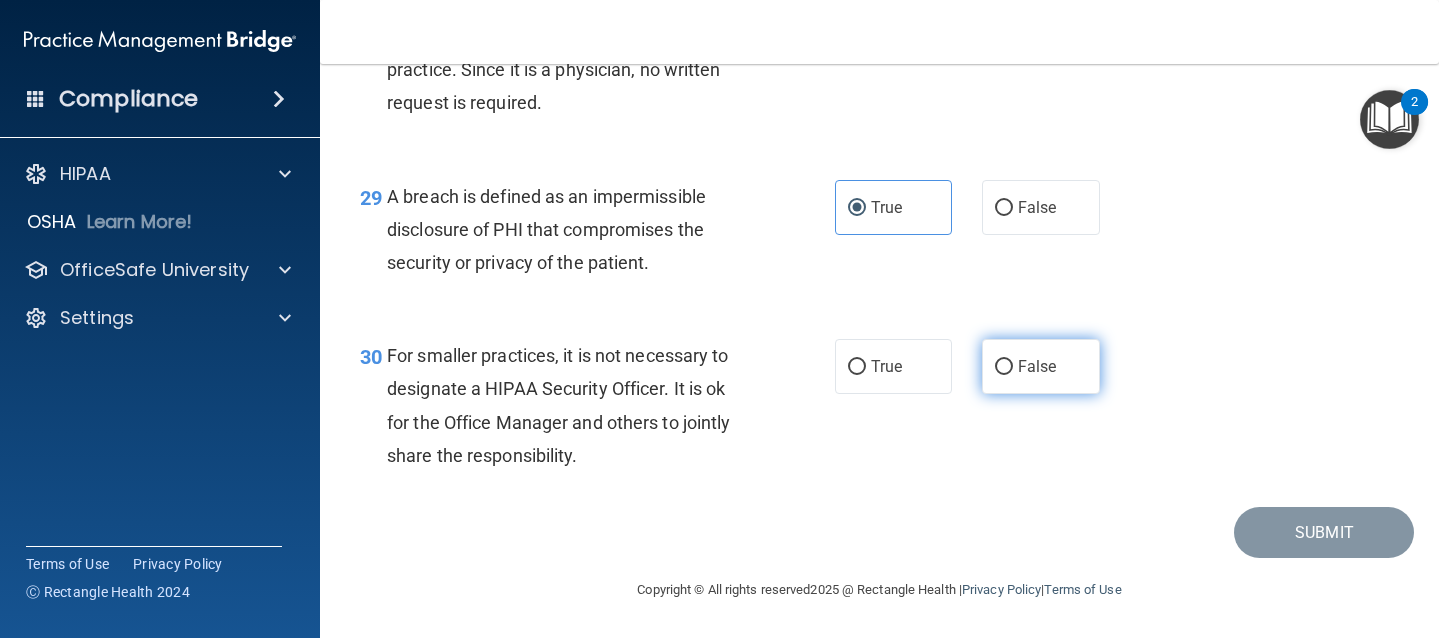 click on "False" at bounding box center [1037, 366] 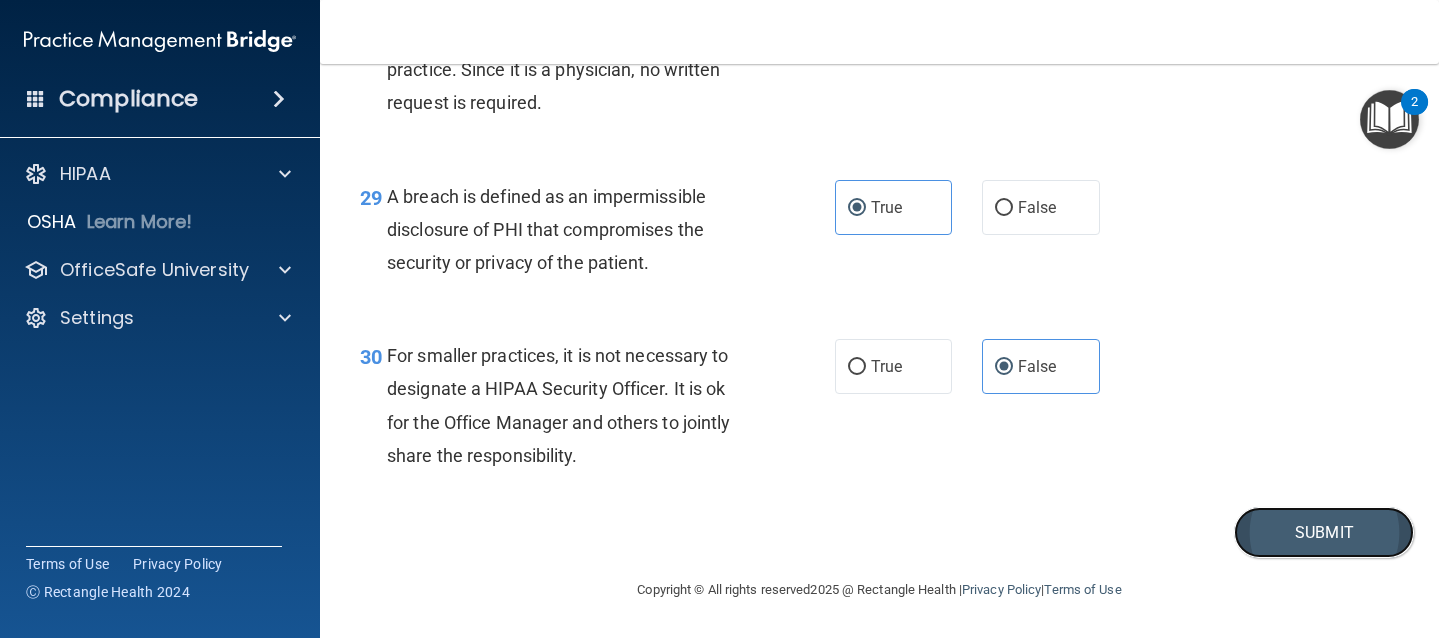 click on "Submit" at bounding box center (1324, 532) 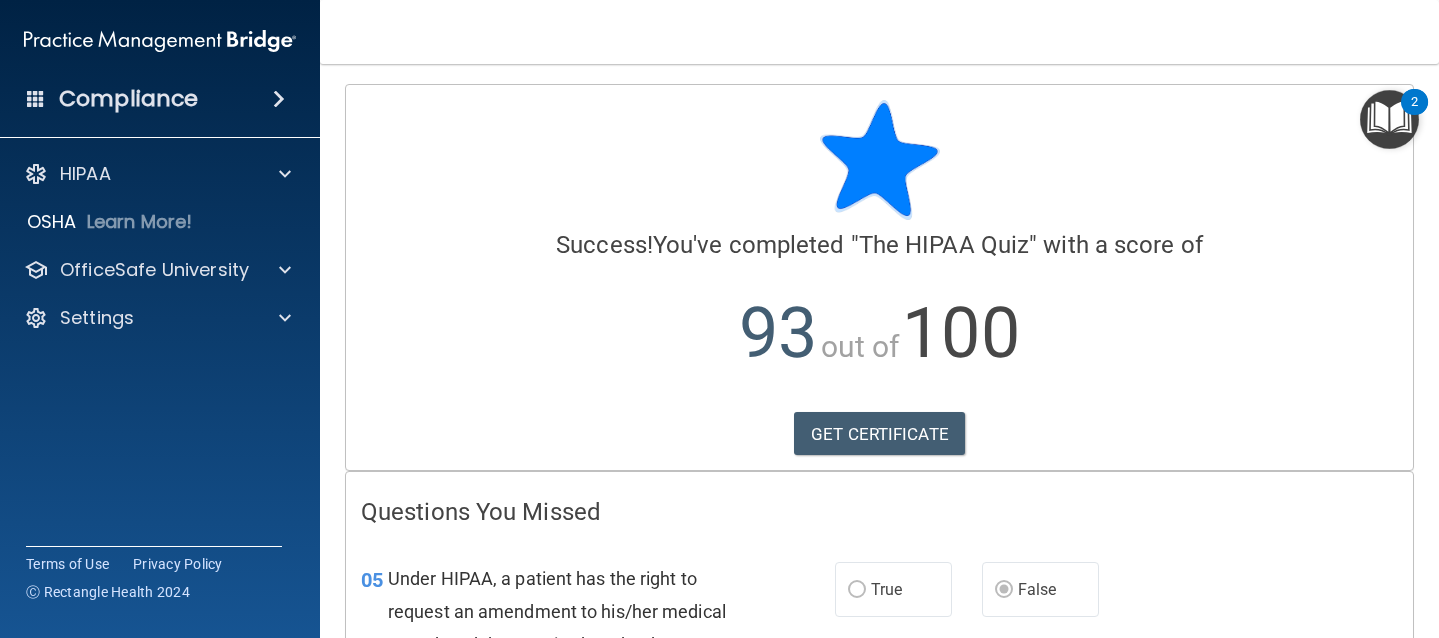 scroll, scrollTop: 0, scrollLeft: 0, axis: both 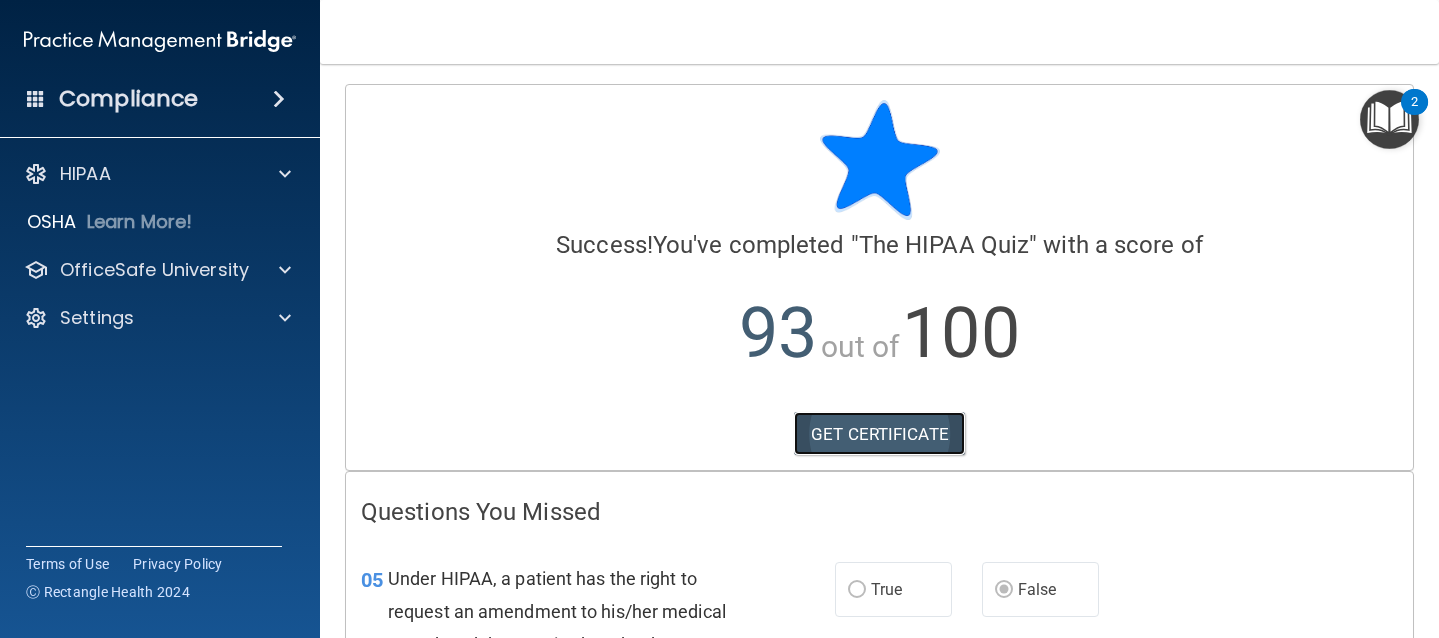 click on "GET CERTIFICATE" at bounding box center [879, 434] 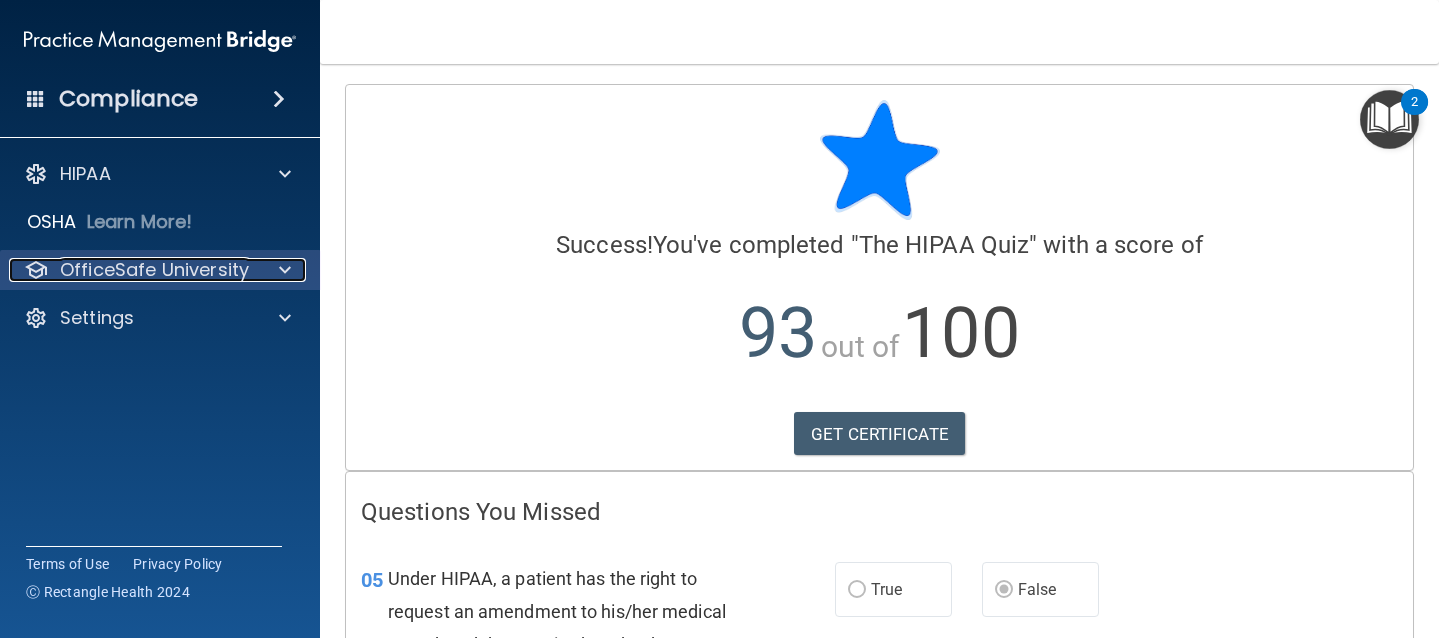 click at bounding box center (285, 270) 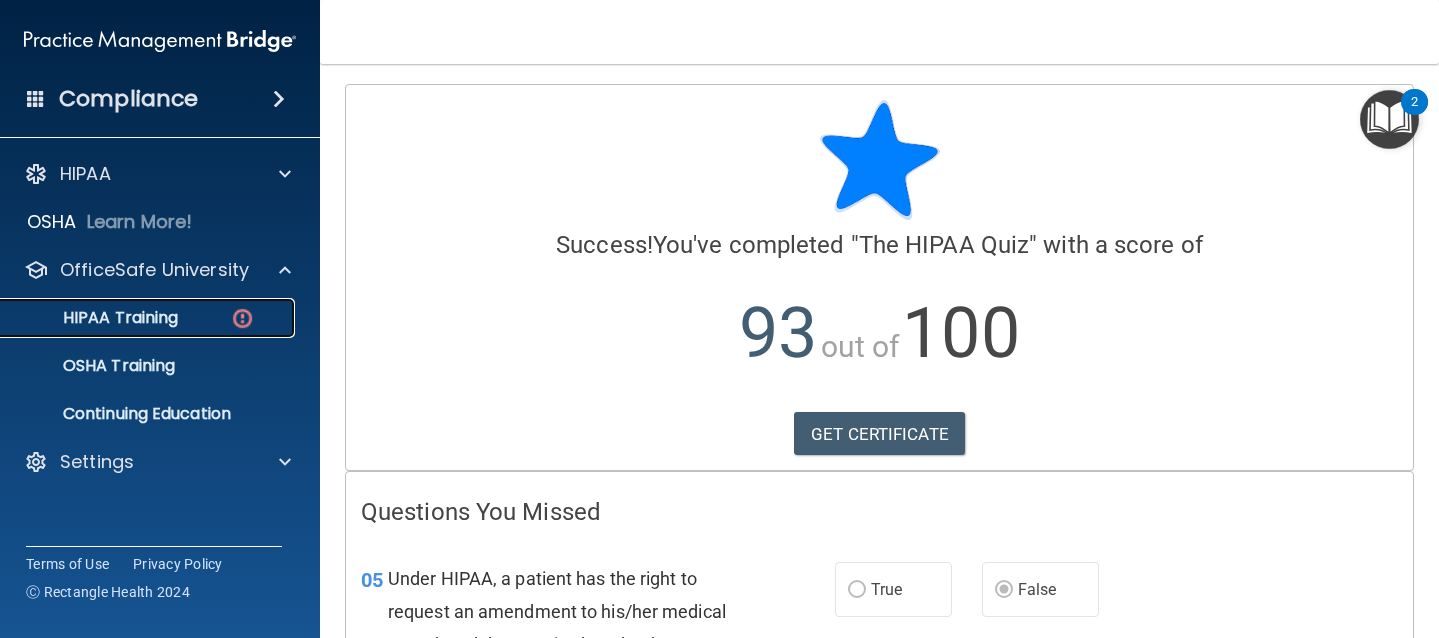 click at bounding box center (242, 318) 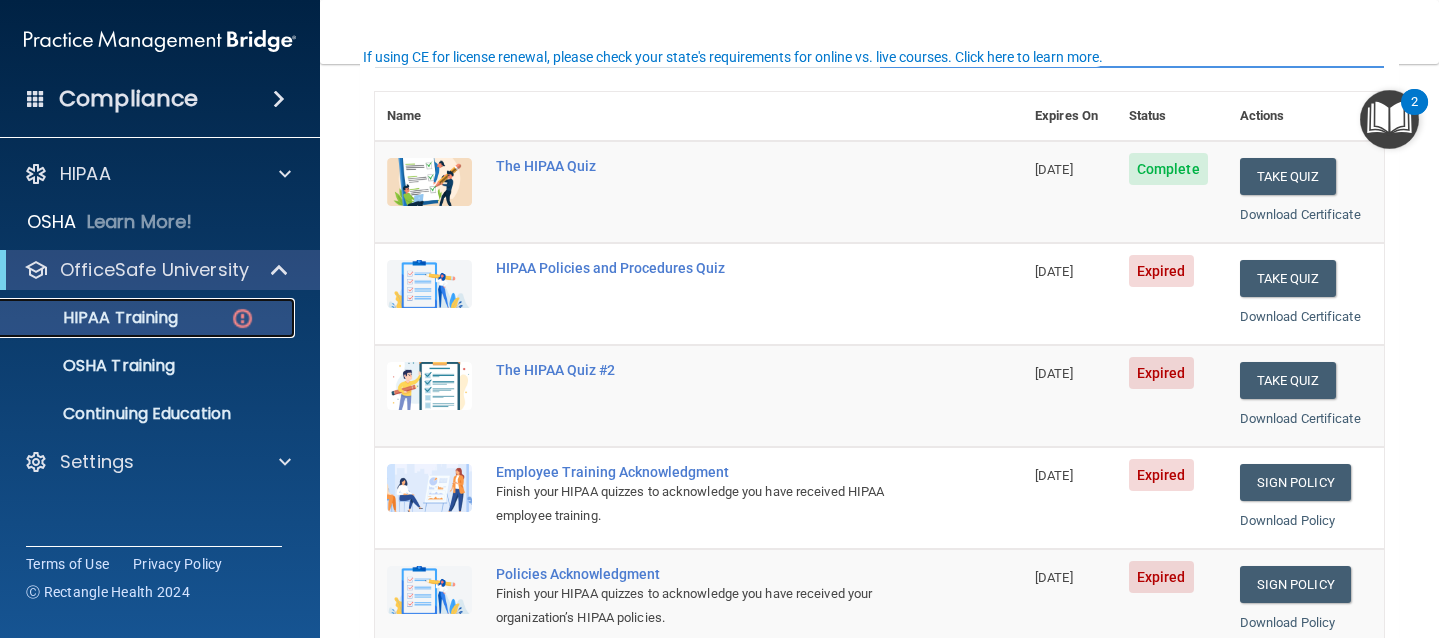 scroll, scrollTop: 259, scrollLeft: 0, axis: vertical 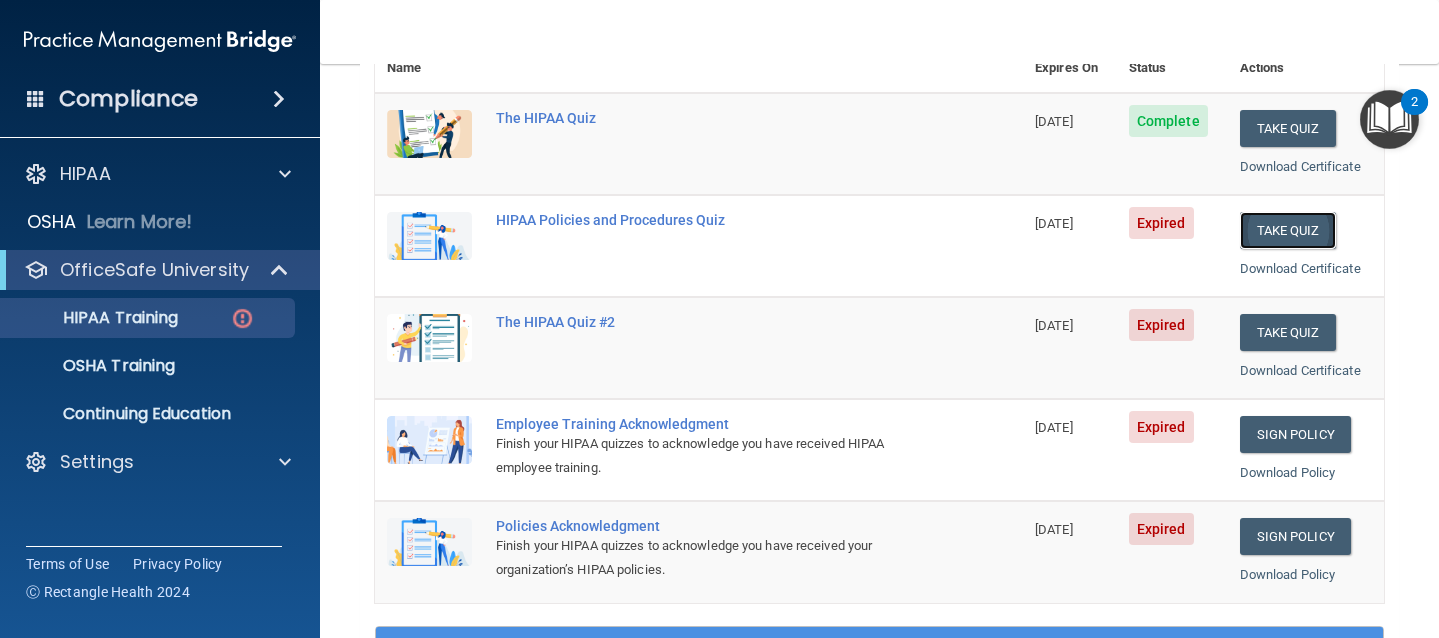 click on "Take Quiz" at bounding box center [1288, 230] 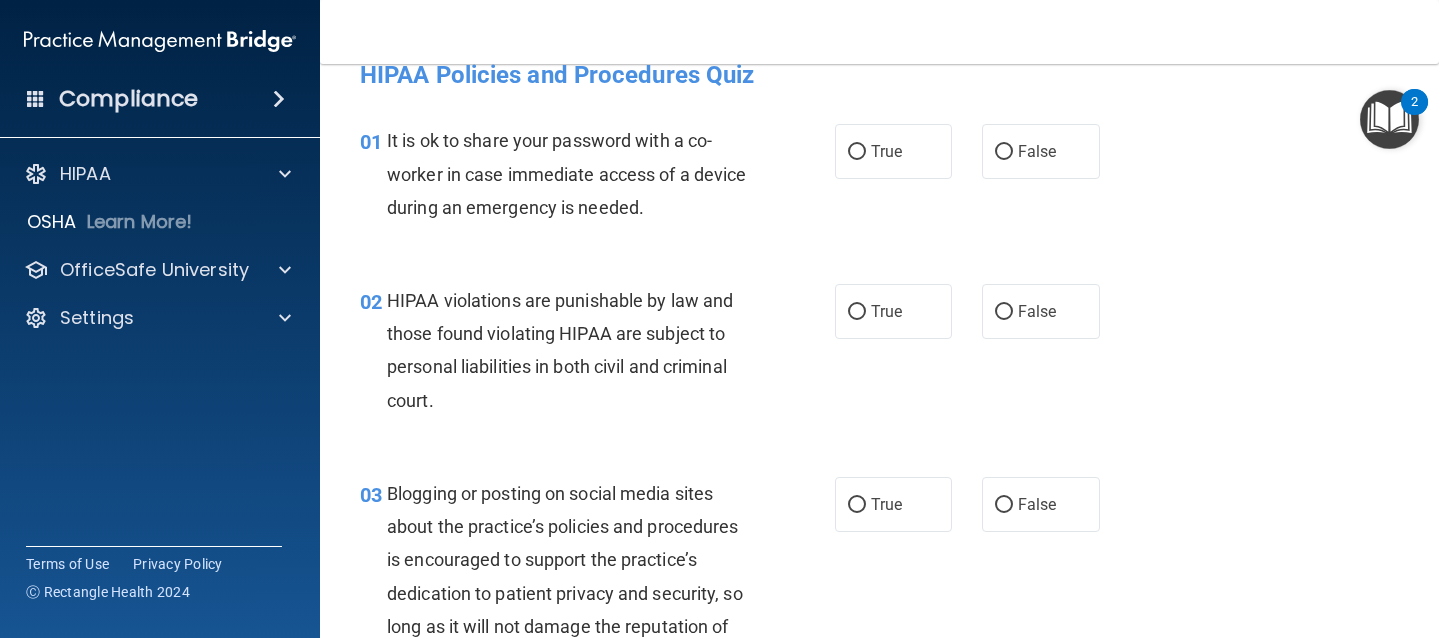 scroll, scrollTop: 58, scrollLeft: 0, axis: vertical 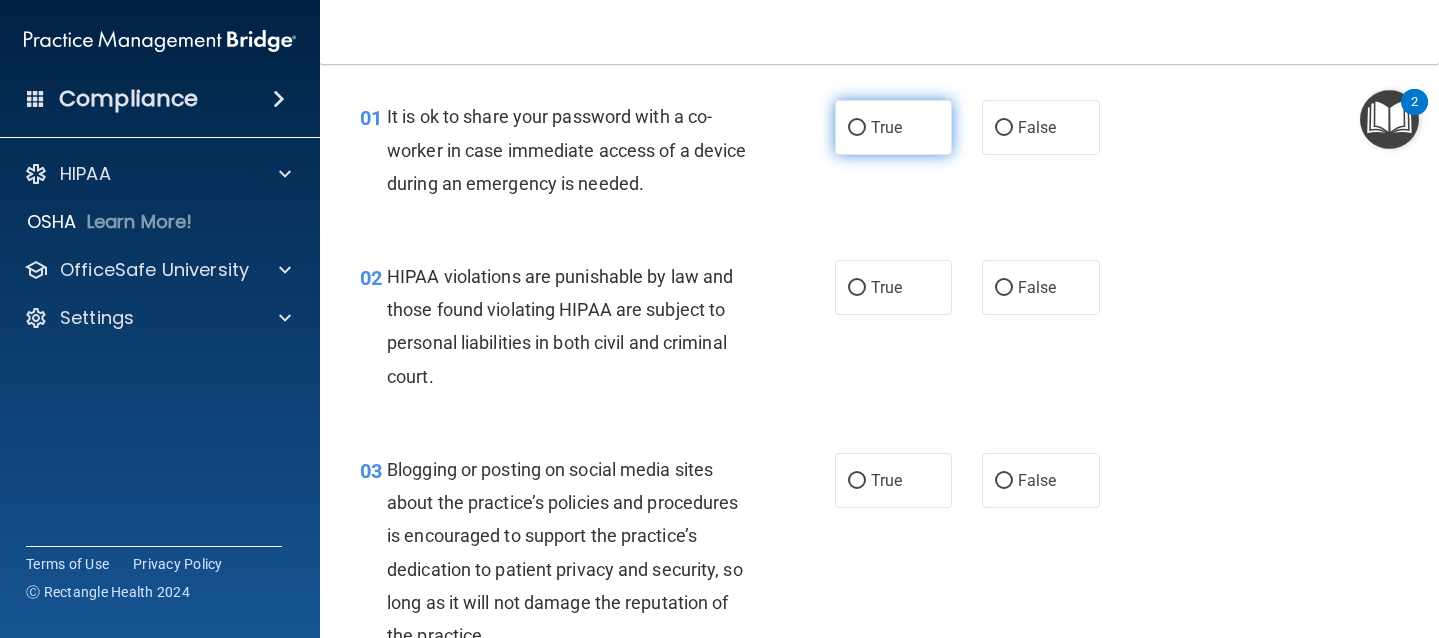 click on "True" at bounding box center [857, 128] 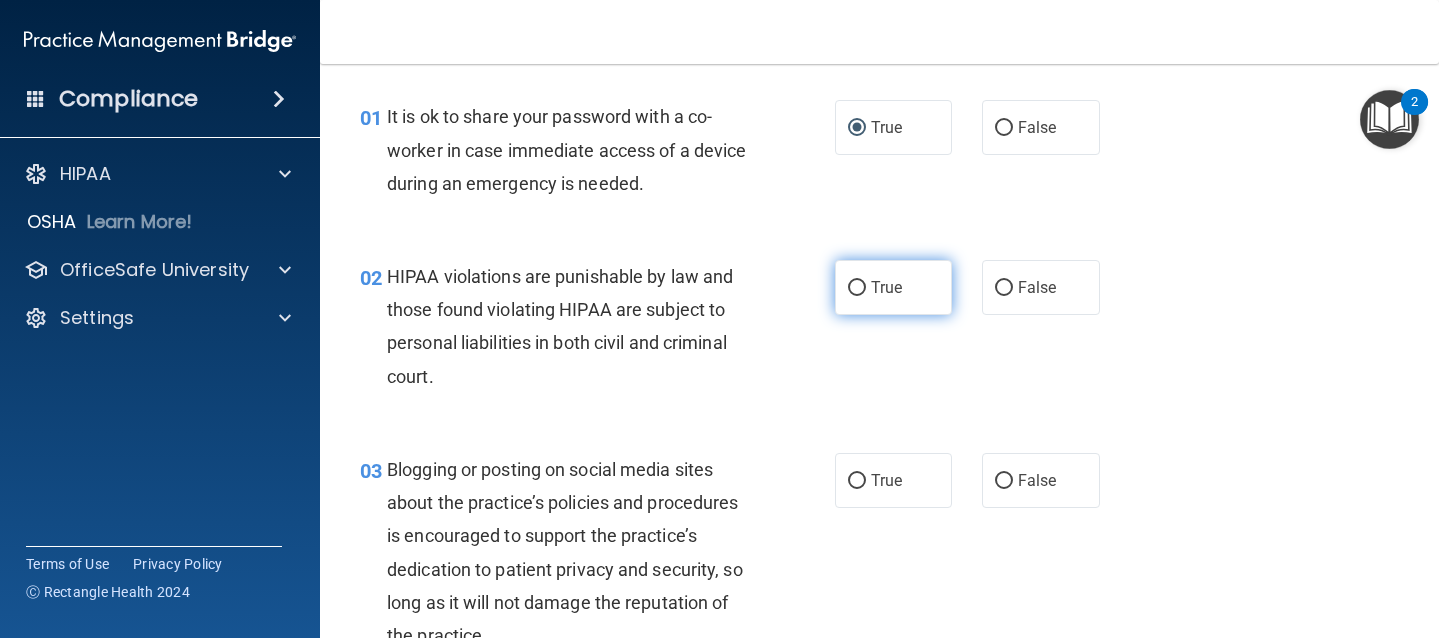 click on "True" at bounding box center (894, 287) 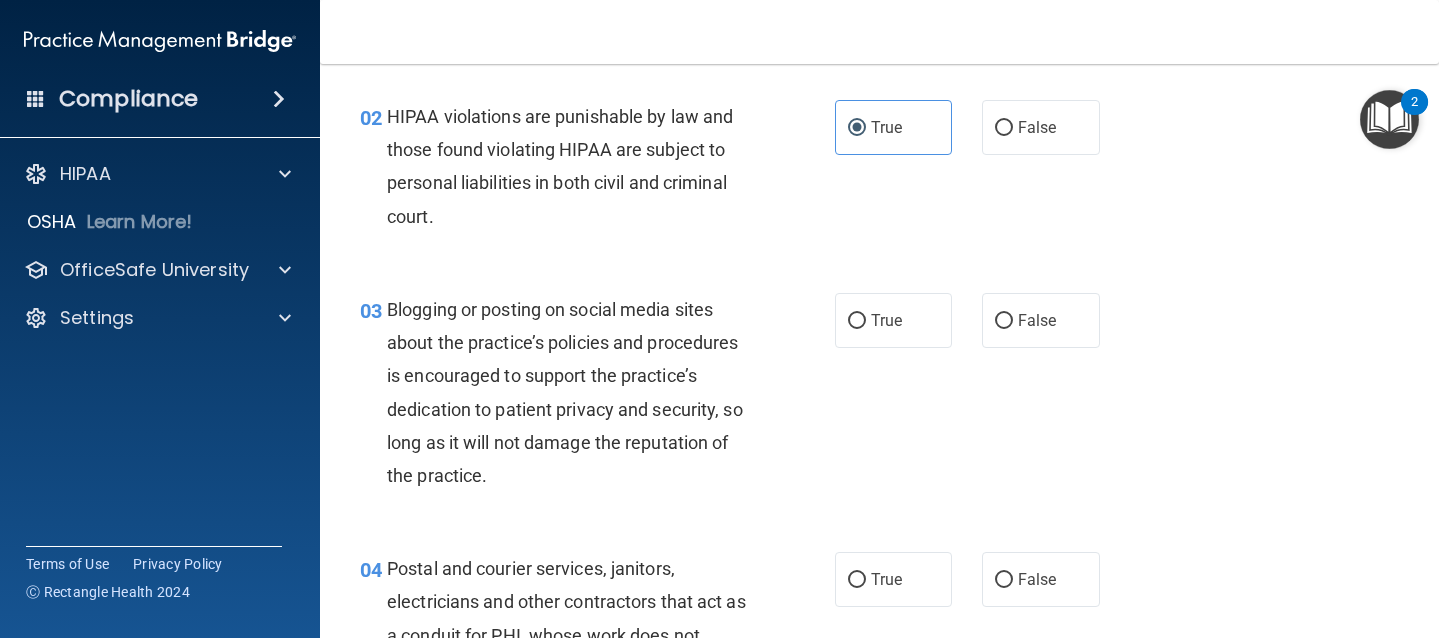 scroll, scrollTop: 222, scrollLeft: 0, axis: vertical 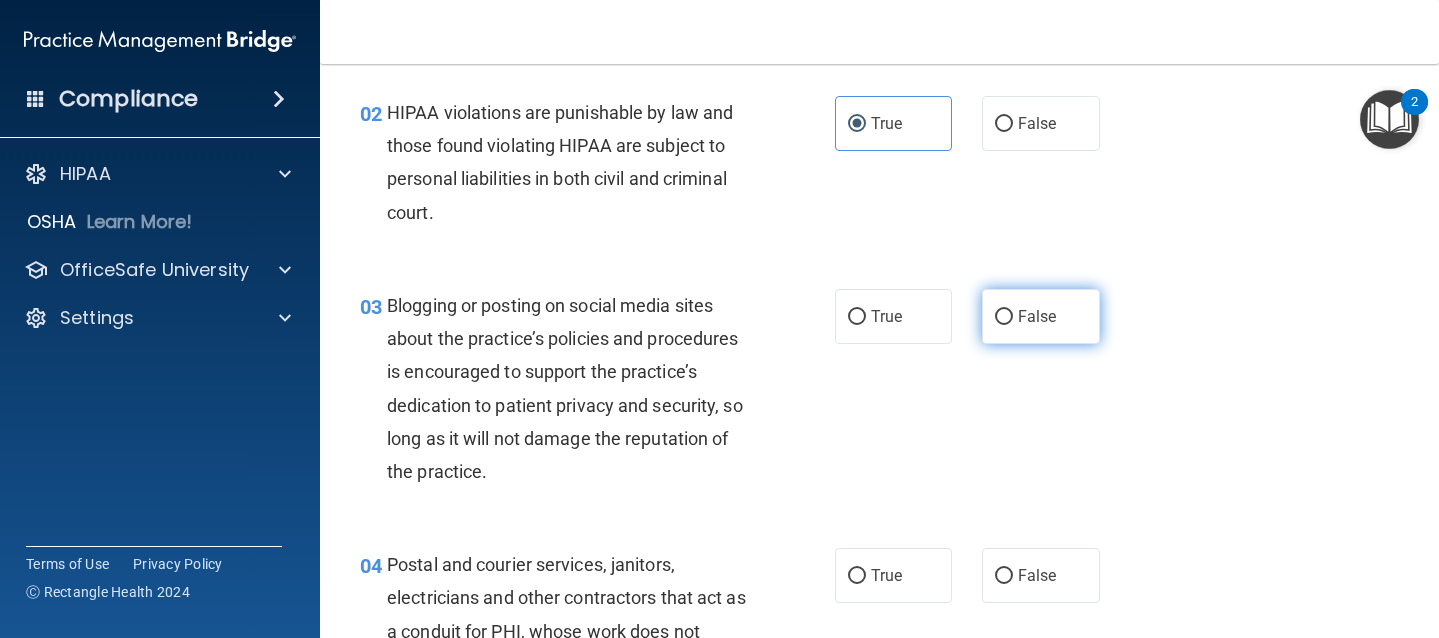 click on "False" at bounding box center [1037, 316] 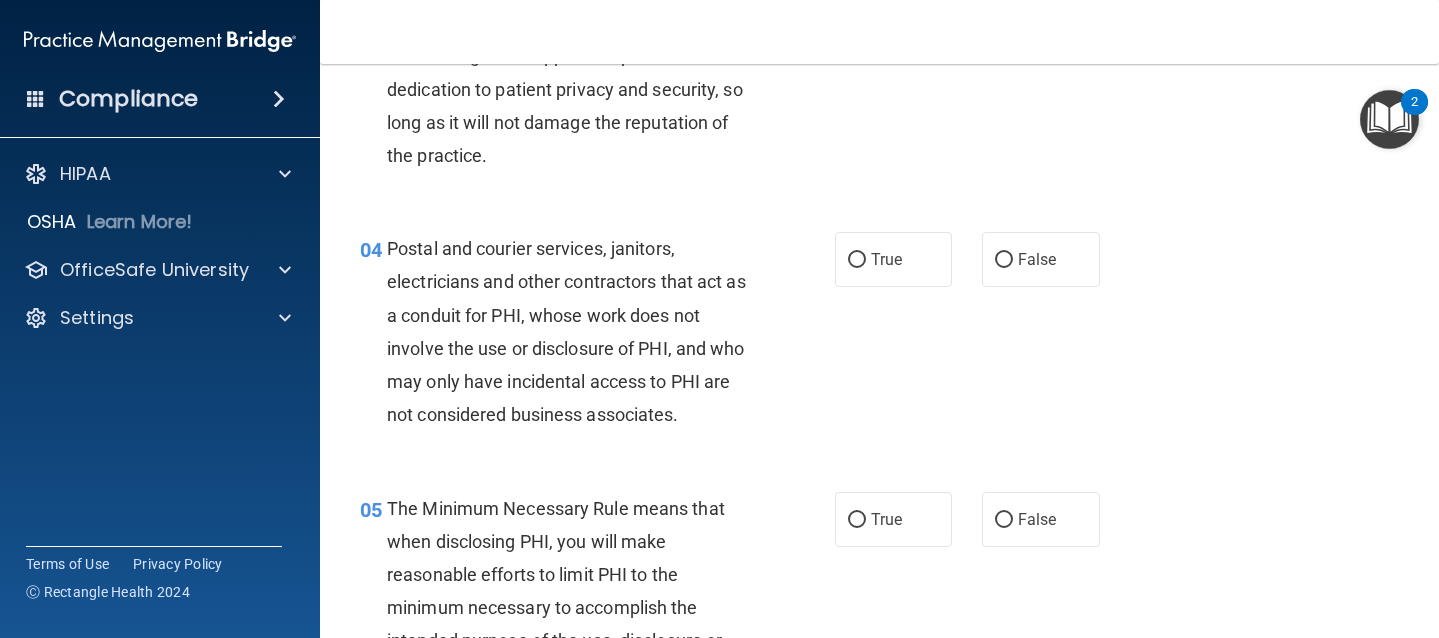 scroll, scrollTop: 578, scrollLeft: 0, axis: vertical 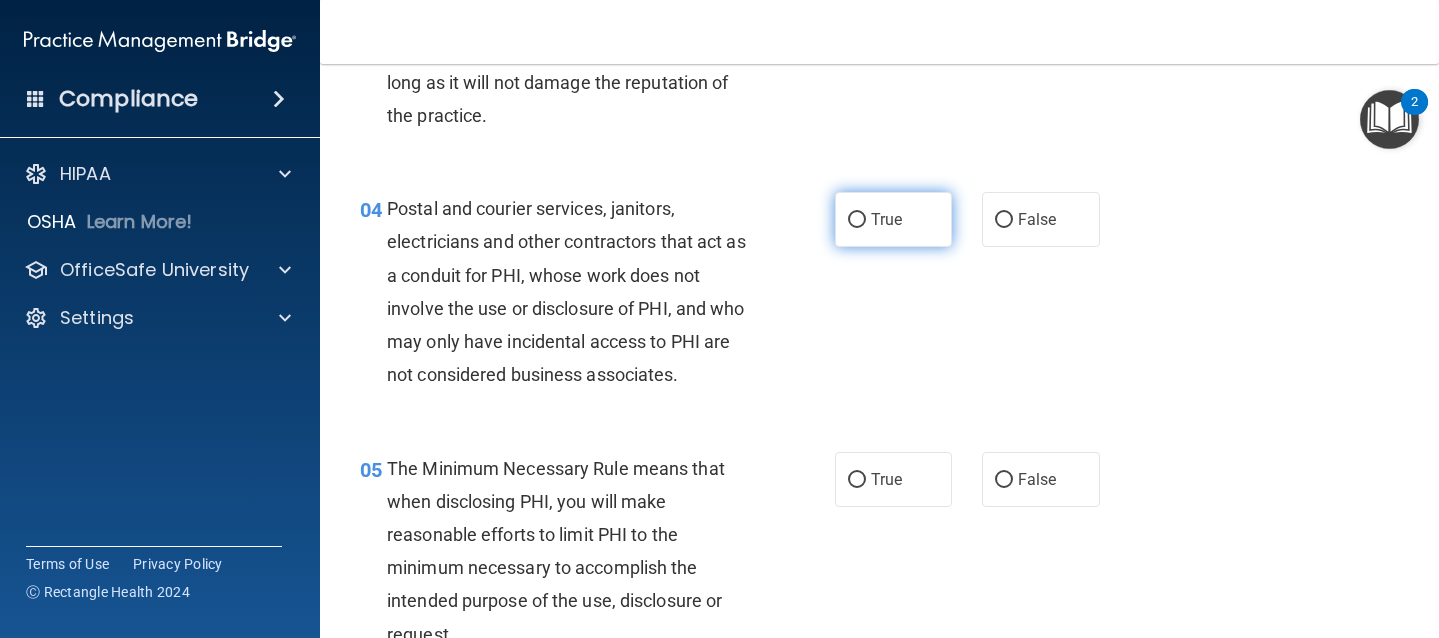 click on "True" at bounding box center (894, 219) 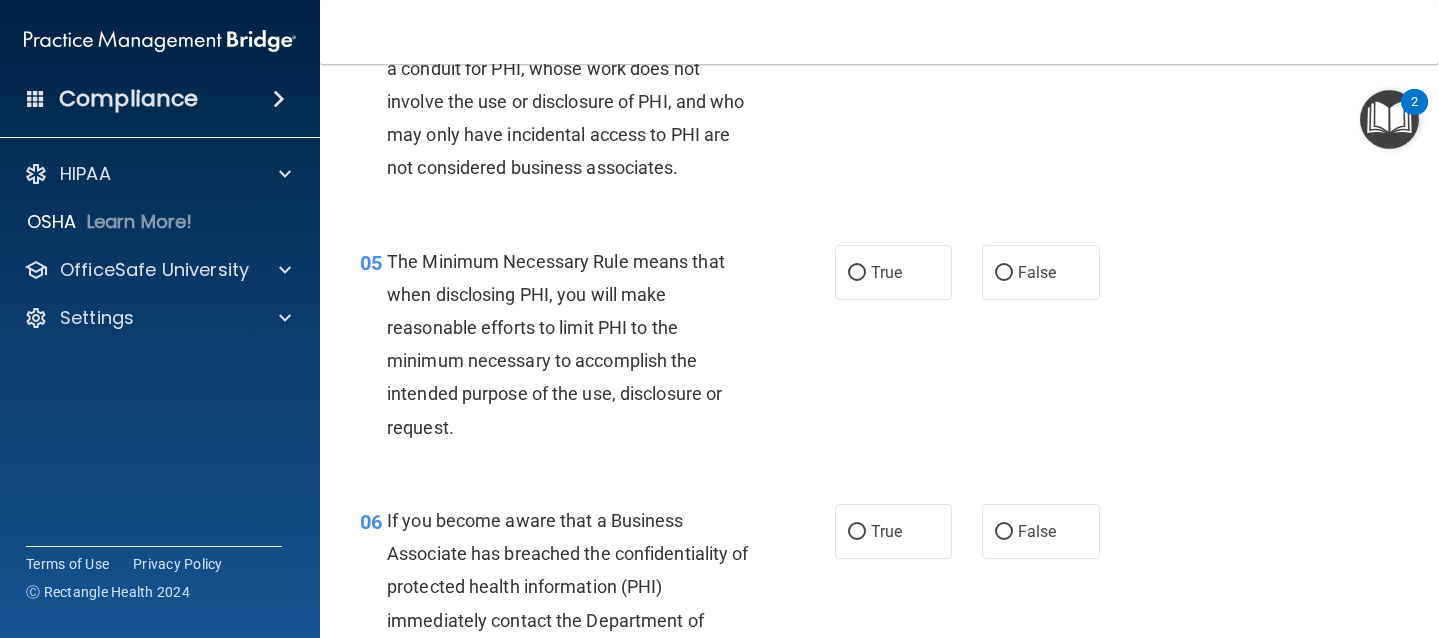 scroll, scrollTop: 786, scrollLeft: 0, axis: vertical 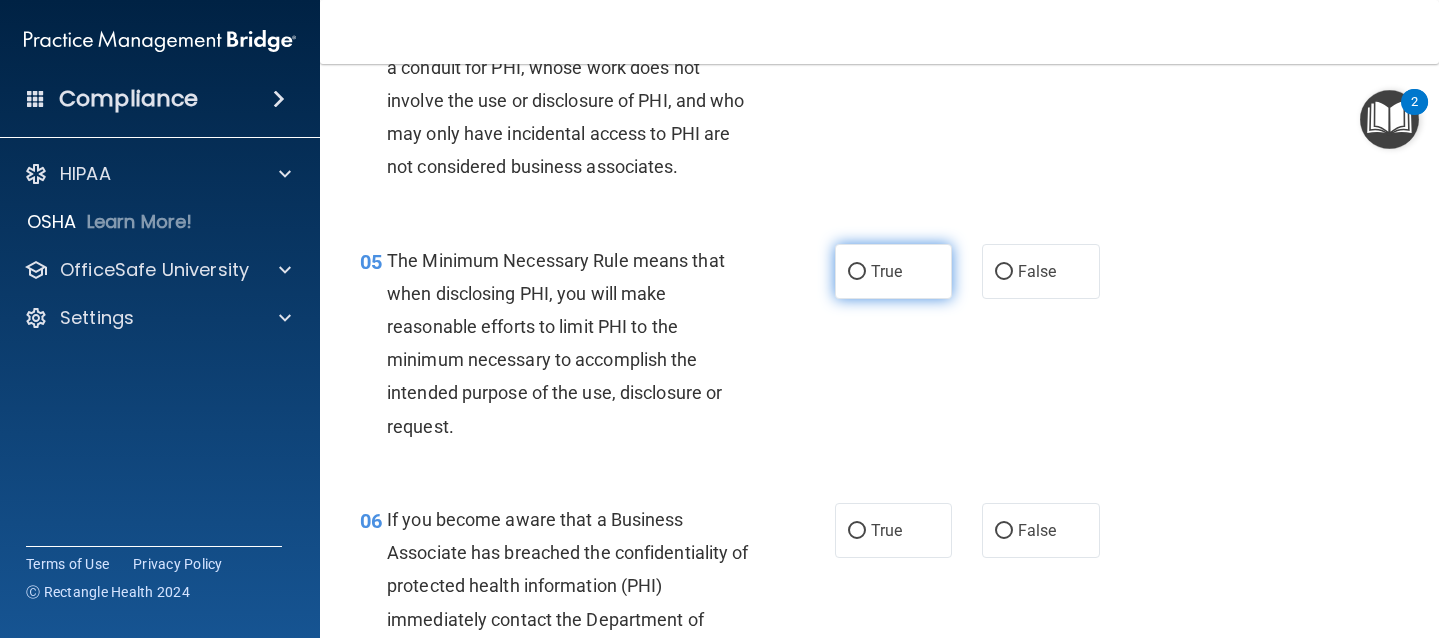 click on "True" at bounding box center (886, 271) 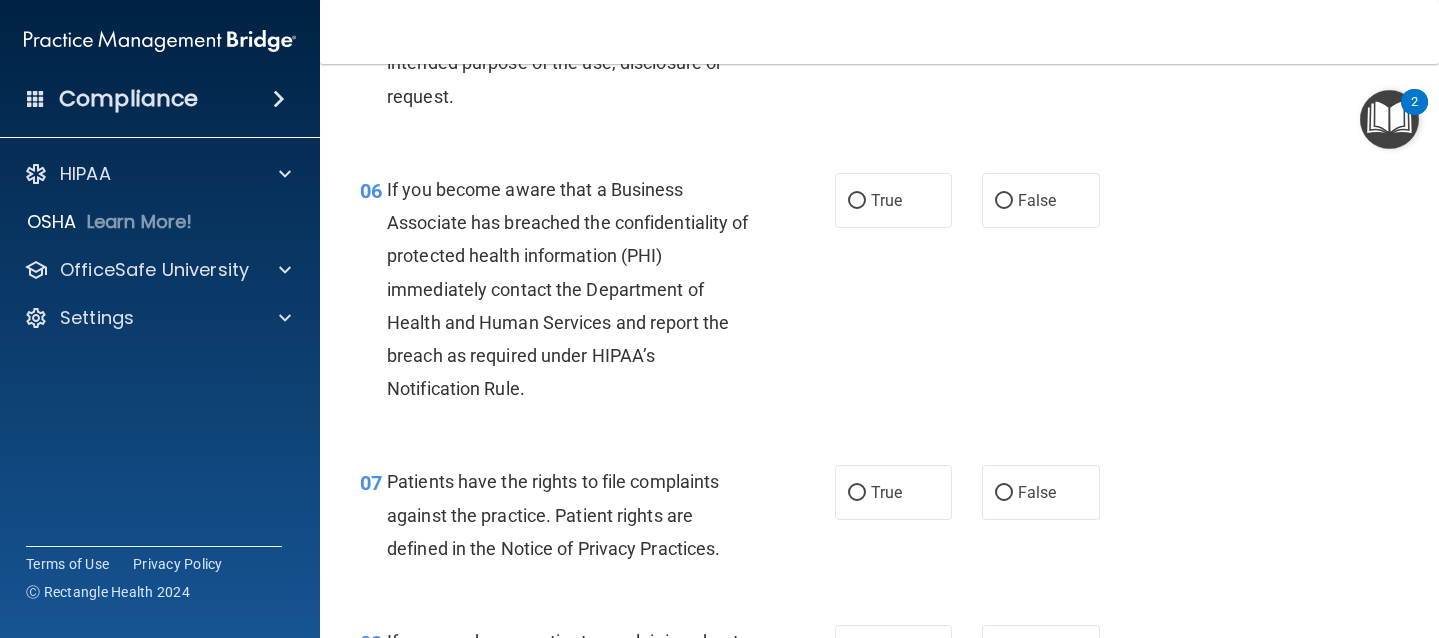 scroll, scrollTop: 1120, scrollLeft: 0, axis: vertical 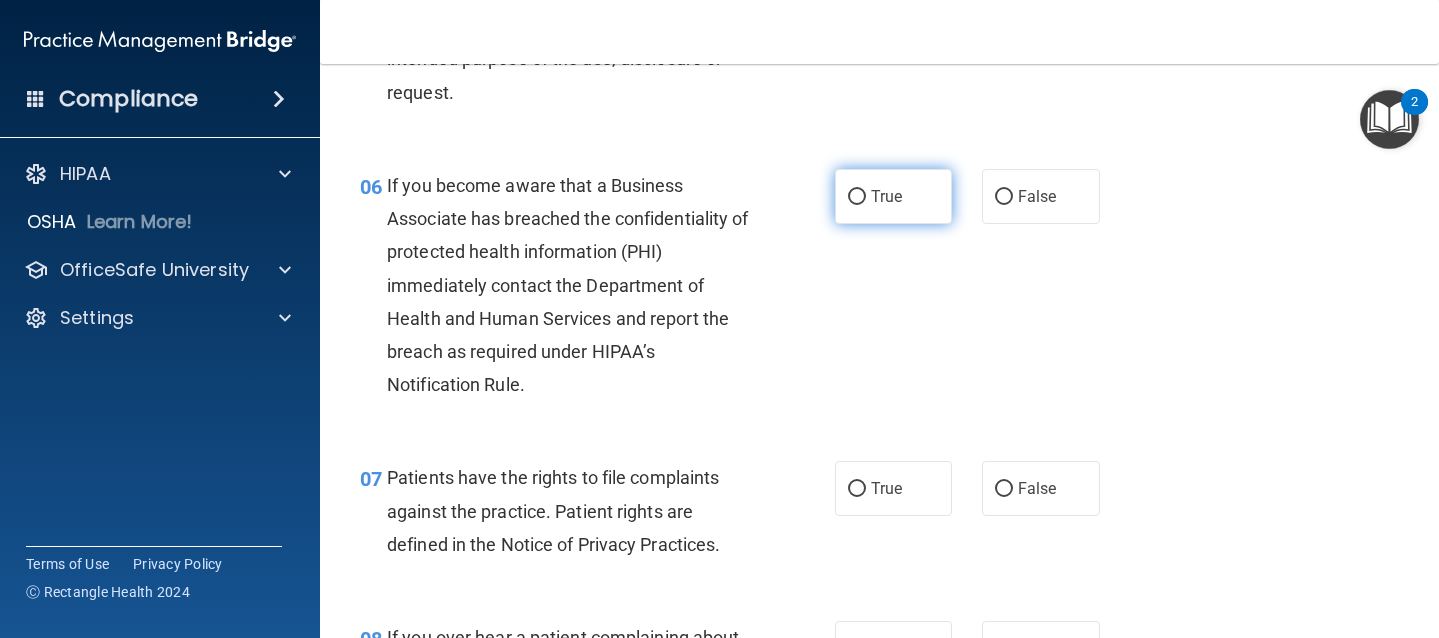 click on "True" at bounding box center (894, 196) 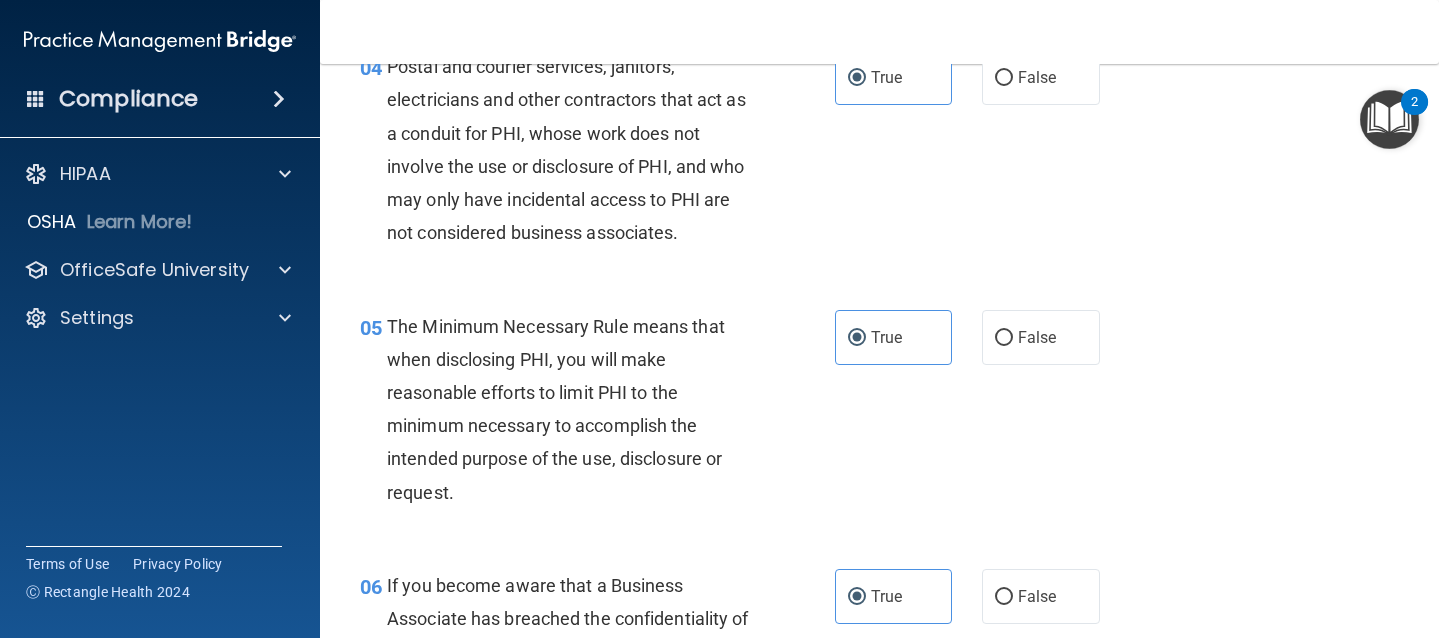 scroll, scrollTop: 604, scrollLeft: 0, axis: vertical 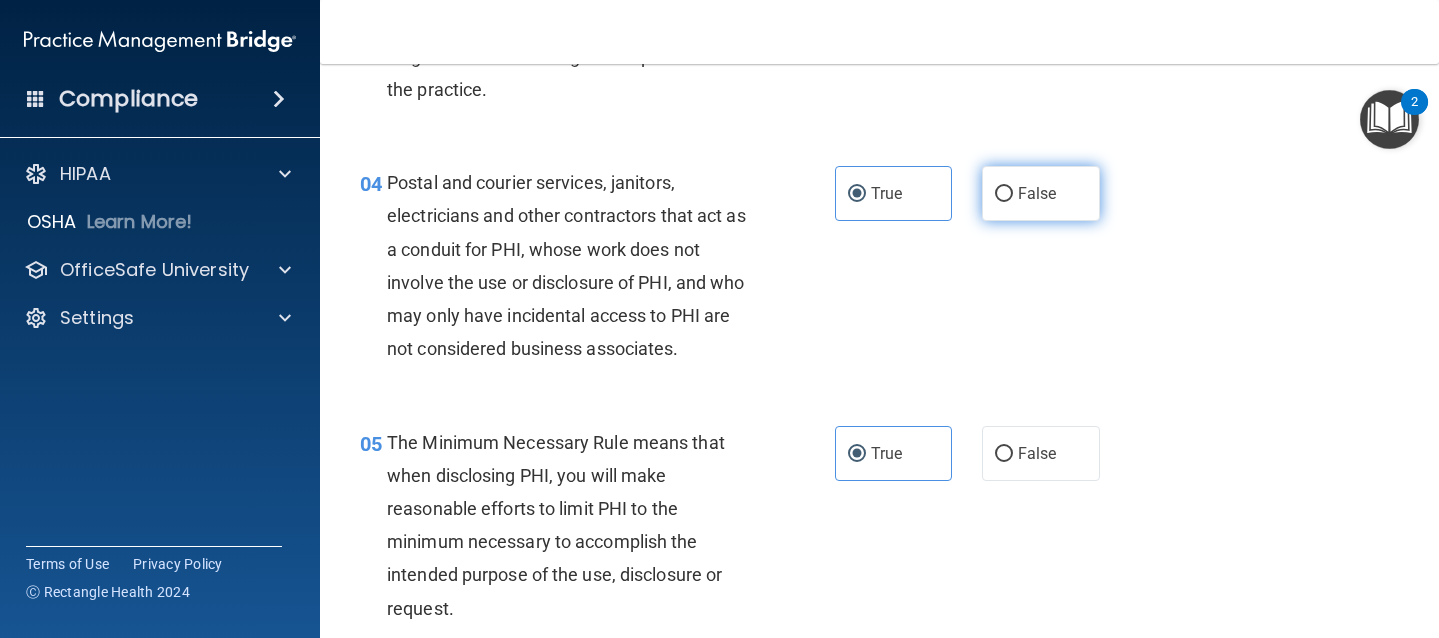 click on "False" at bounding box center [1041, 193] 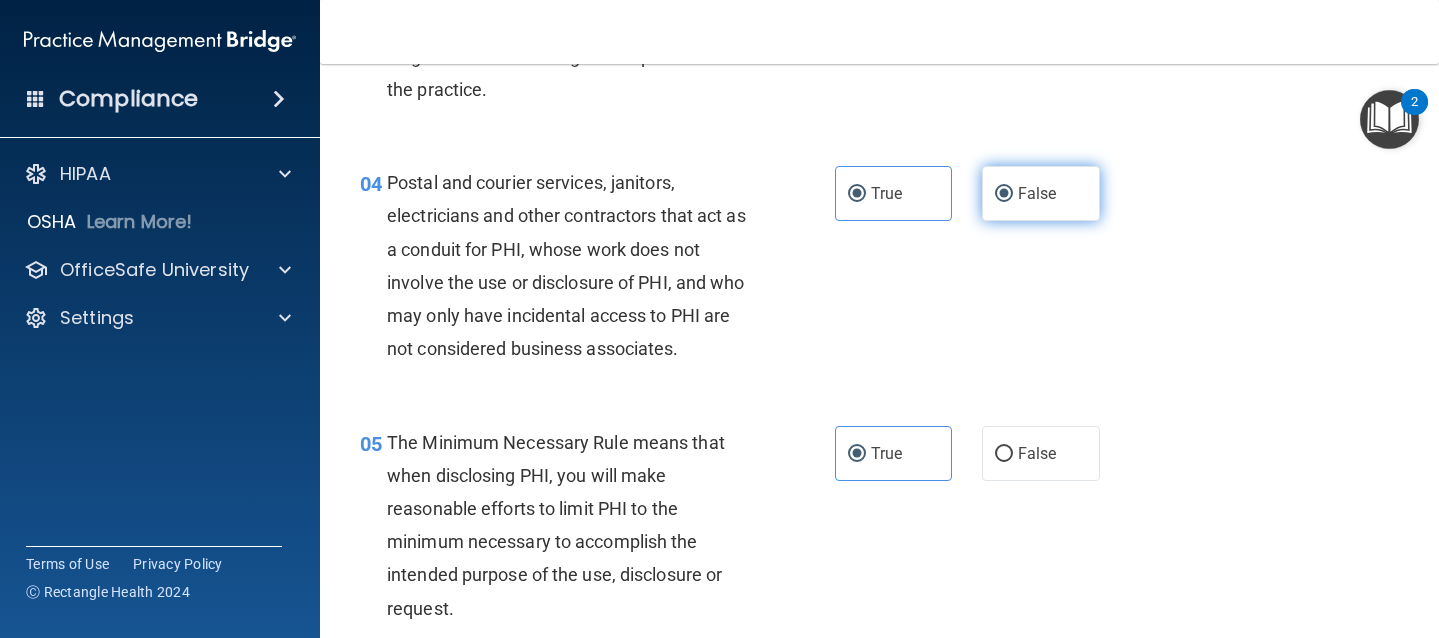 radio on "false" 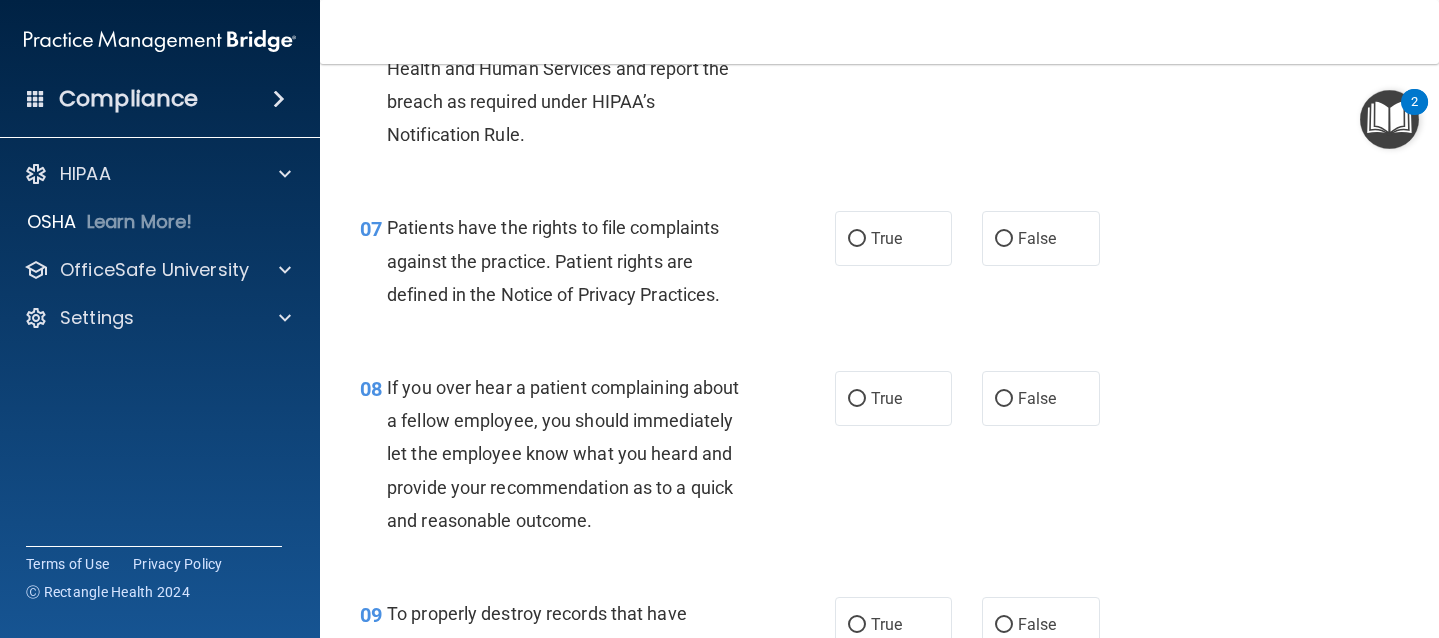 scroll, scrollTop: 1387, scrollLeft: 0, axis: vertical 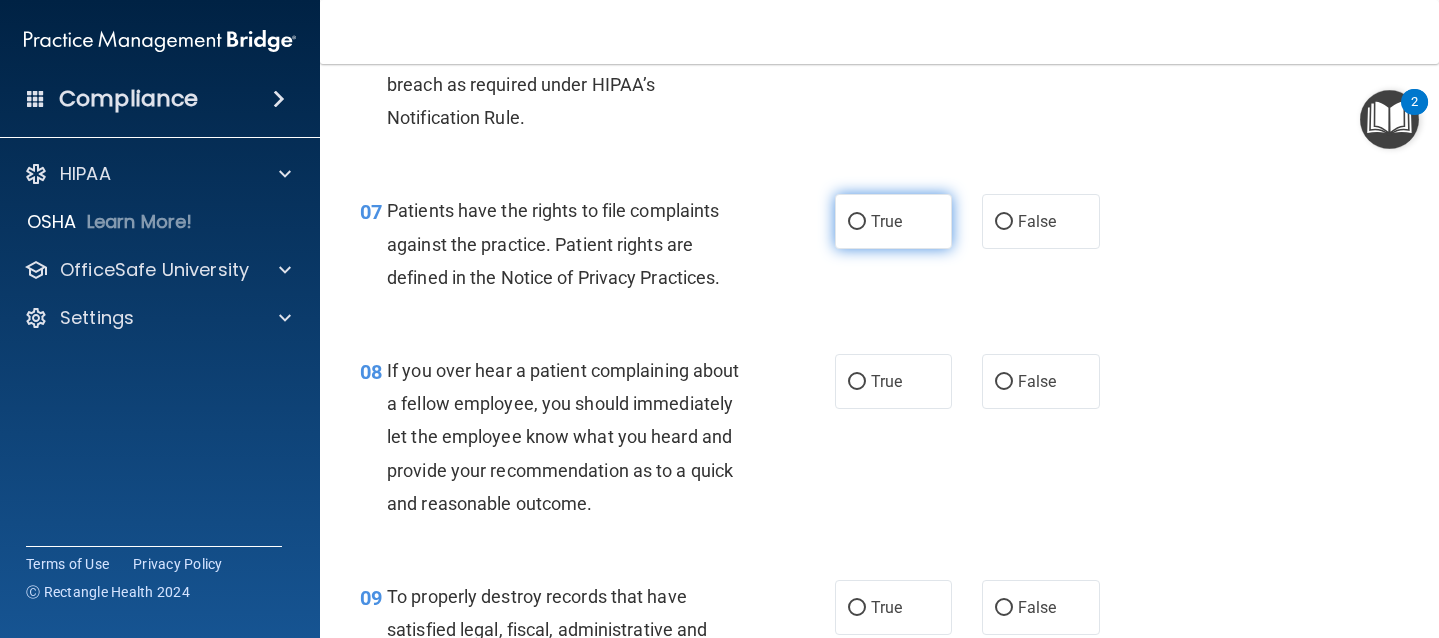 click on "True" at bounding box center [894, 221] 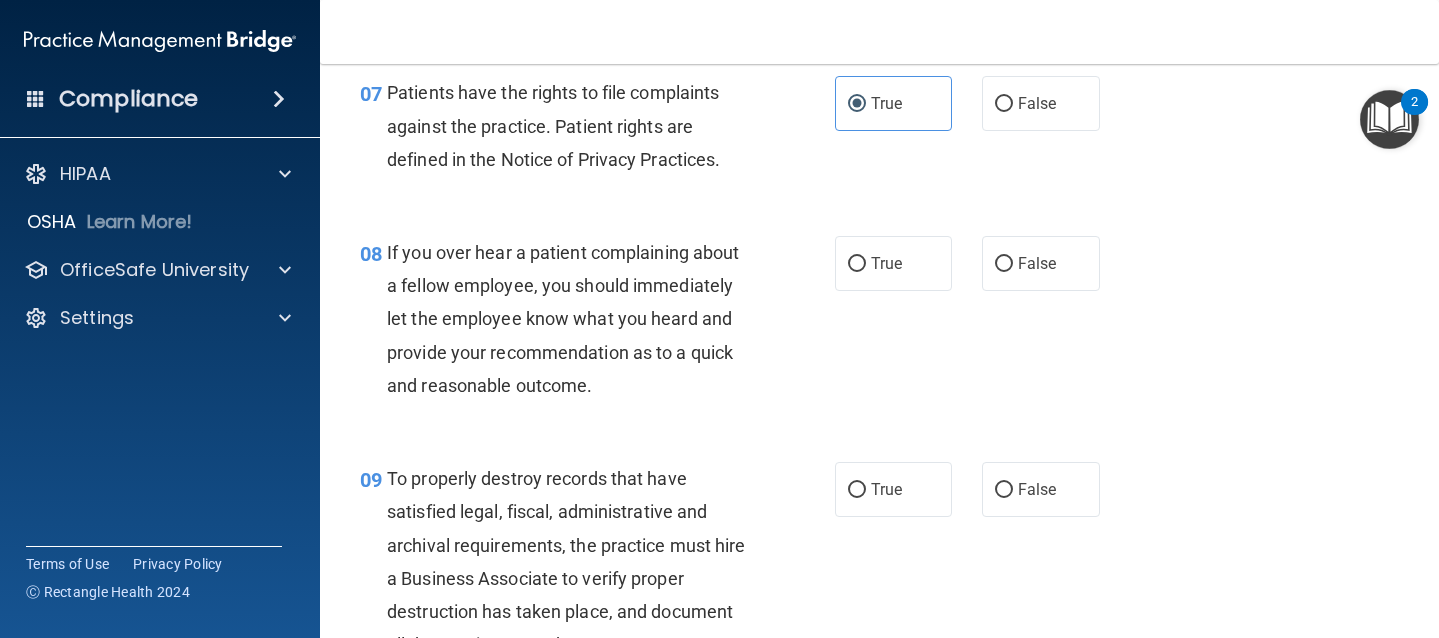 scroll, scrollTop: 1509, scrollLeft: 0, axis: vertical 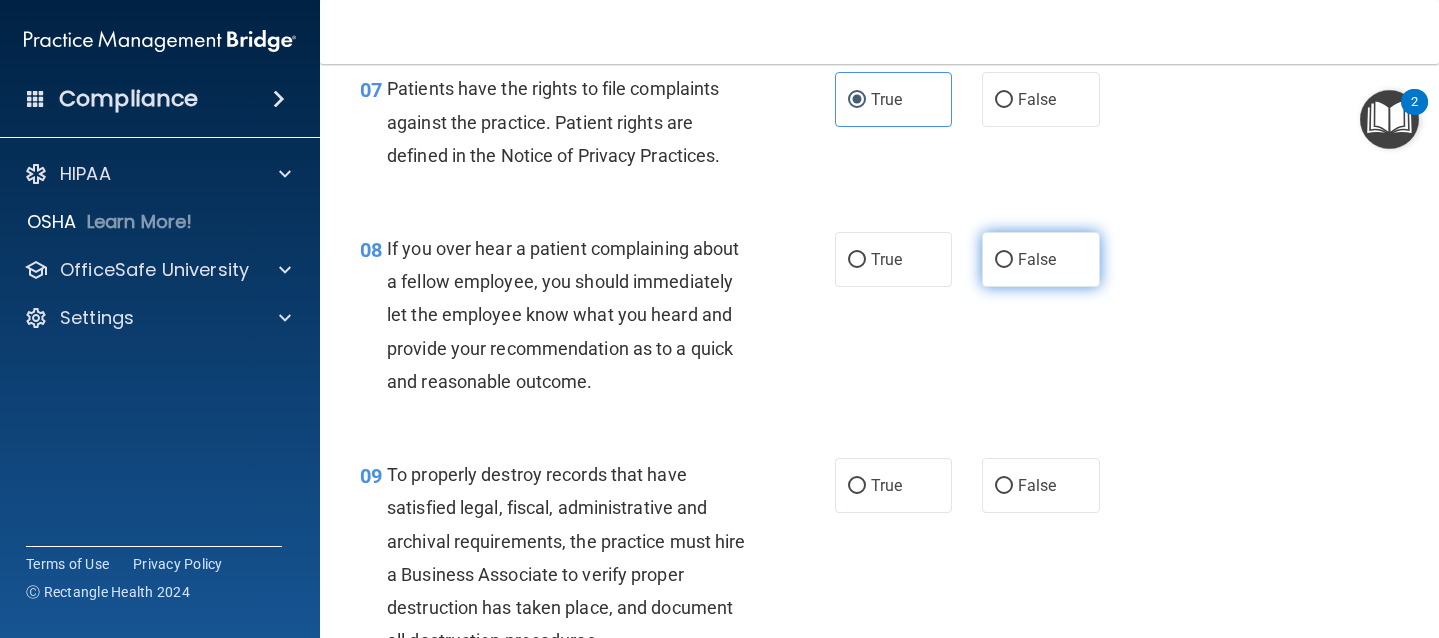 click on "False" at bounding box center [1041, 259] 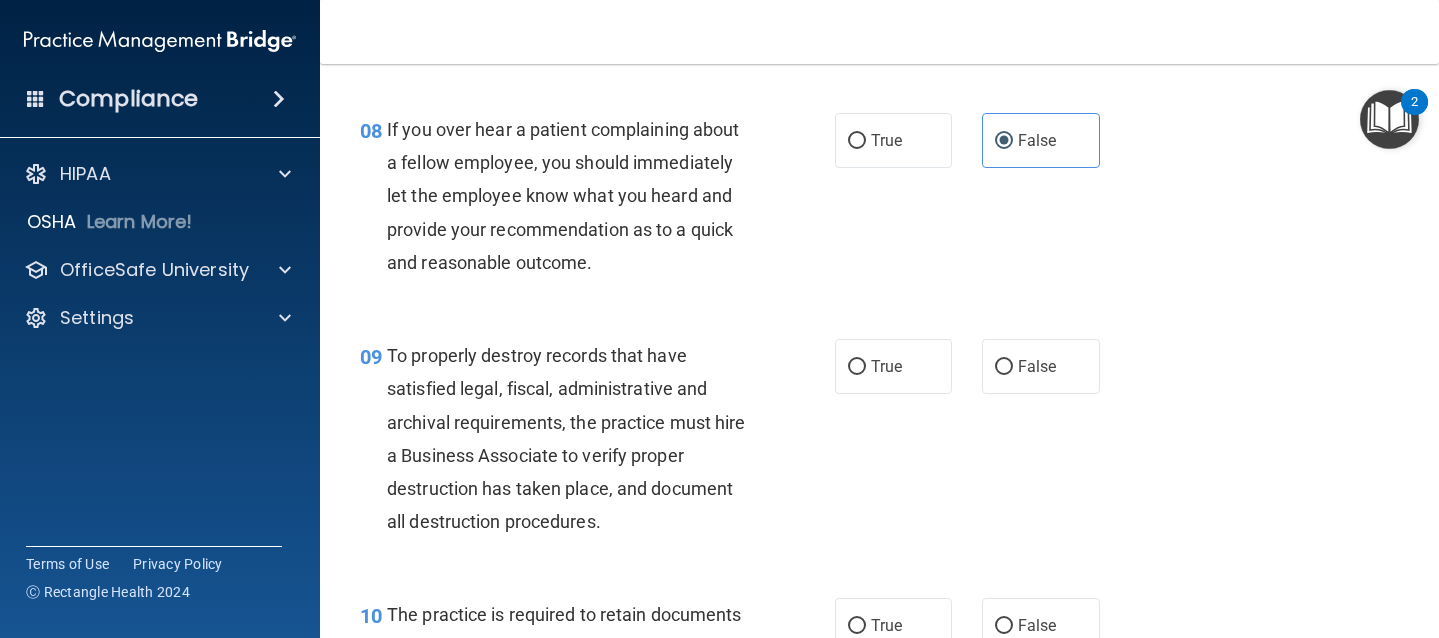 scroll, scrollTop: 1580, scrollLeft: 0, axis: vertical 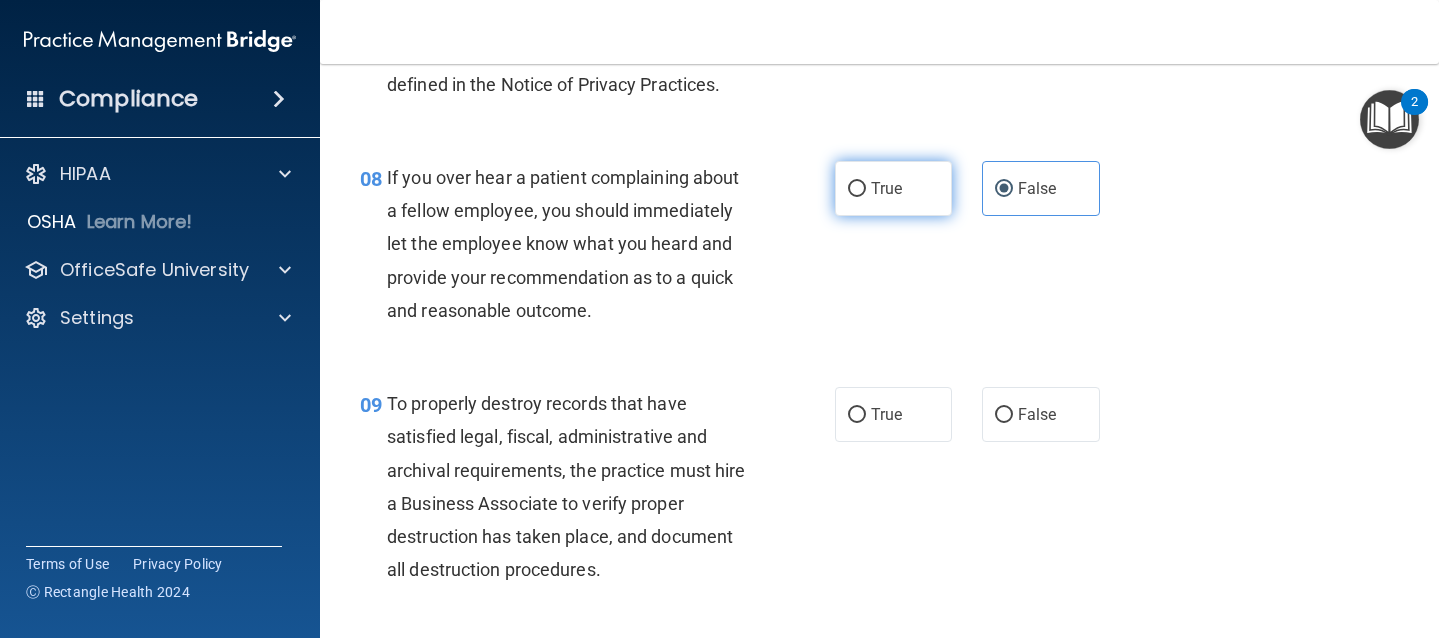 click on "True" at bounding box center [894, 188] 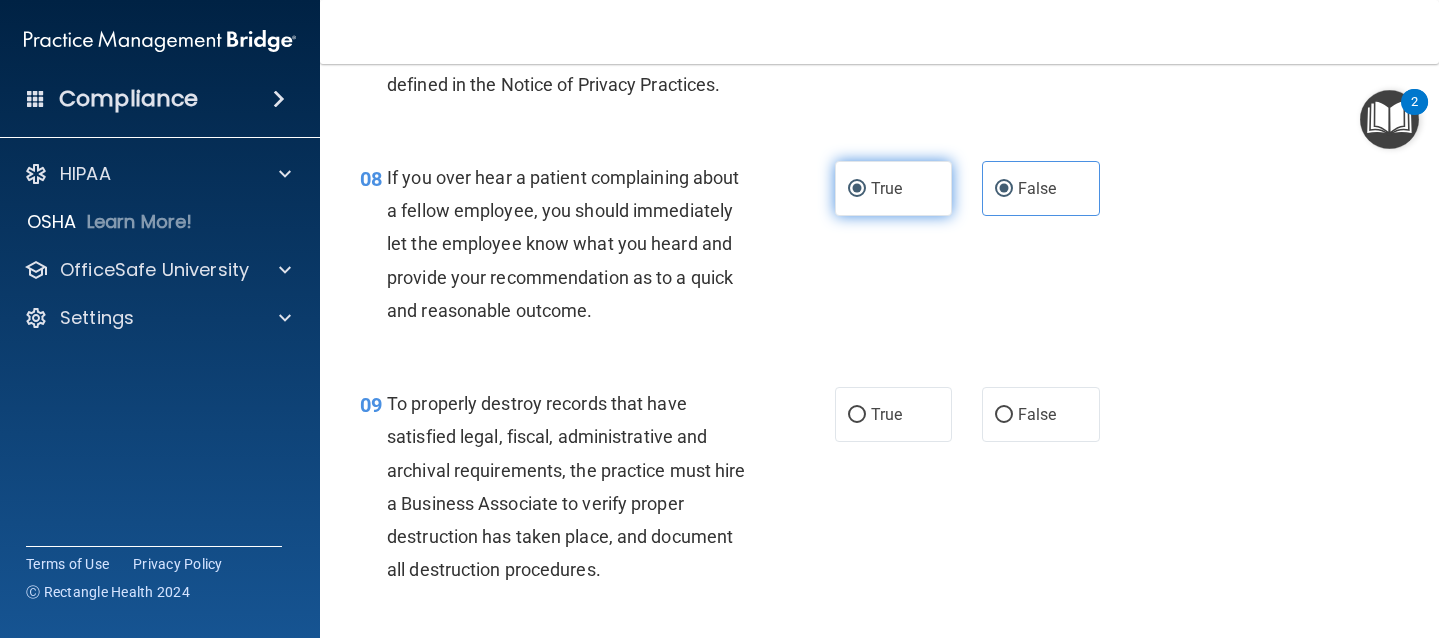 radio on "false" 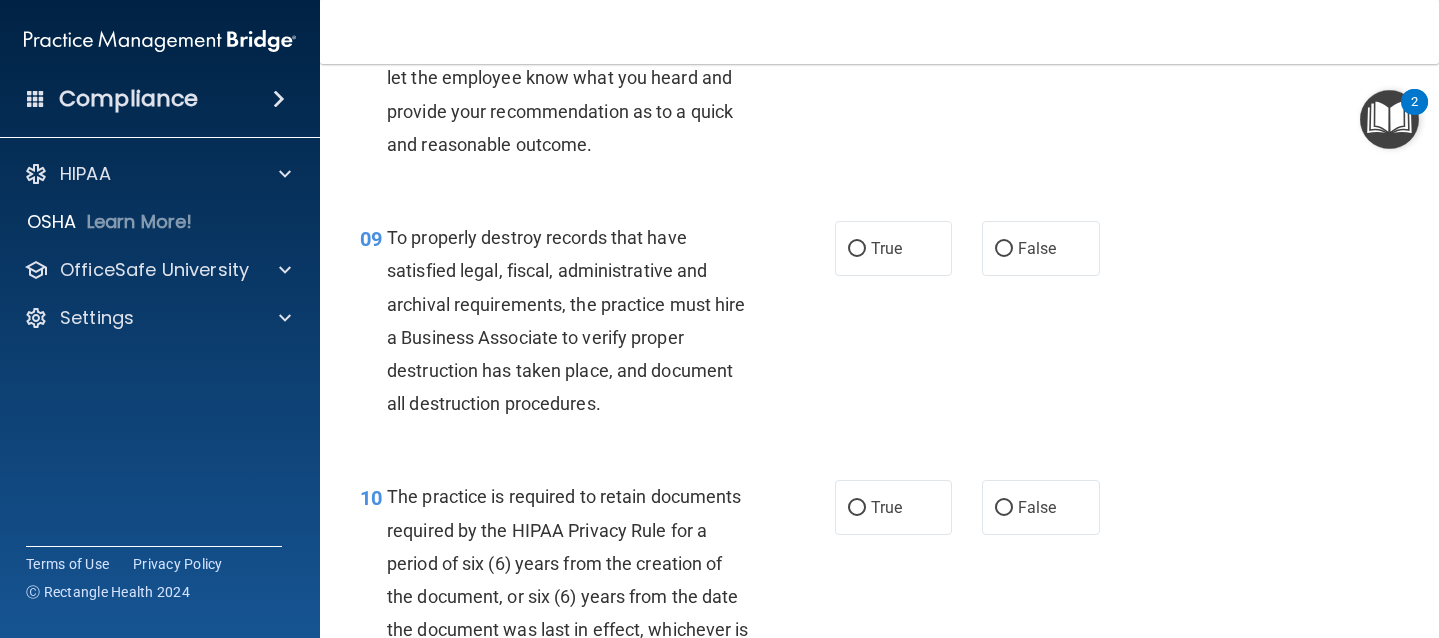 scroll, scrollTop: 1827, scrollLeft: 0, axis: vertical 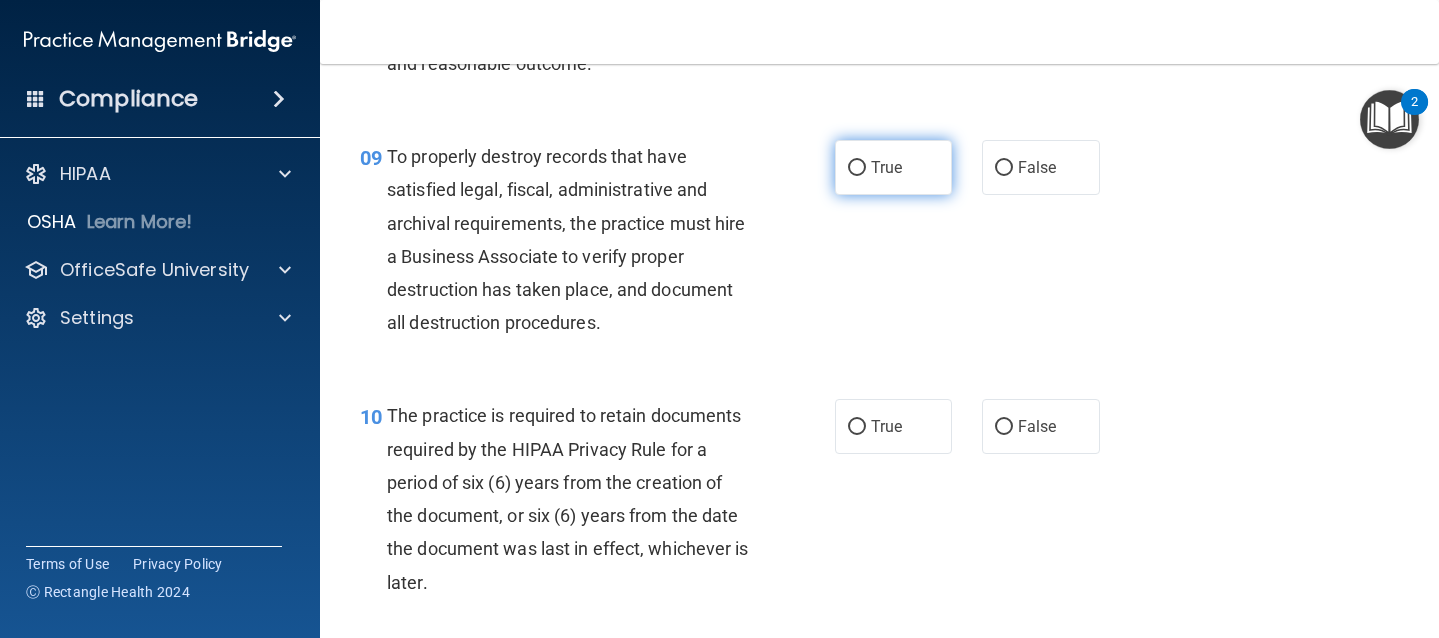 click on "True" at bounding box center [894, 167] 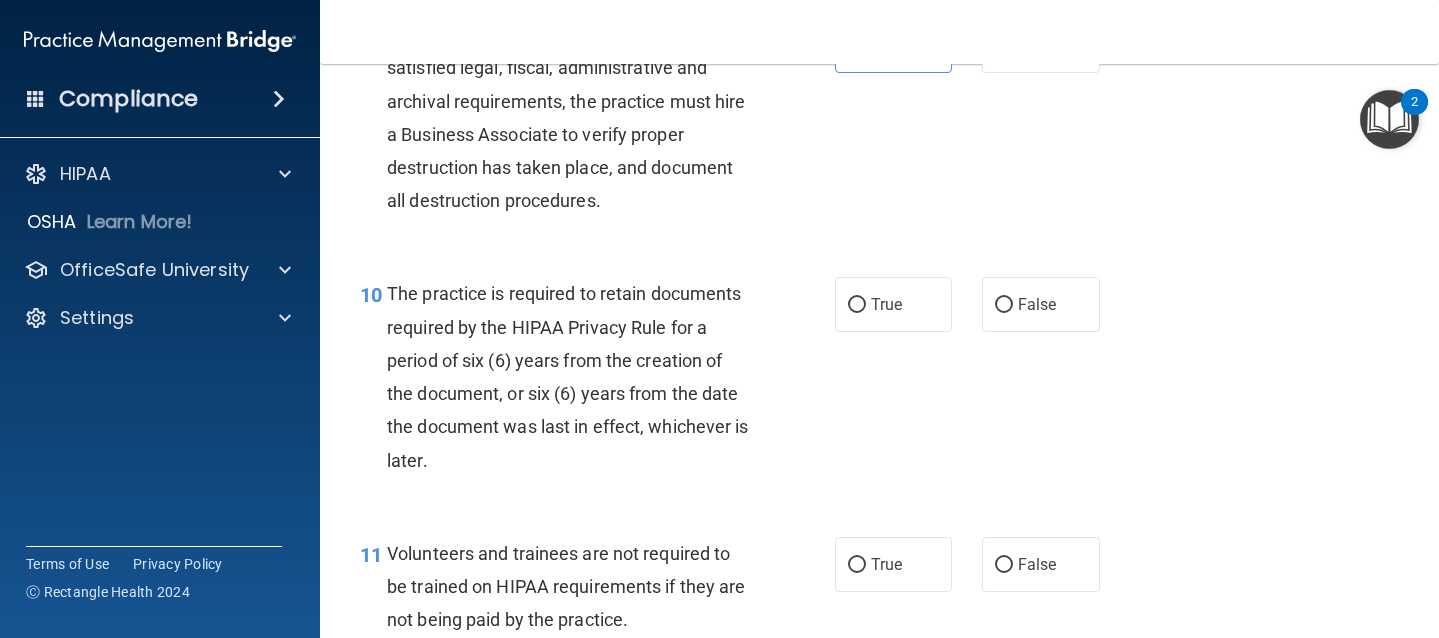 scroll, scrollTop: 2036, scrollLeft: 0, axis: vertical 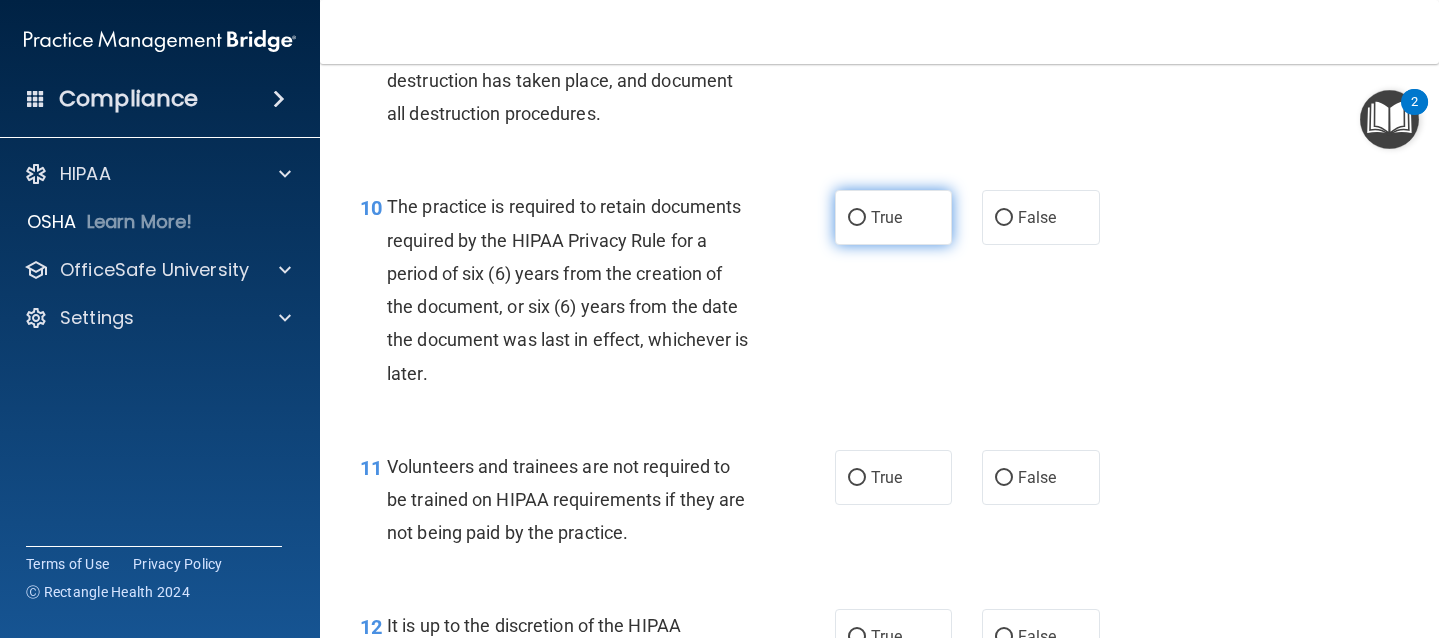click on "True" at bounding box center (894, 217) 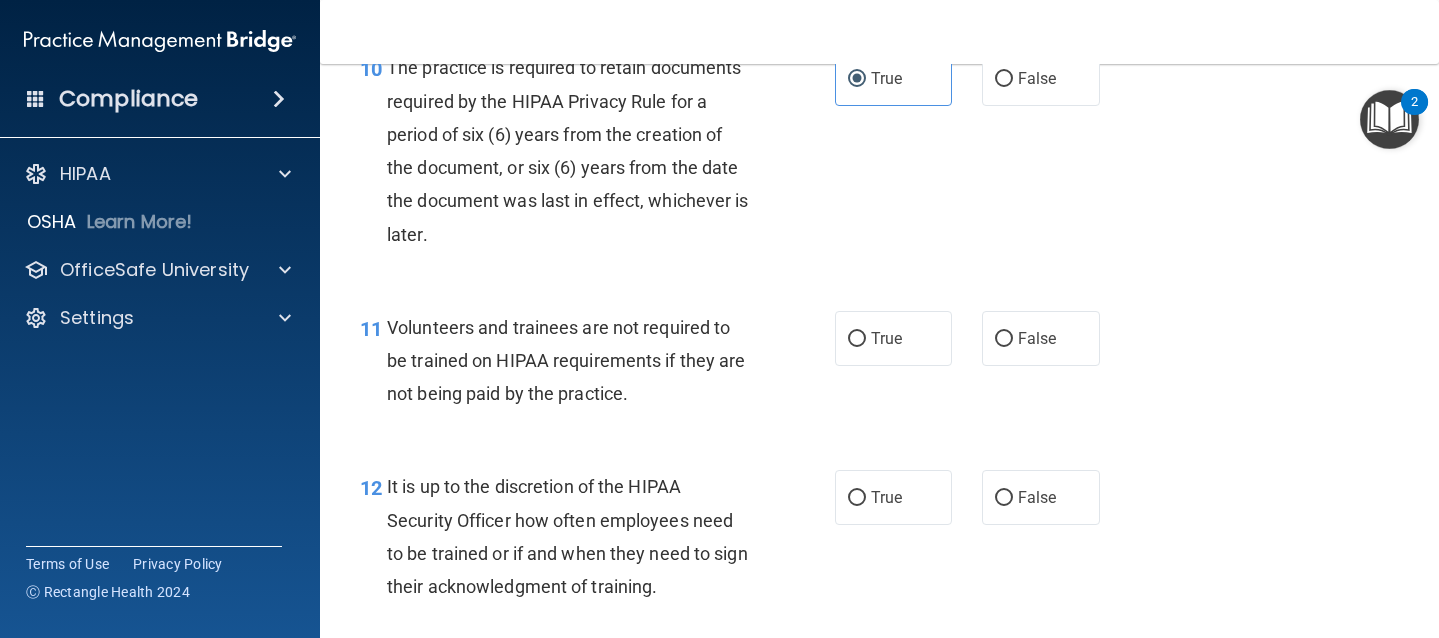 scroll, scrollTop: 2206, scrollLeft: 0, axis: vertical 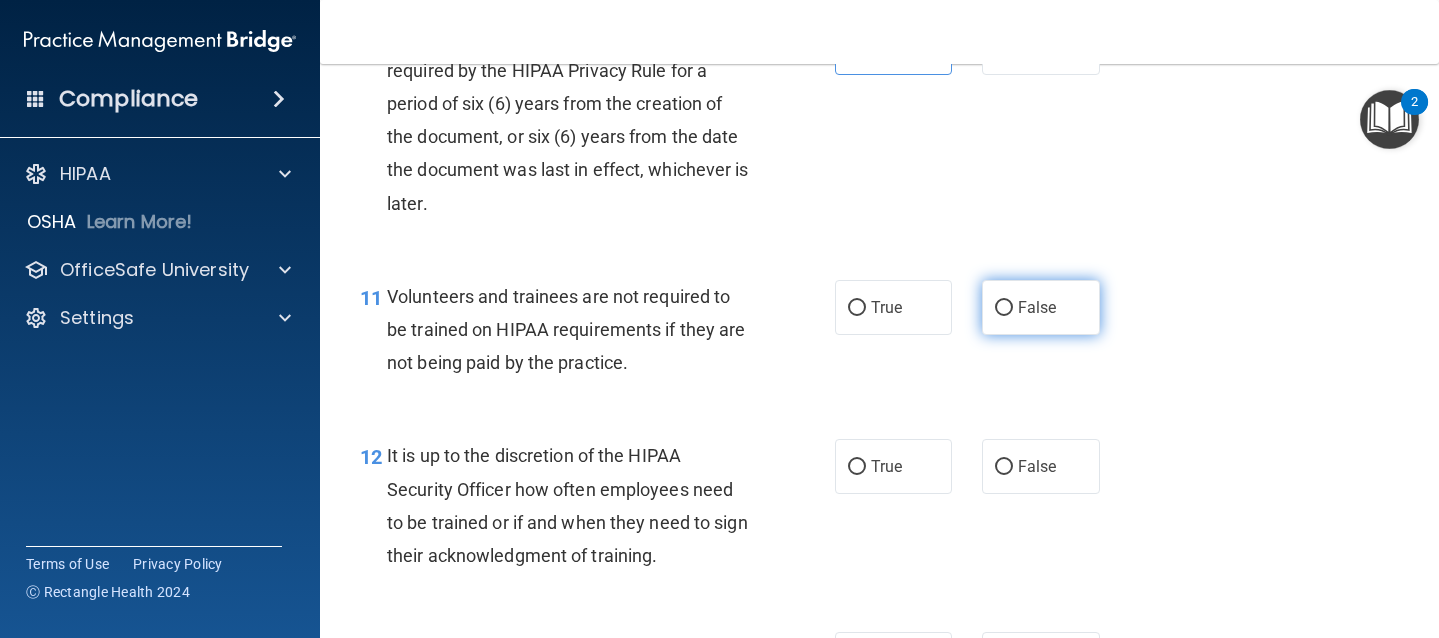 click on "False" at bounding box center (1041, 307) 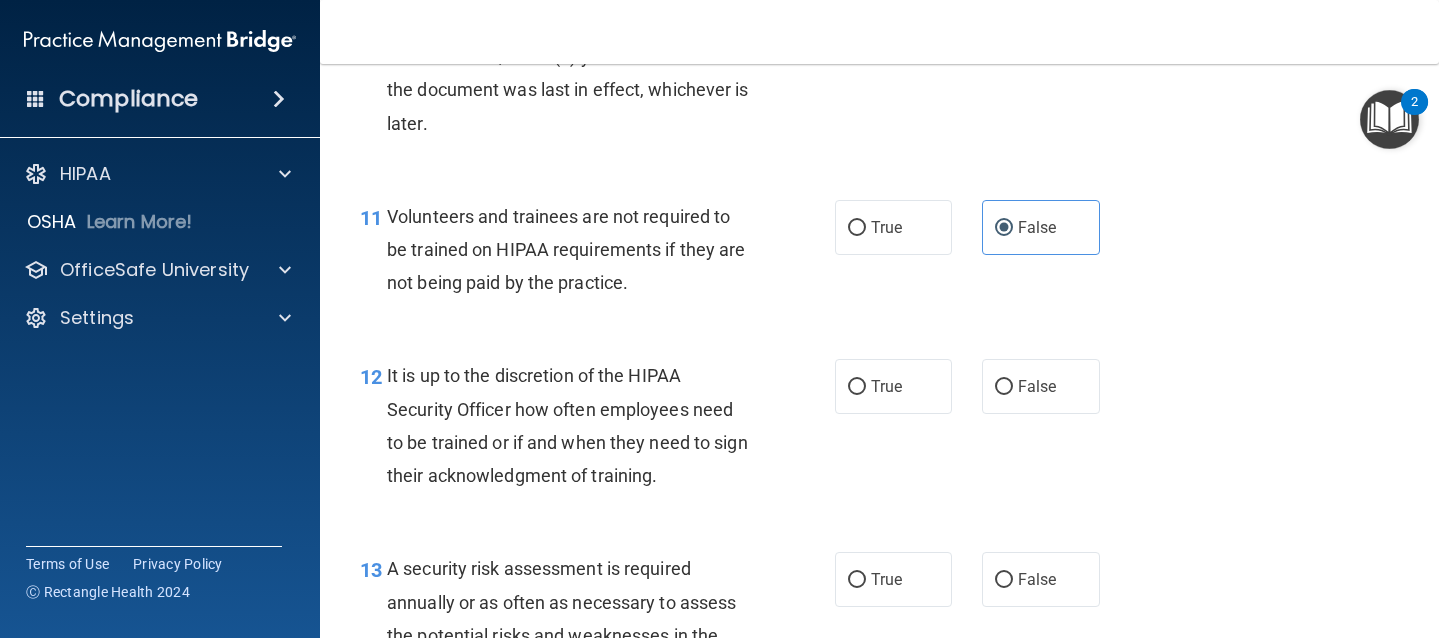 scroll, scrollTop: 2377, scrollLeft: 0, axis: vertical 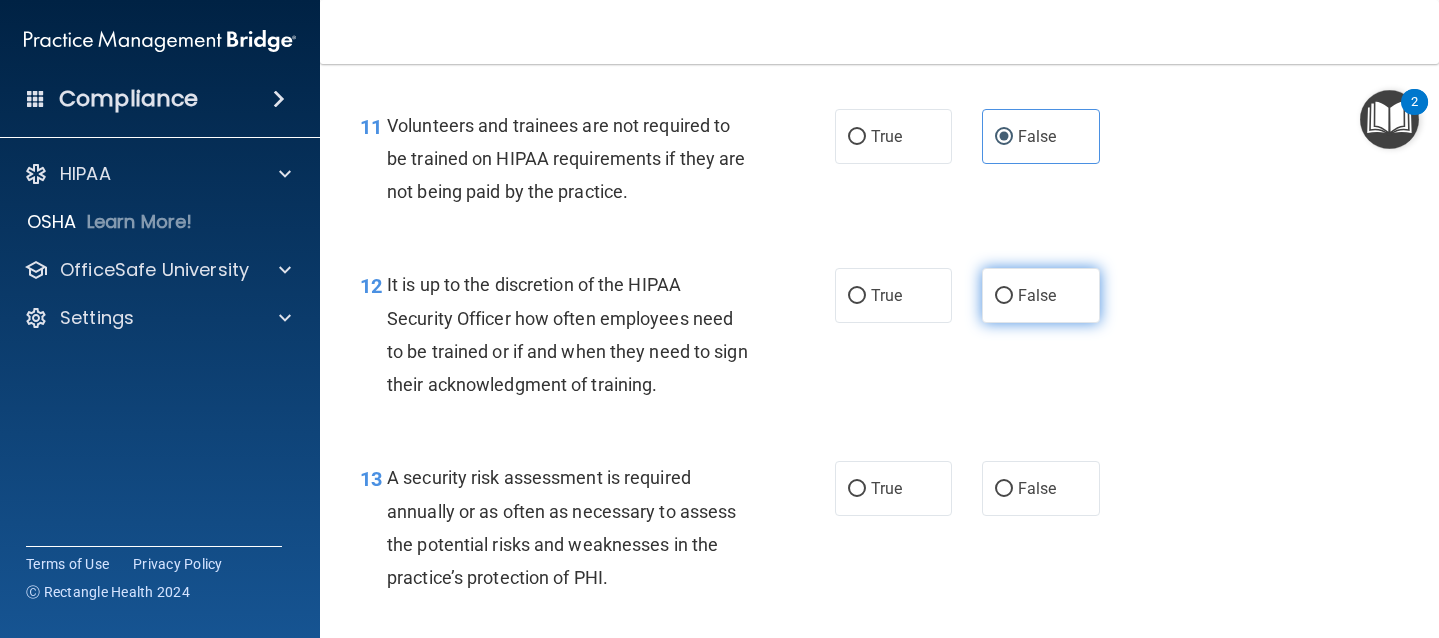 click on "False" at bounding box center [1041, 295] 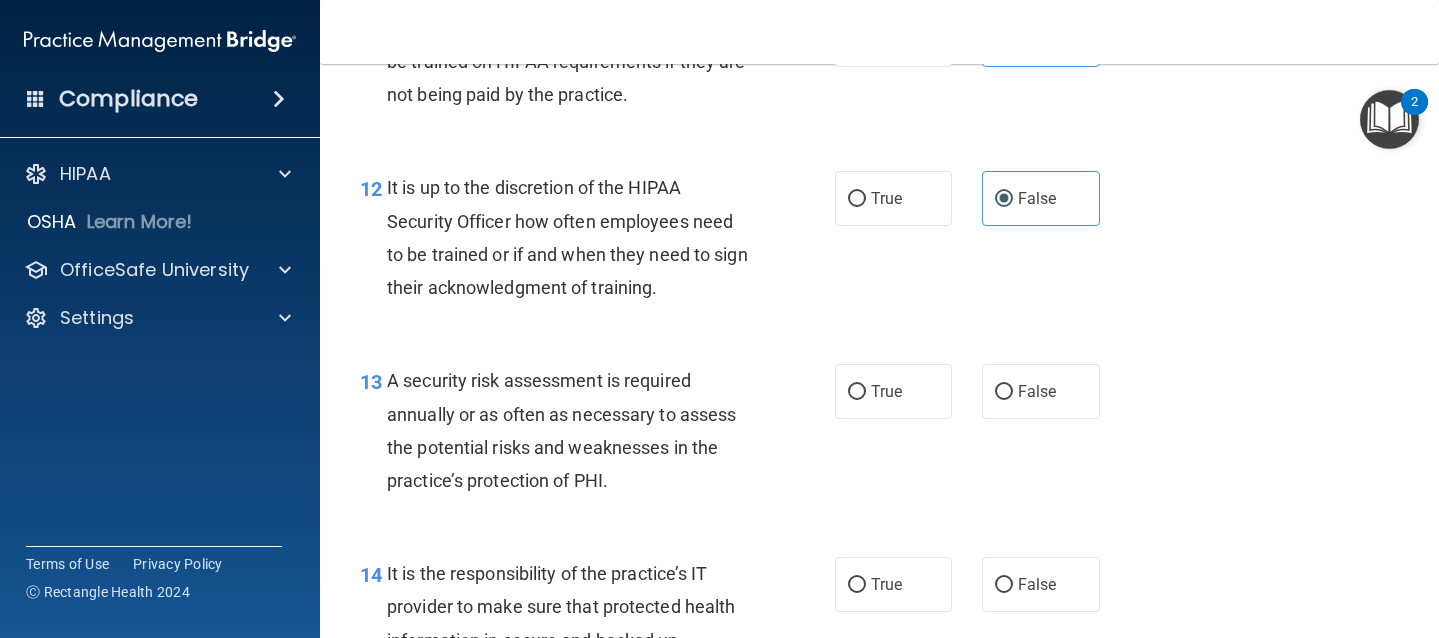 scroll, scrollTop: 2634, scrollLeft: 0, axis: vertical 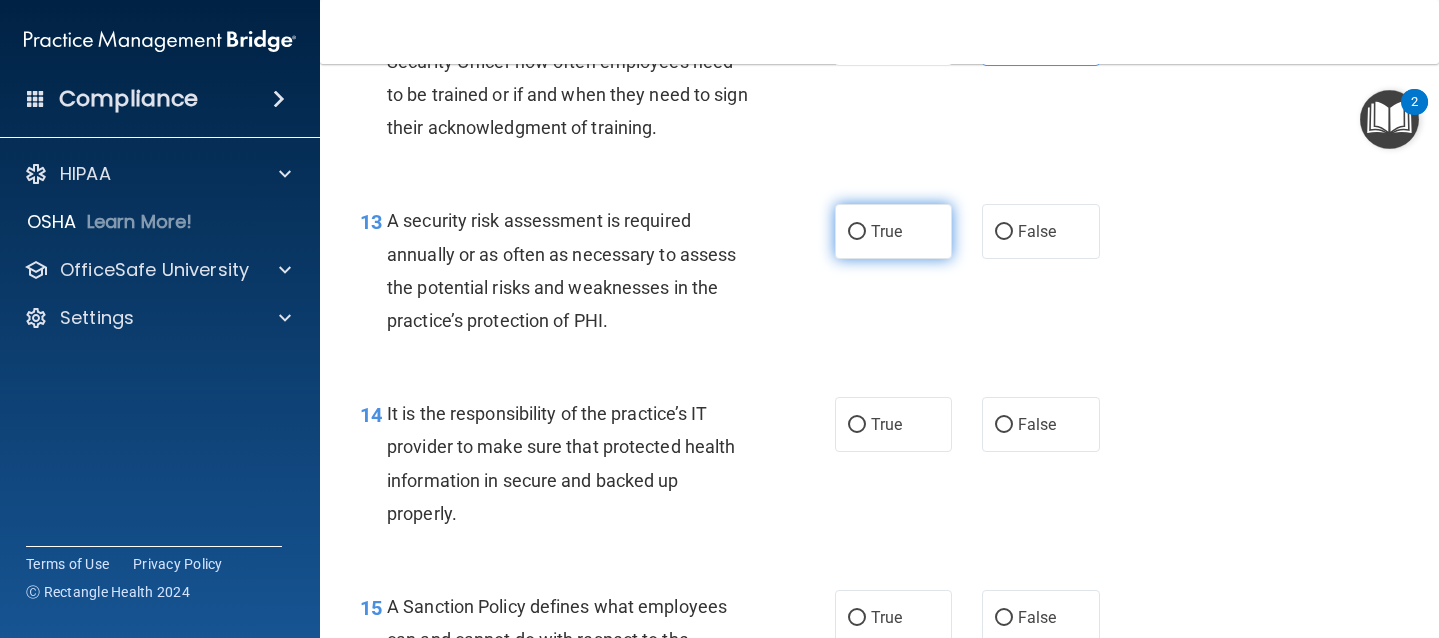 click on "True" at bounding box center [886, 231] 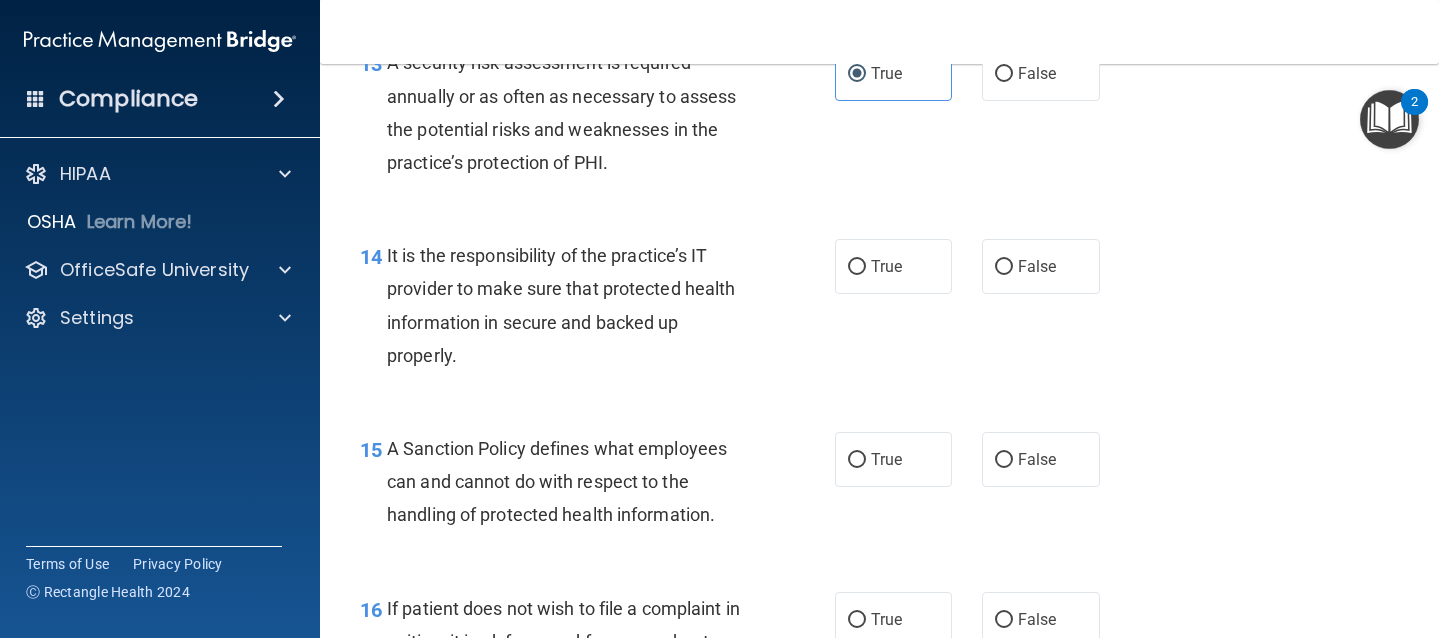 scroll, scrollTop: 2793, scrollLeft: 0, axis: vertical 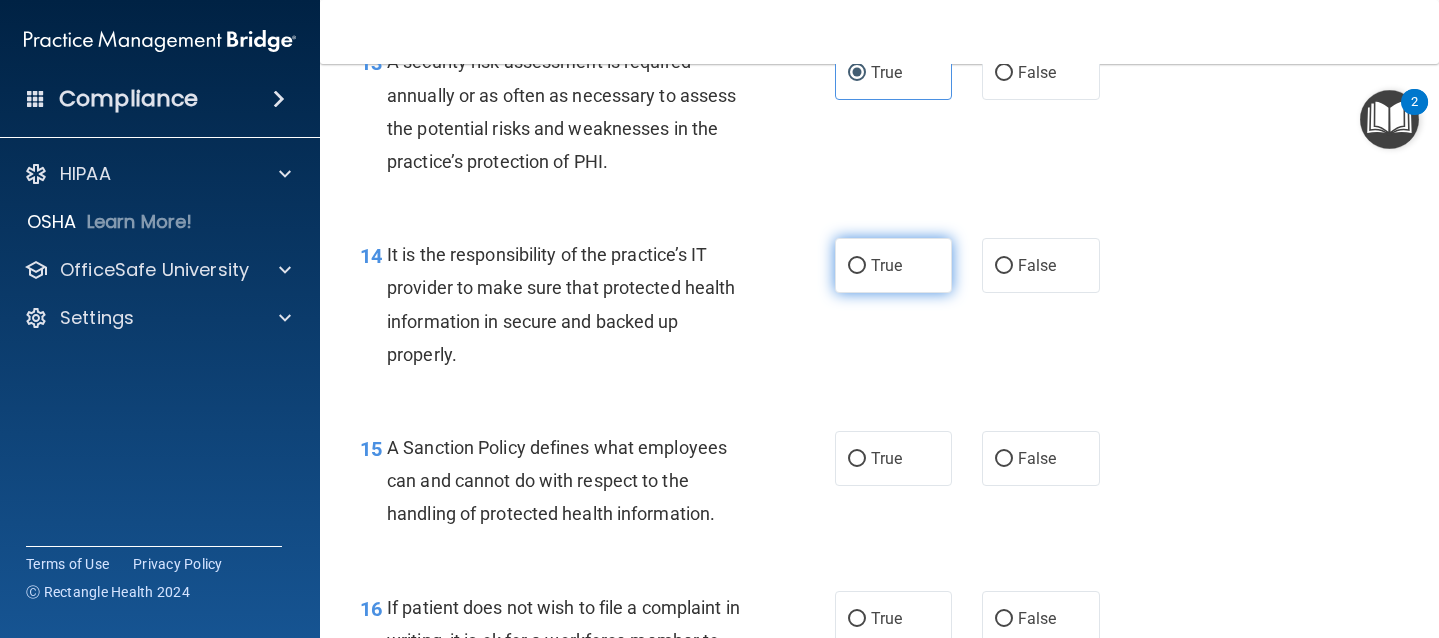 click on "True" at bounding box center (886, 265) 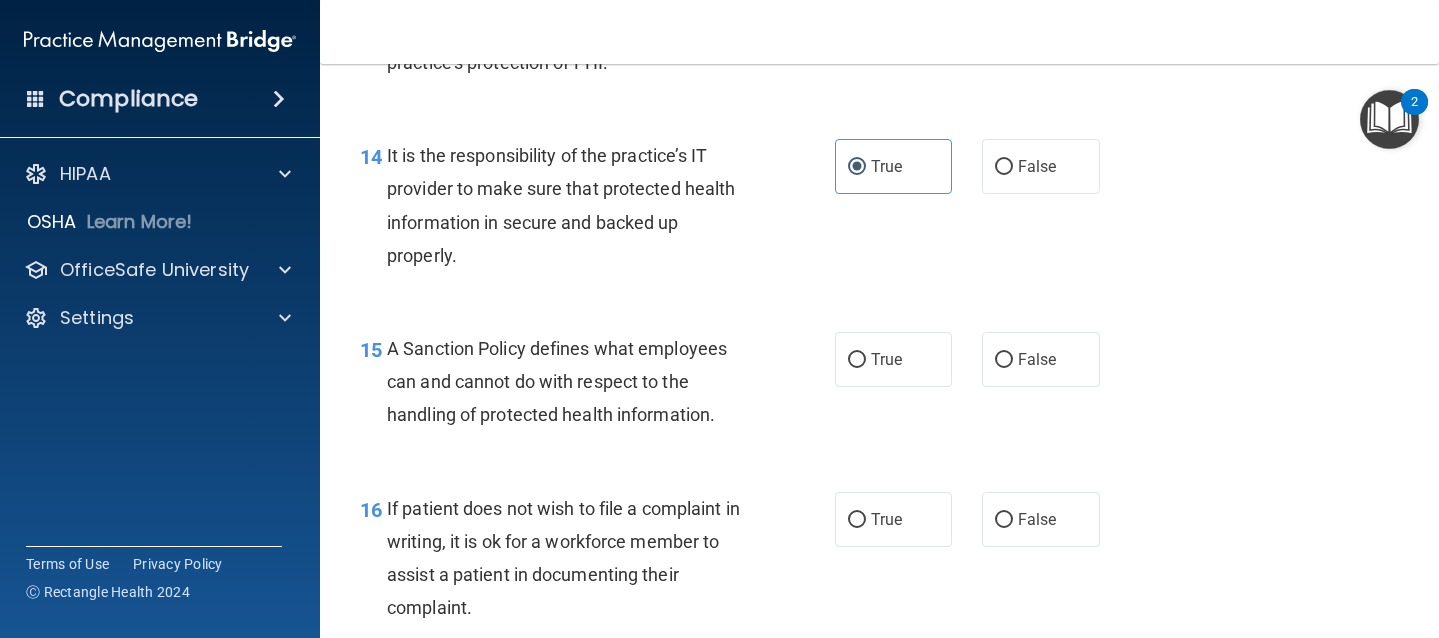 scroll, scrollTop: 2900, scrollLeft: 0, axis: vertical 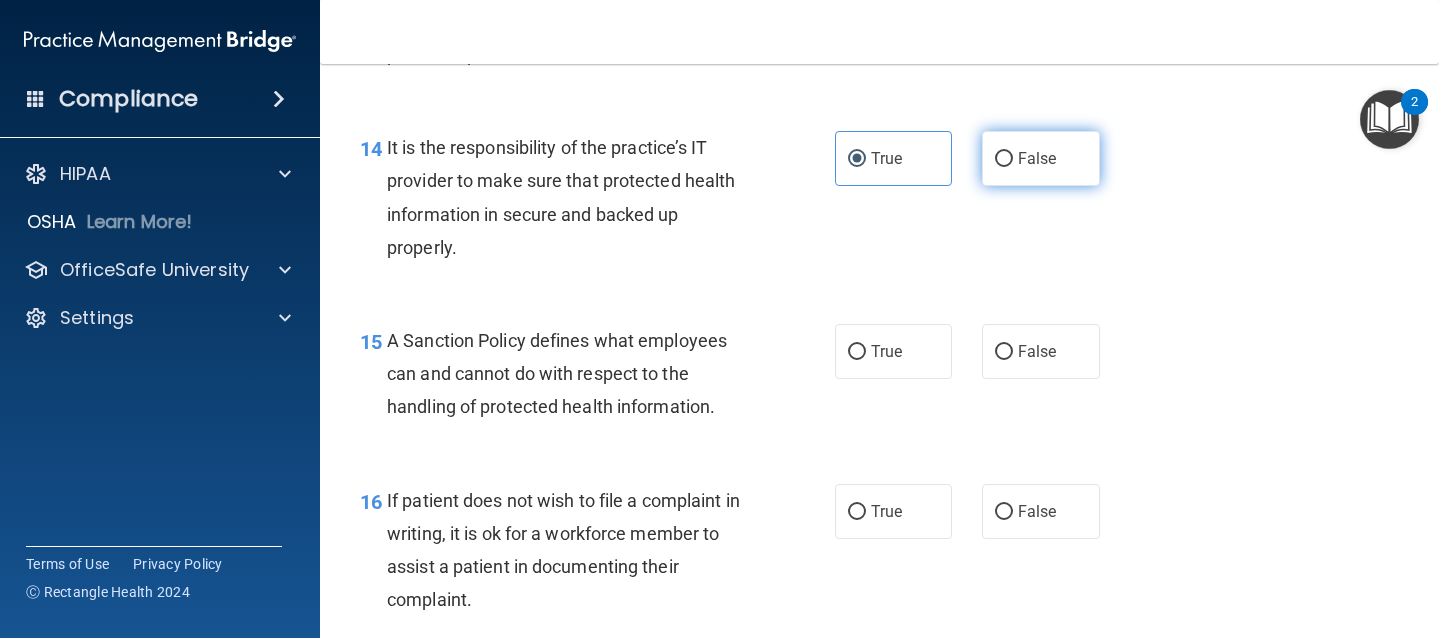 click on "False" at bounding box center [1037, 158] 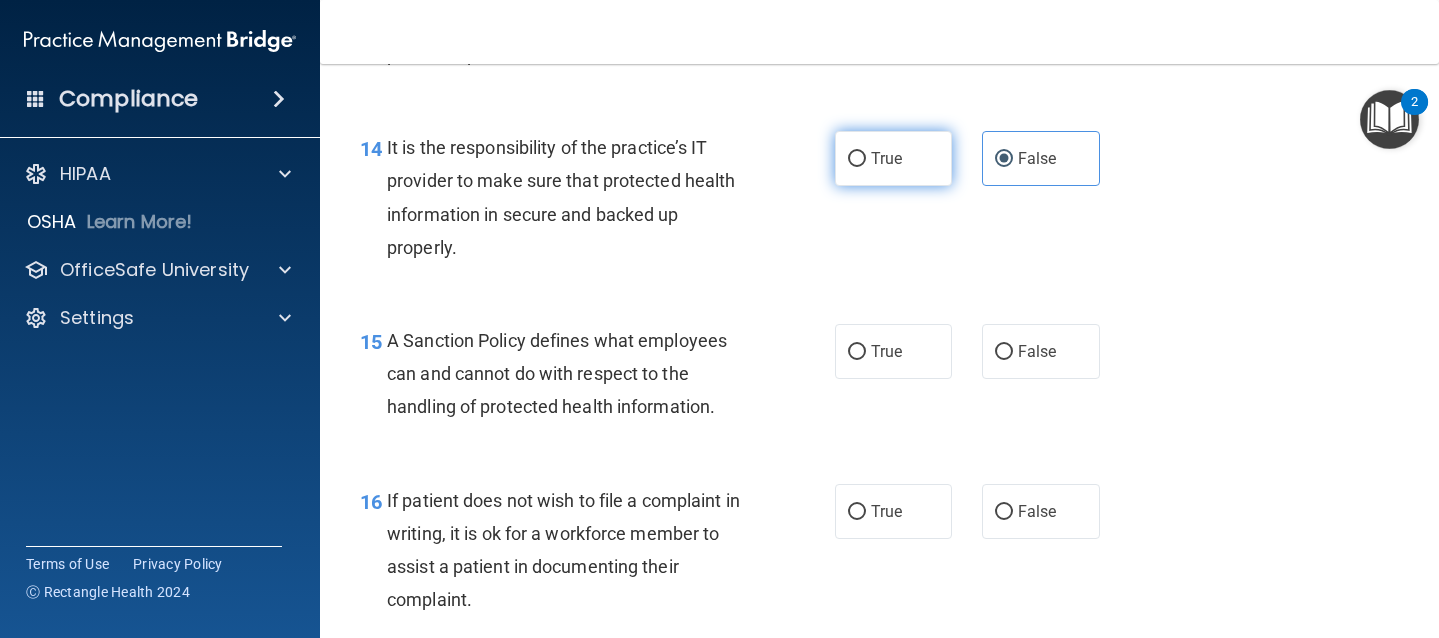 click on "True" at bounding box center [886, 158] 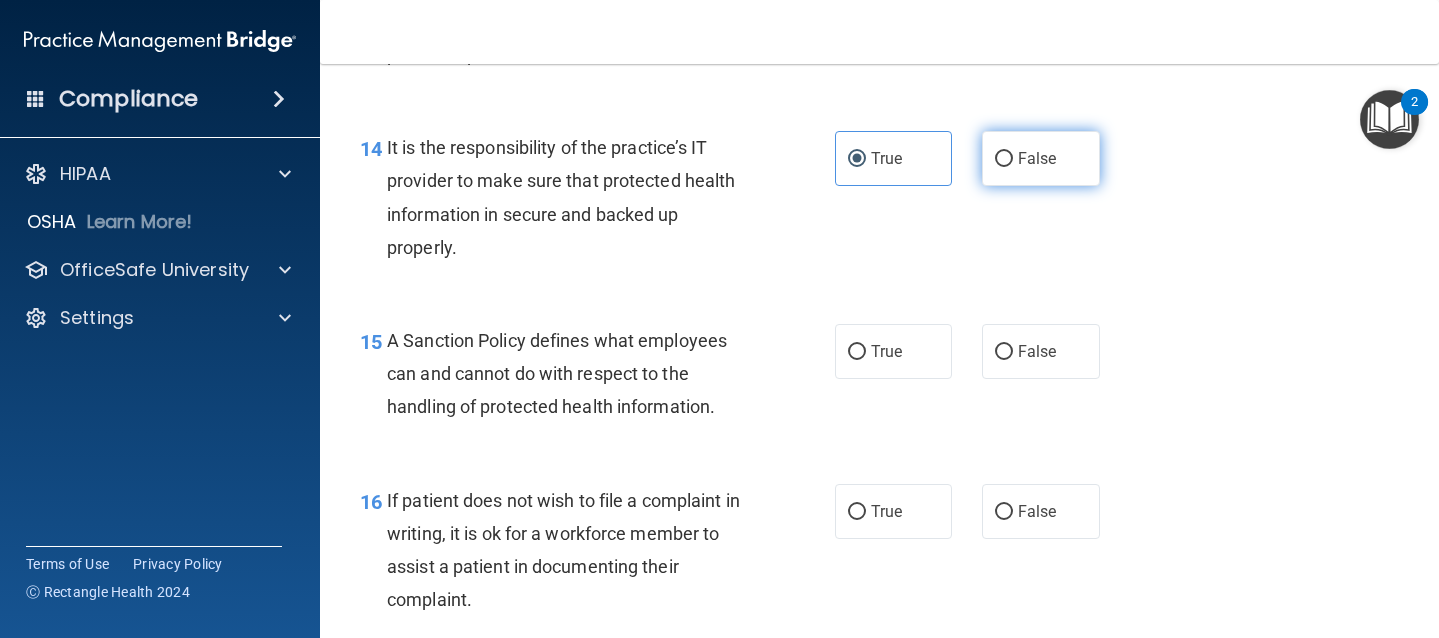 click on "False" at bounding box center (1037, 158) 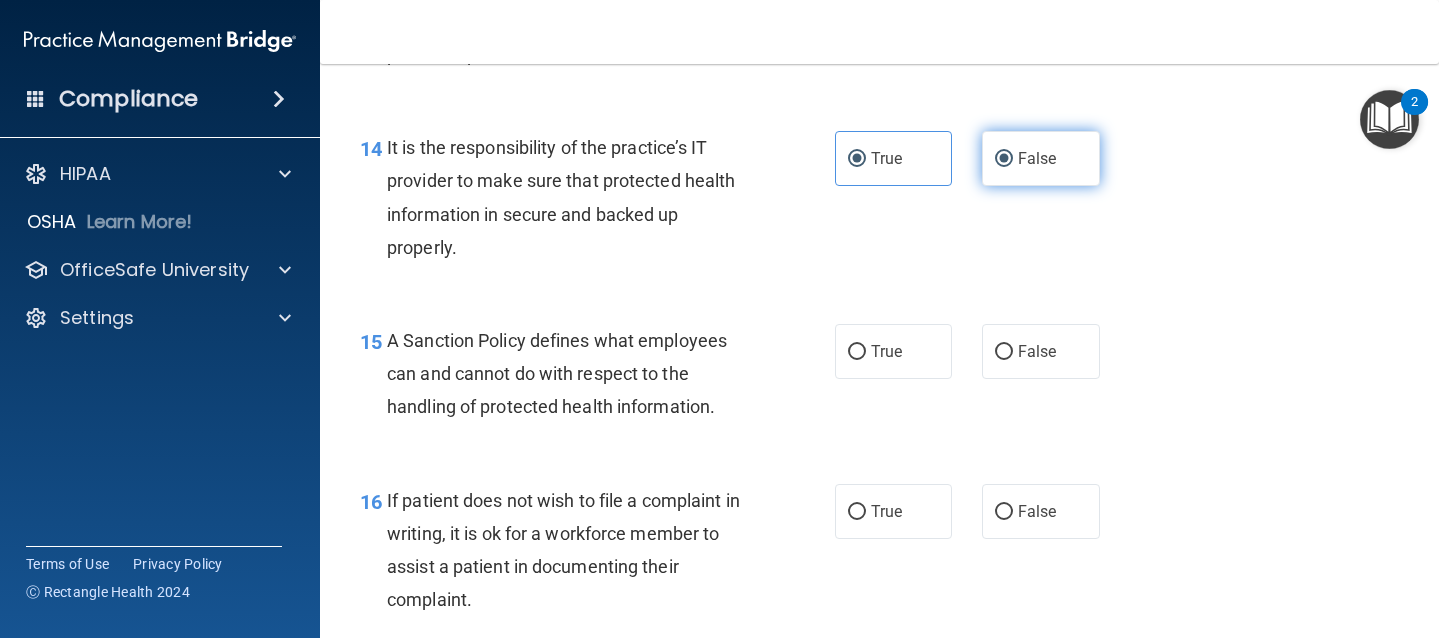 radio on "false" 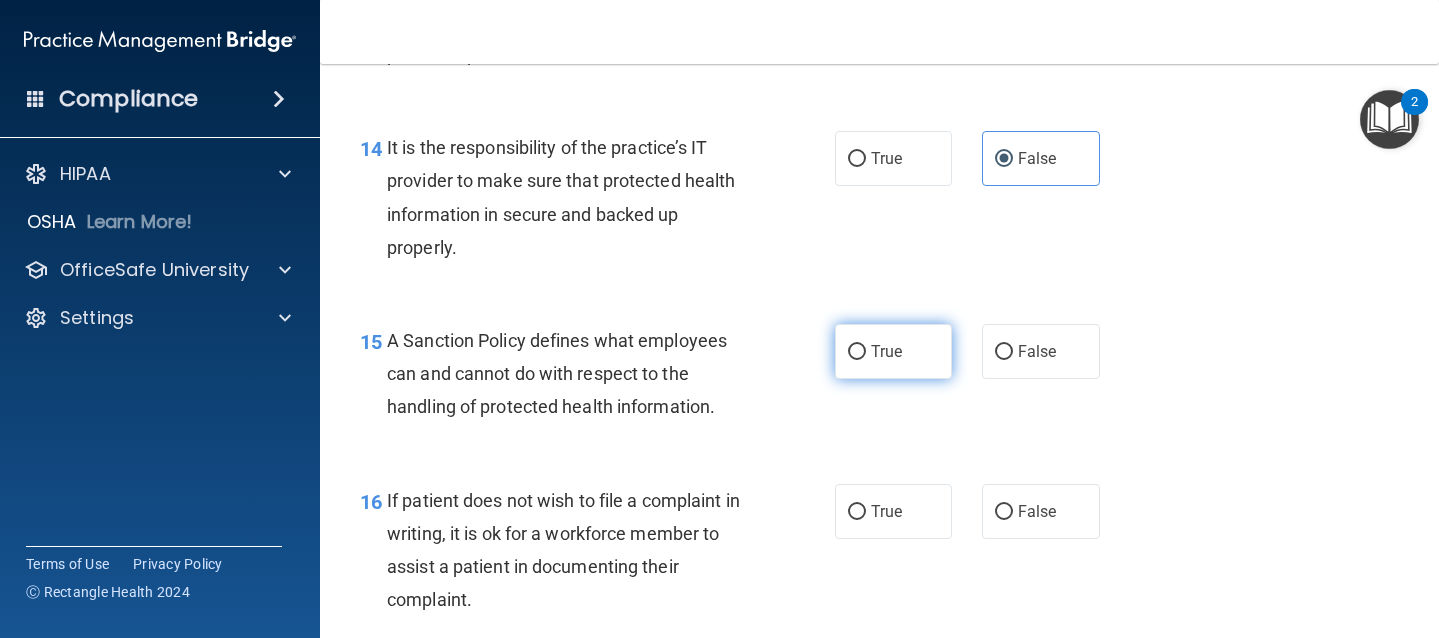 click on "True" at bounding box center [894, 351] 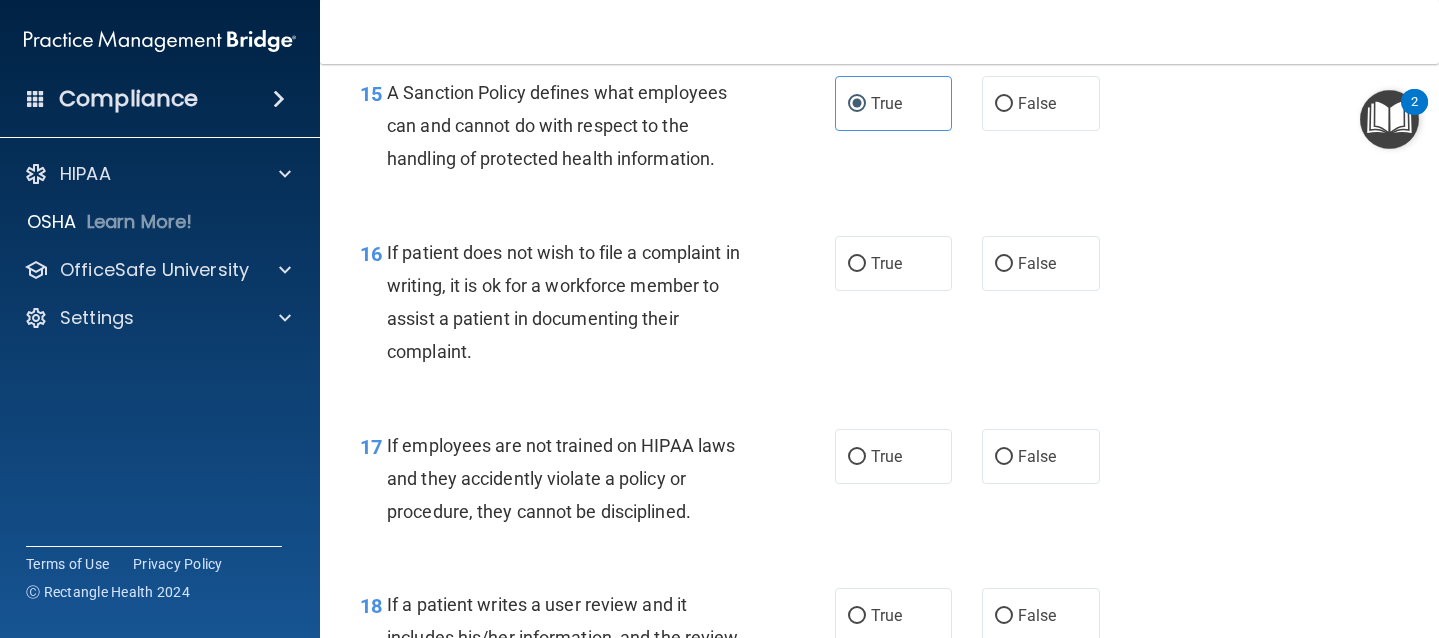 scroll, scrollTop: 3165, scrollLeft: 0, axis: vertical 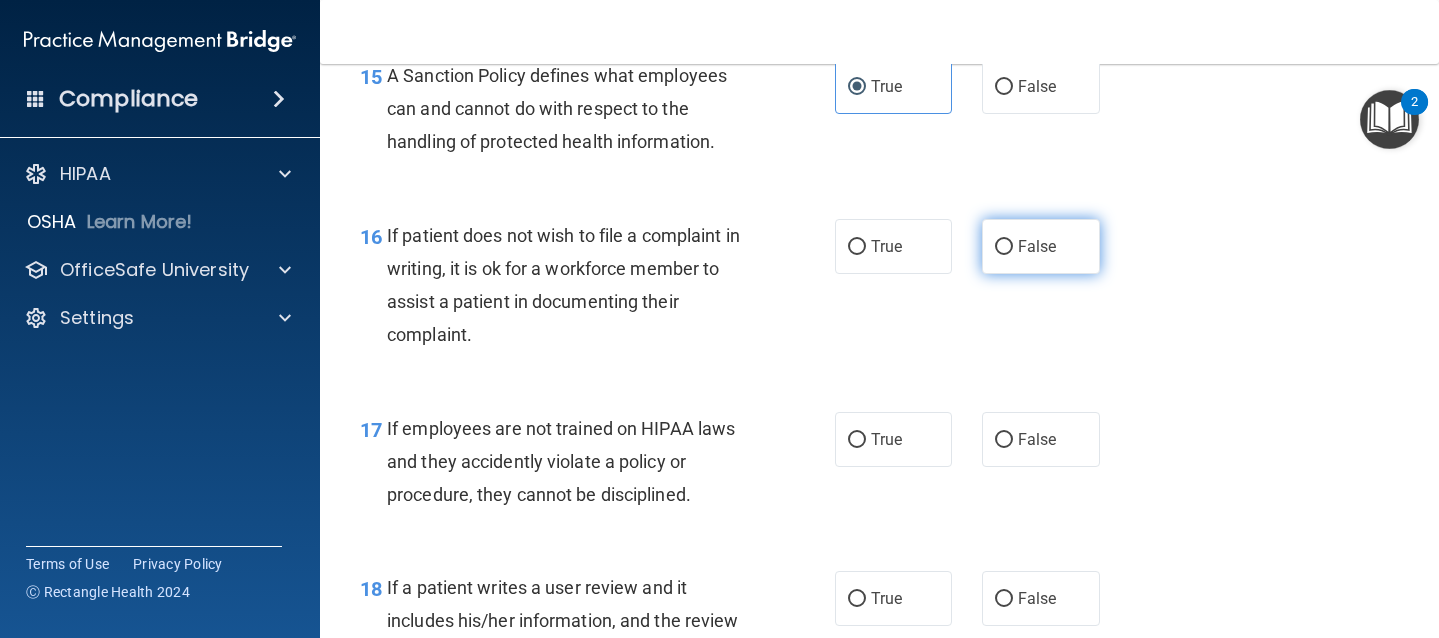 click on "False" at bounding box center (1037, 246) 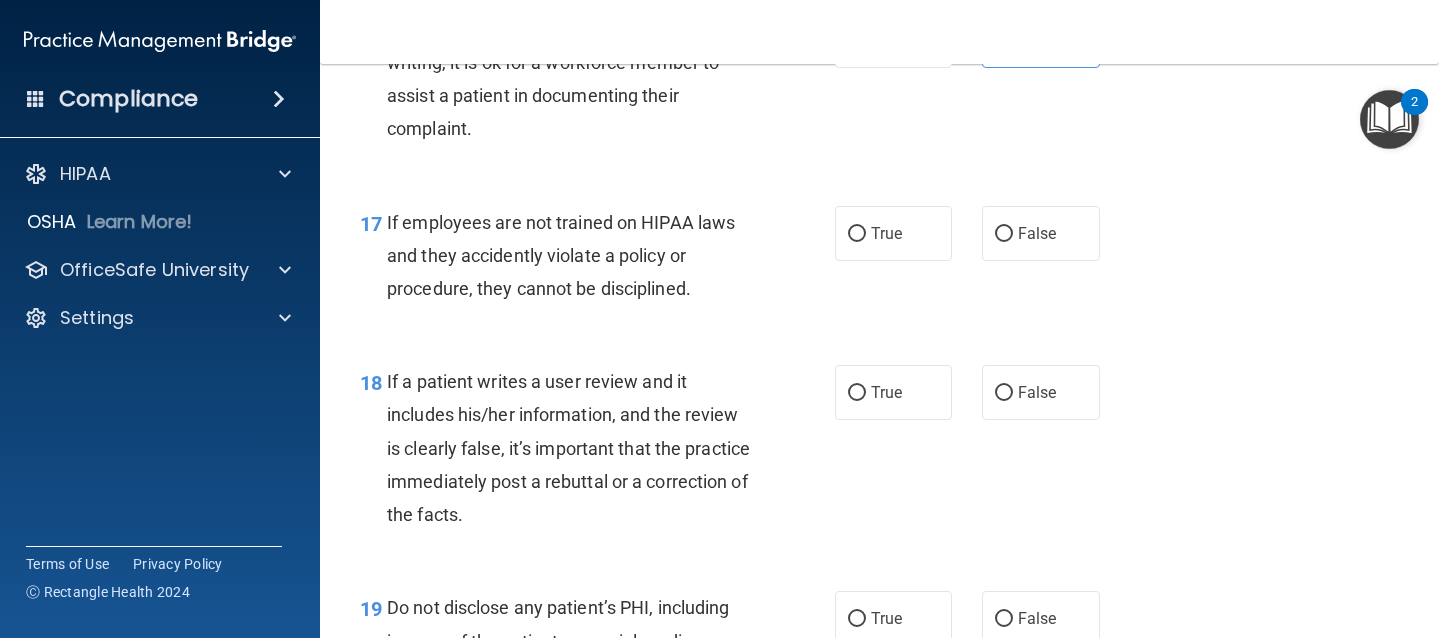 scroll, scrollTop: 3458, scrollLeft: 0, axis: vertical 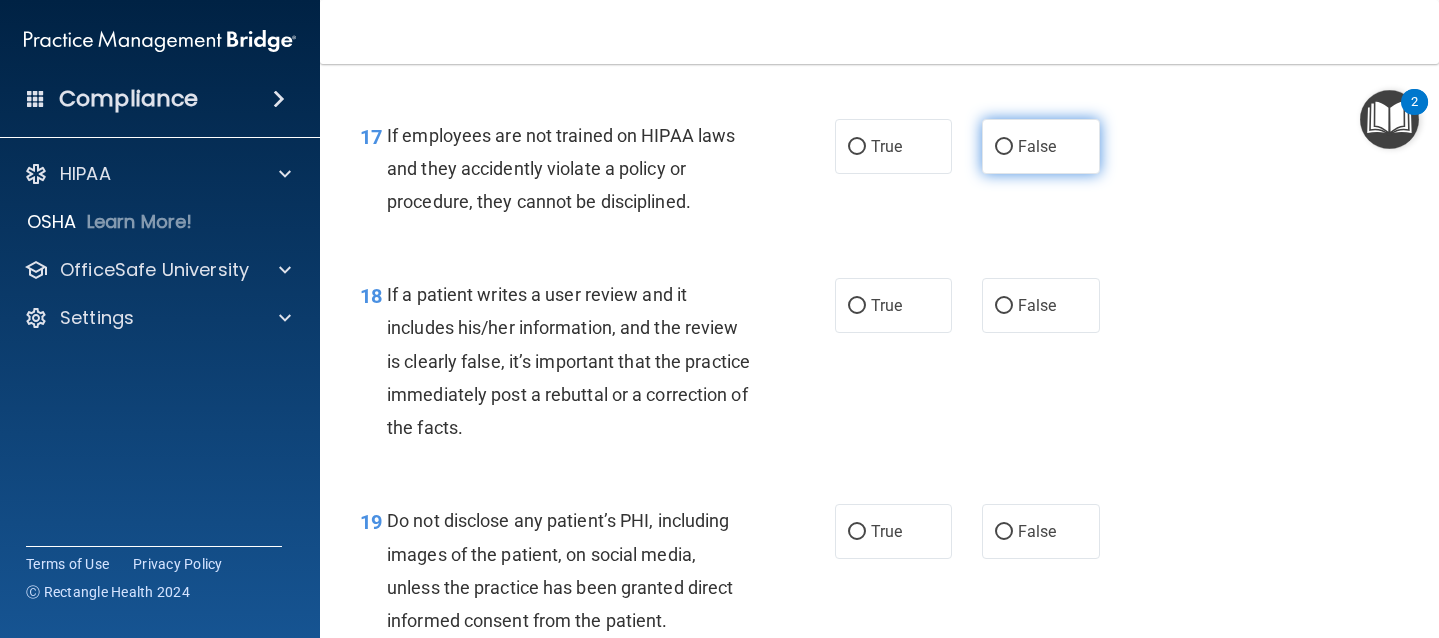 click on "False" at bounding box center [1041, 146] 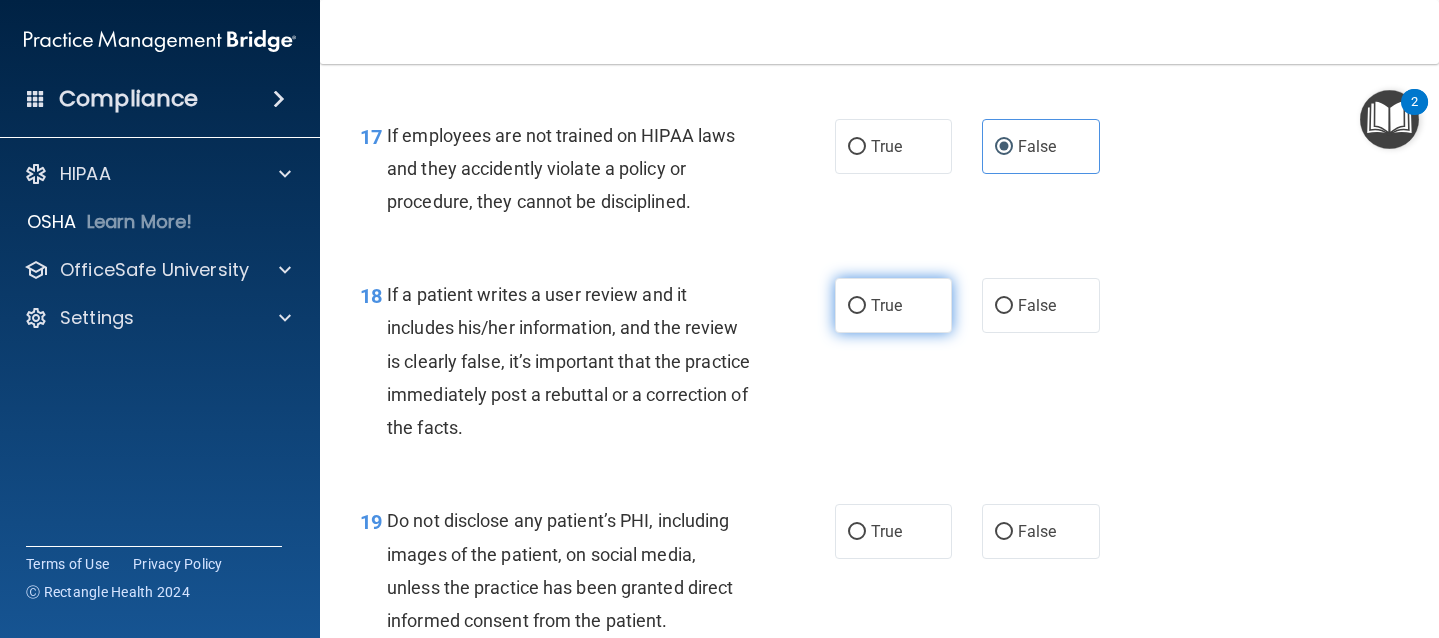 click on "True" at bounding box center [894, 305] 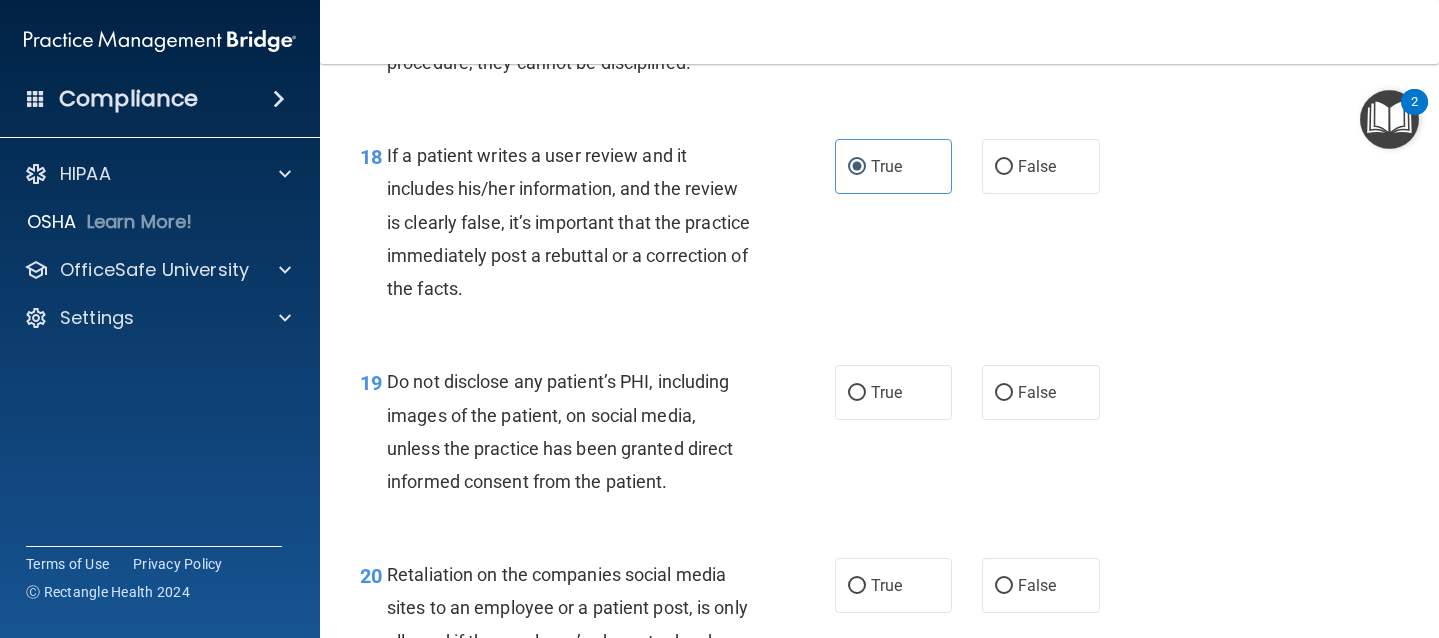 scroll, scrollTop: 3531, scrollLeft: 0, axis: vertical 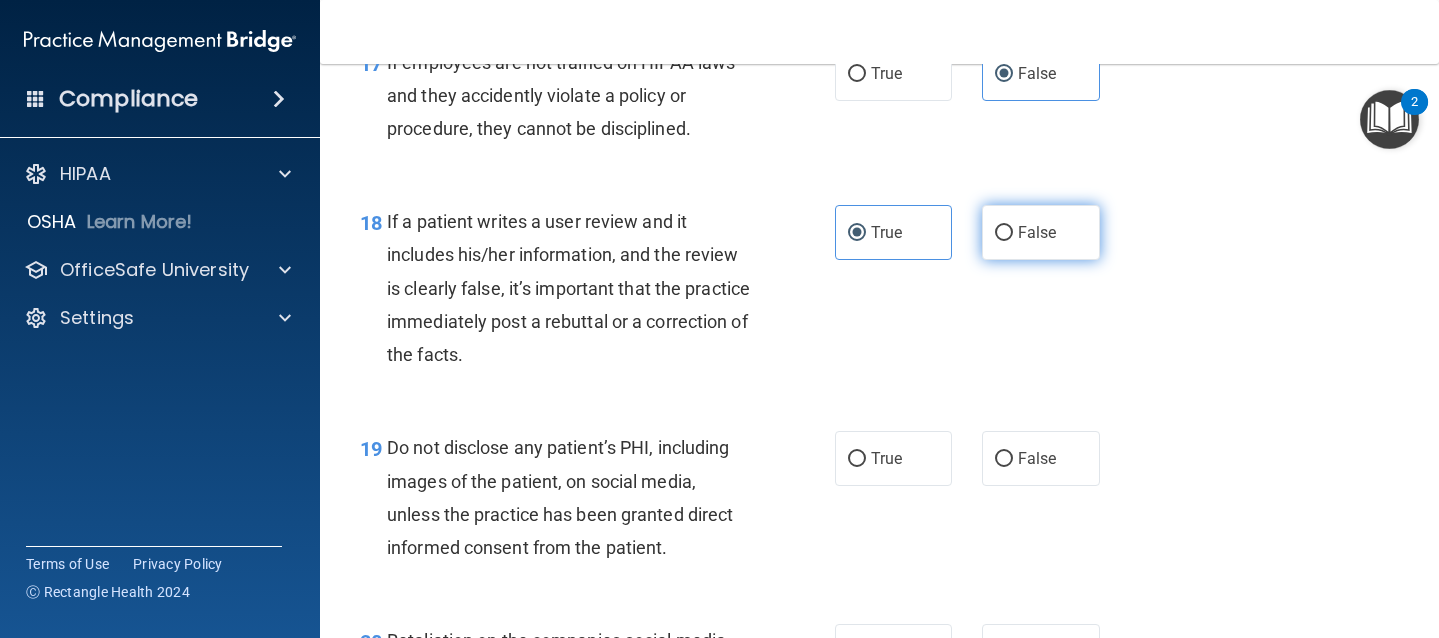 click on "False" at bounding box center [1037, 232] 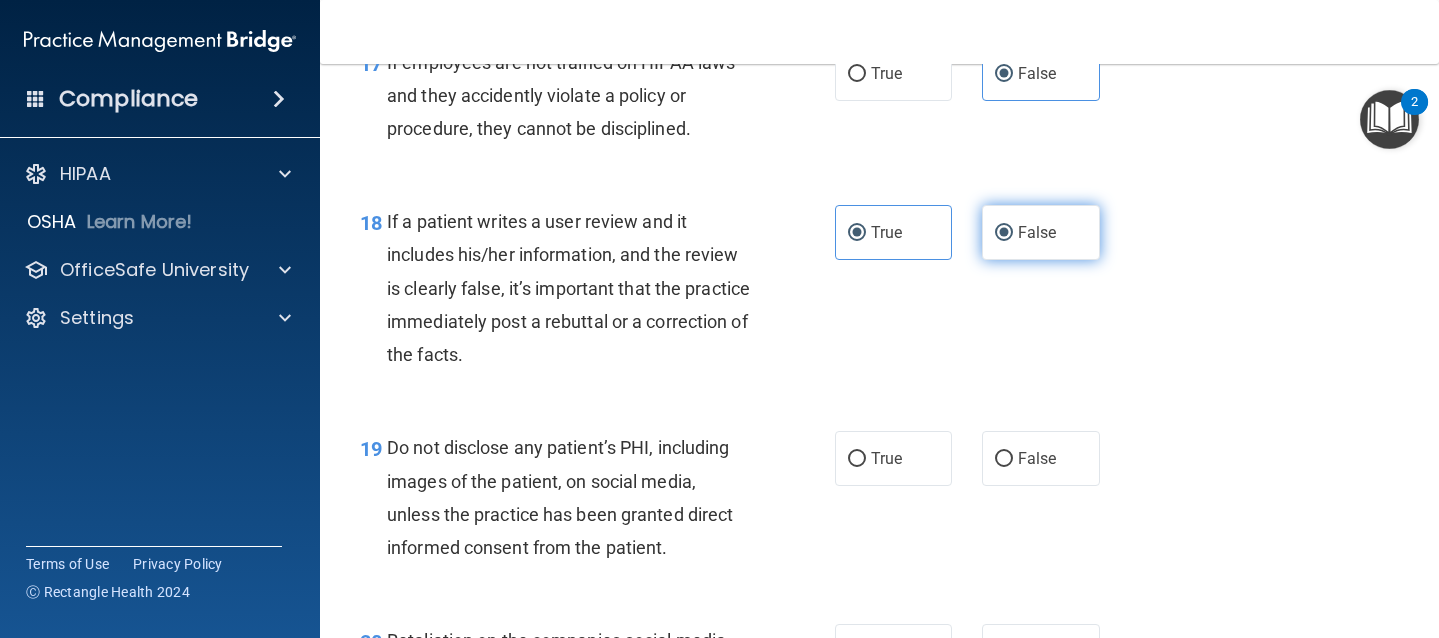 radio on "false" 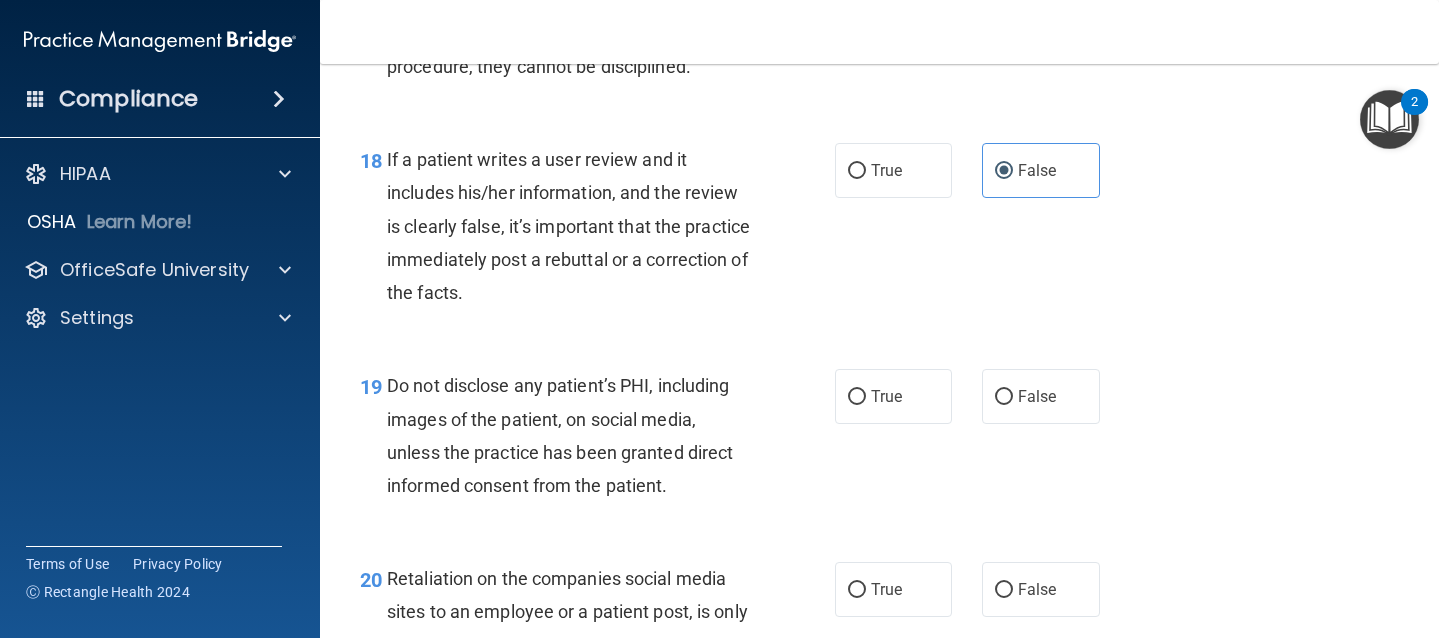 scroll, scrollTop: 3594, scrollLeft: 0, axis: vertical 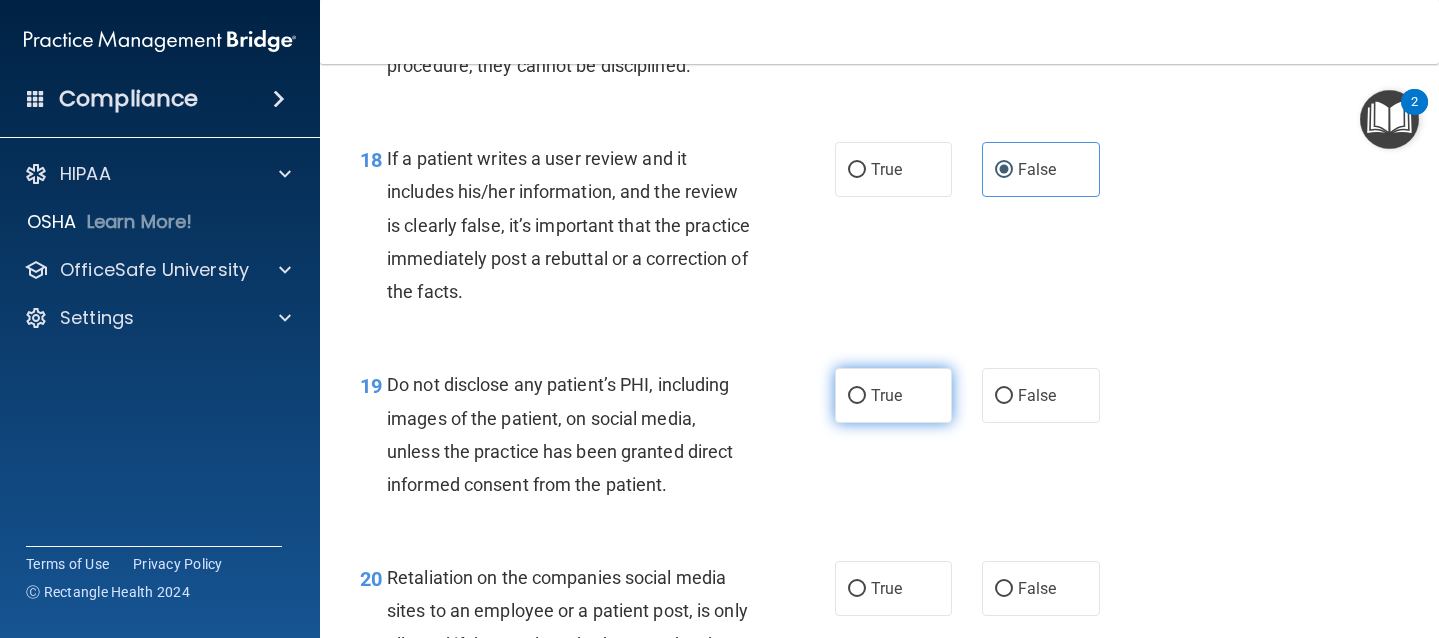click on "True" at bounding box center [894, 395] 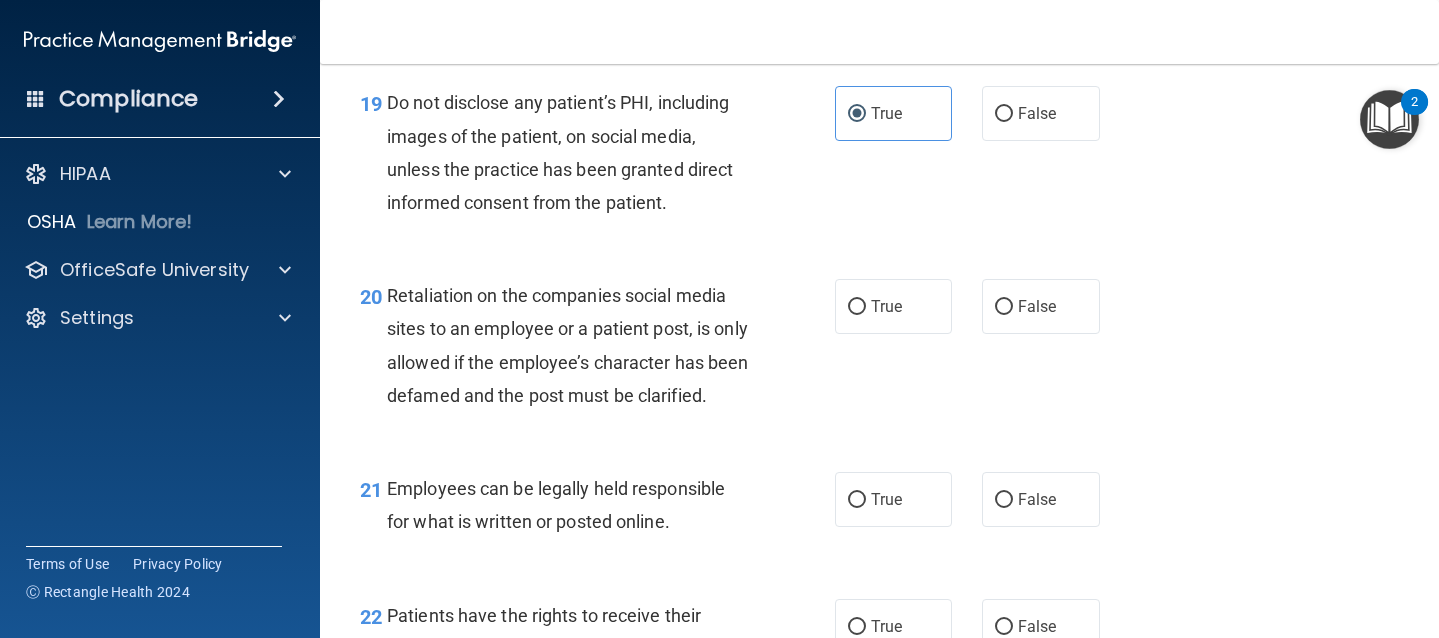 scroll, scrollTop: 3897, scrollLeft: 0, axis: vertical 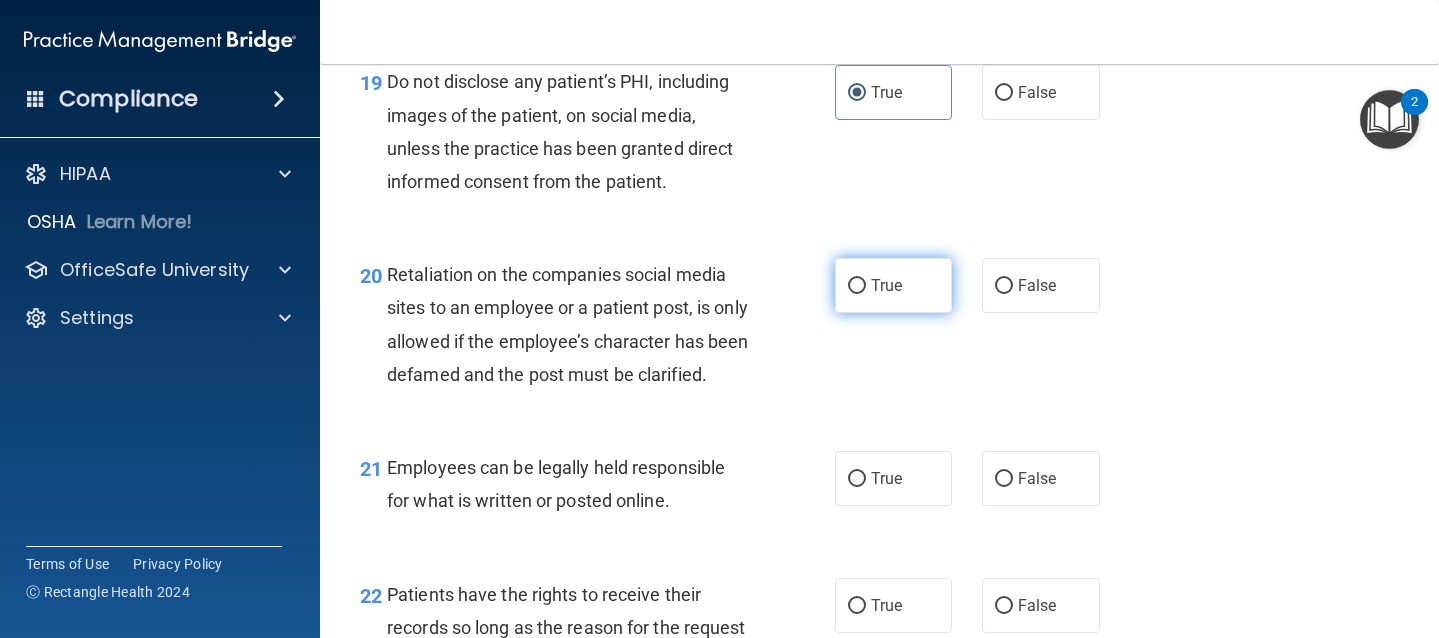click on "True" at bounding box center (886, 285) 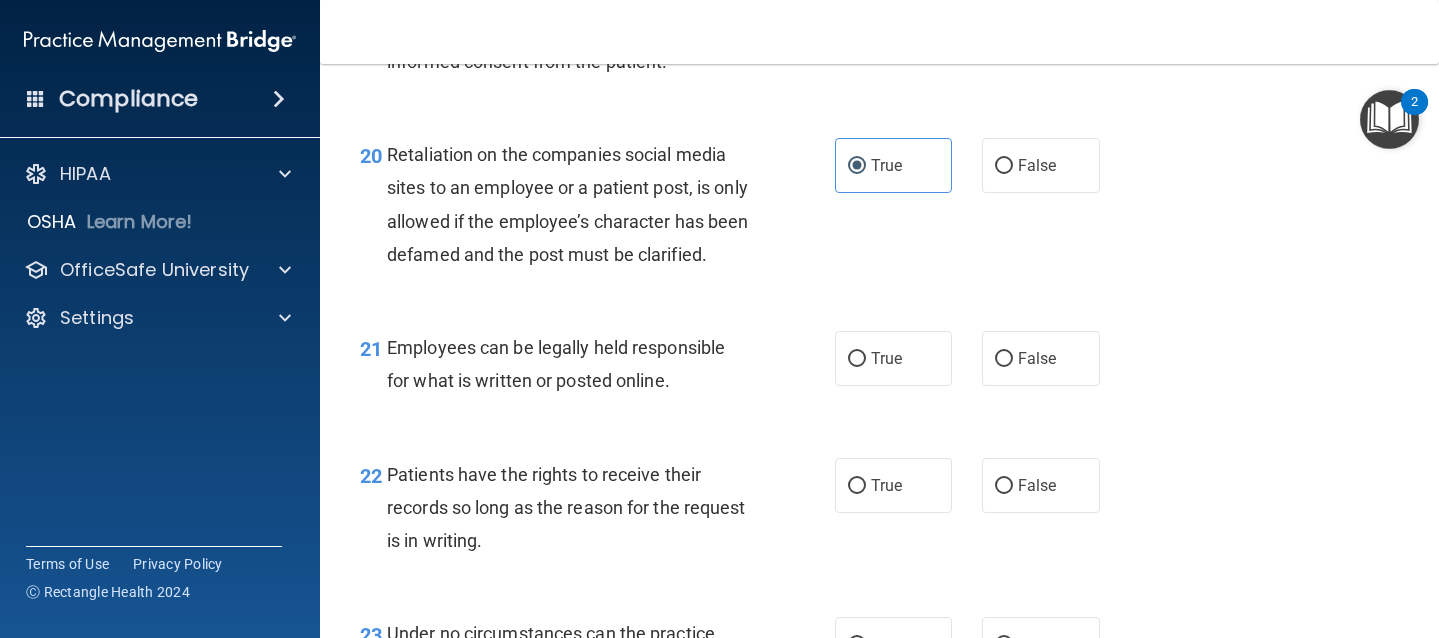 scroll, scrollTop: 4018, scrollLeft: 0, axis: vertical 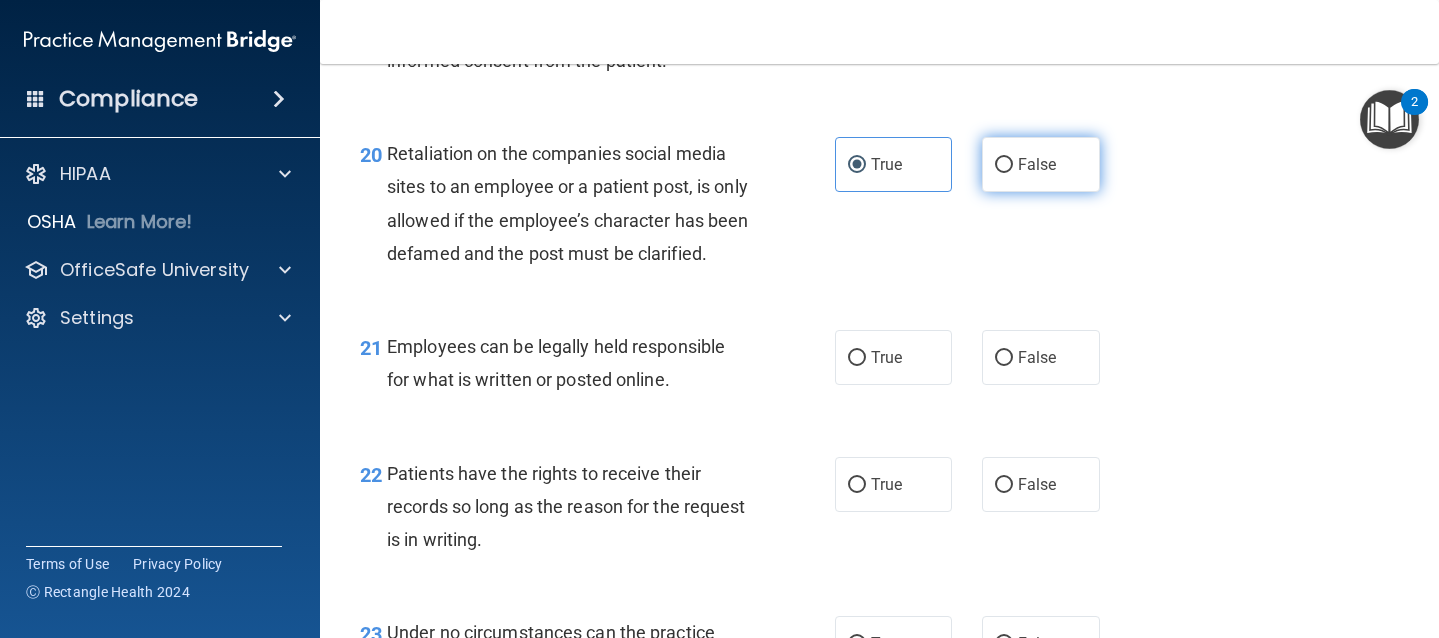 click on "False" at bounding box center (1037, 164) 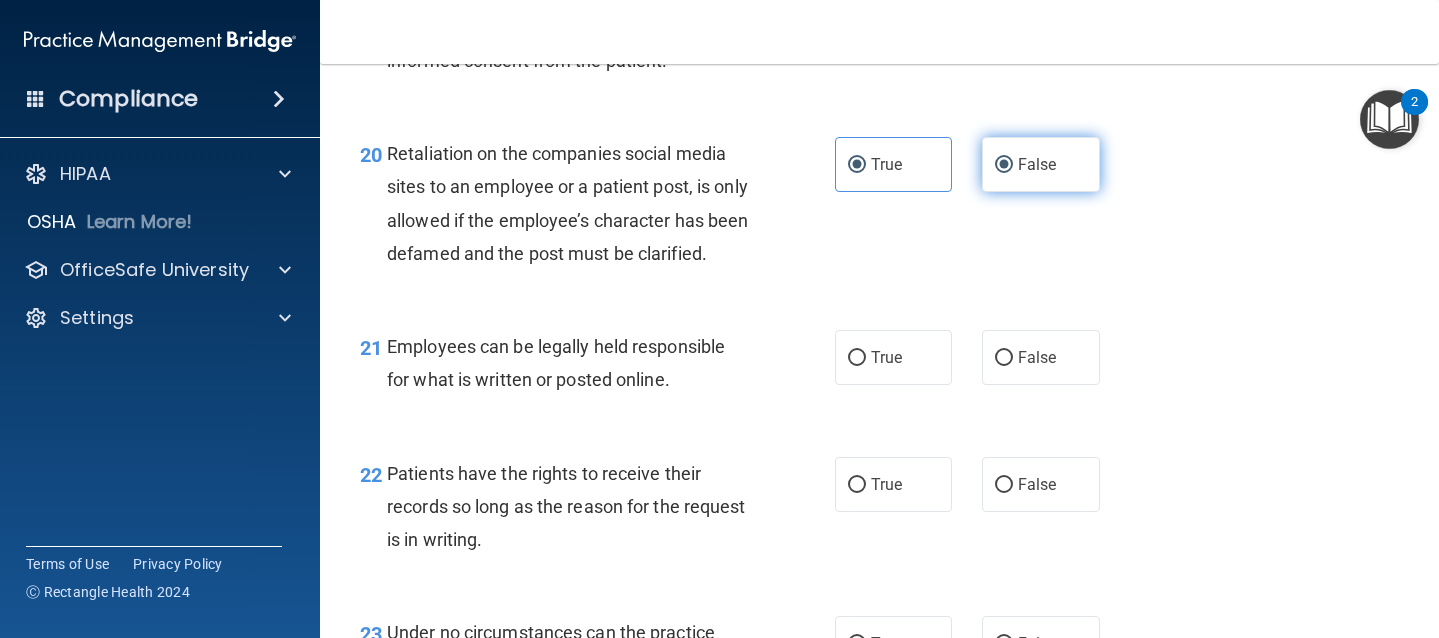 radio on "false" 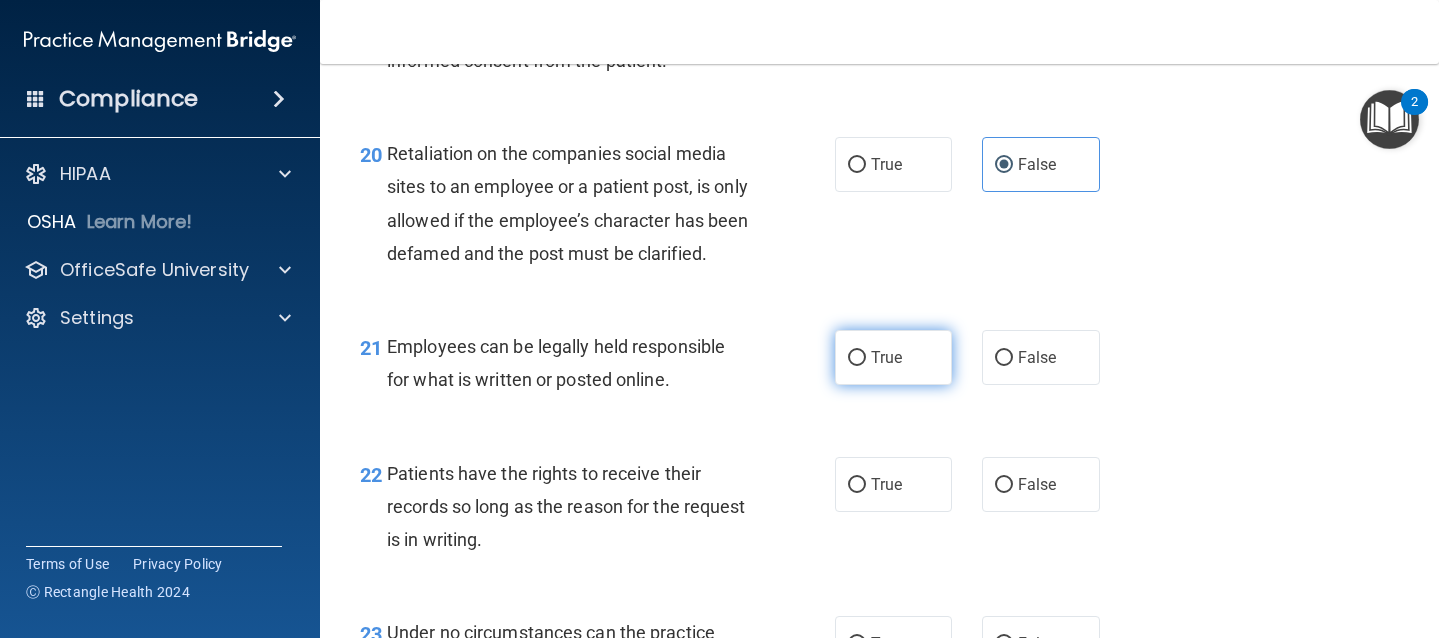 click on "True" at bounding box center (886, 357) 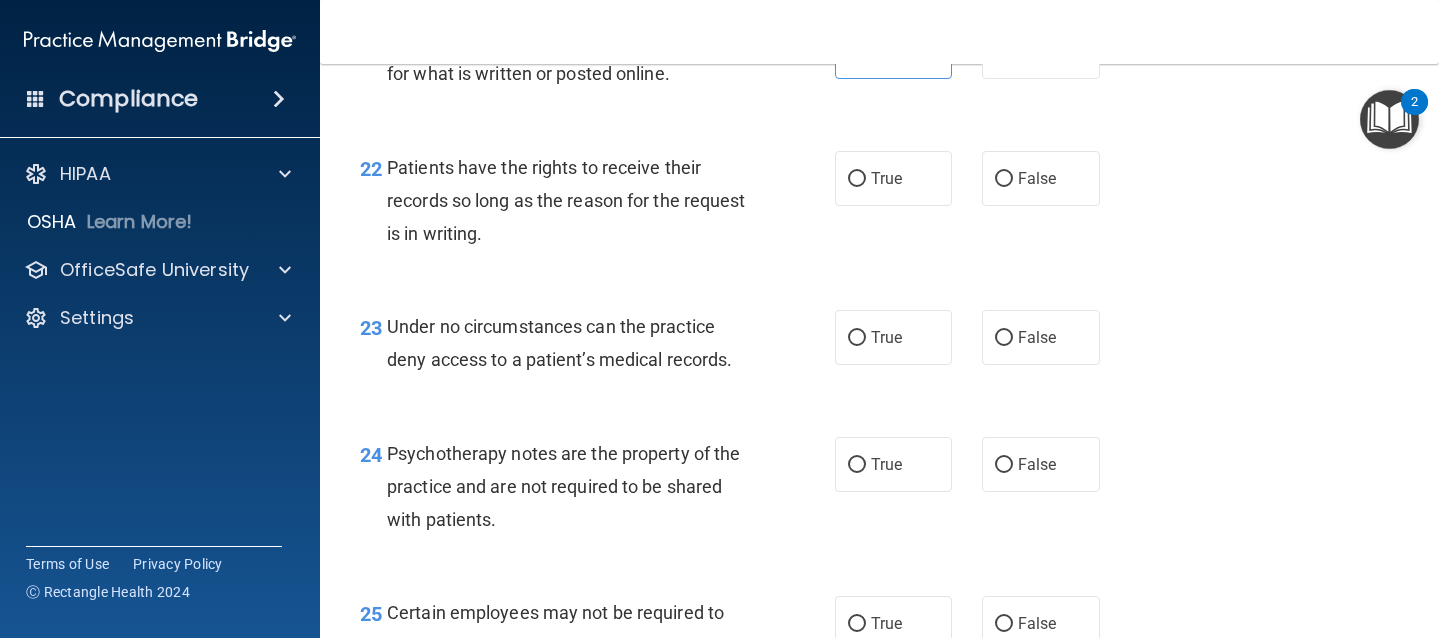 scroll, scrollTop: 4325, scrollLeft: 0, axis: vertical 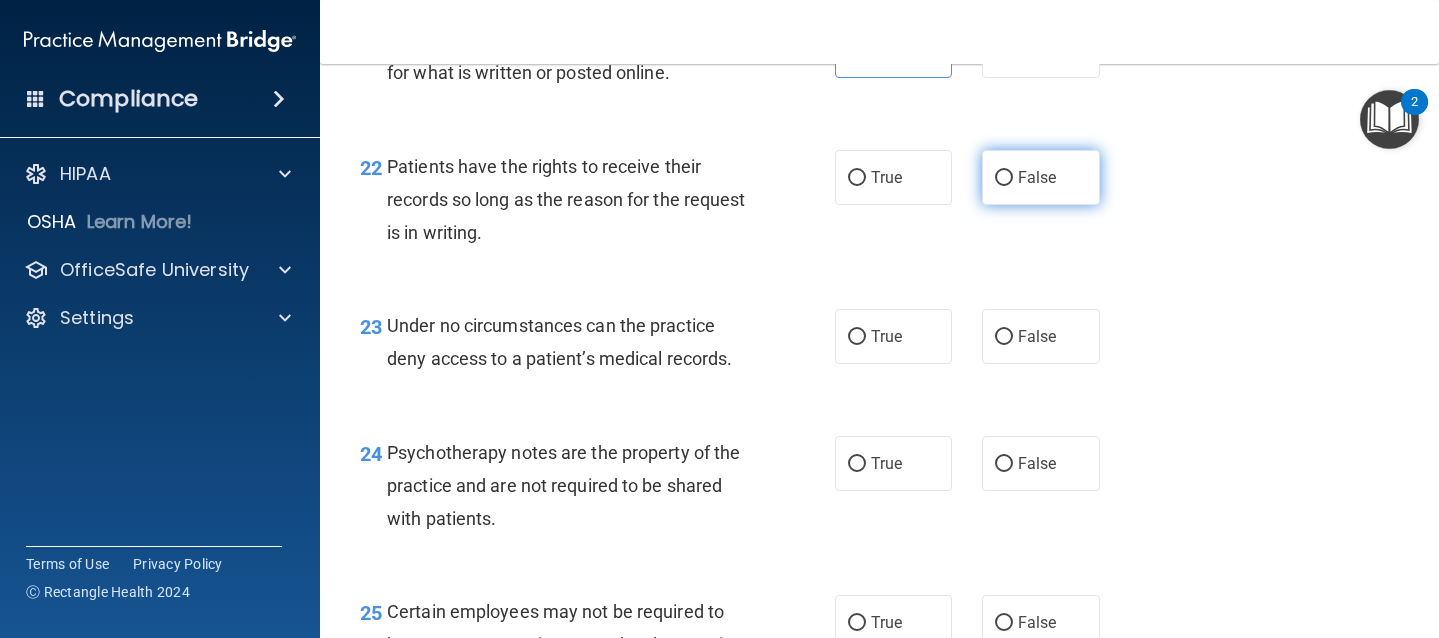 click on "False" at bounding box center [1037, 177] 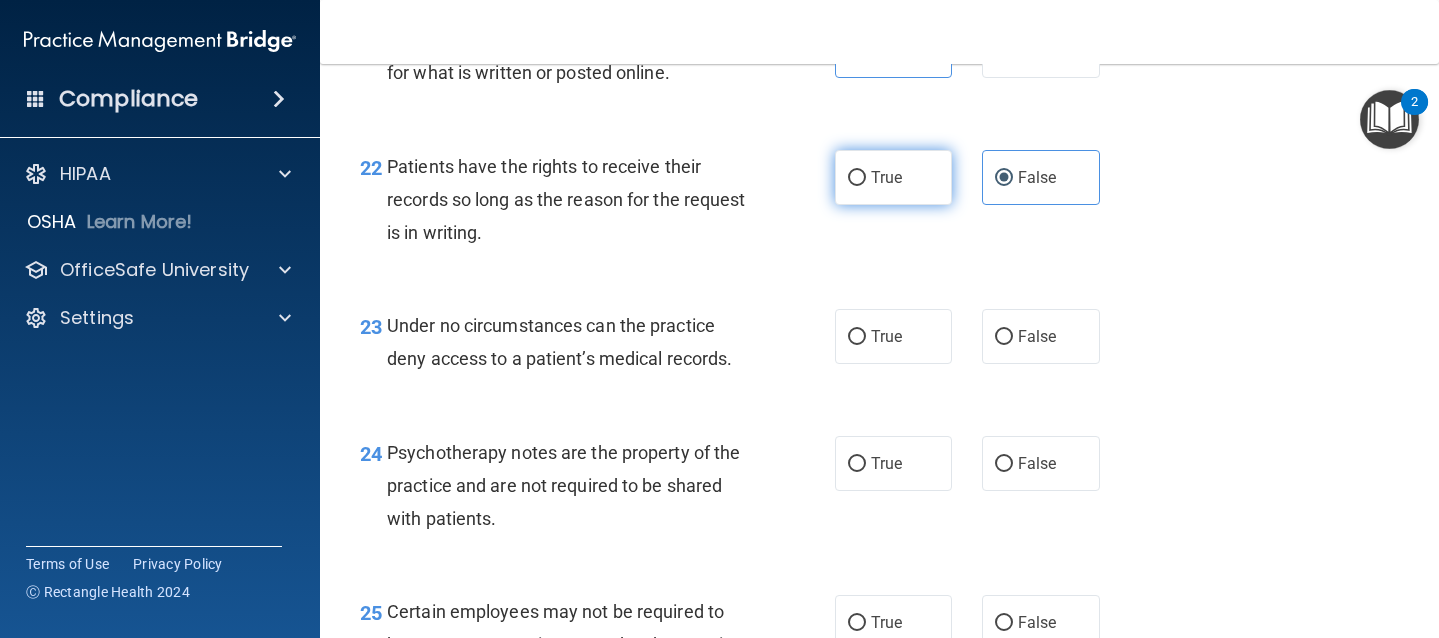 click on "True" at bounding box center (894, 177) 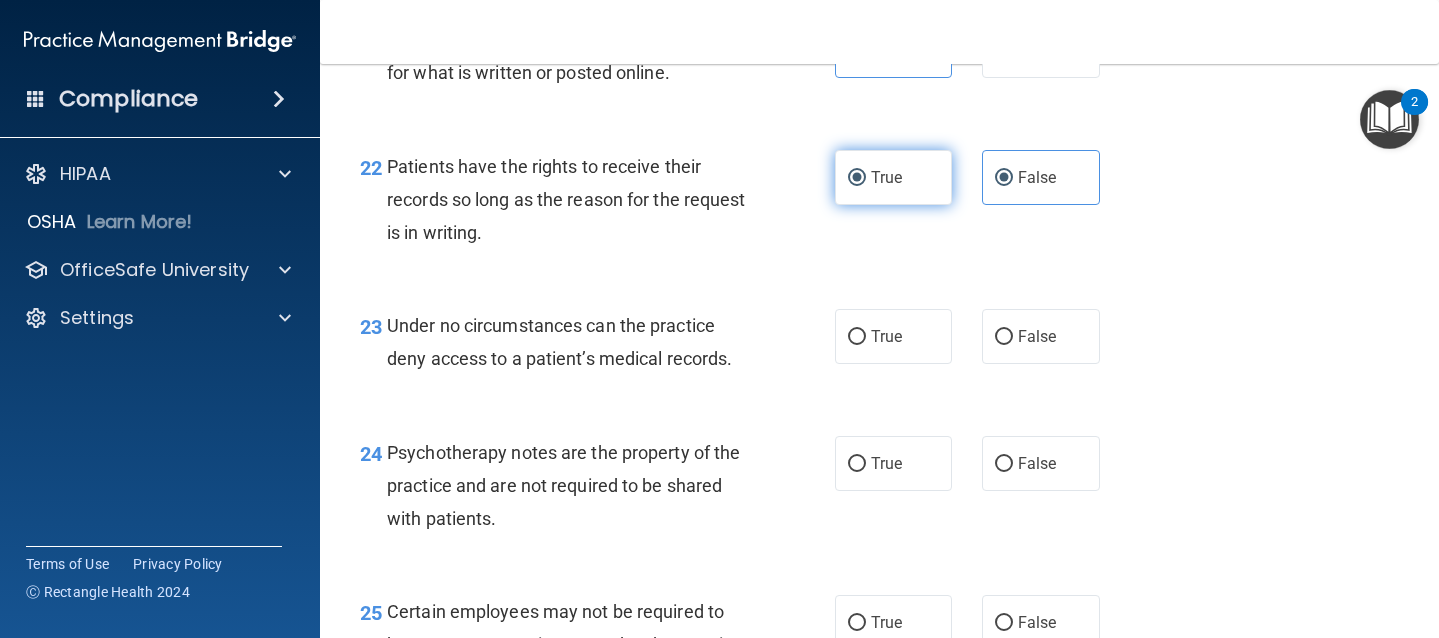 radio on "false" 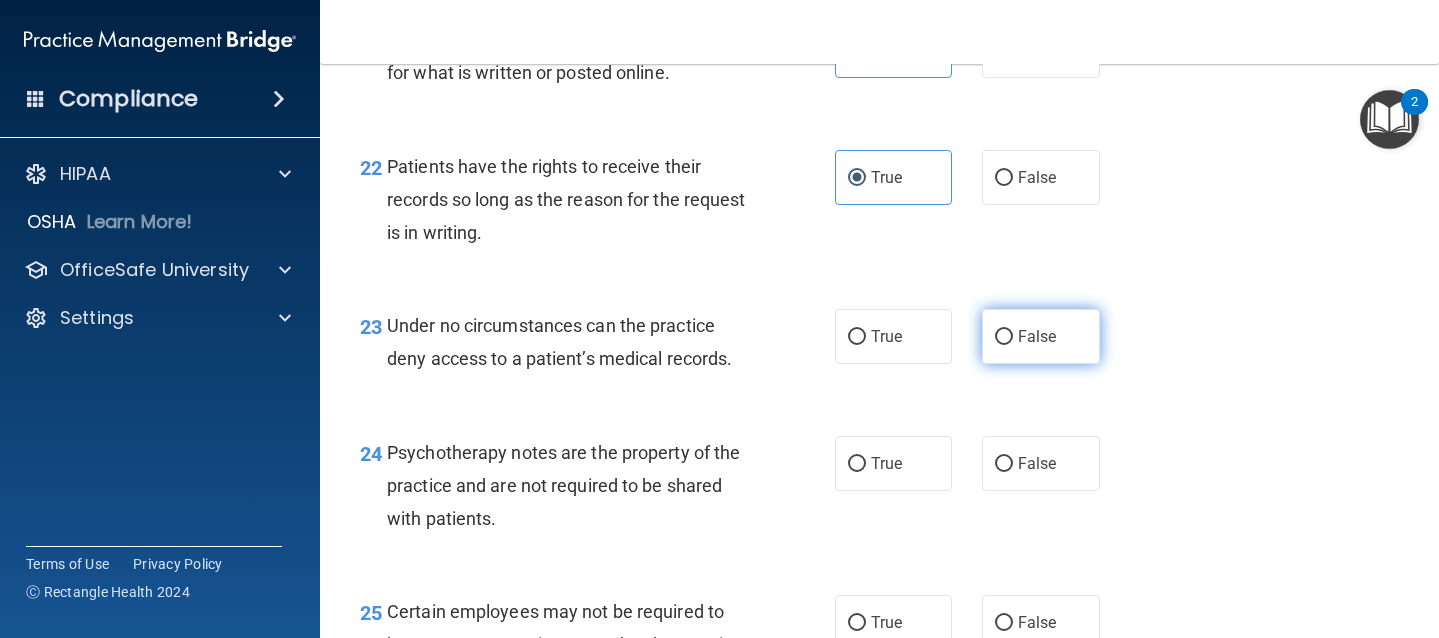 click on "False" at bounding box center [1037, 336] 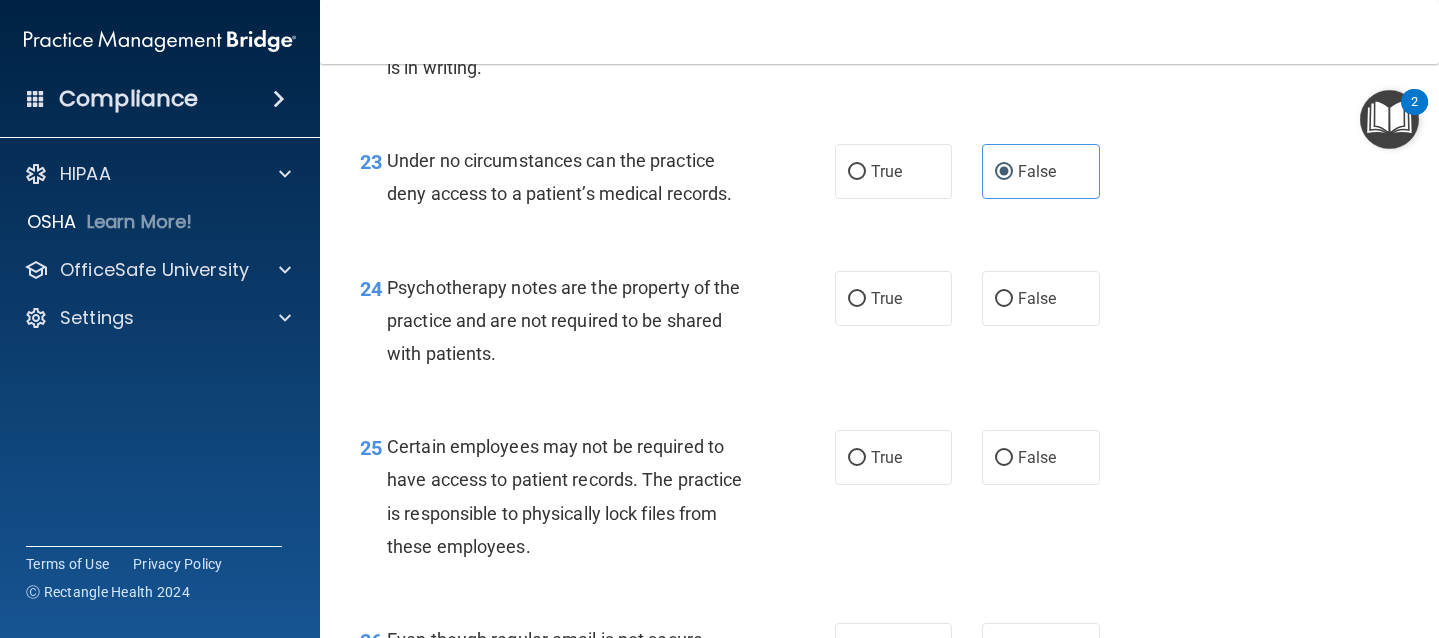 scroll, scrollTop: 4521, scrollLeft: 0, axis: vertical 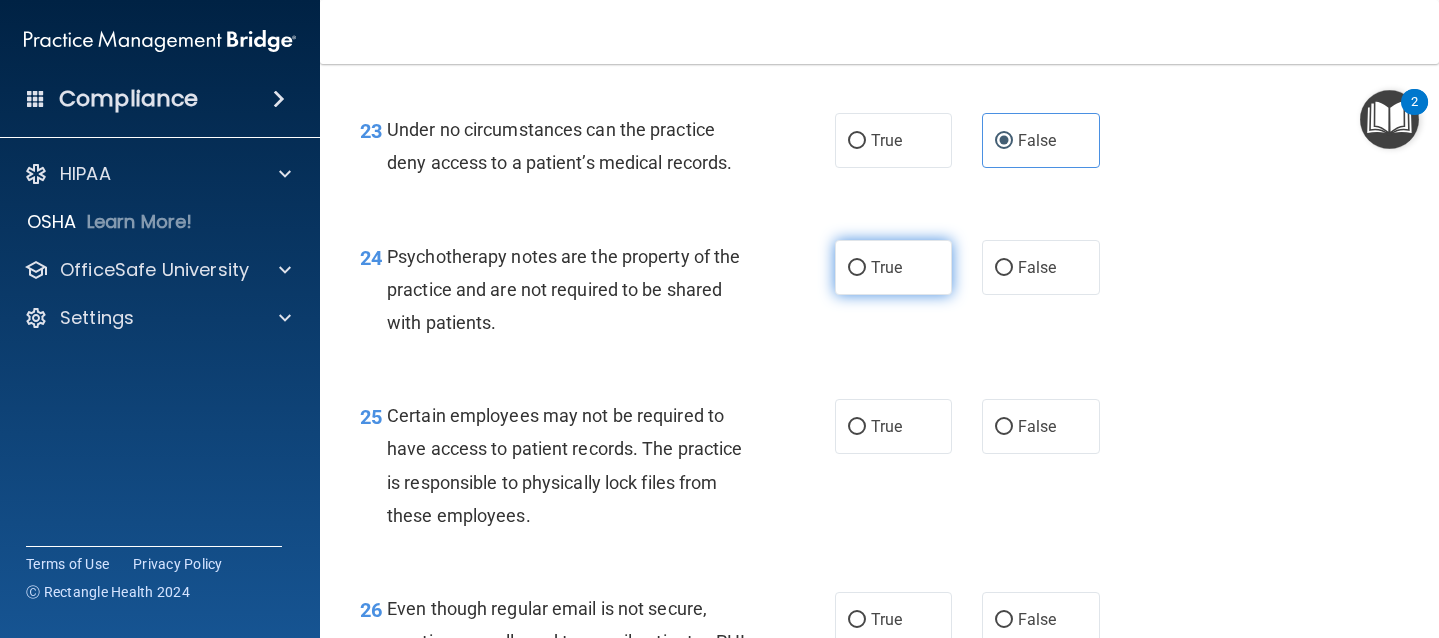 click on "True" at bounding box center [894, 267] 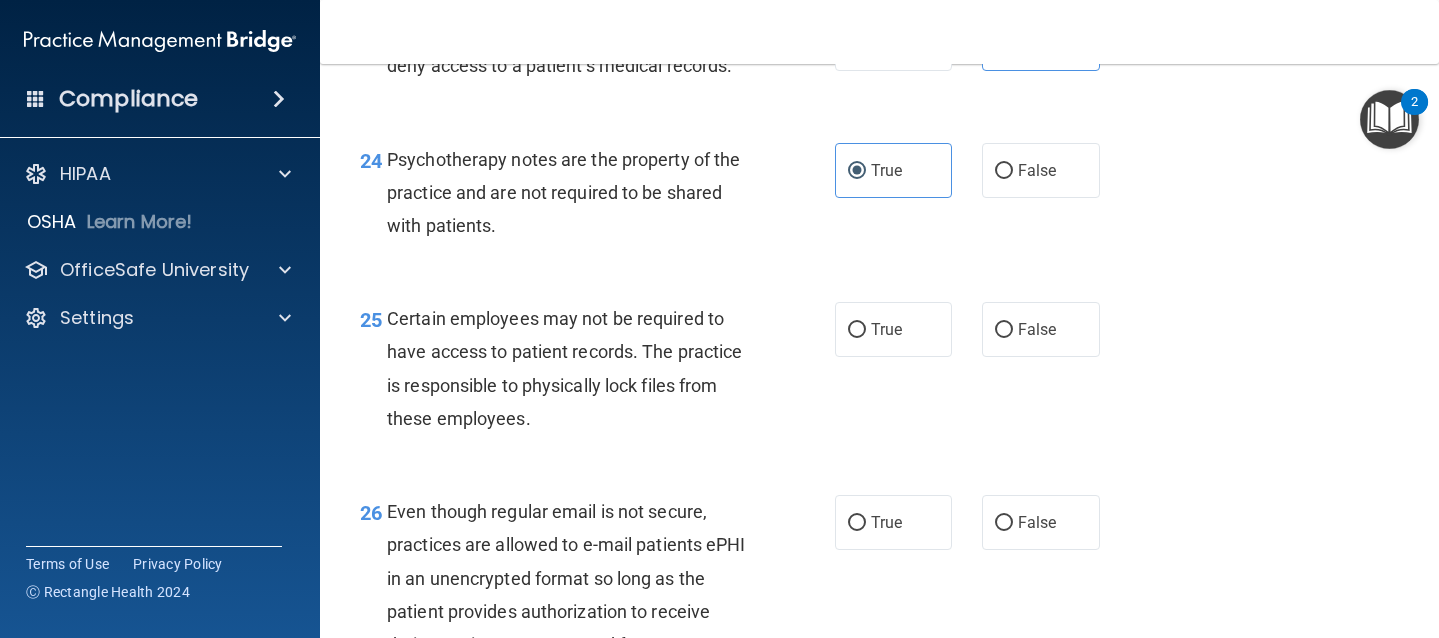 scroll, scrollTop: 4711, scrollLeft: 0, axis: vertical 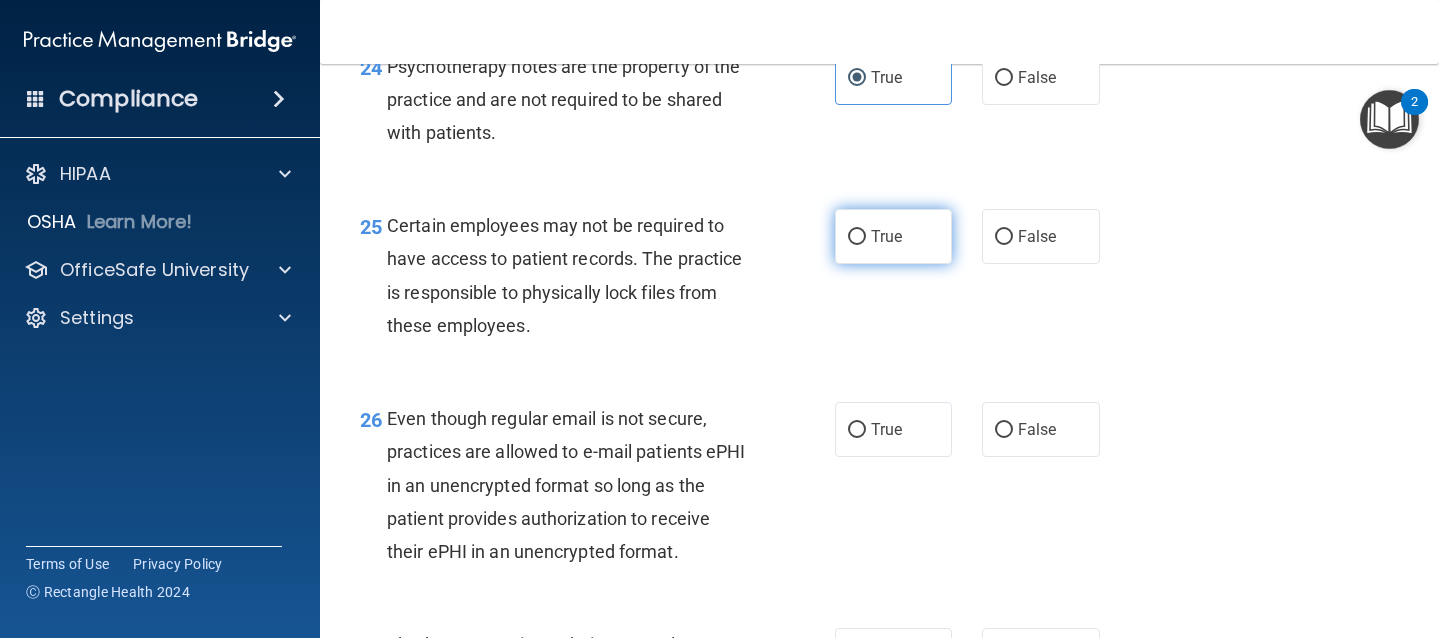 click on "True" at bounding box center [894, 236] 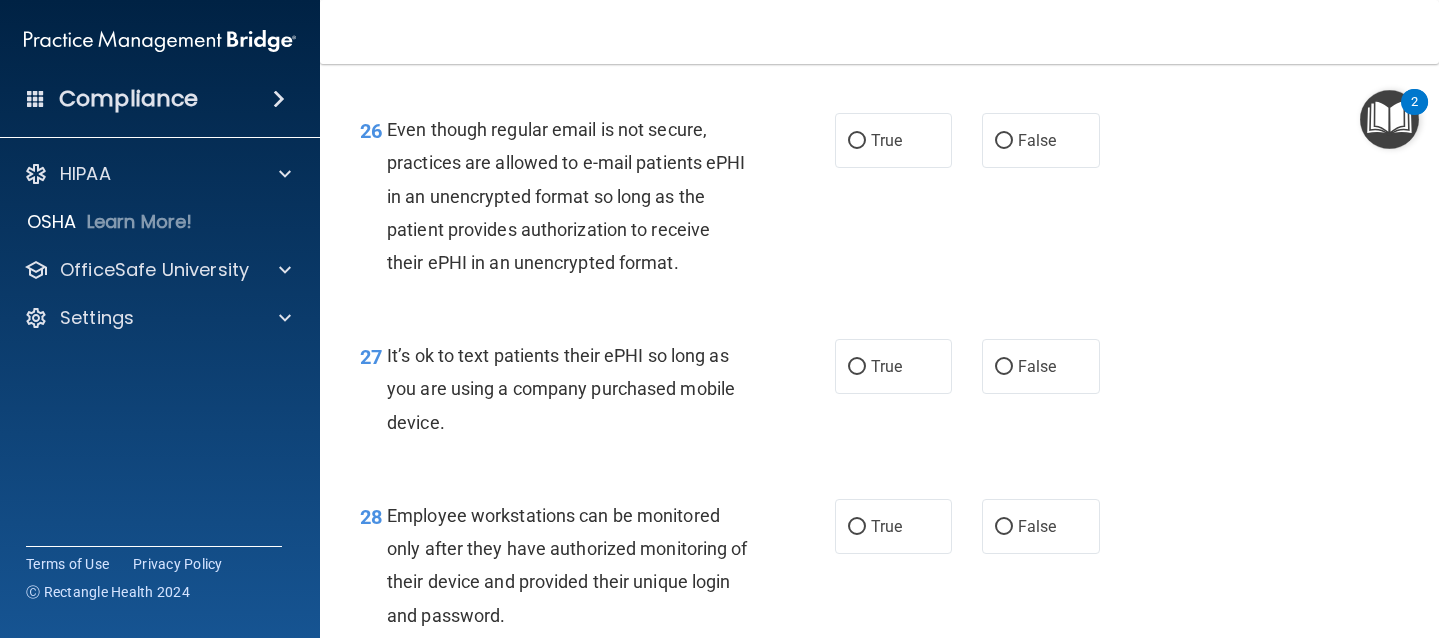 scroll, scrollTop: 5001, scrollLeft: 0, axis: vertical 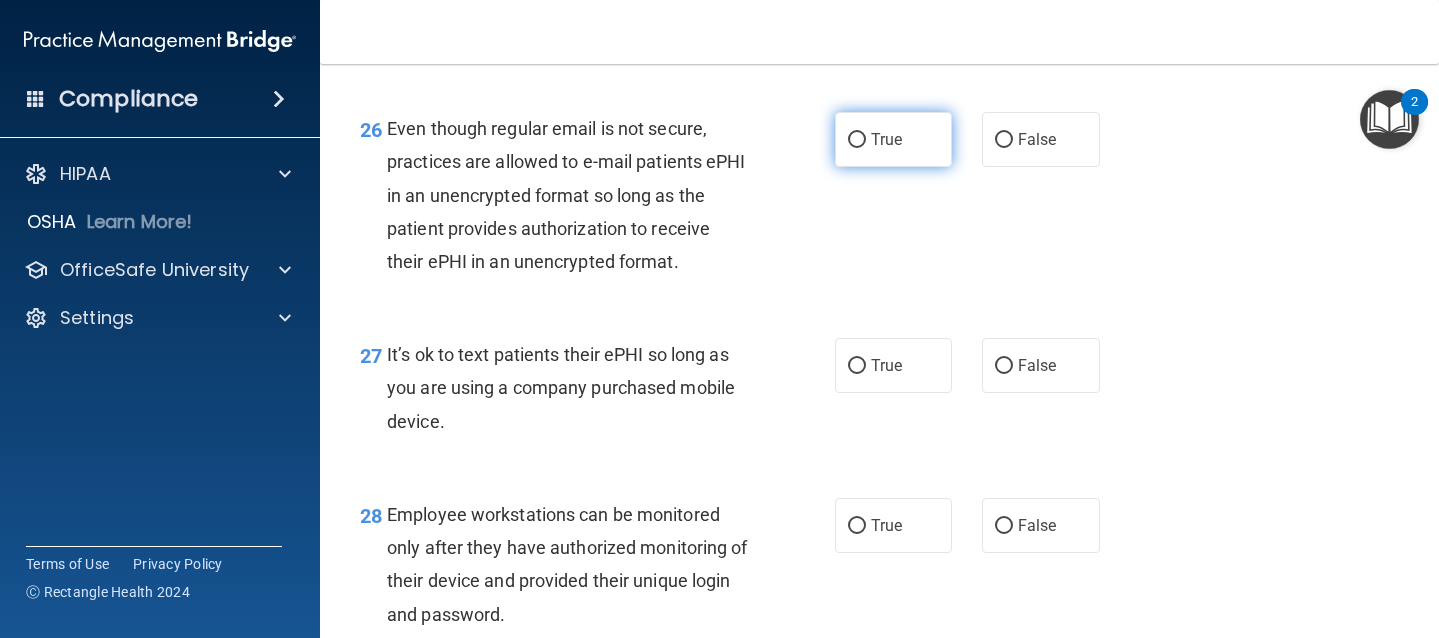 click on "True" at bounding box center (894, 139) 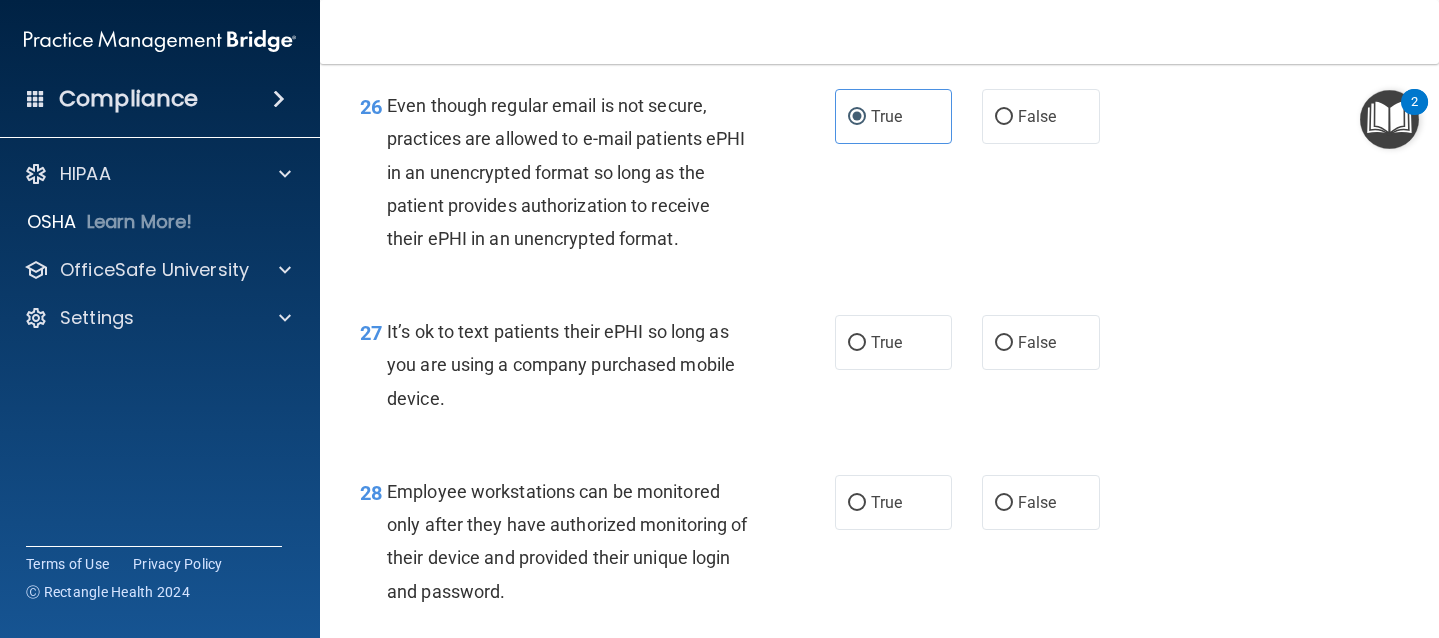scroll, scrollTop: 5025, scrollLeft: 0, axis: vertical 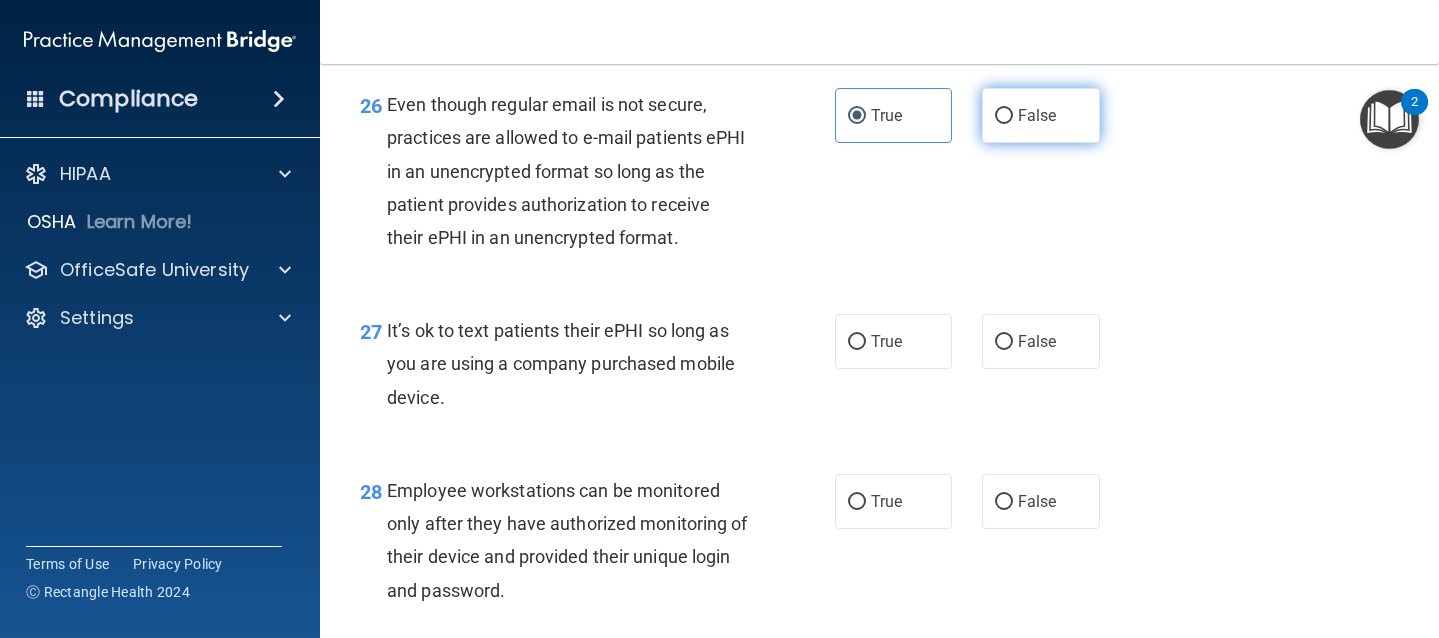 click on "False" at bounding box center [1041, 115] 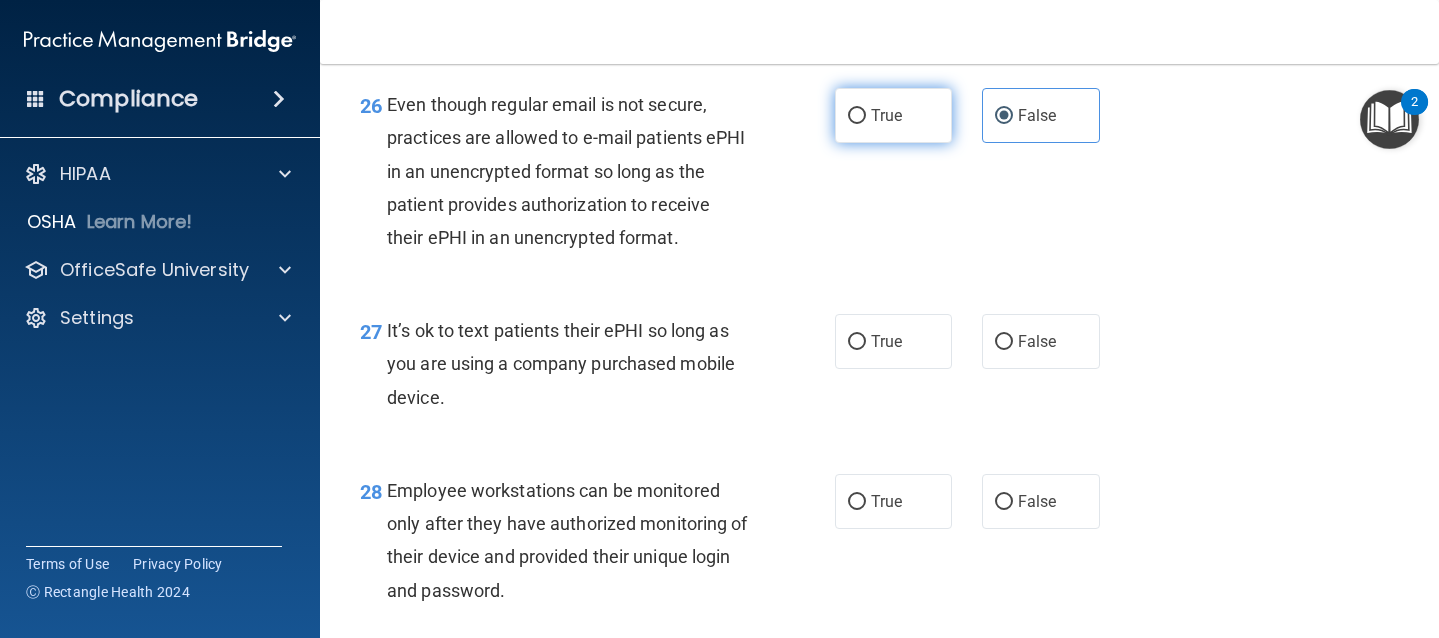 click on "True" at bounding box center (886, 115) 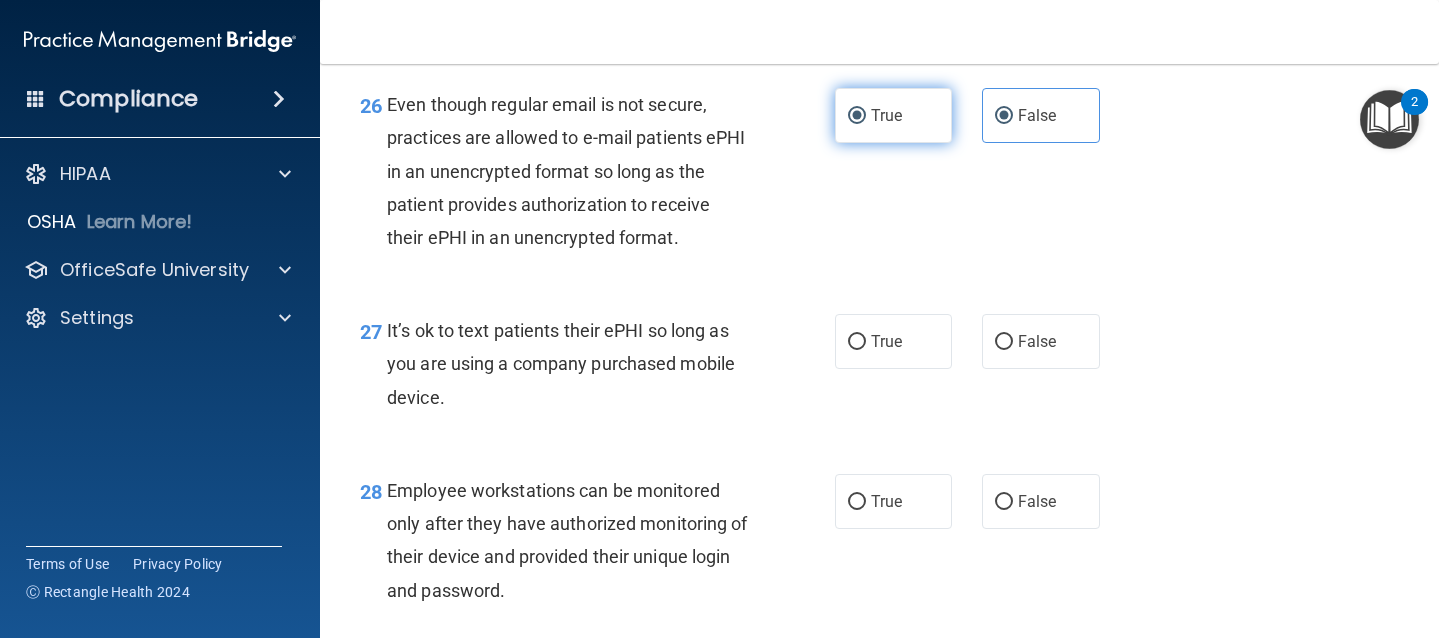 radio on "false" 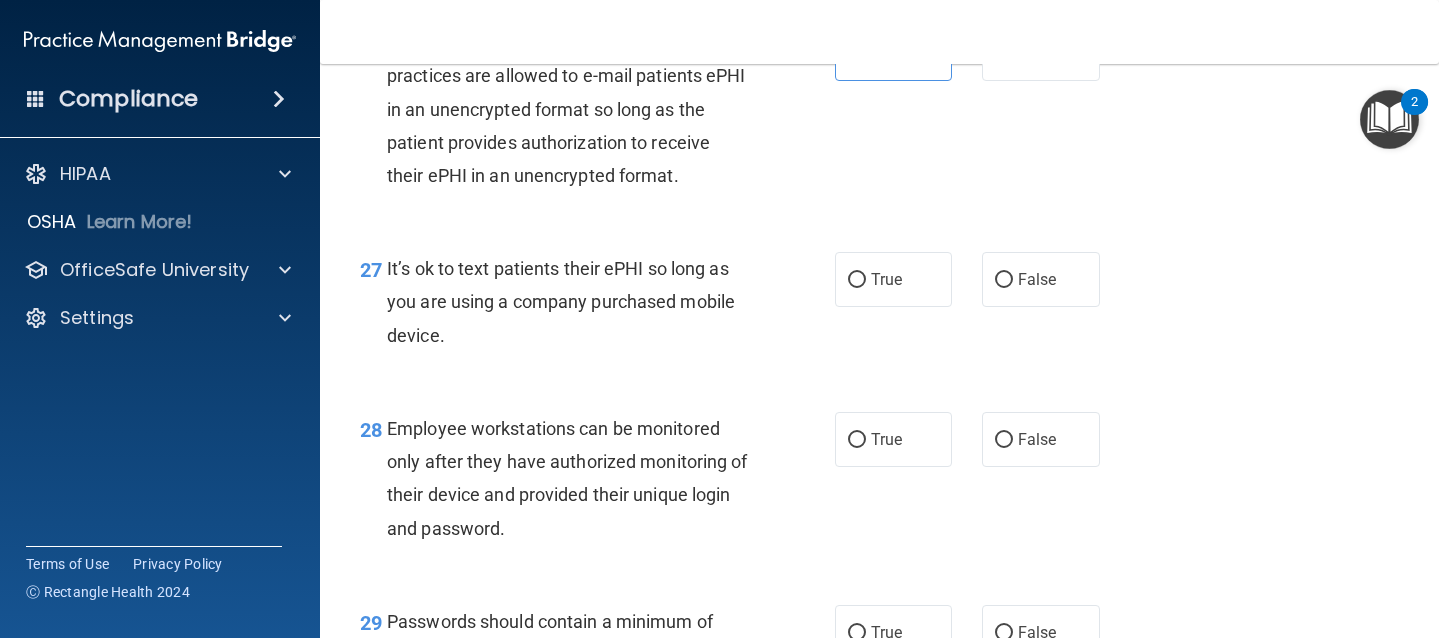 scroll, scrollTop: 5088, scrollLeft: 0, axis: vertical 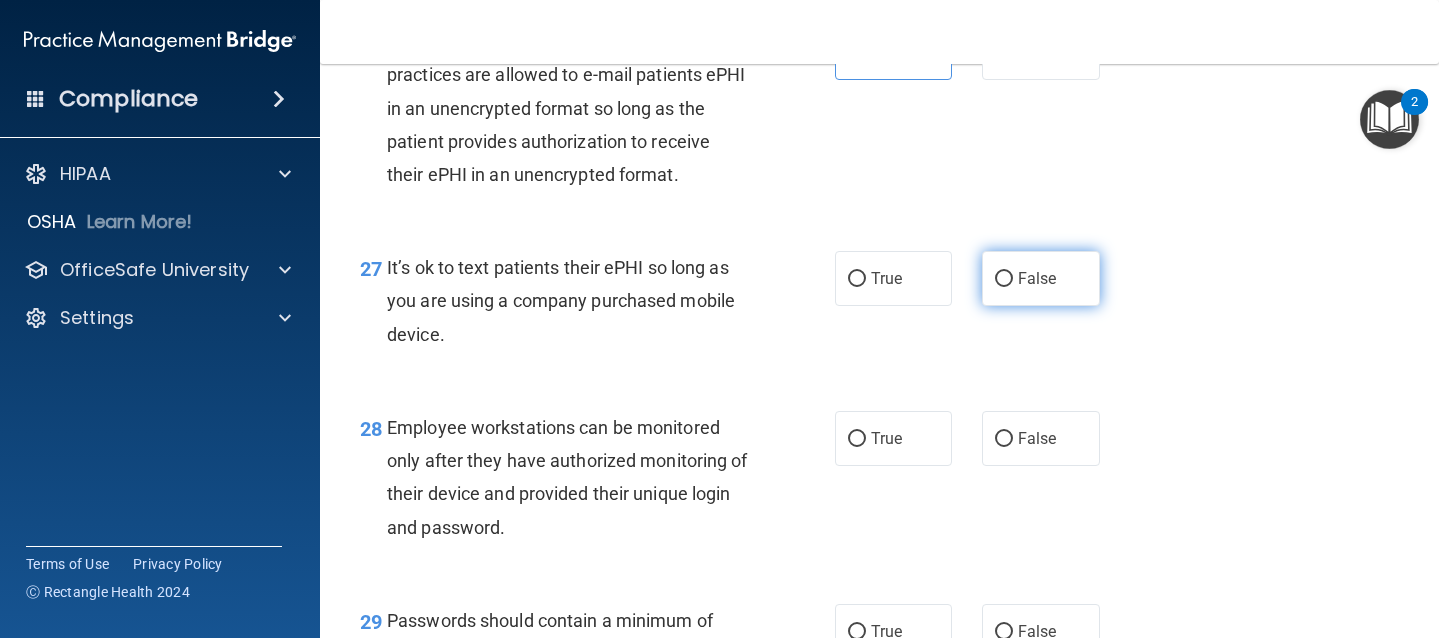 click on "False" at bounding box center [1041, 278] 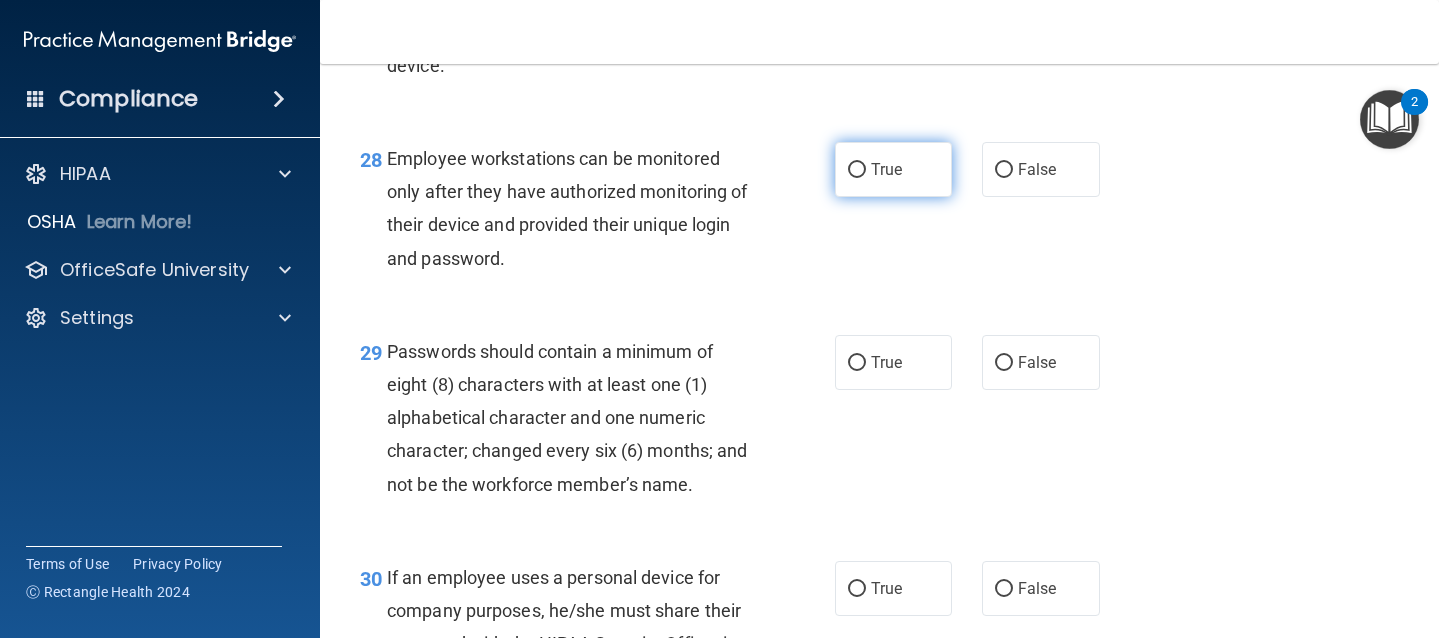 scroll, scrollTop: 5358, scrollLeft: 0, axis: vertical 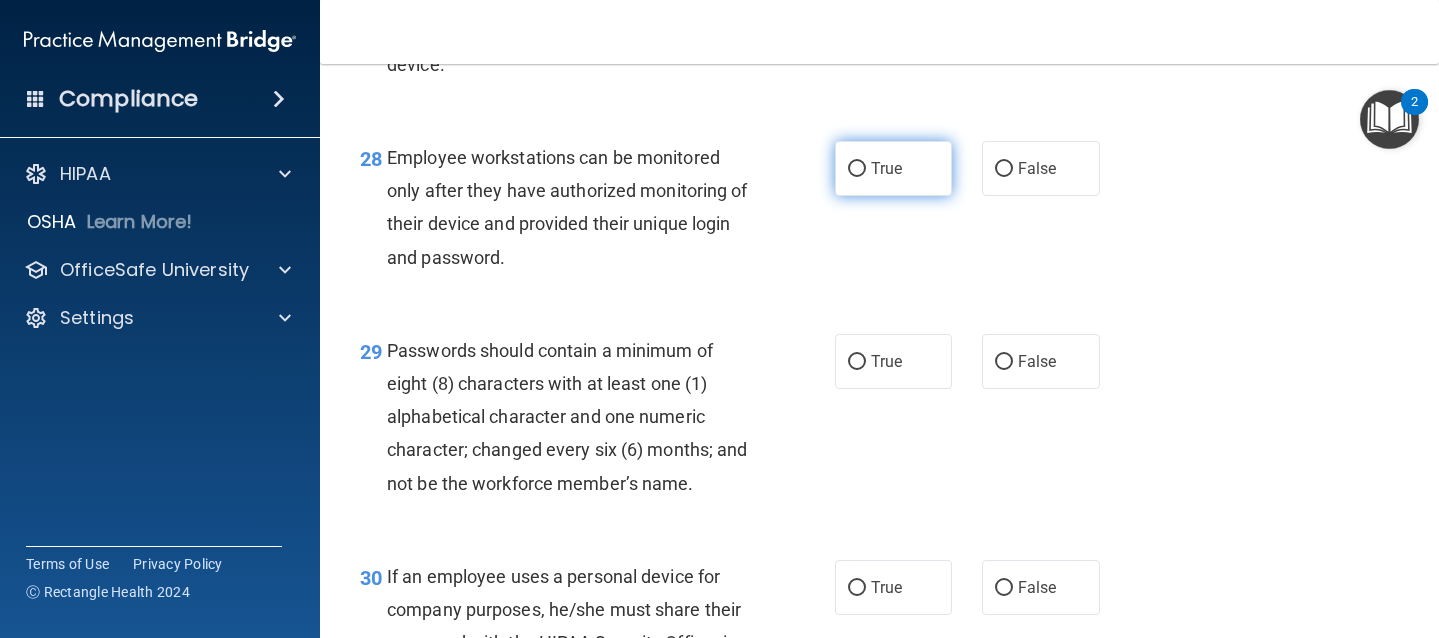click on "True" at bounding box center [857, 169] 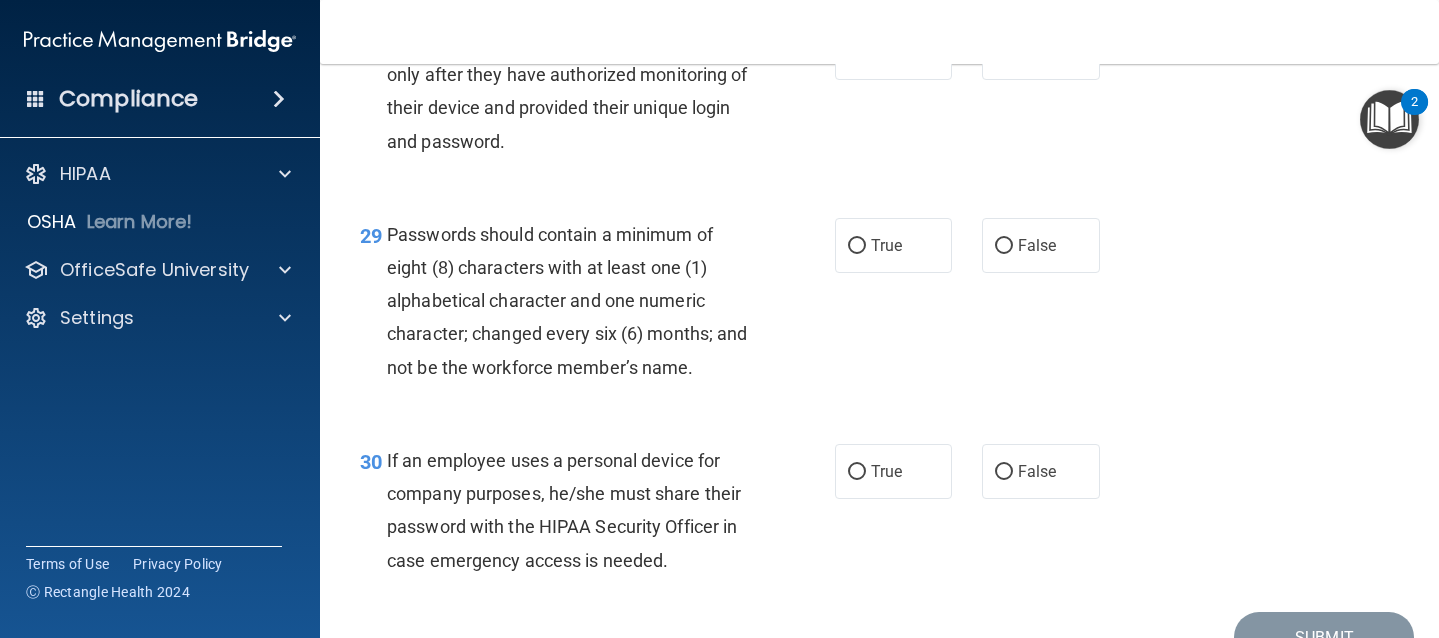 scroll, scrollTop: 5477, scrollLeft: 0, axis: vertical 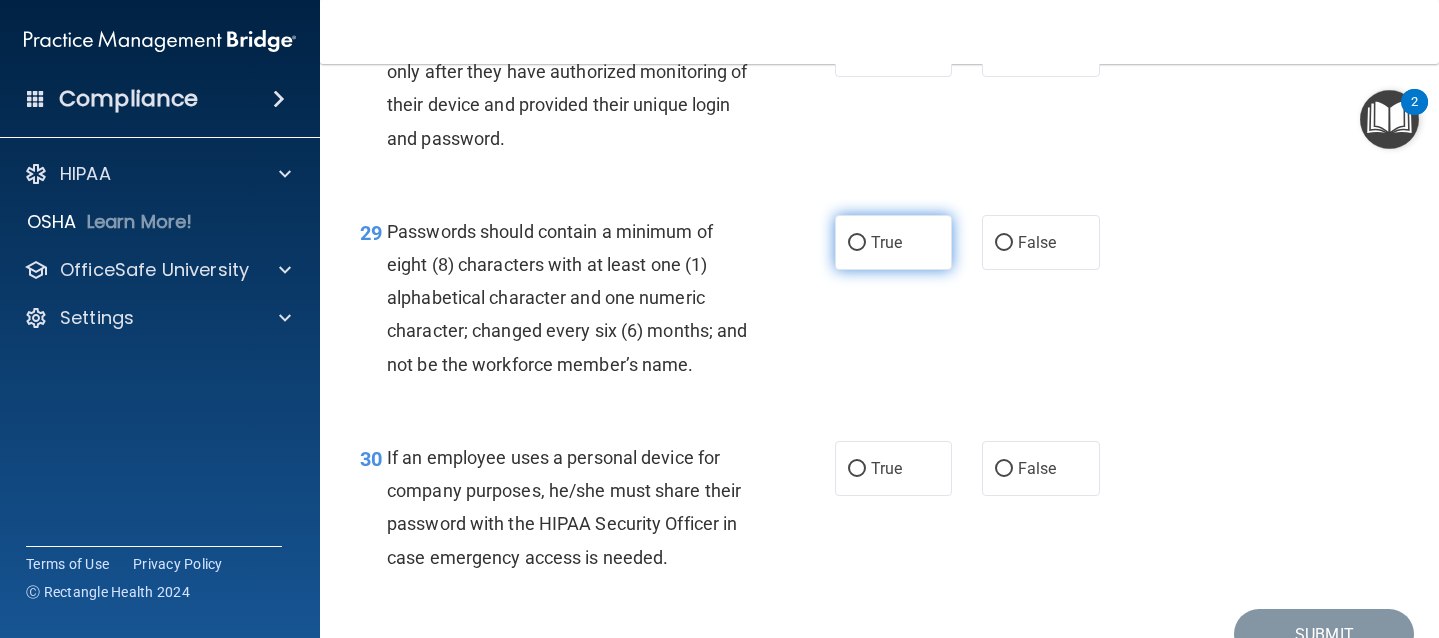 click on "True" at bounding box center [886, 242] 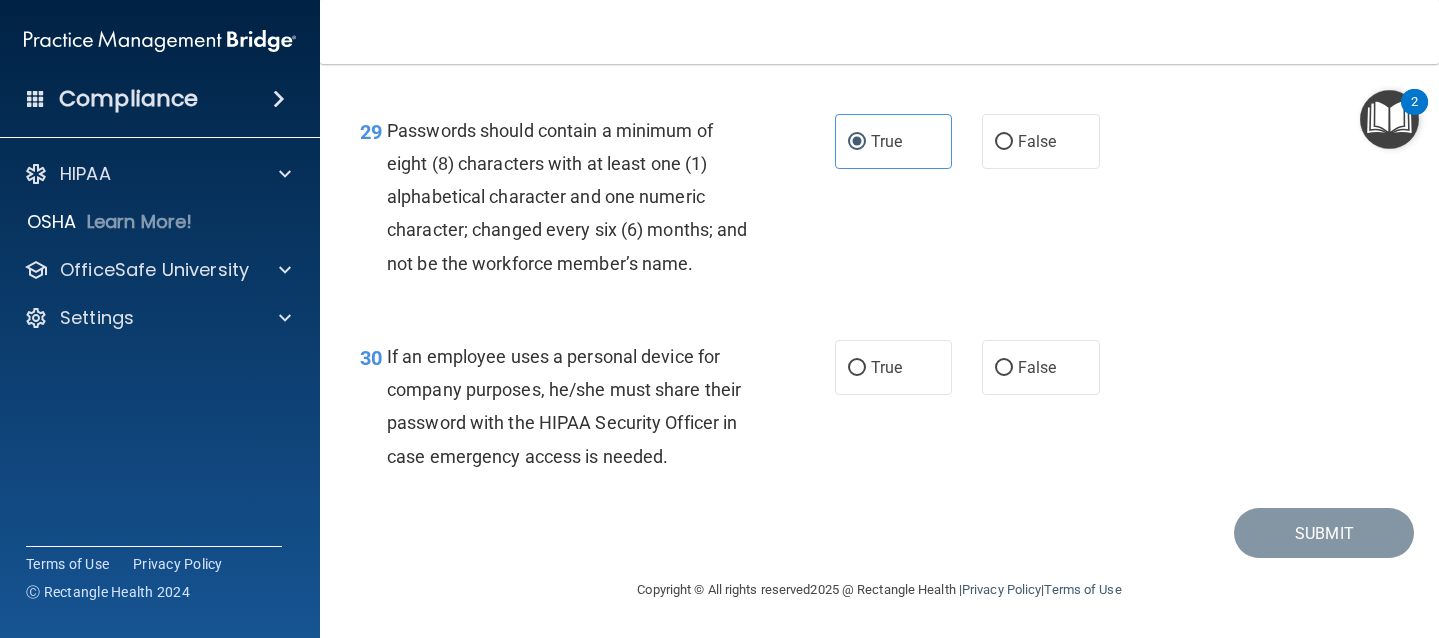 scroll, scrollTop: 5612, scrollLeft: 0, axis: vertical 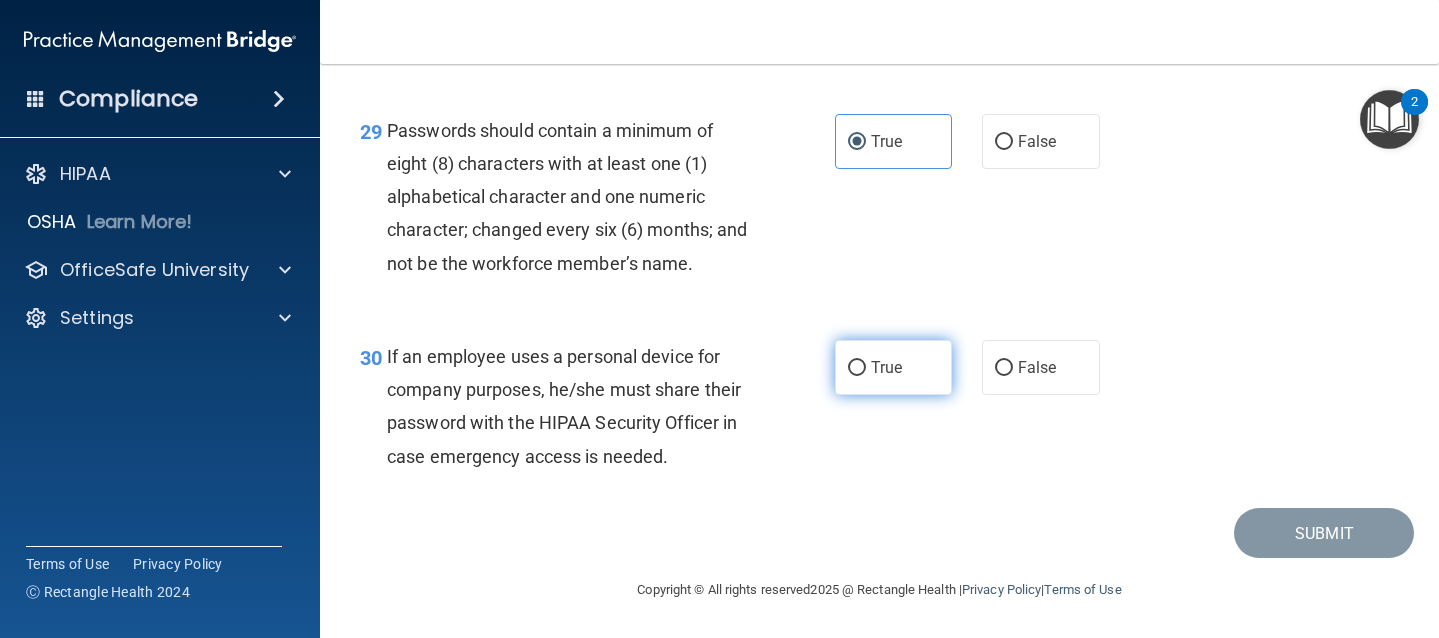 click on "True" at bounding box center (894, 367) 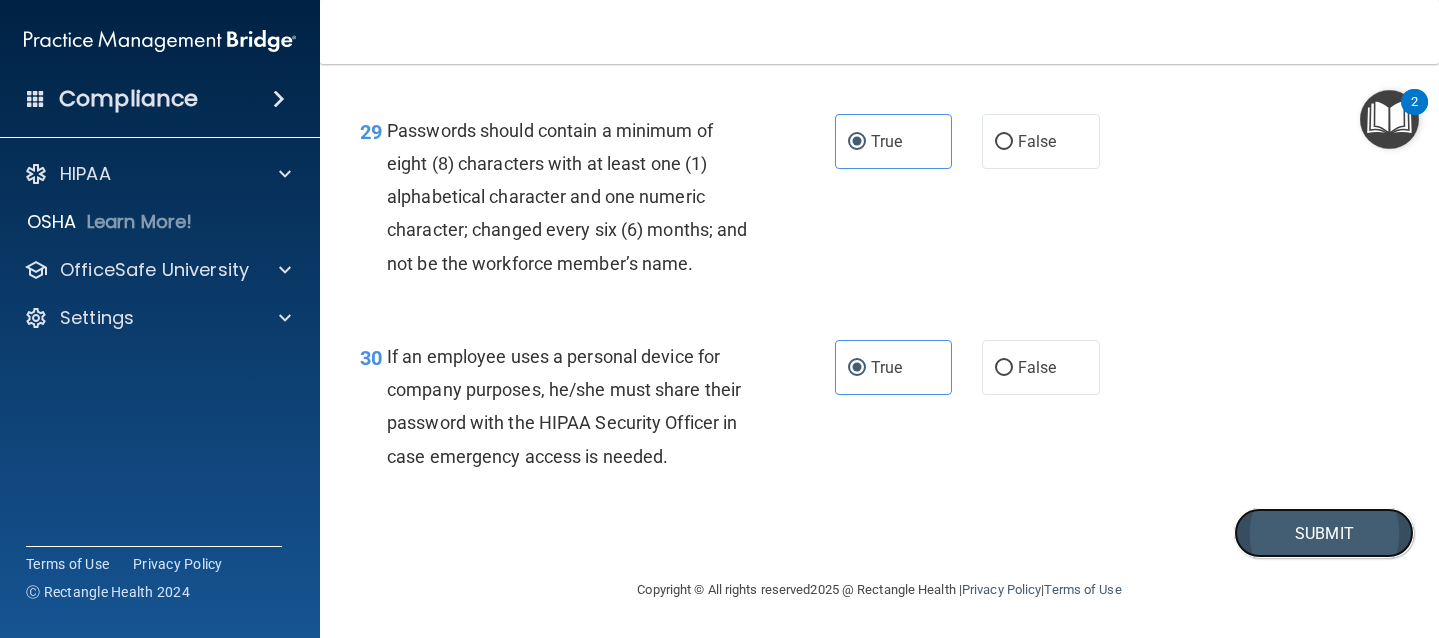 click on "Submit" at bounding box center [1324, 533] 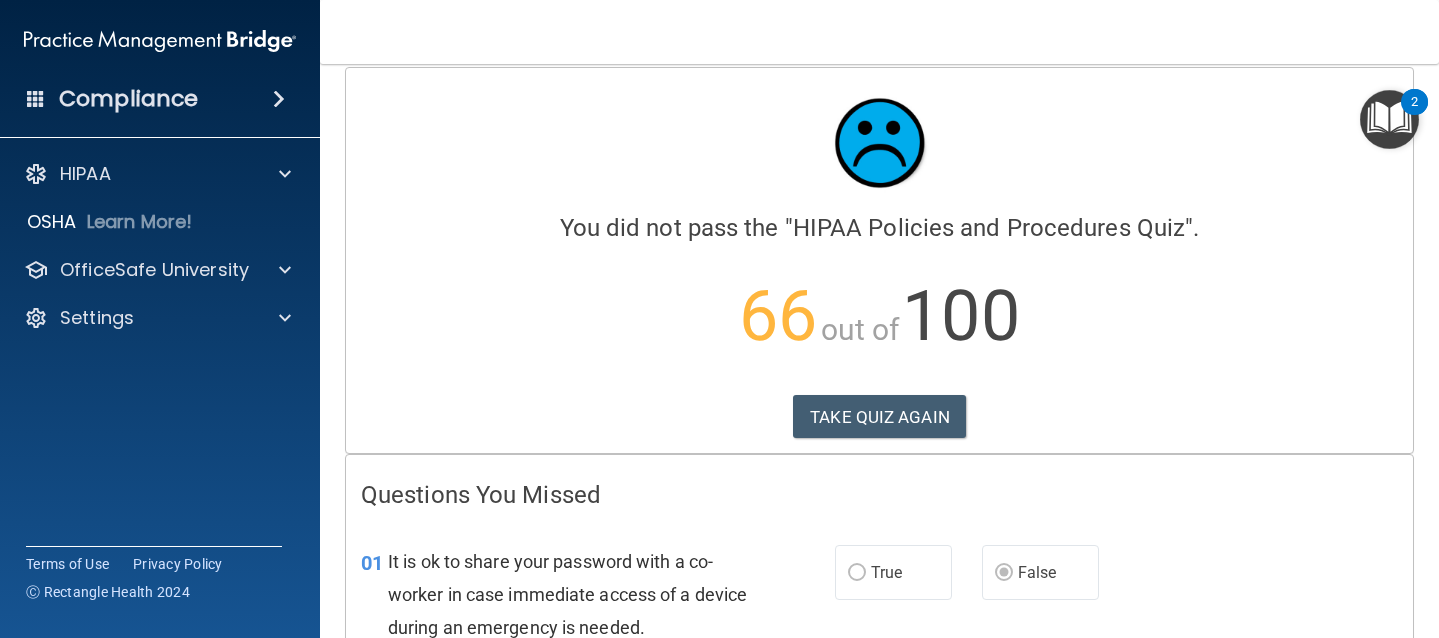 scroll, scrollTop: 0, scrollLeft: 0, axis: both 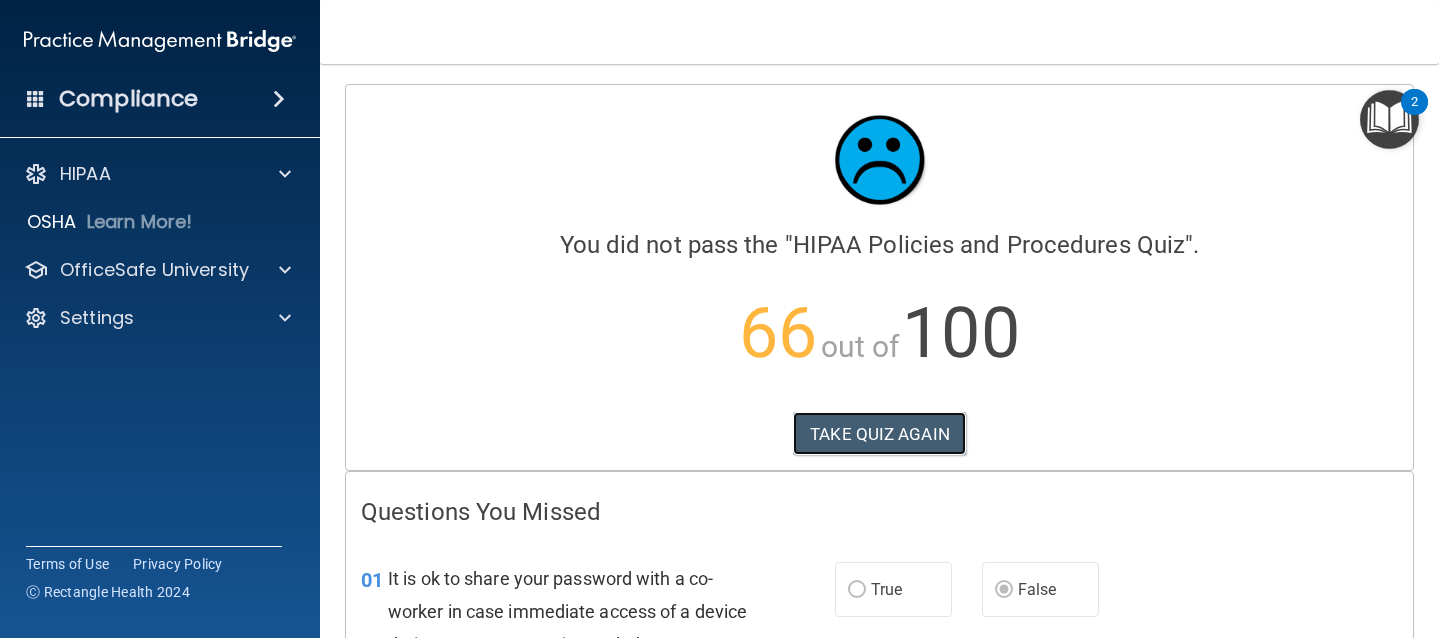 drag, startPoint x: 894, startPoint y: 426, endPoint x: 941, endPoint y: 406, distance: 51.078373 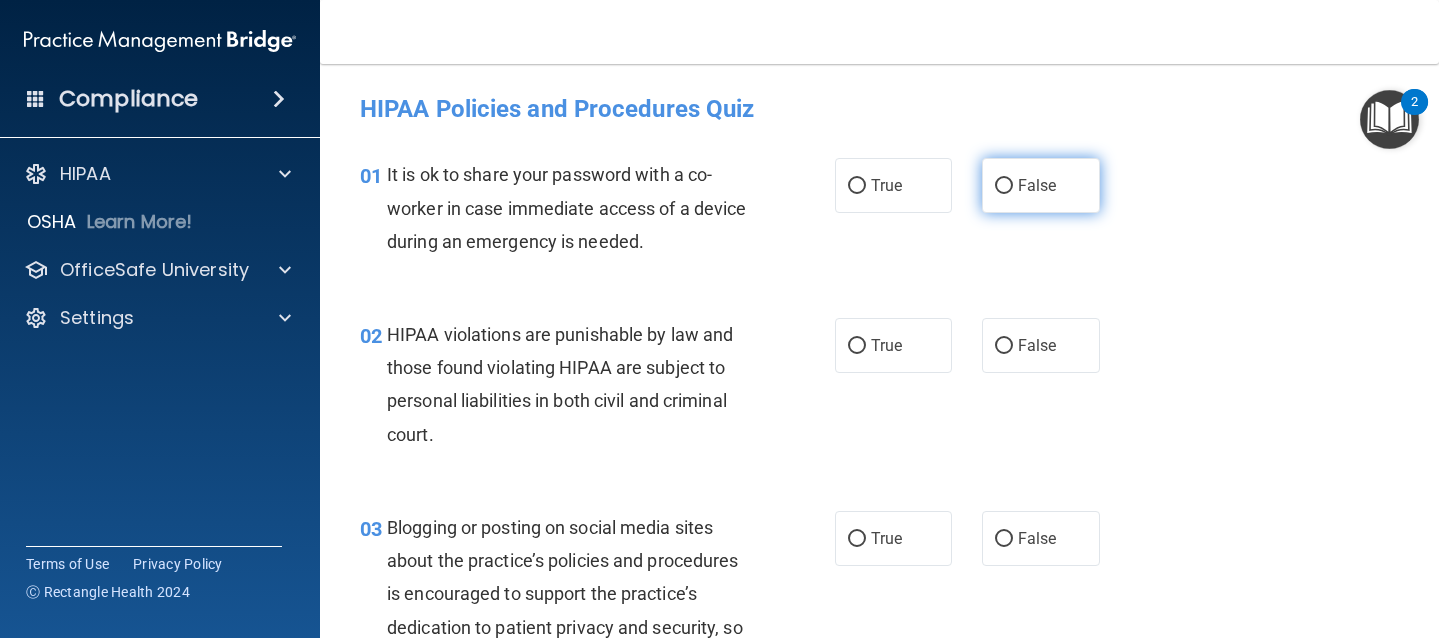 click on "False" at bounding box center [1004, 186] 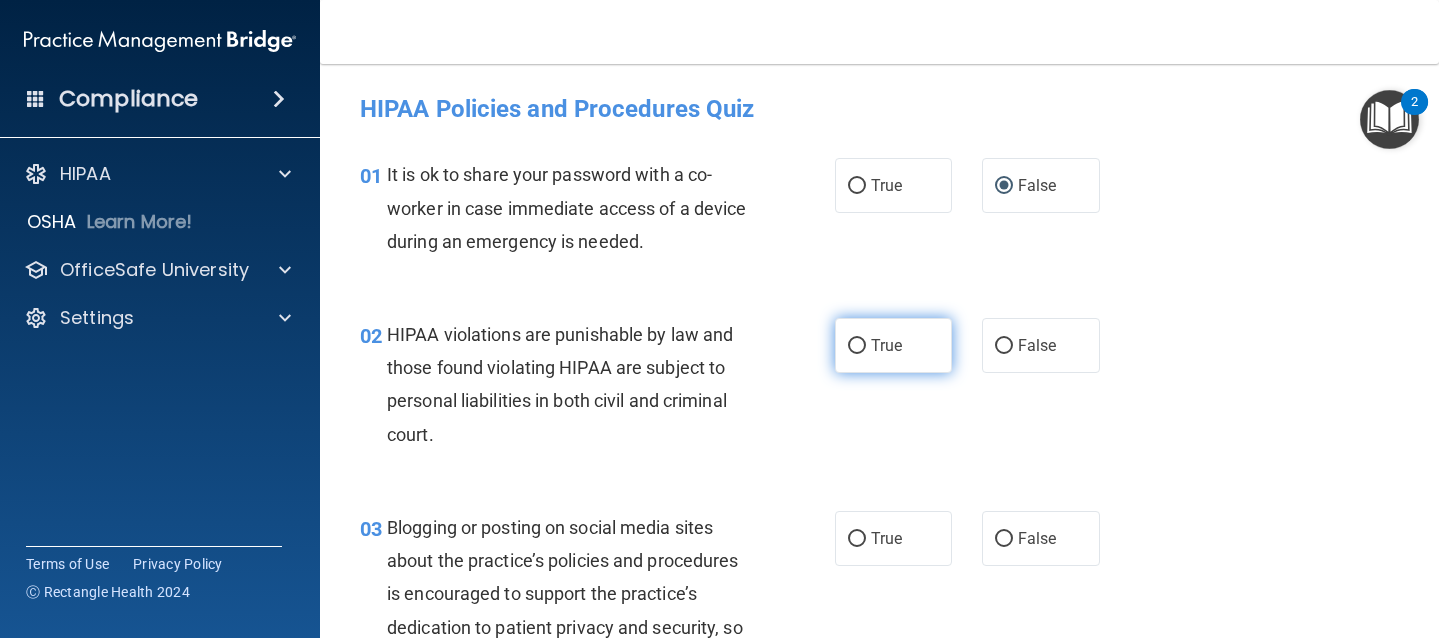 click on "True" at bounding box center [894, 345] 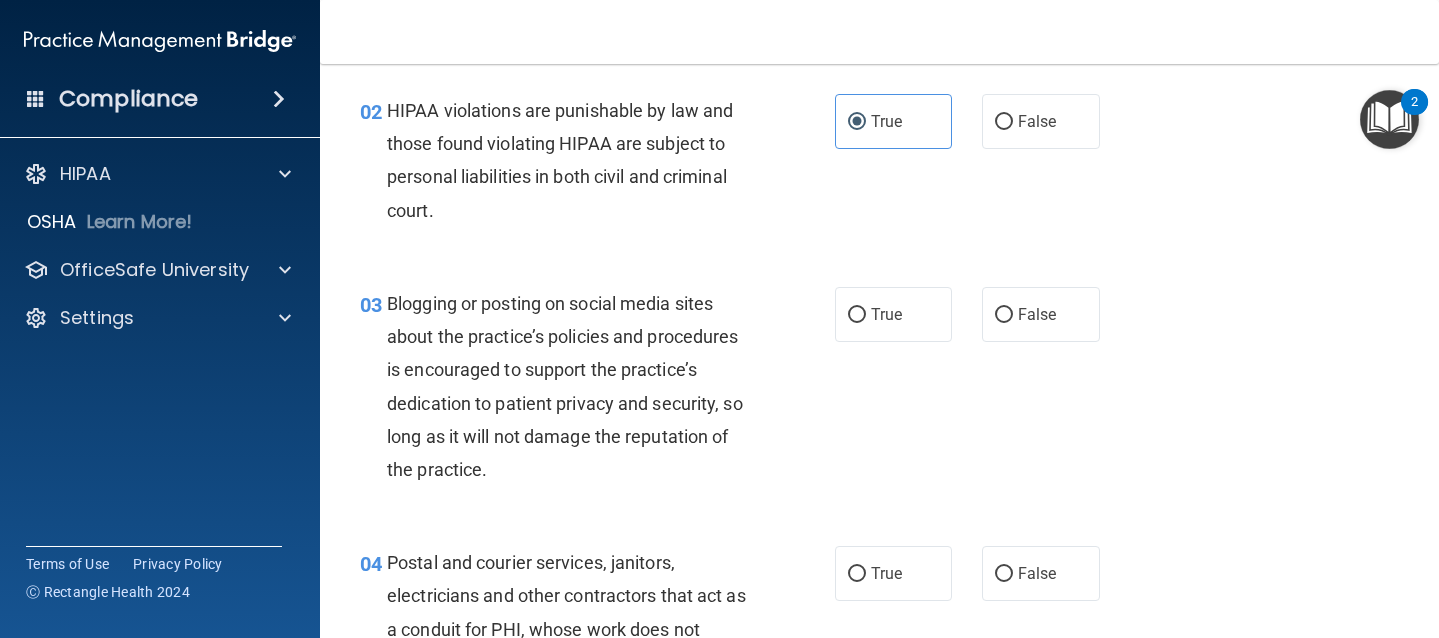 scroll, scrollTop: 237, scrollLeft: 0, axis: vertical 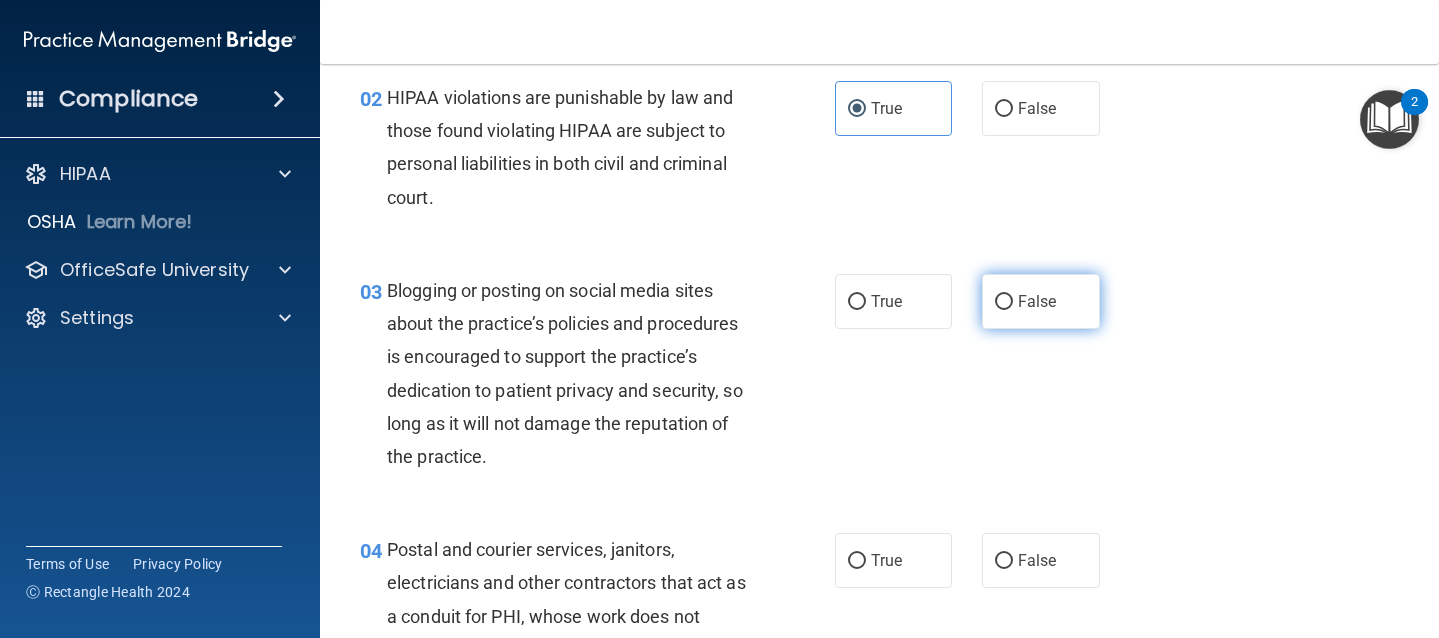 click on "False" at bounding box center (1037, 301) 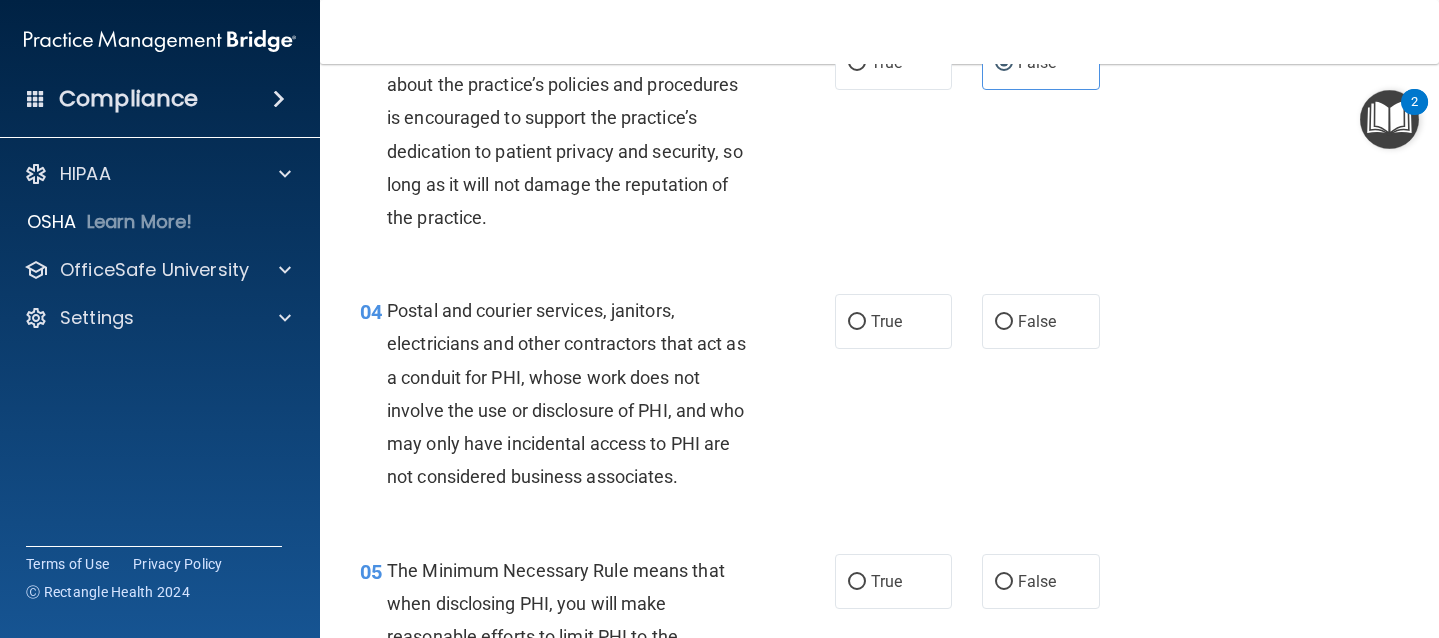 scroll, scrollTop: 490, scrollLeft: 0, axis: vertical 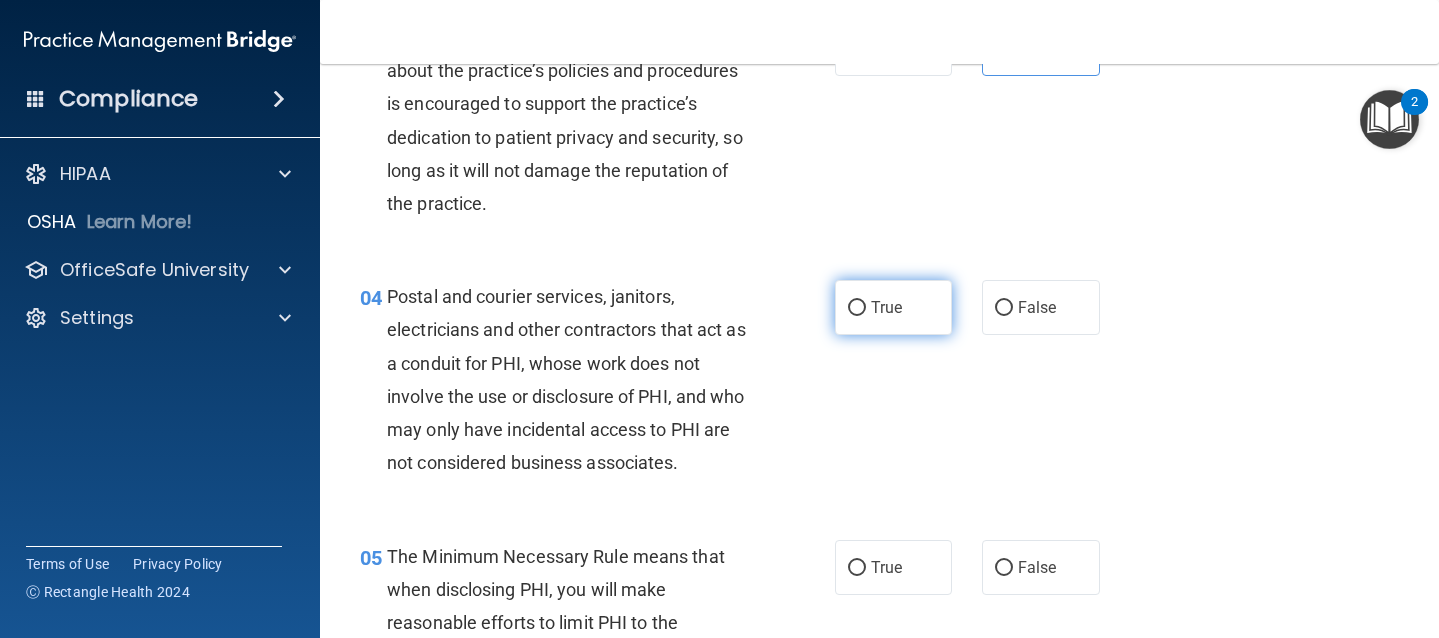 click on "True" at bounding box center (857, 308) 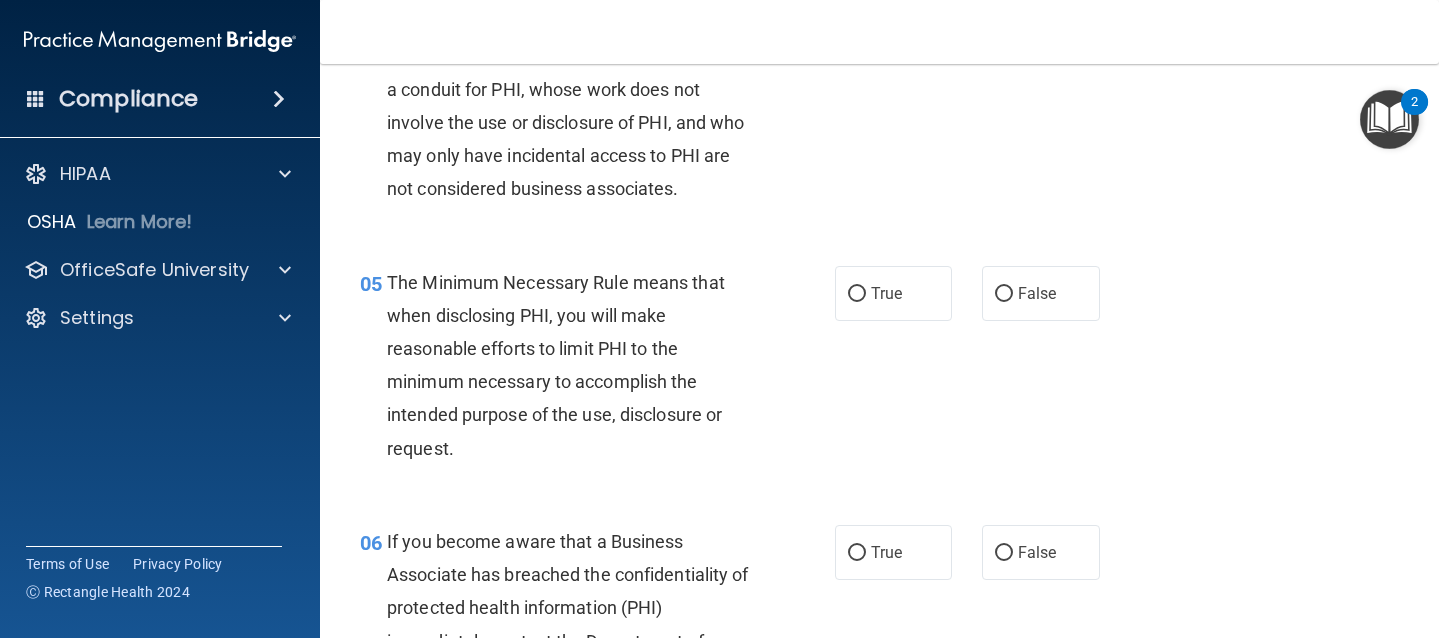 scroll, scrollTop: 780, scrollLeft: 0, axis: vertical 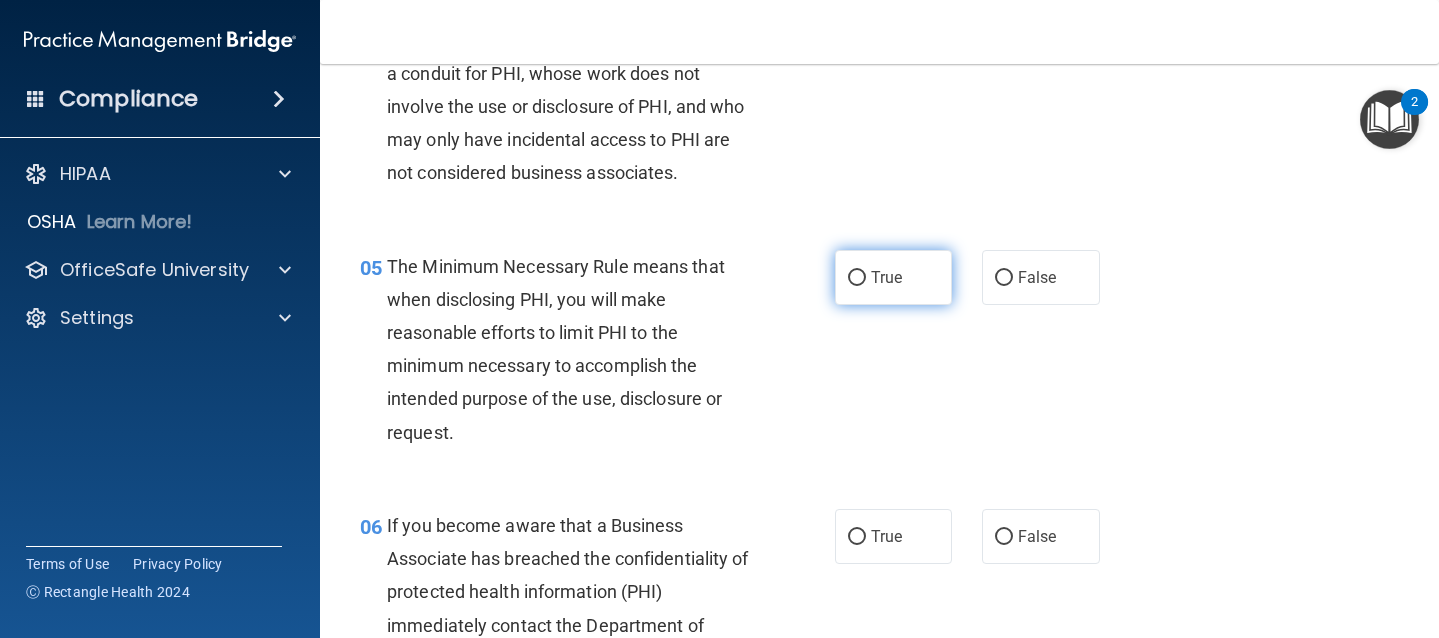 click on "True" at bounding box center [894, 277] 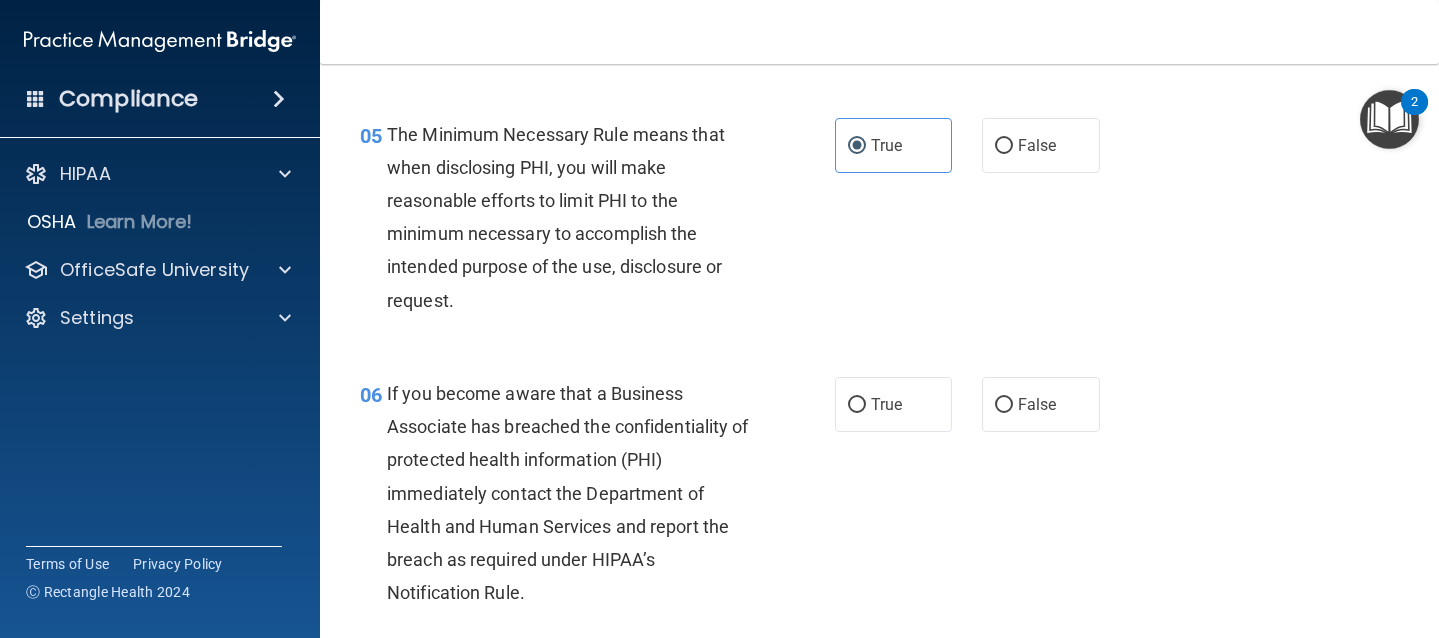 scroll, scrollTop: 913, scrollLeft: 0, axis: vertical 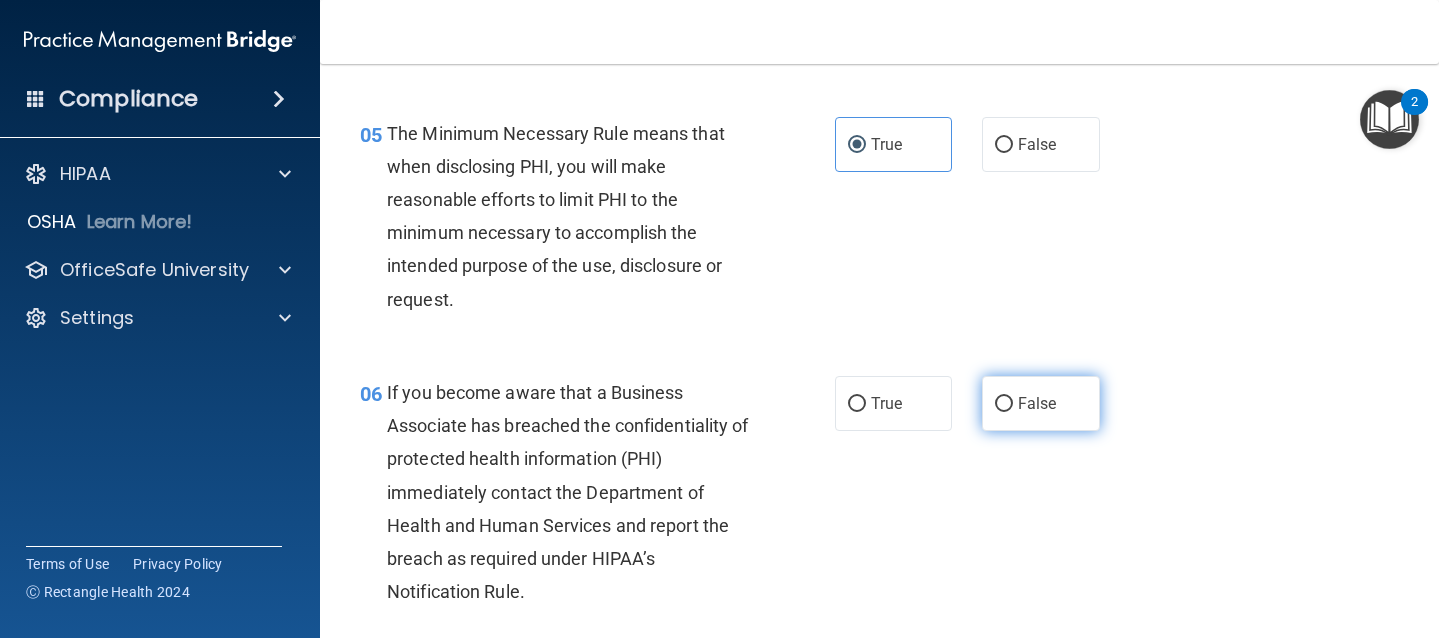 click on "False" at bounding box center (1004, 404) 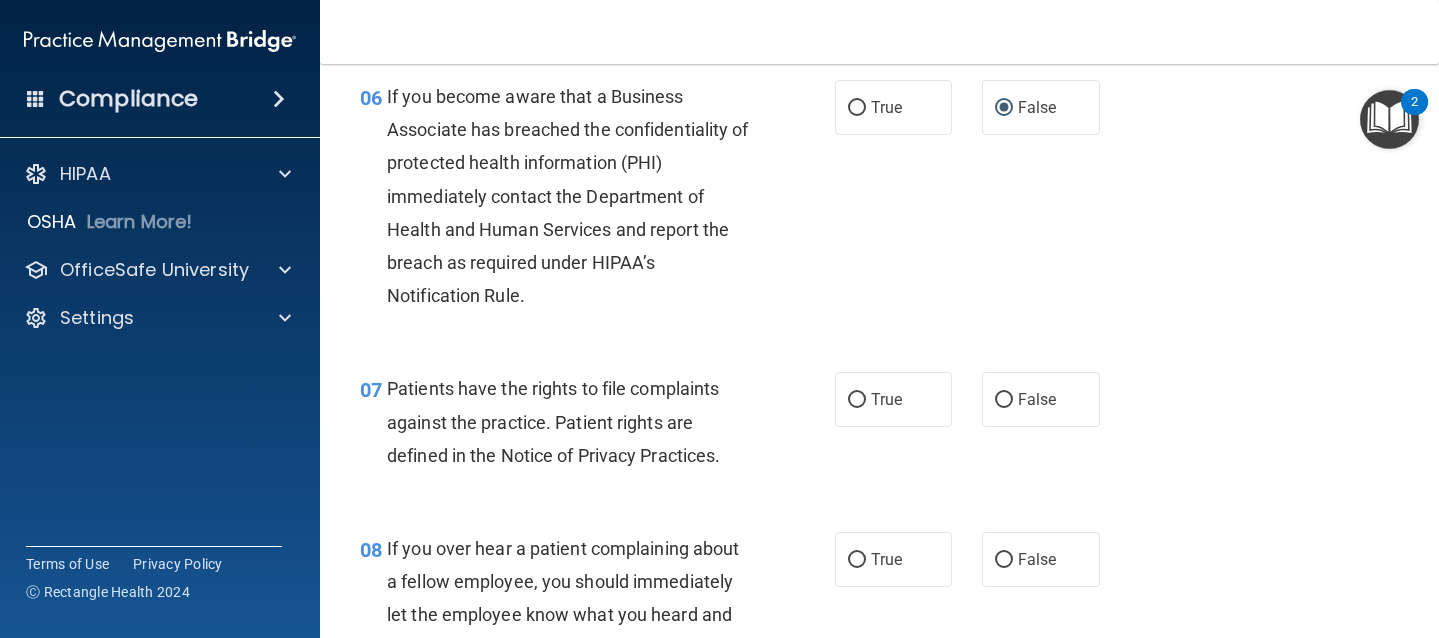 scroll, scrollTop: 1307, scrollLeft: 0, axis: vertical 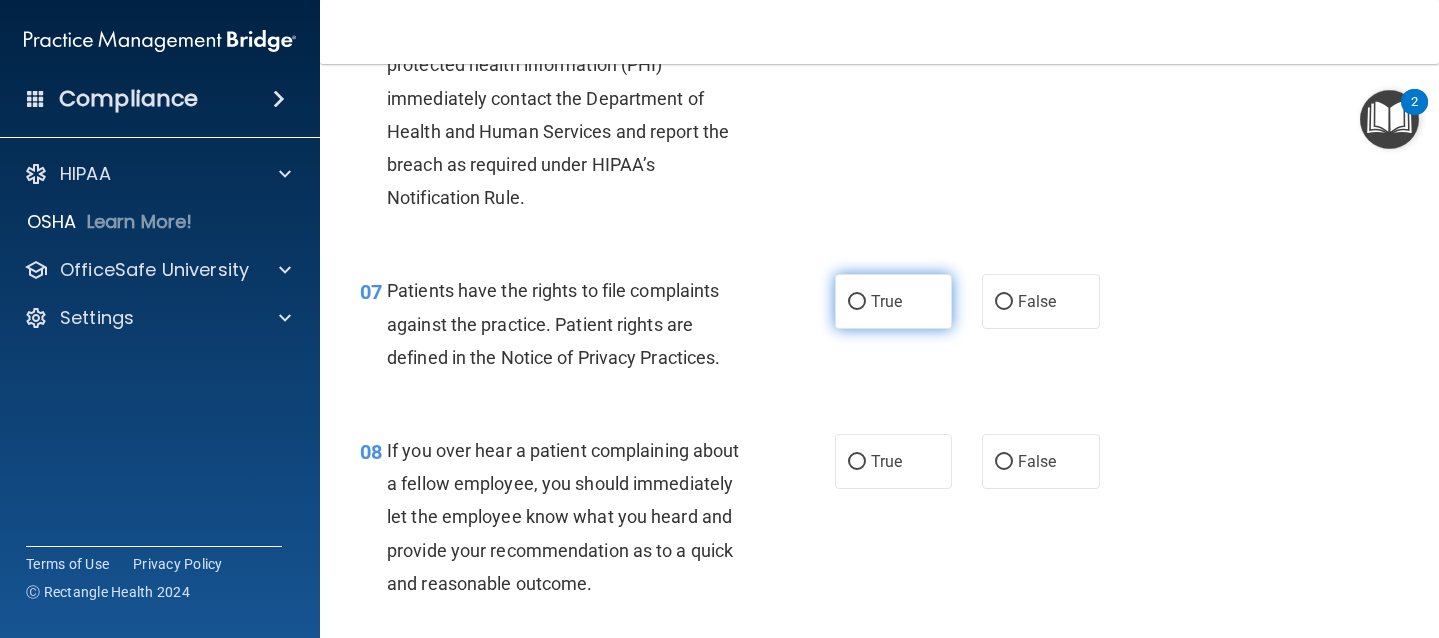 click on "True" at bounding box center (894, 301) 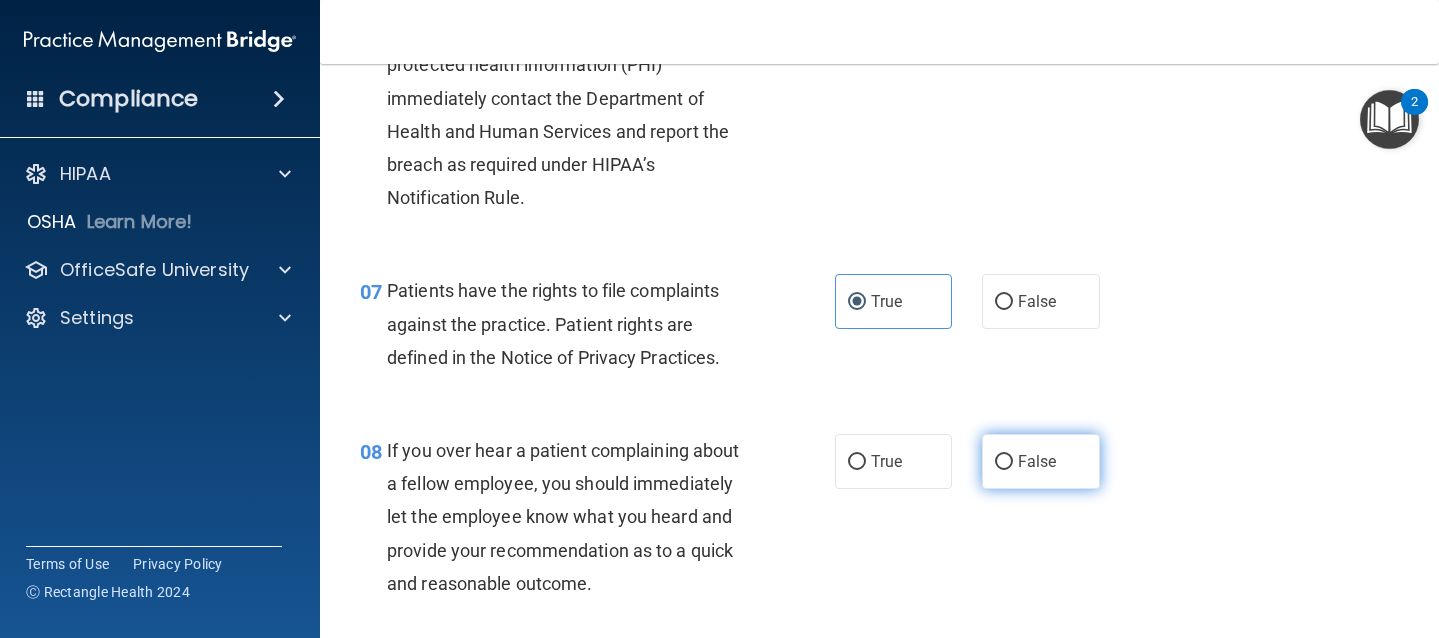 click on "False" at bounding box center [1004, 462] 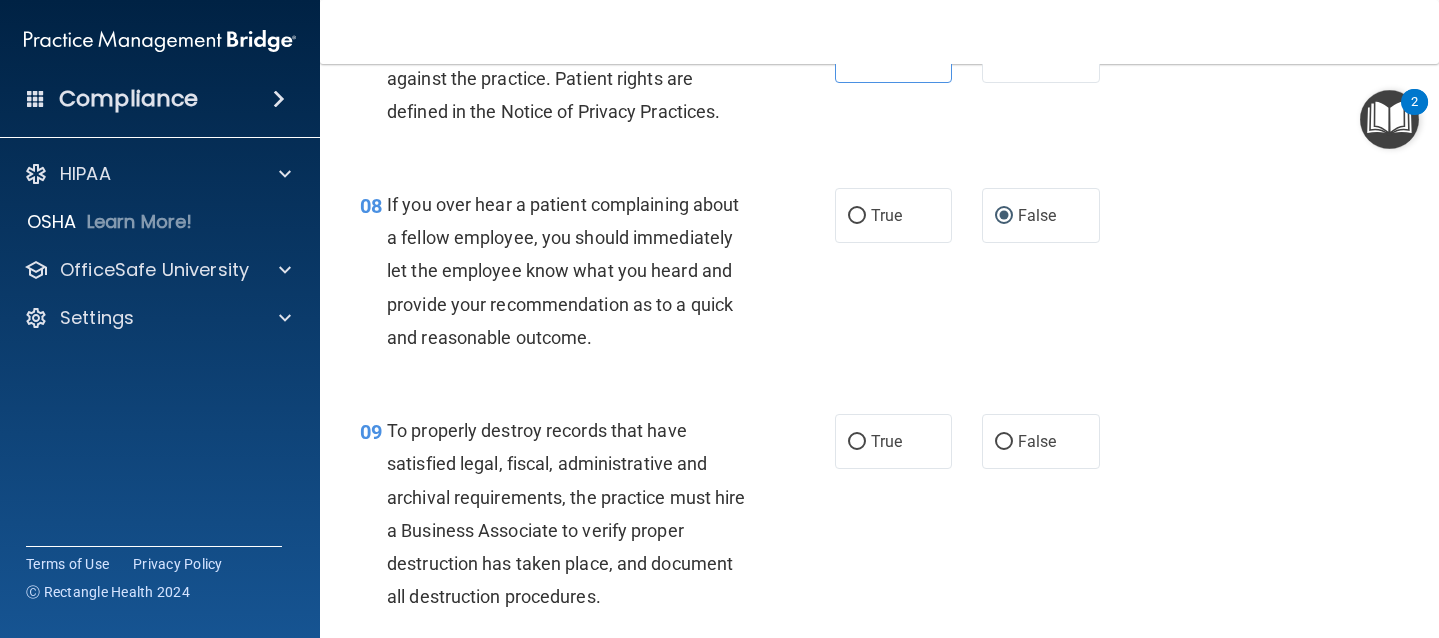 scroll, scrollTop: 1555, scrollLeft: 0, axis: vertical 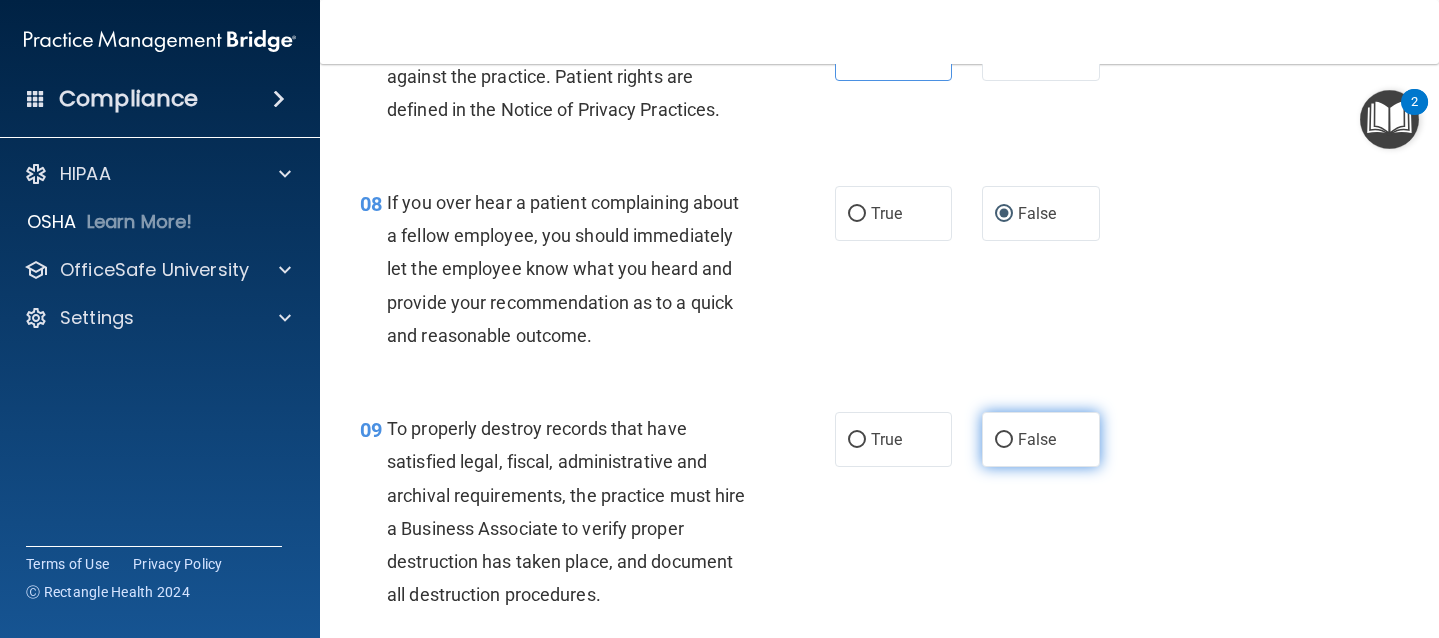 click on "False" at bounding box center [1041, 439] 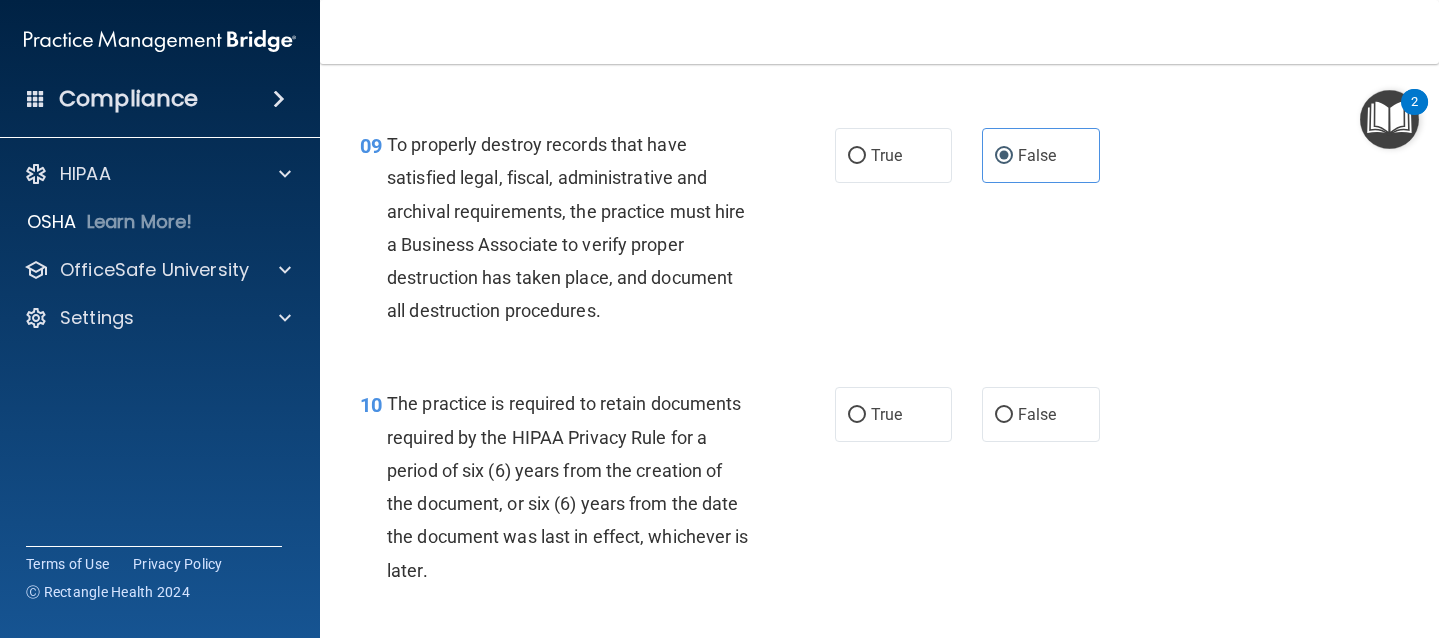 scroll, scrollTop: 1900, scrollLeft: 0, axis: vertical 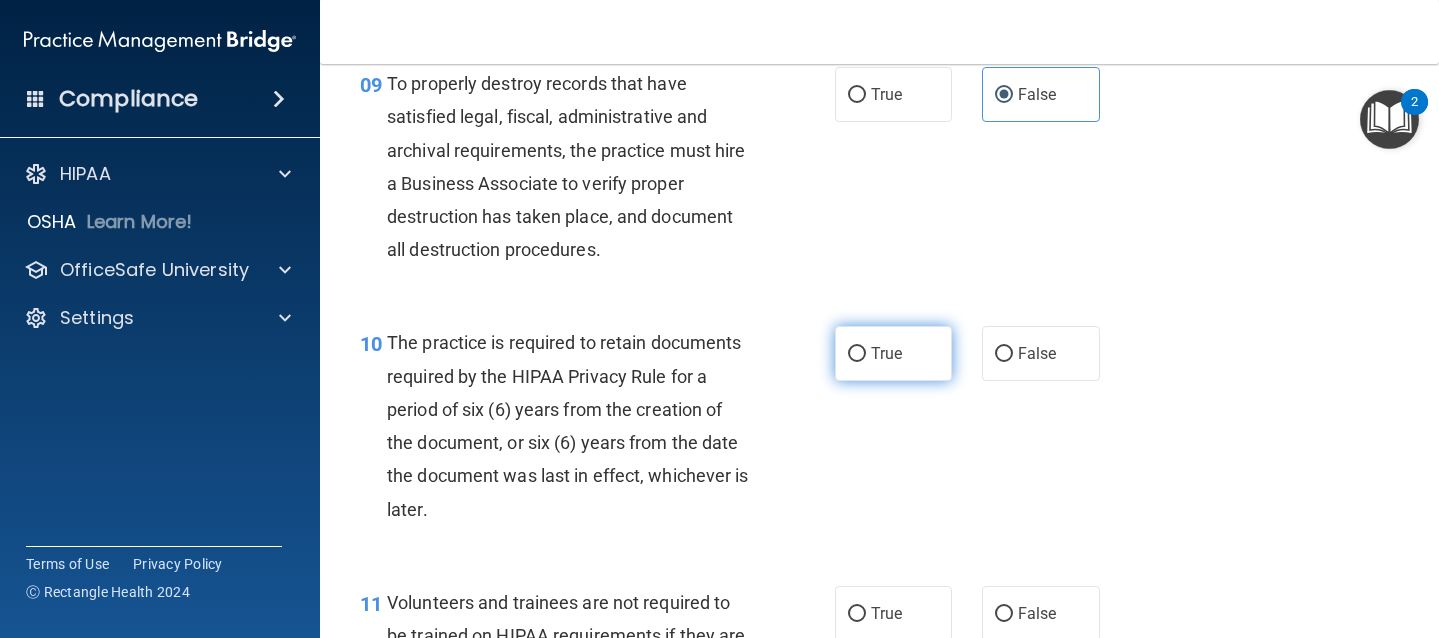 click on "True" at bounding box center [886, 353] 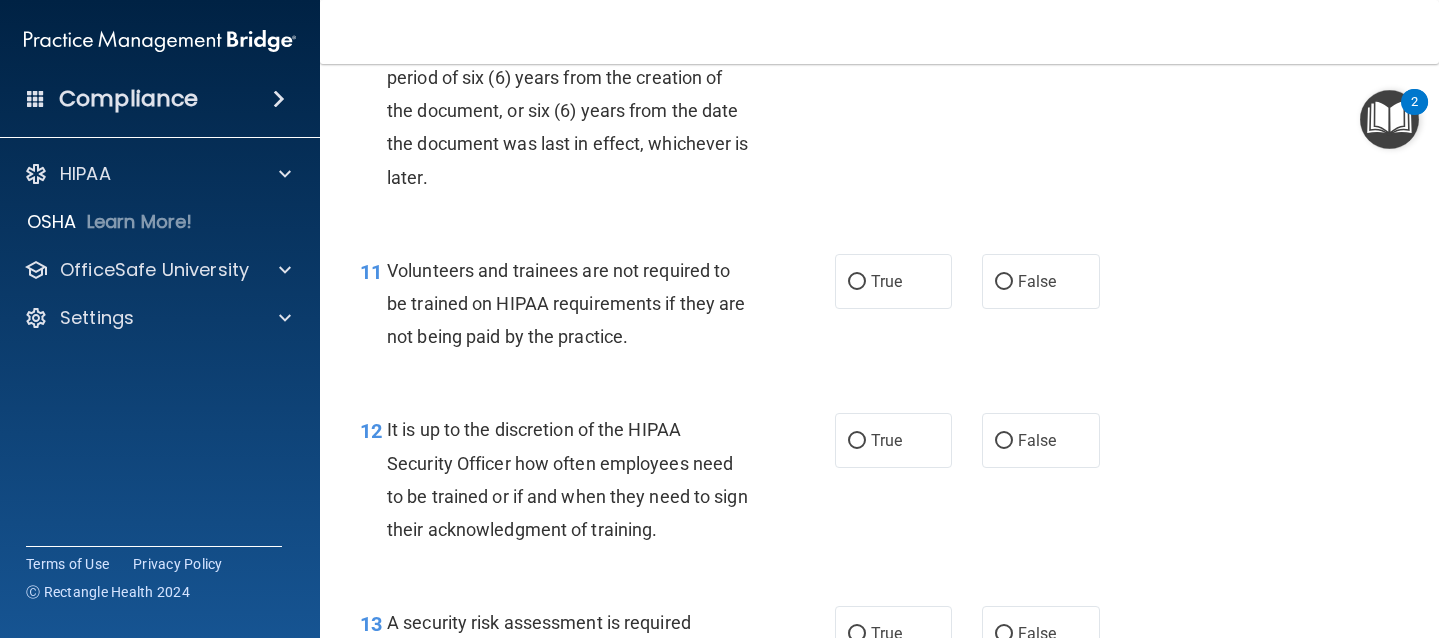scroll, scrollTop: 2232, scrollLeft: 0, axis: vertical 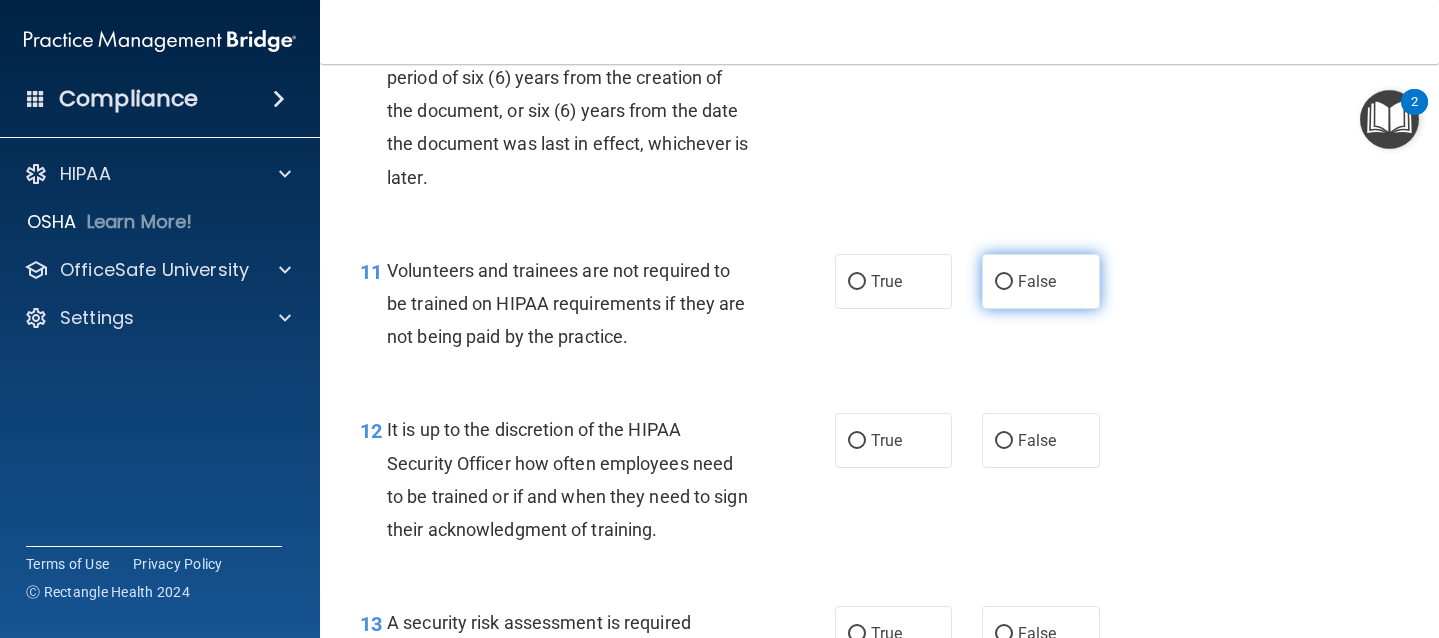 click on "False" at bounding box center (1041, 281) 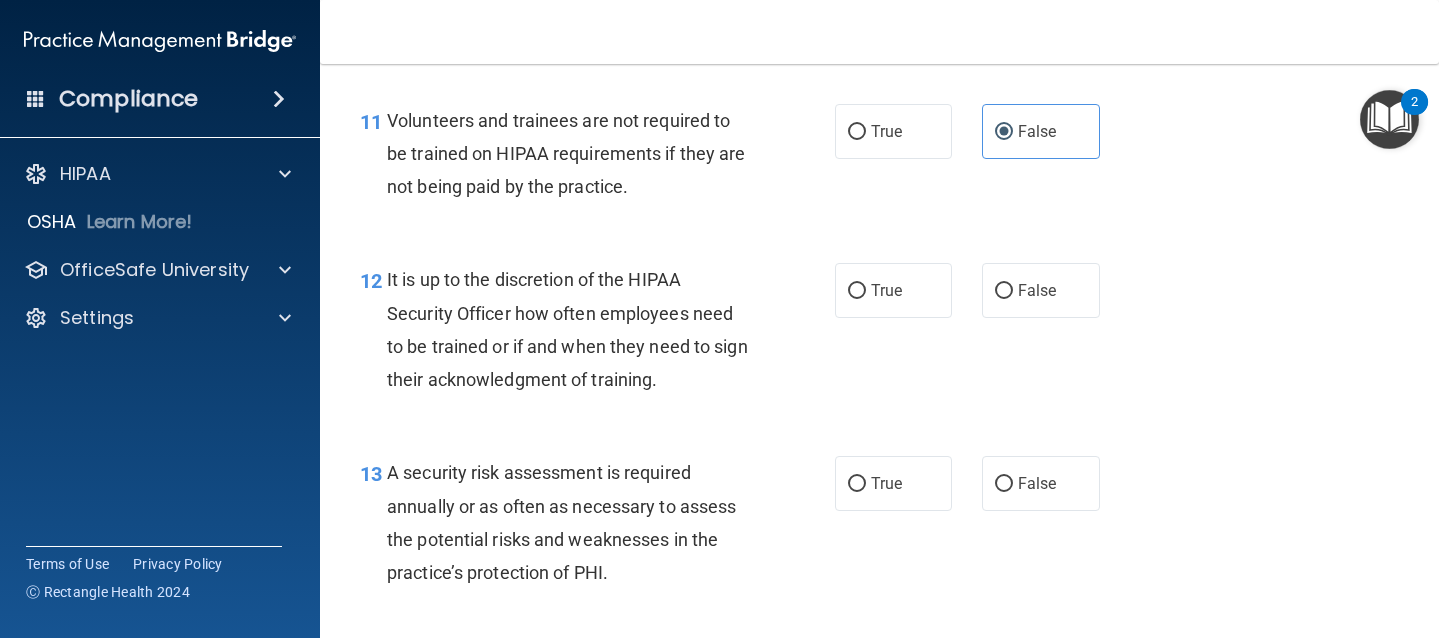 scroll, scrollTop: 2423, scrollLeft: 0, axis: vertical 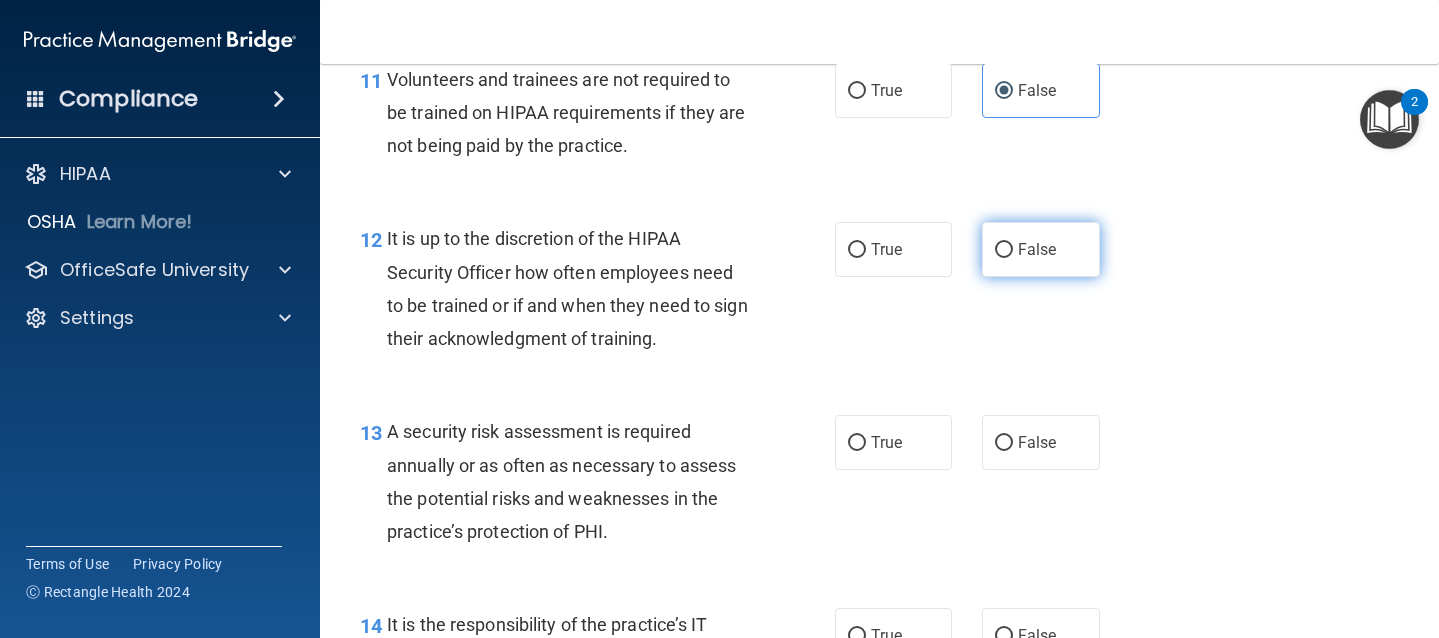 click on "False" at bounding box center [1041, 249] 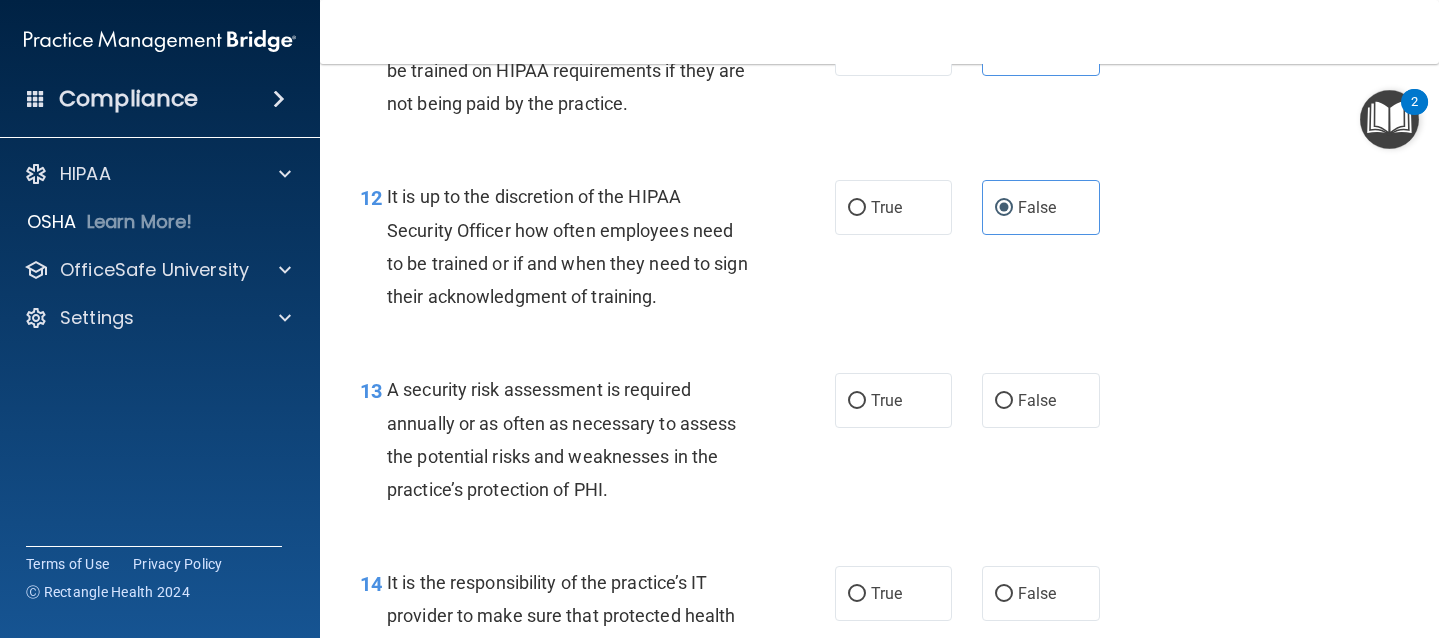 scroll, scrollTop: 2576, scrollLeft: 0, axis: vertical 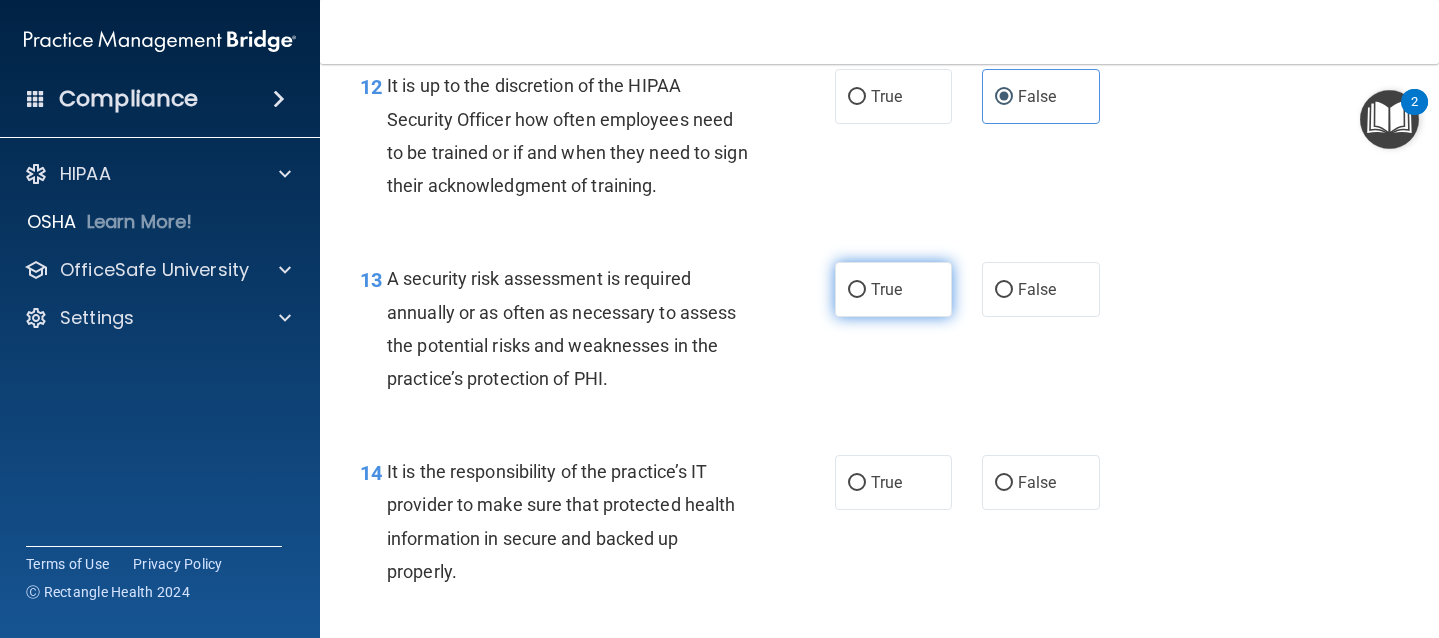 click on "True" at bounding box center (886, 289) 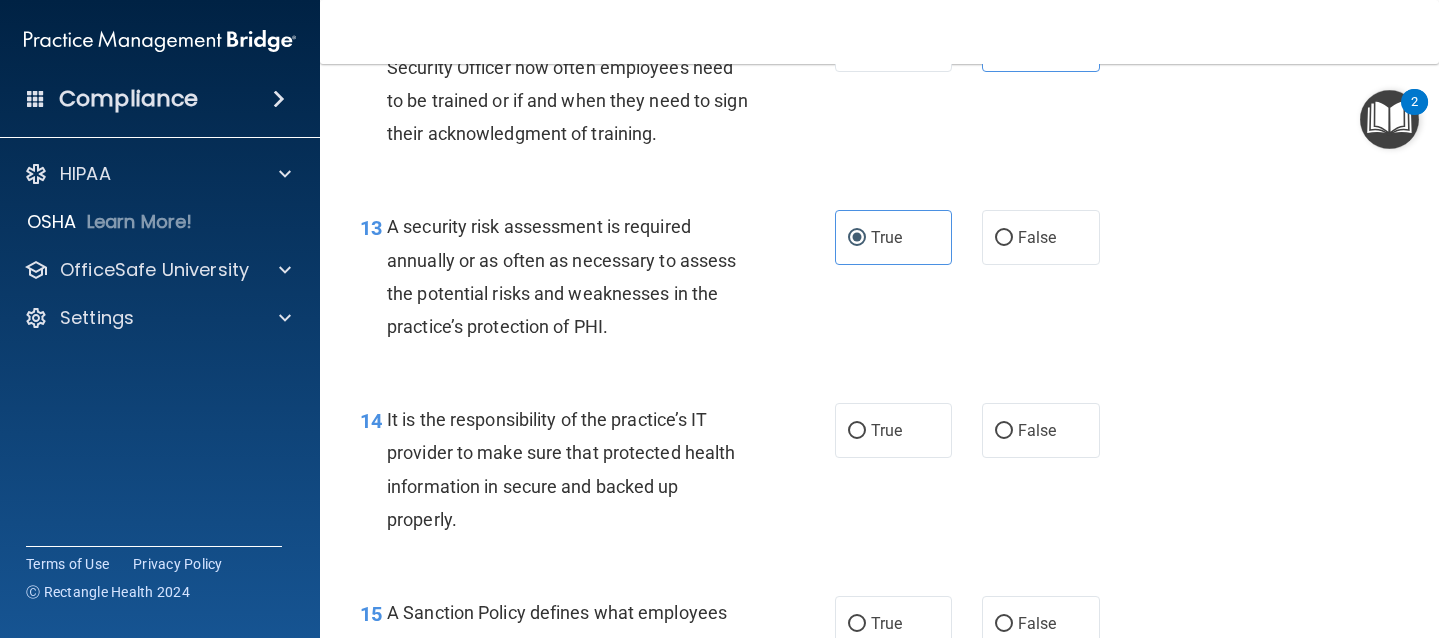 scroll, scrollTop: 2734, scrollLeft: 0, axis: vertical 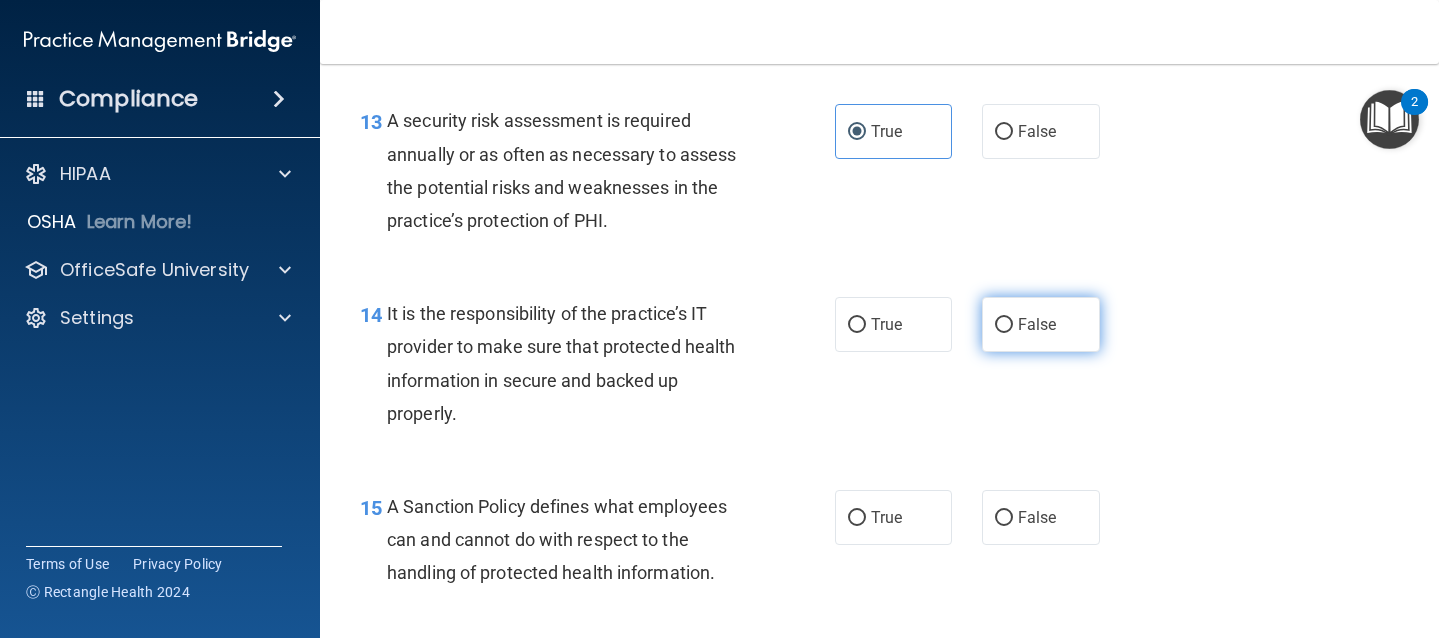 click on "False" at bounding box center (1037, 324) 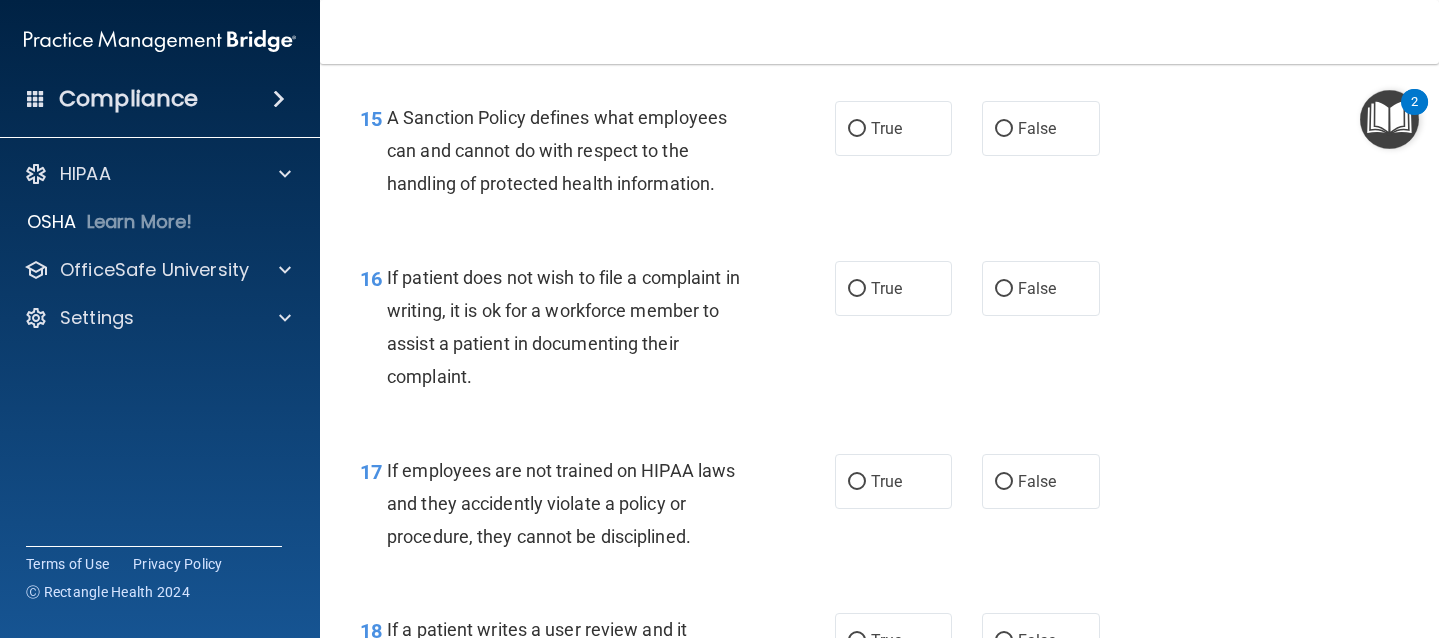 scroll, scrollTop: 3063, scrollLeft: 0, axis: vertical 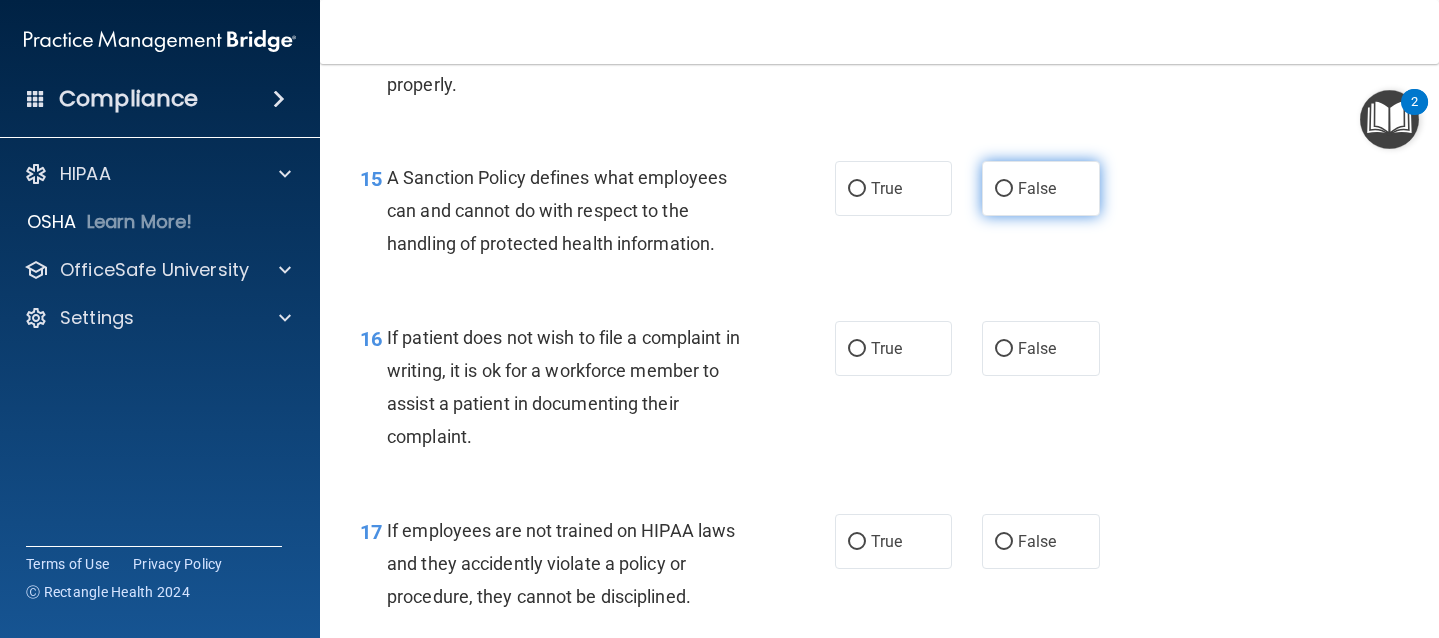 click on "False" at bounding box center (1041, 188) 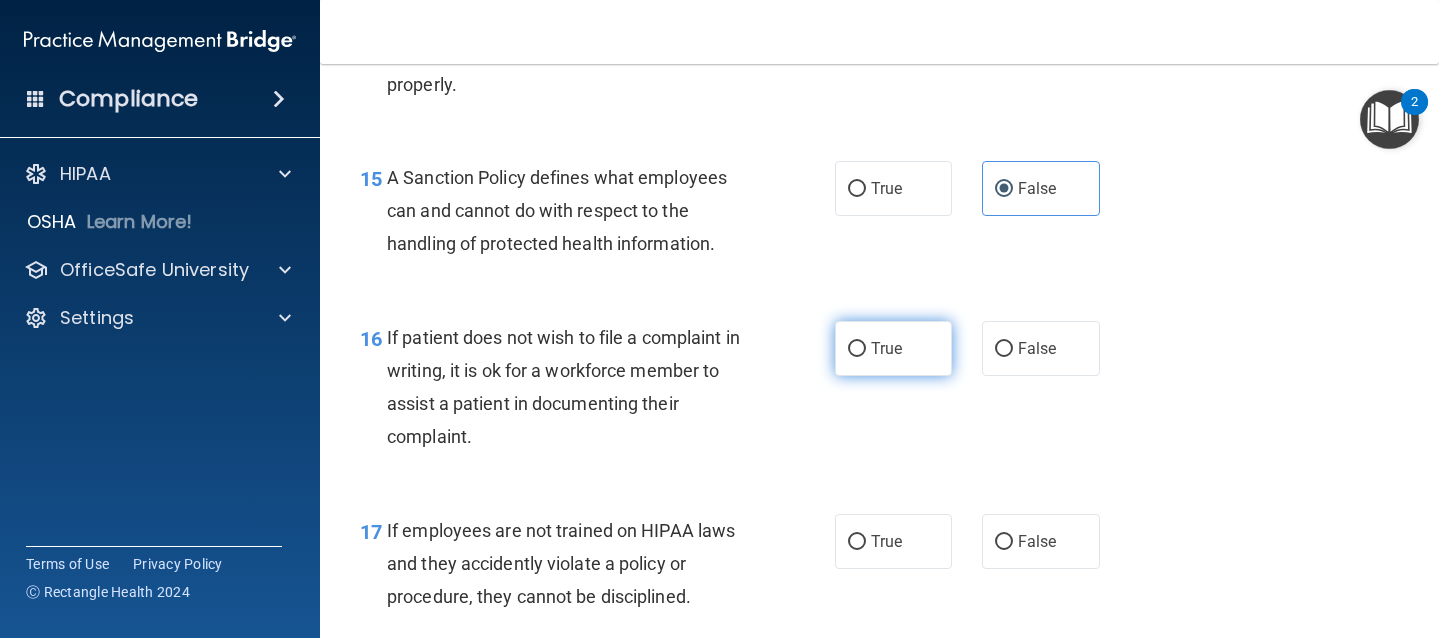 click on "True" at bounding box center [886, 348] 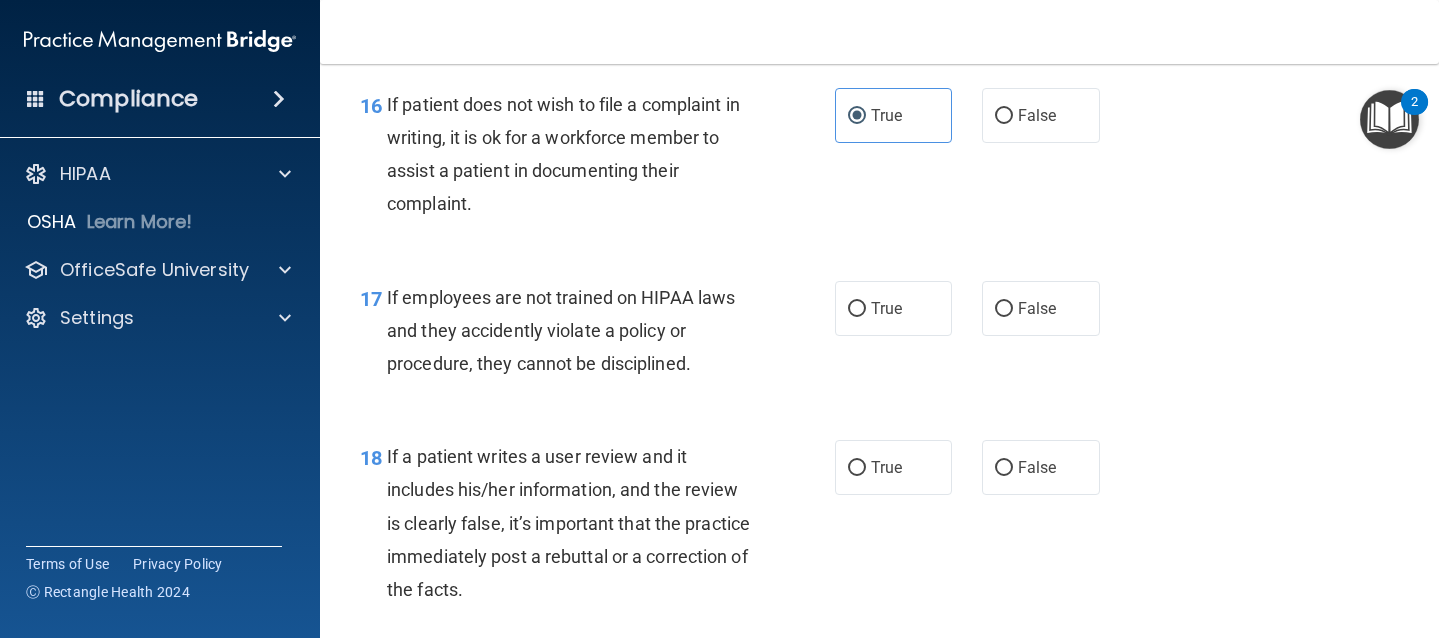scroll, scrollTop: 3299, scrollLeft: 0, axis: vertical 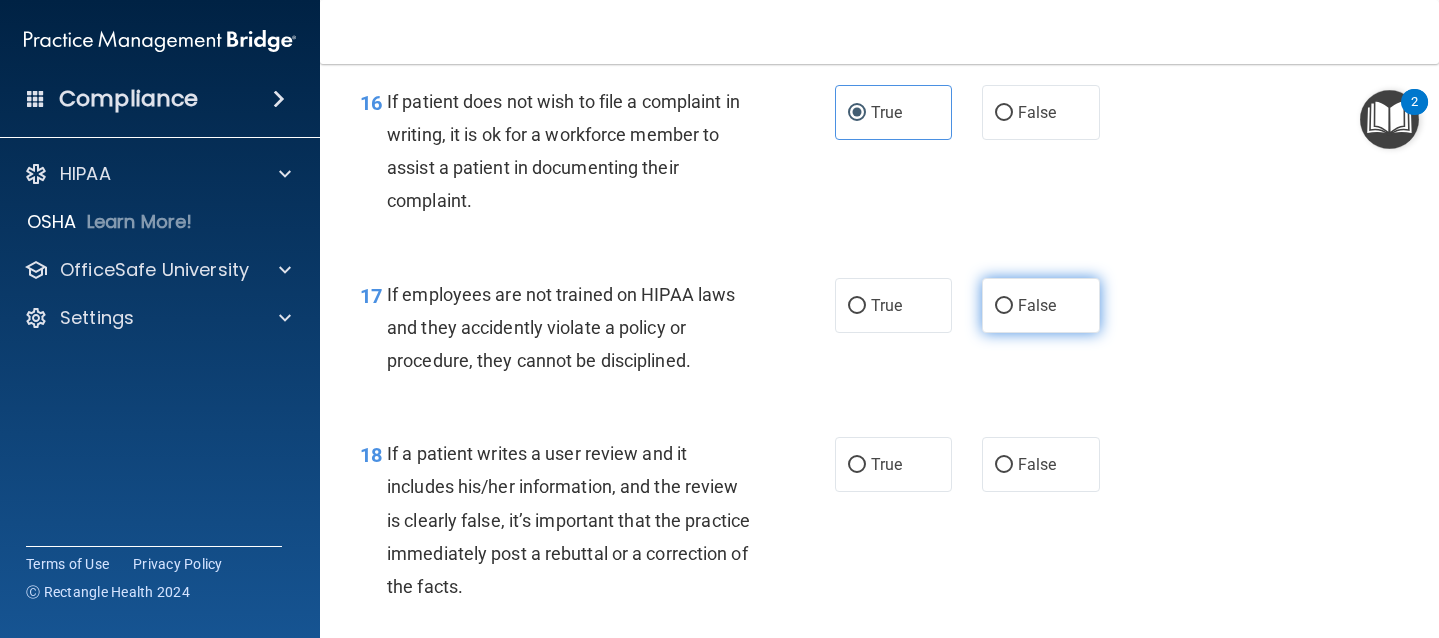 click on "False" at bounding box center (1037, 305) 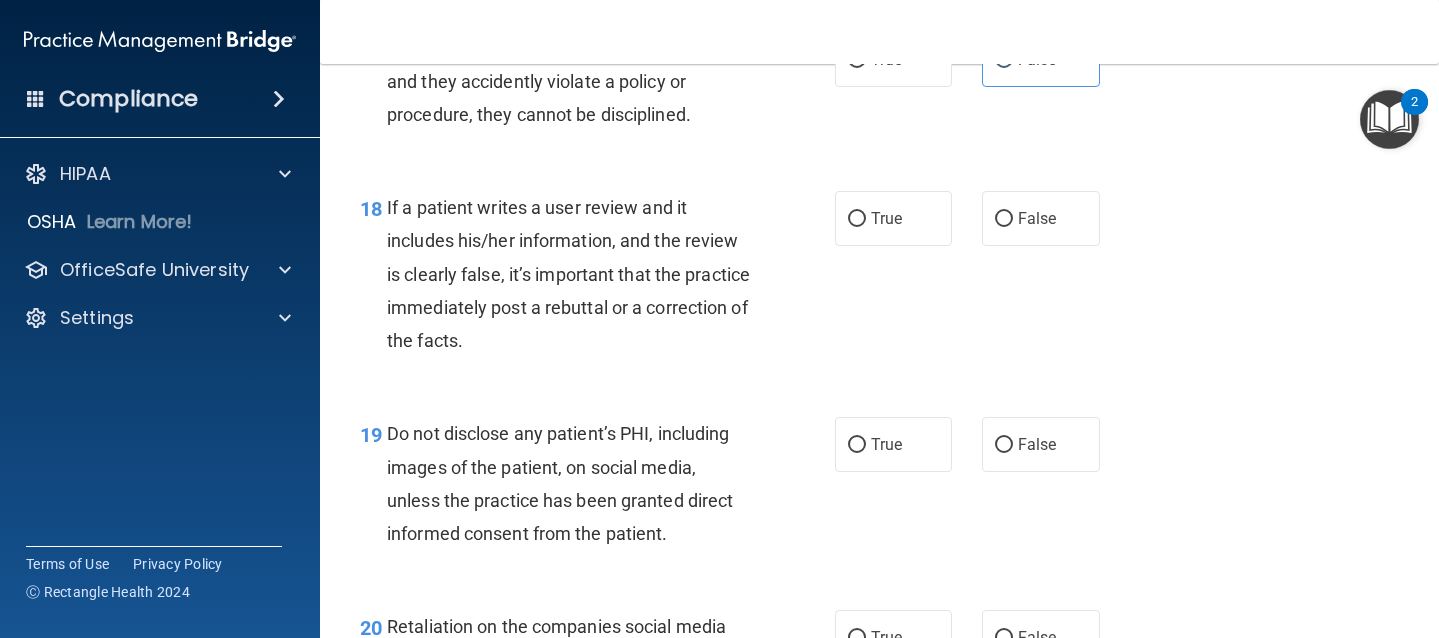 scroll, scrollTop: 3576, scrollLeft: 0, axis: vertical 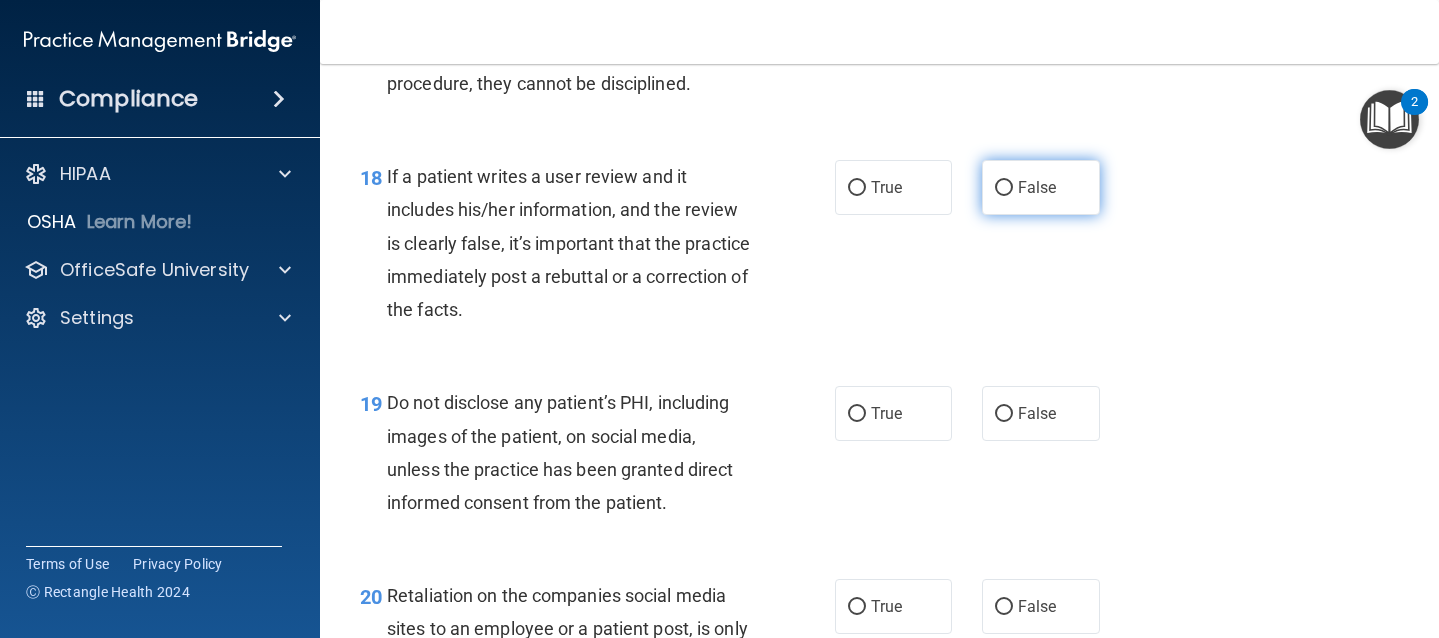click on "False" at bounding box center [1037, 187] 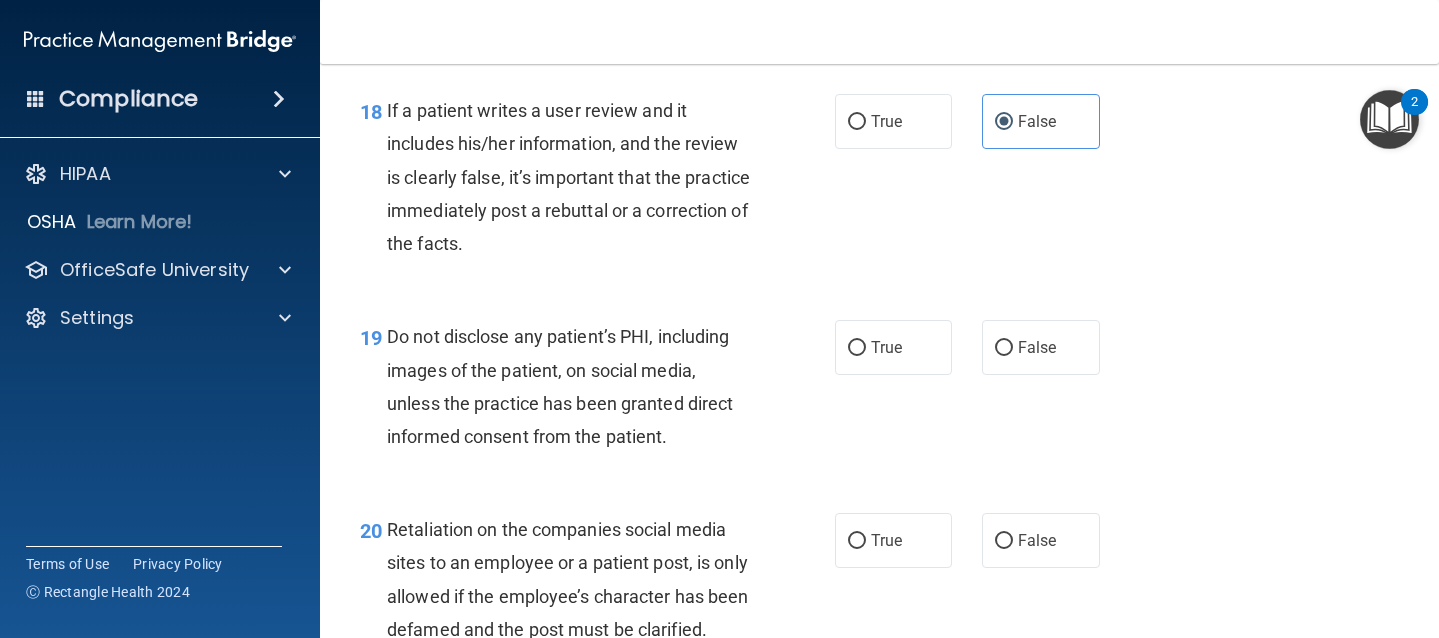 scroll, scrollTop: 3643, scrollLeft: 0, axis: vertical 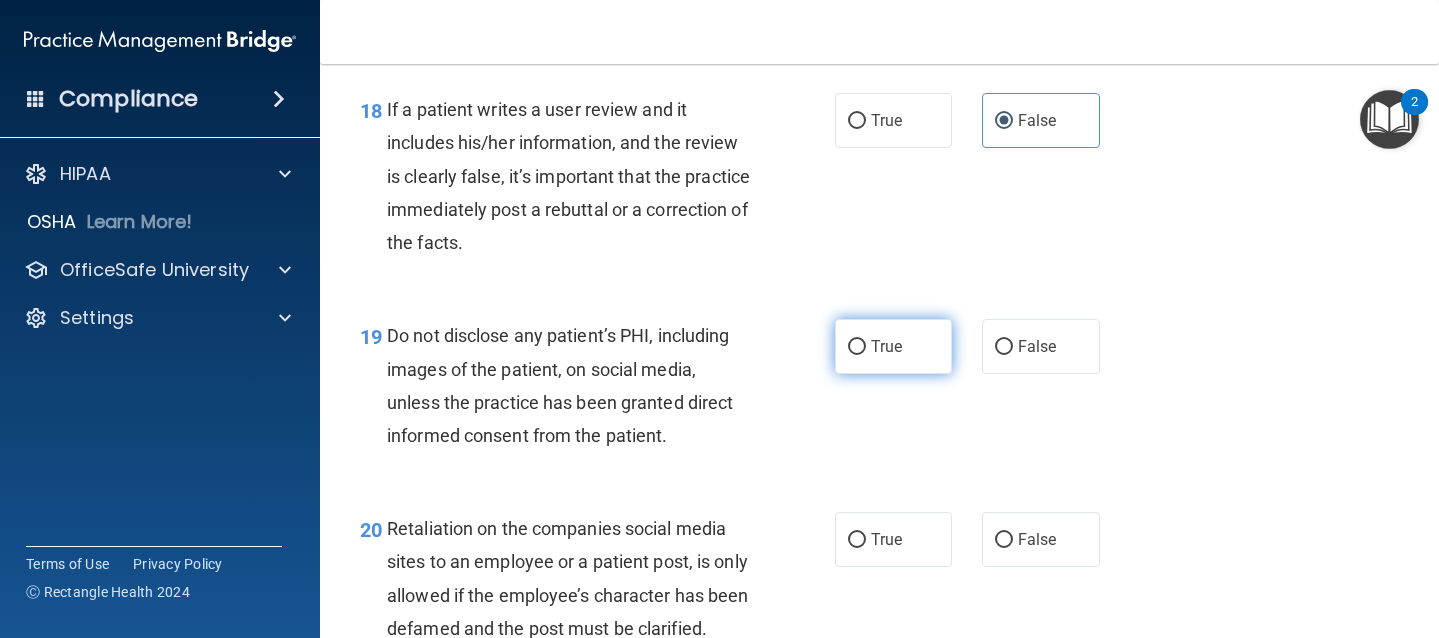 click on "True" at bounding box center (894, 346) 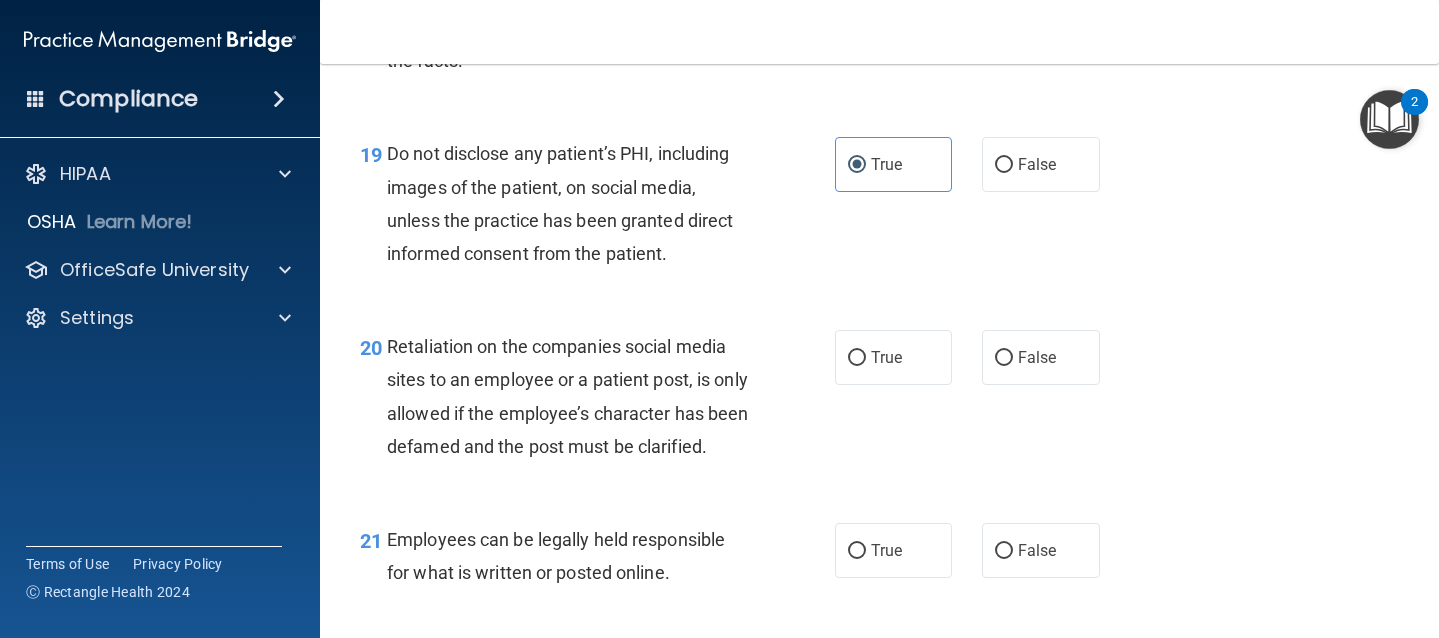 scroll, scrollTop: 3827, scrollLeft: 0, axis: vertical 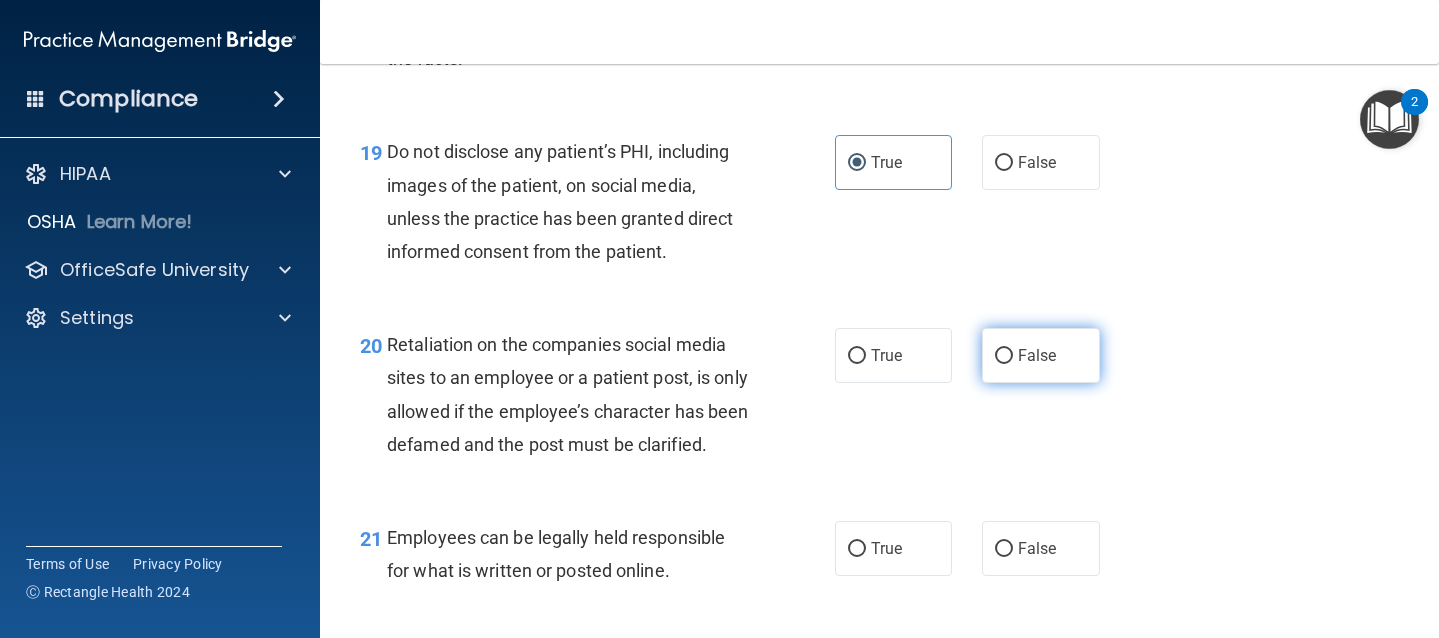 click on "False" at bounding box center [1004, 356] 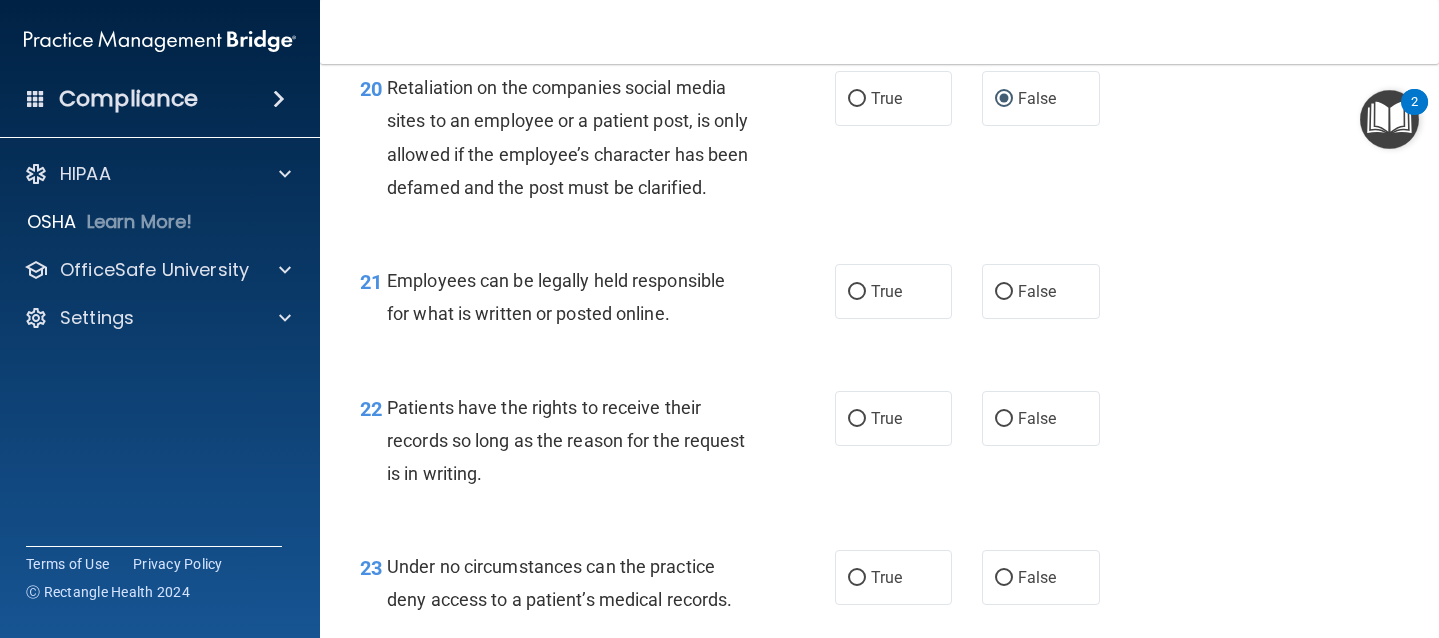 scroll, scrollTop: 4087, scrollLeft: 0, axis: vertical 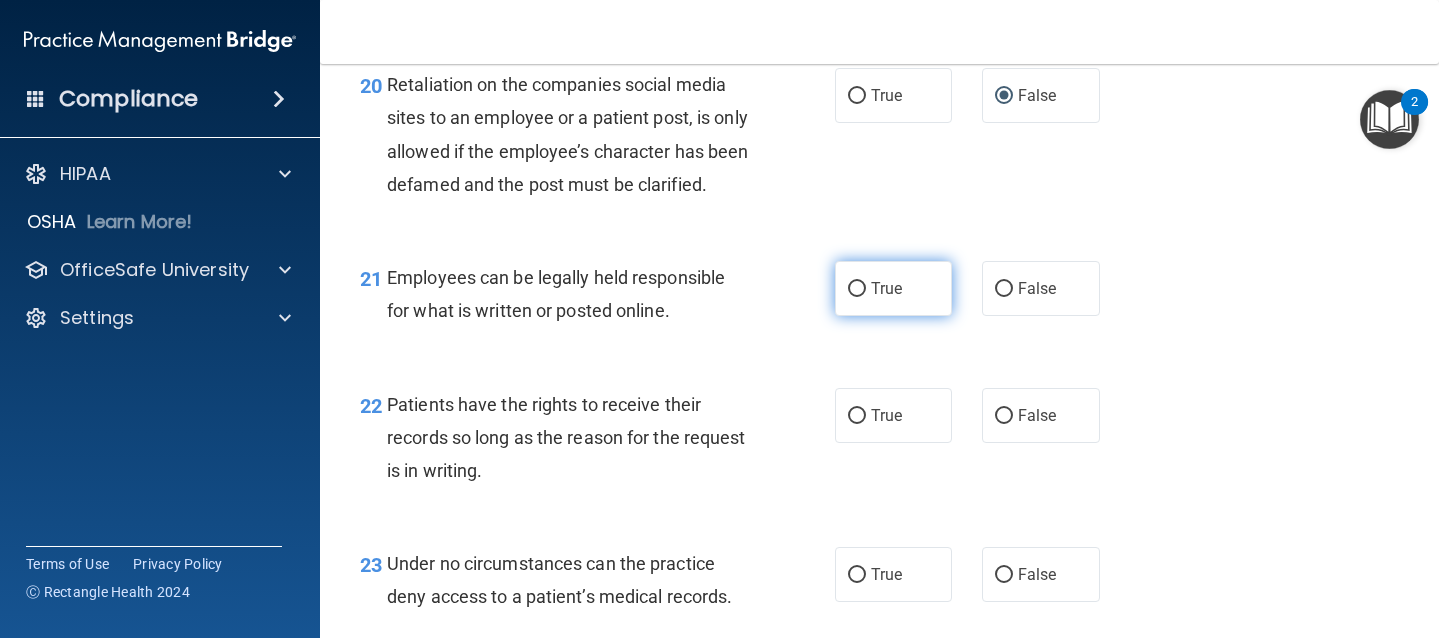 click on "True" at bounding box center (886, 288) 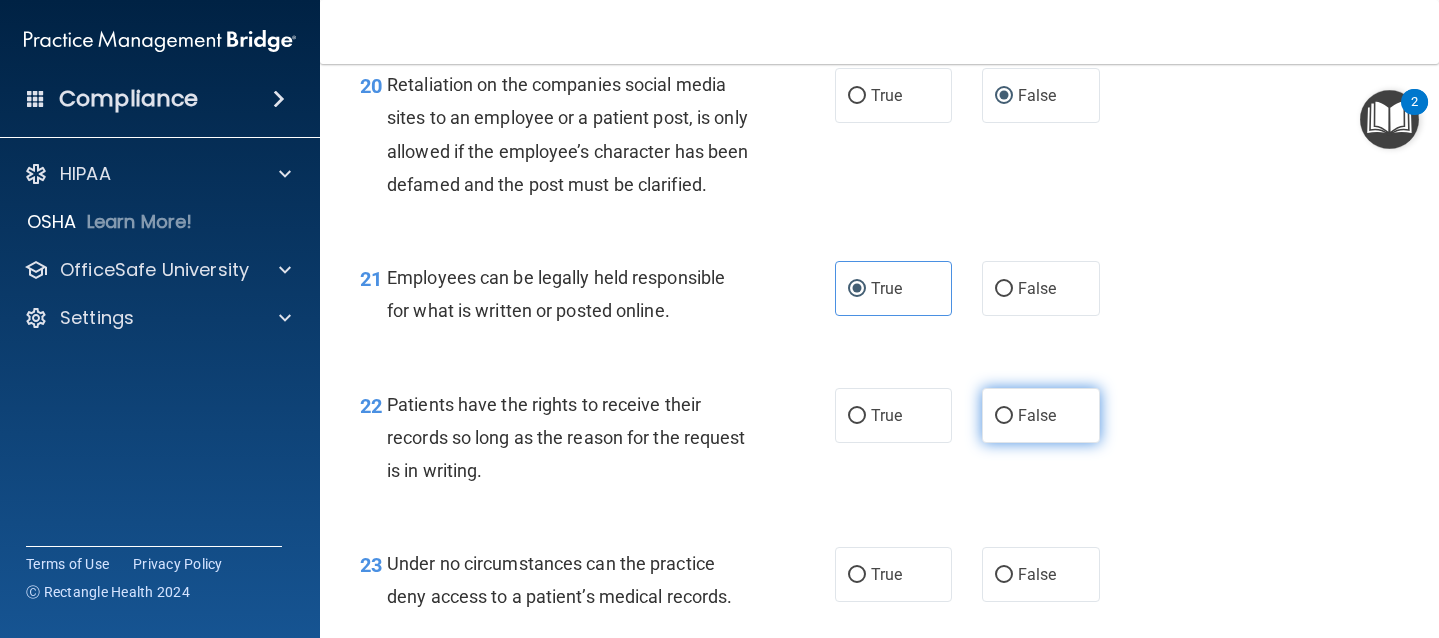 click on "False" at bounding box center [1041, 415] 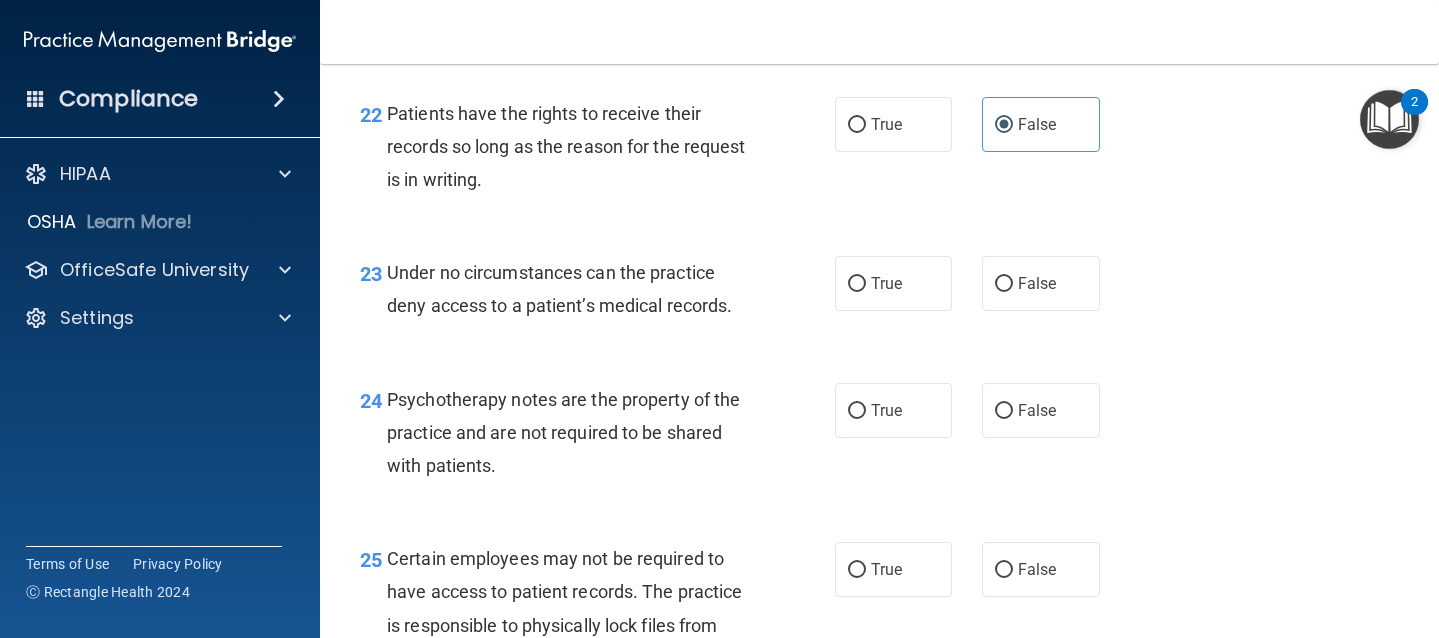 scroll, scrollTop: 4388, scrollLeft: 0, axis: vertical 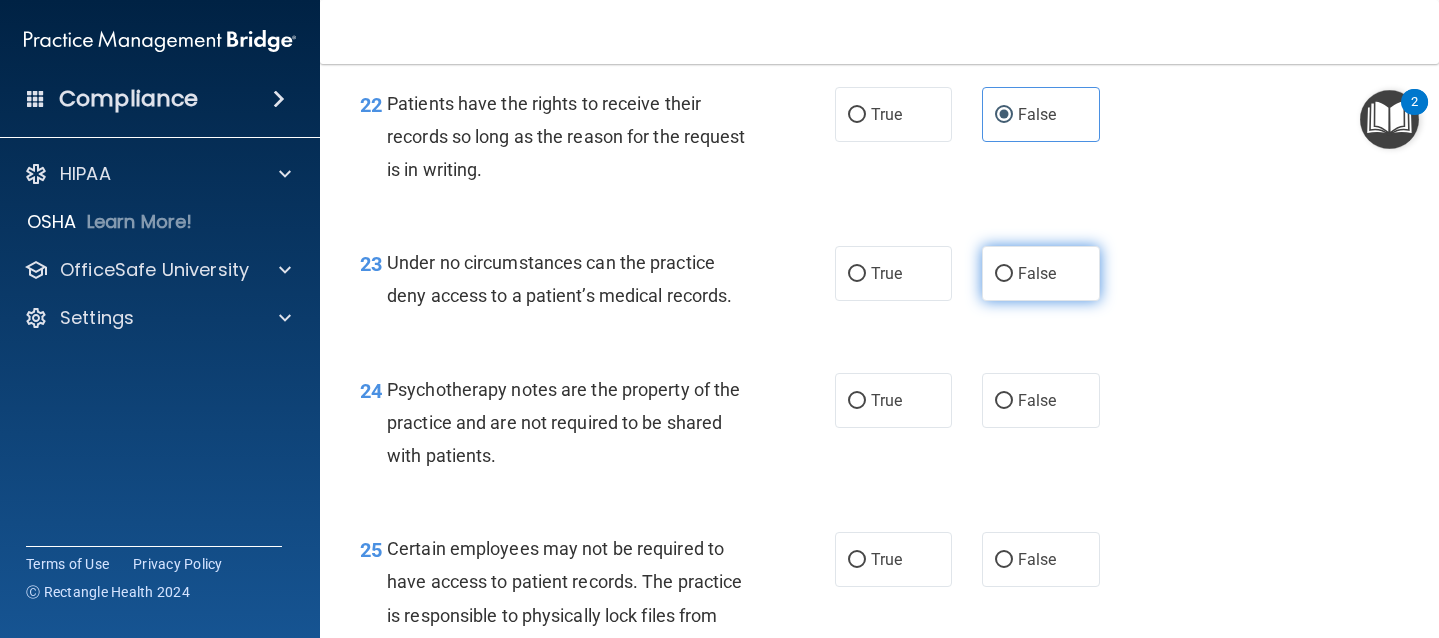 click on "False" at bounding box center (1041, 273) 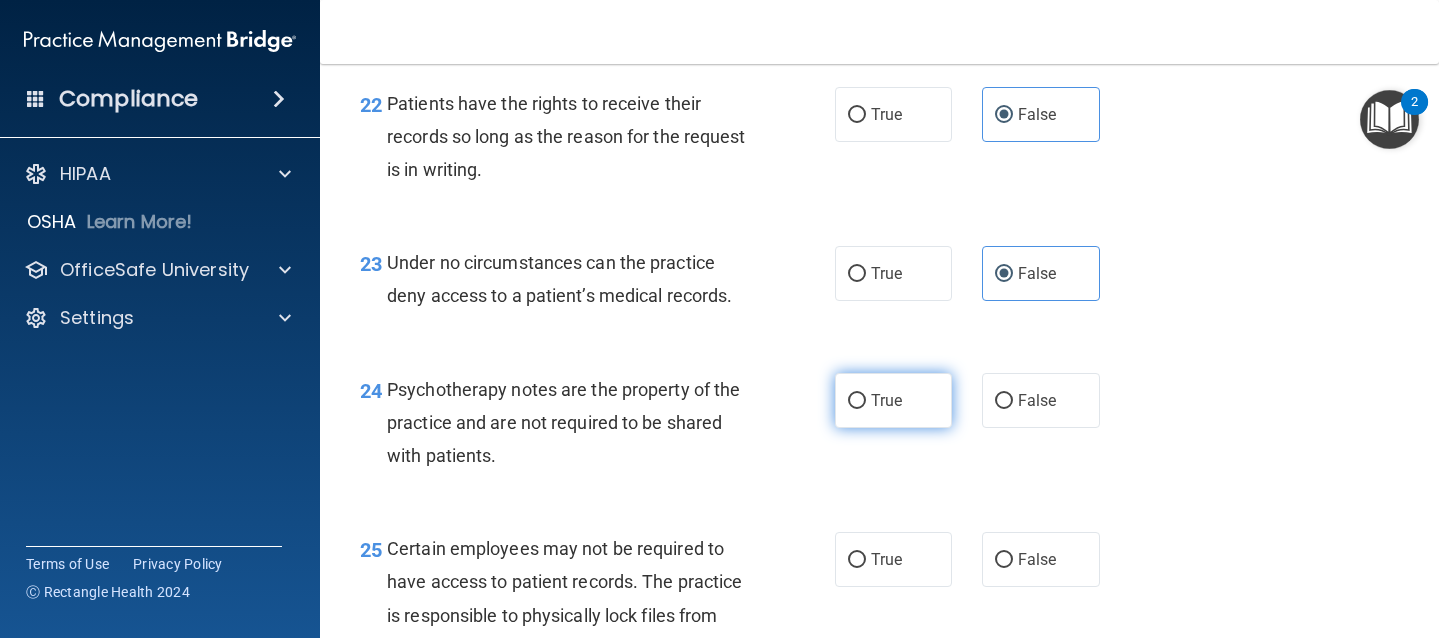 click on "True" at bounding box center (894, 400) 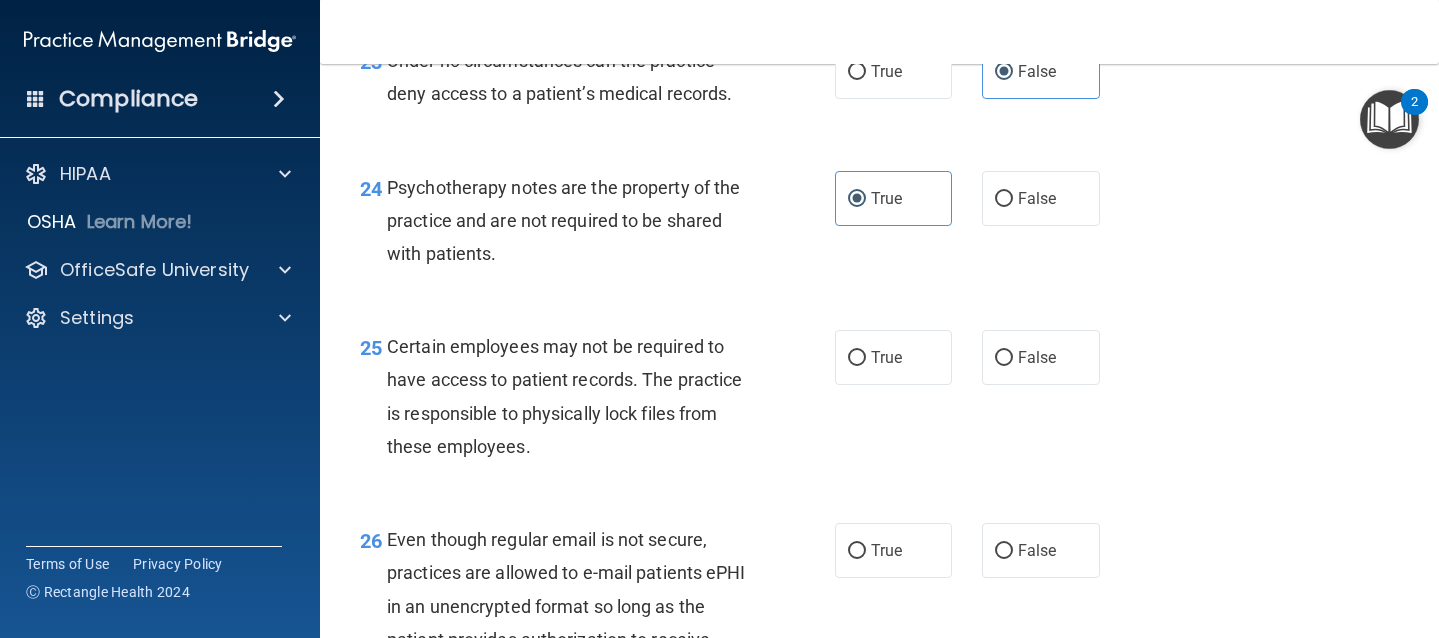 scroll, scrollTop: 4640, scrollLeft: 0, axis: vertical 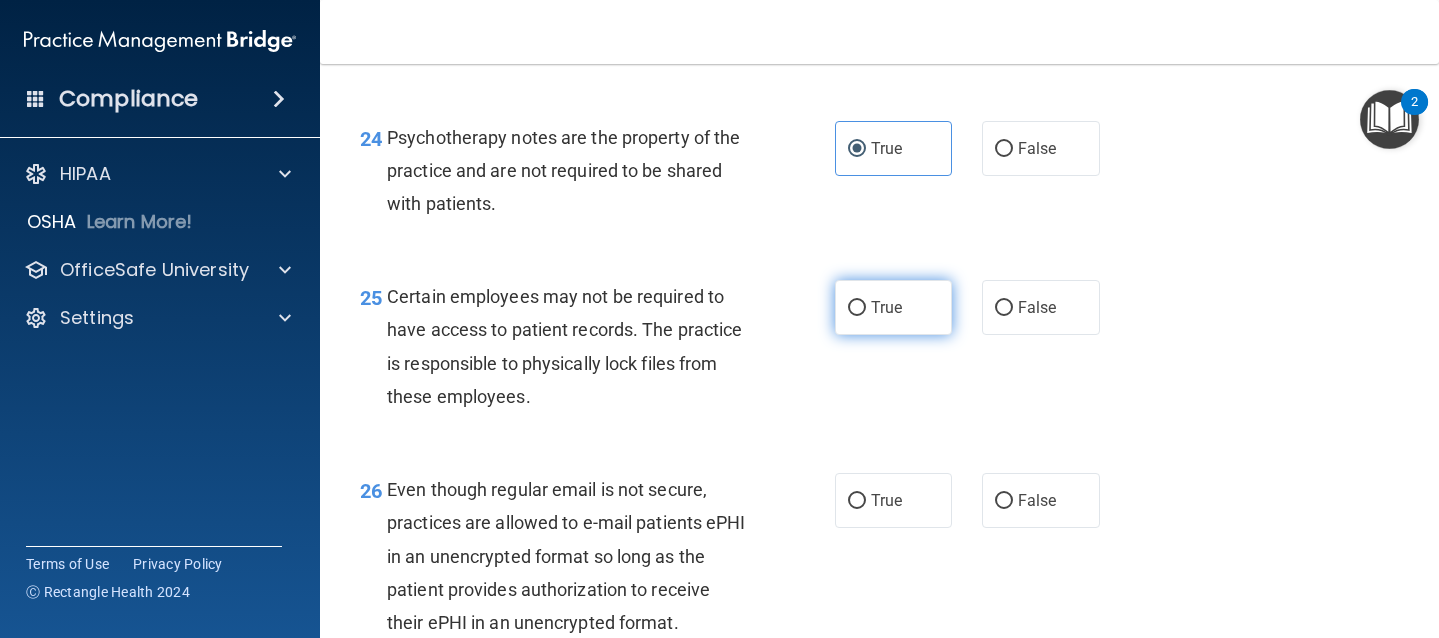 click on "True" at bounding box center (894, 307) 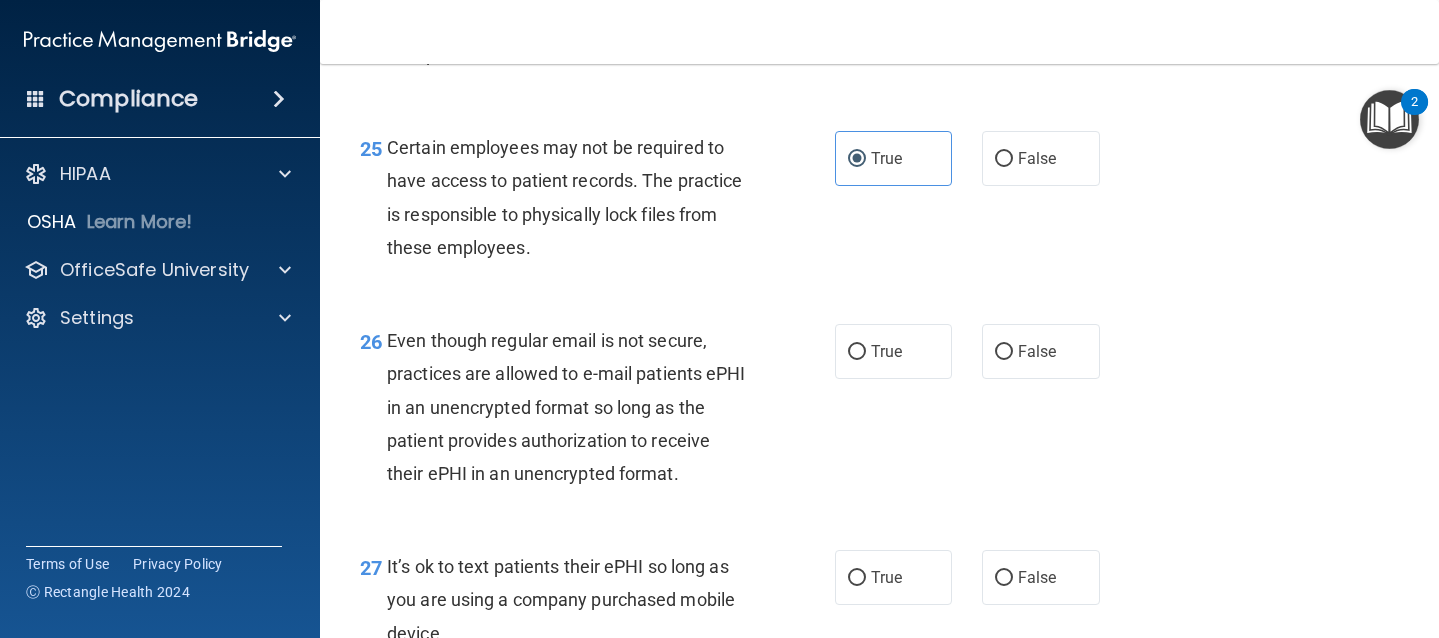 scroll, scrollTop: 4792, scrollLeft: 0, axis: vertical 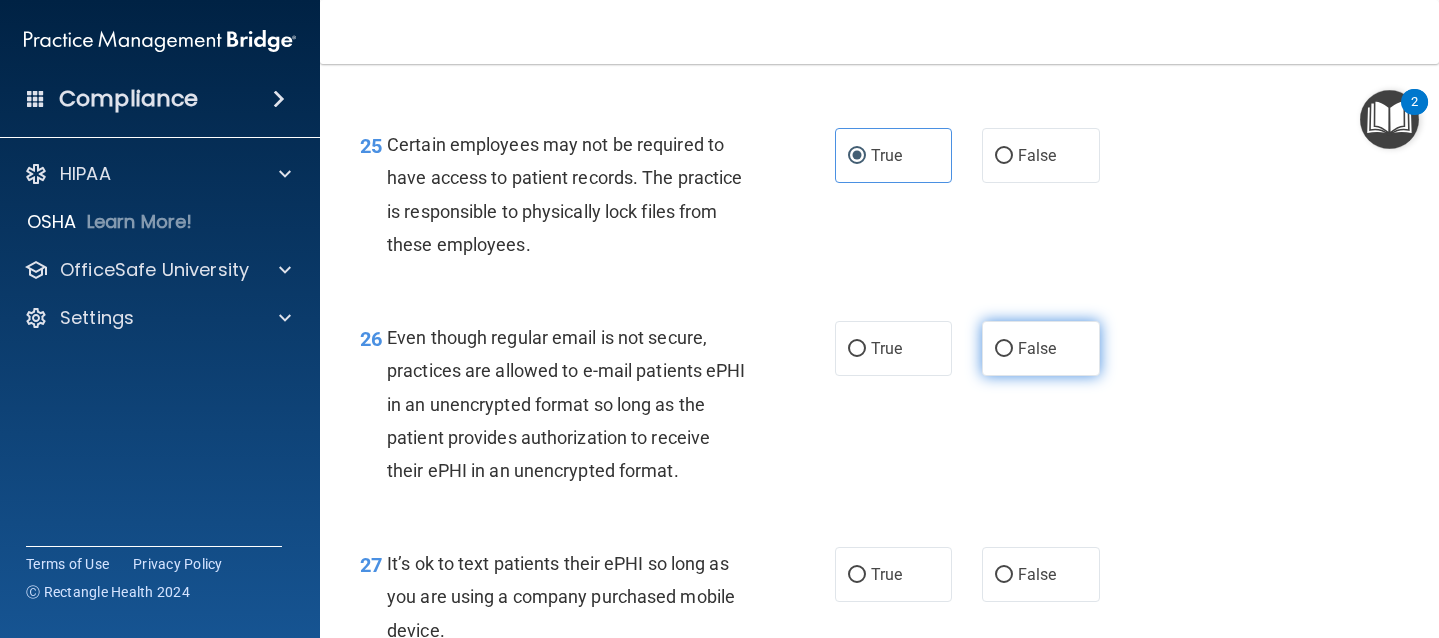click on "False" at bounding box center (1037, 348) 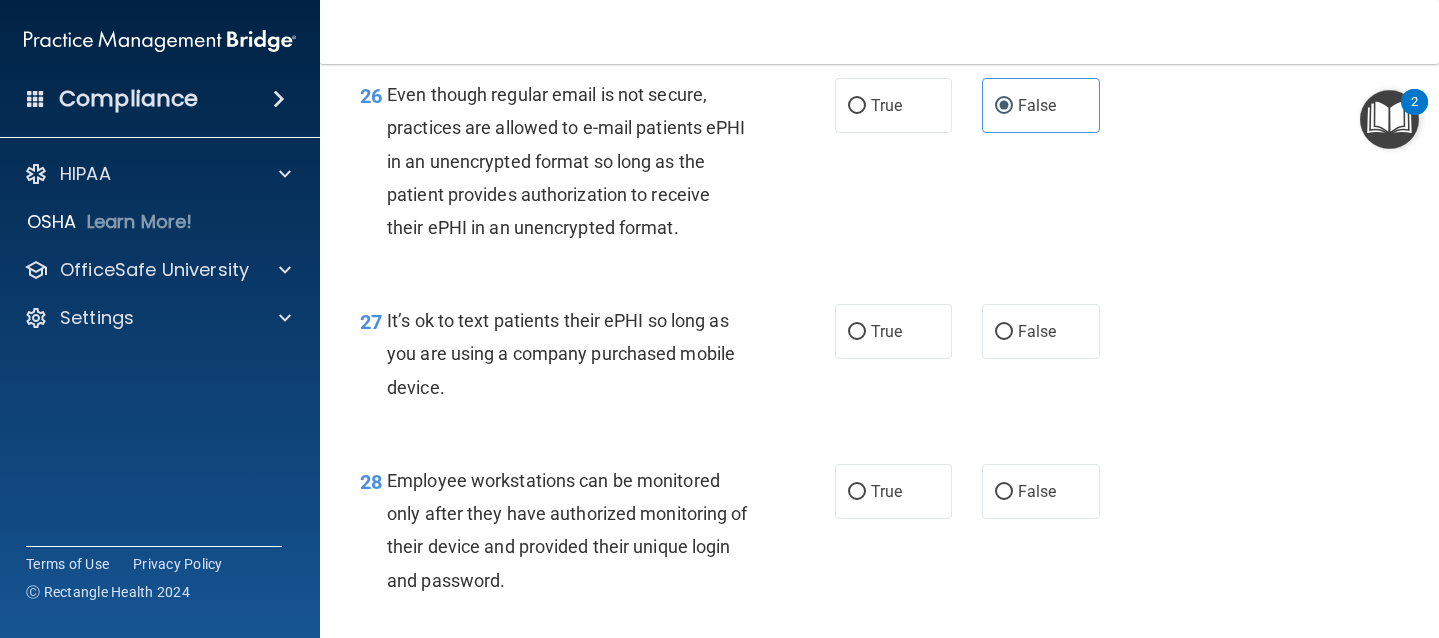 scroll, scrollTop: 5056, scrollLeft: 0, axis: vertical 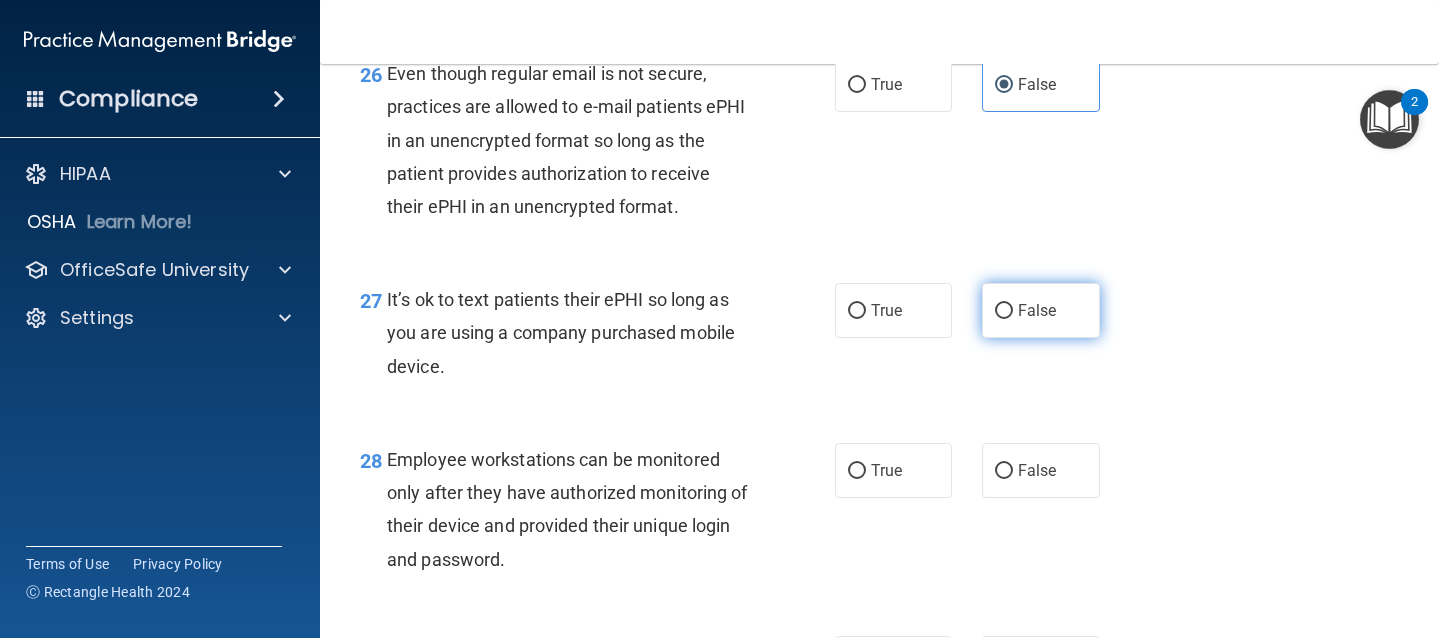 click on "False" at bounding box center (1037, 310) 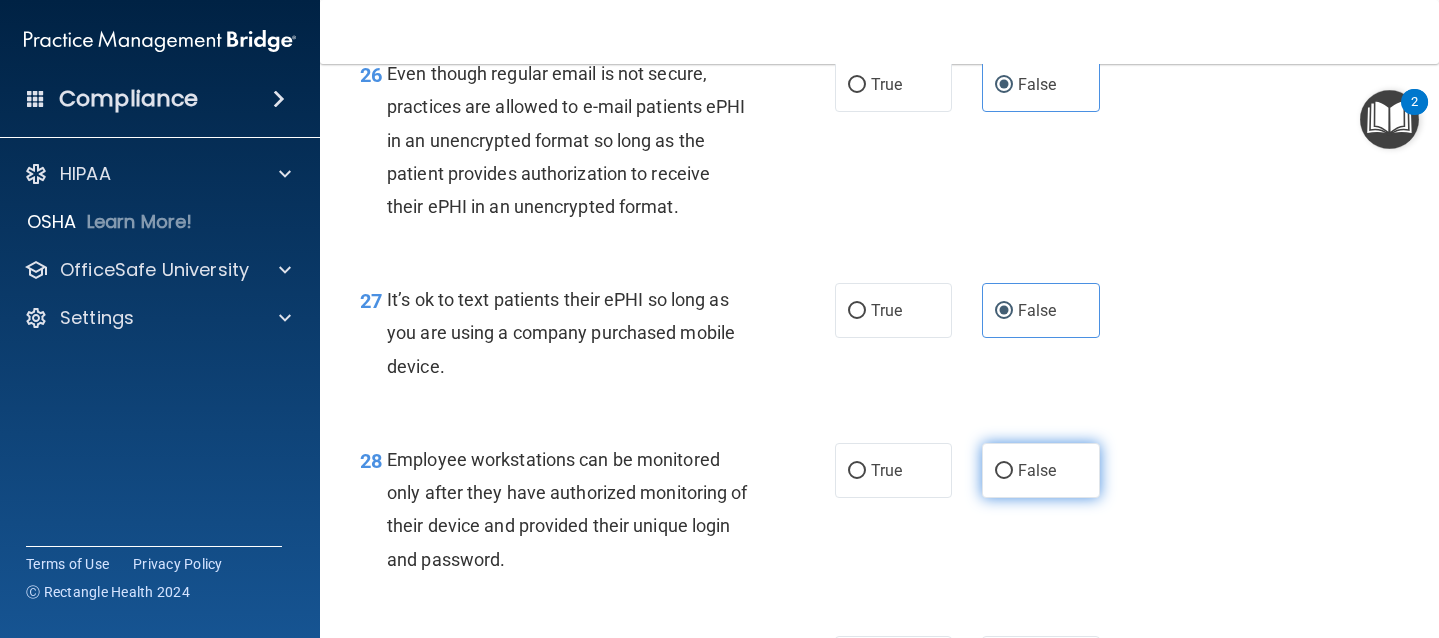 click on "False" at bounding box center (1041, 470) 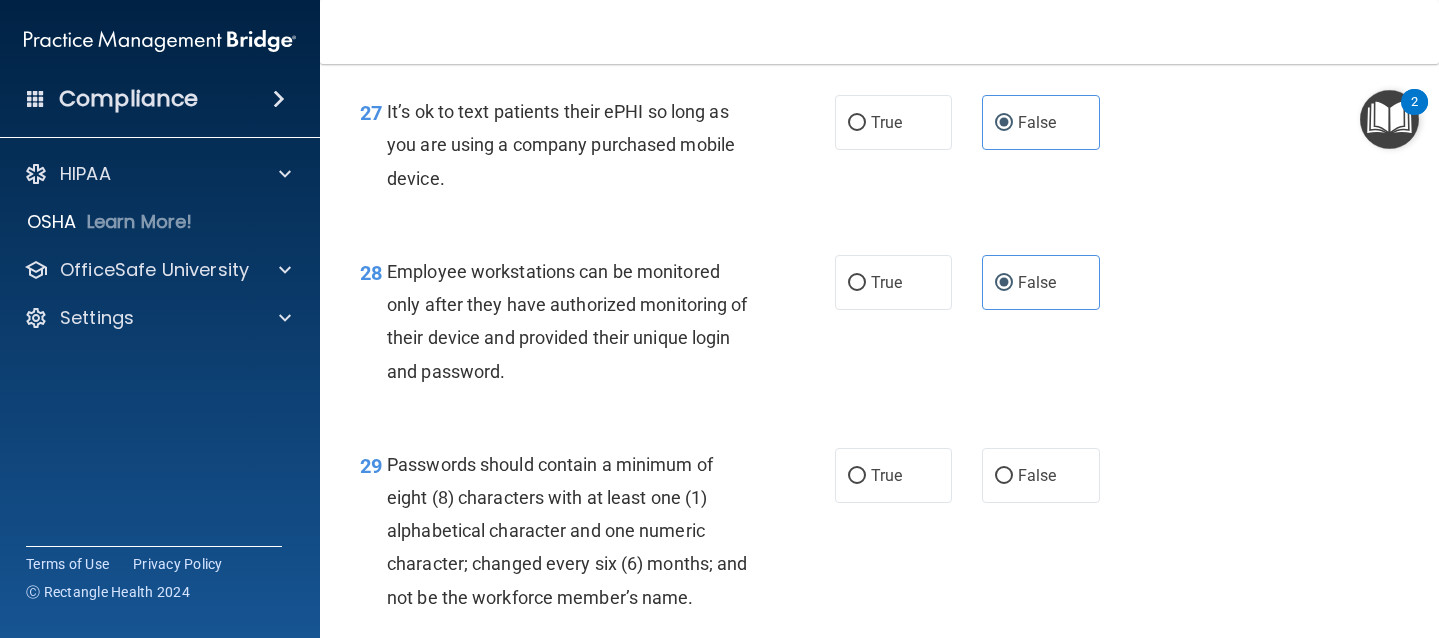 scroll, scrollTop: 5421, scrollLeft: 0, axis: vertical 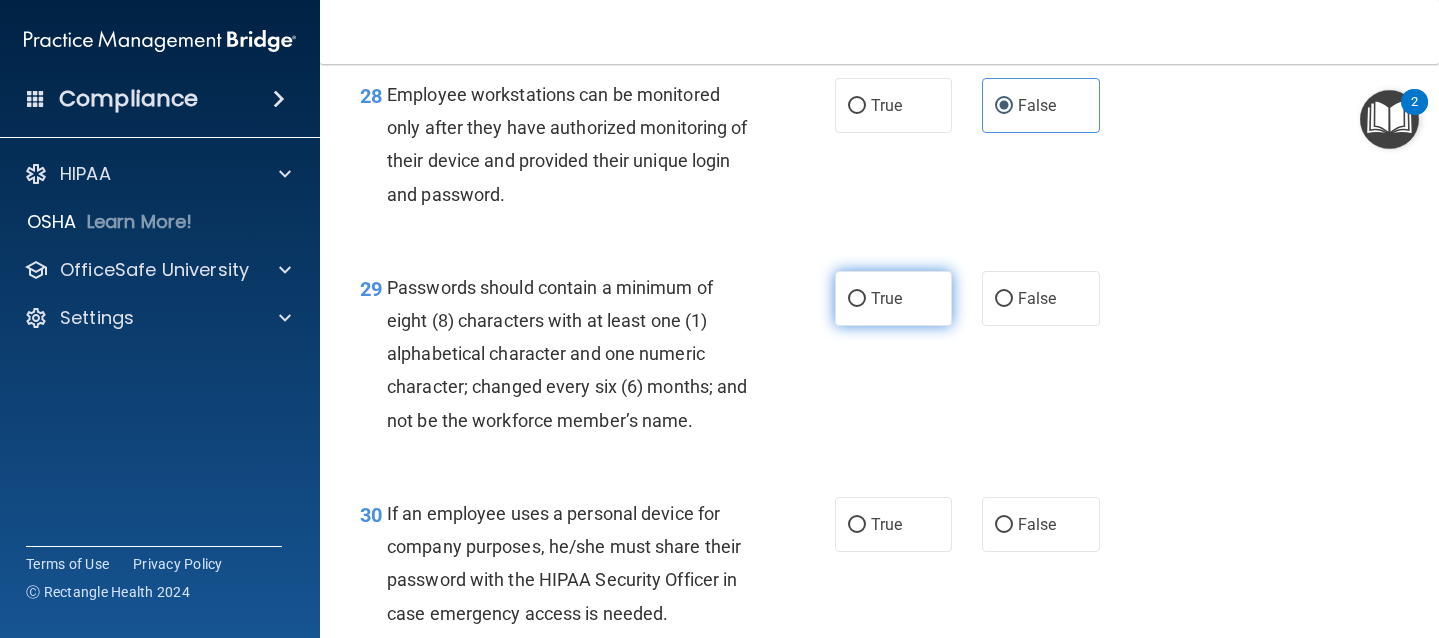 click on "True" at bounding box center (894, 298) 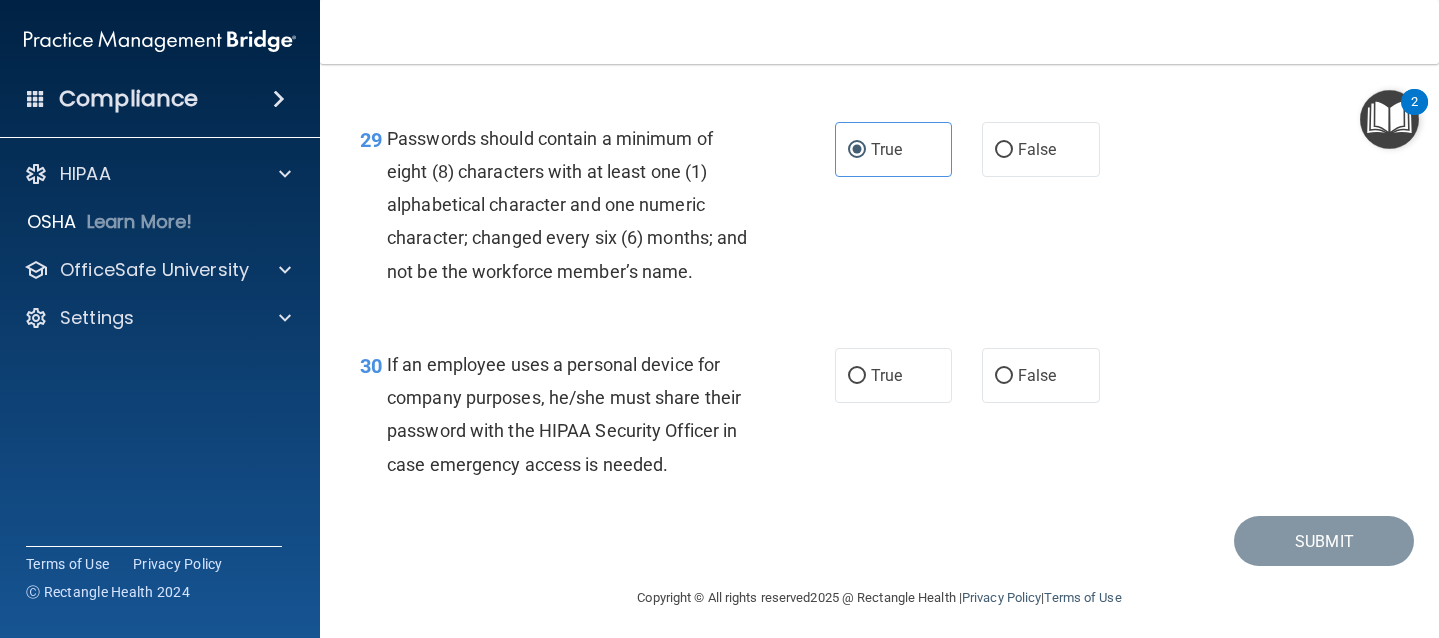 scroll, scrollTop: 5582, scrollLeft: 0, axis: vertical 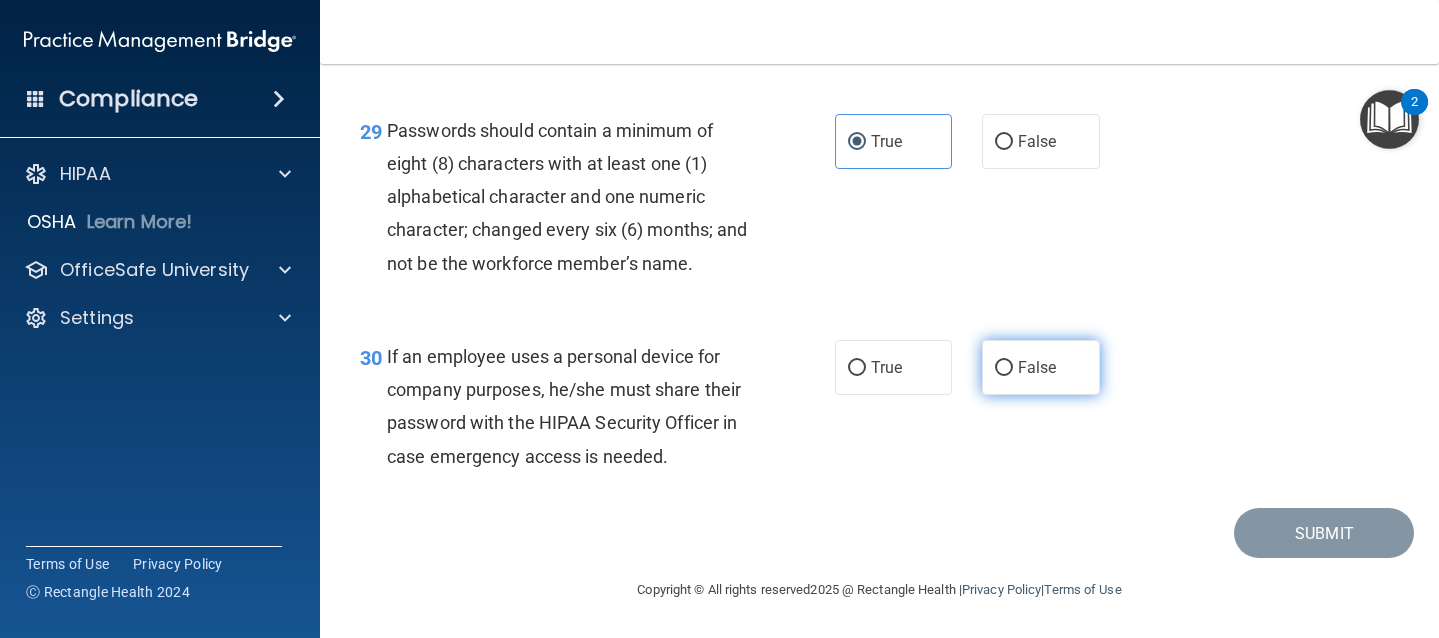 click on "False" at bounding box center (1004, 368) 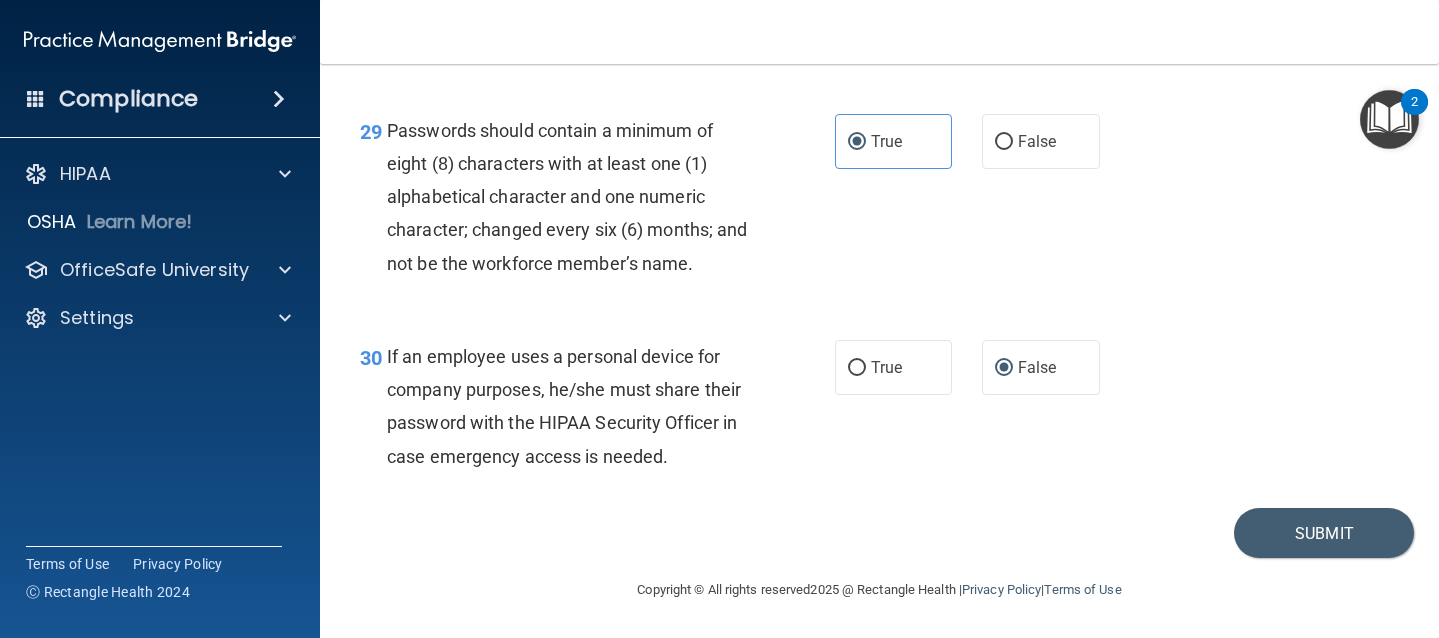 scroll, scrollTop: 5612, scrollLeft: 0, axis: vertical 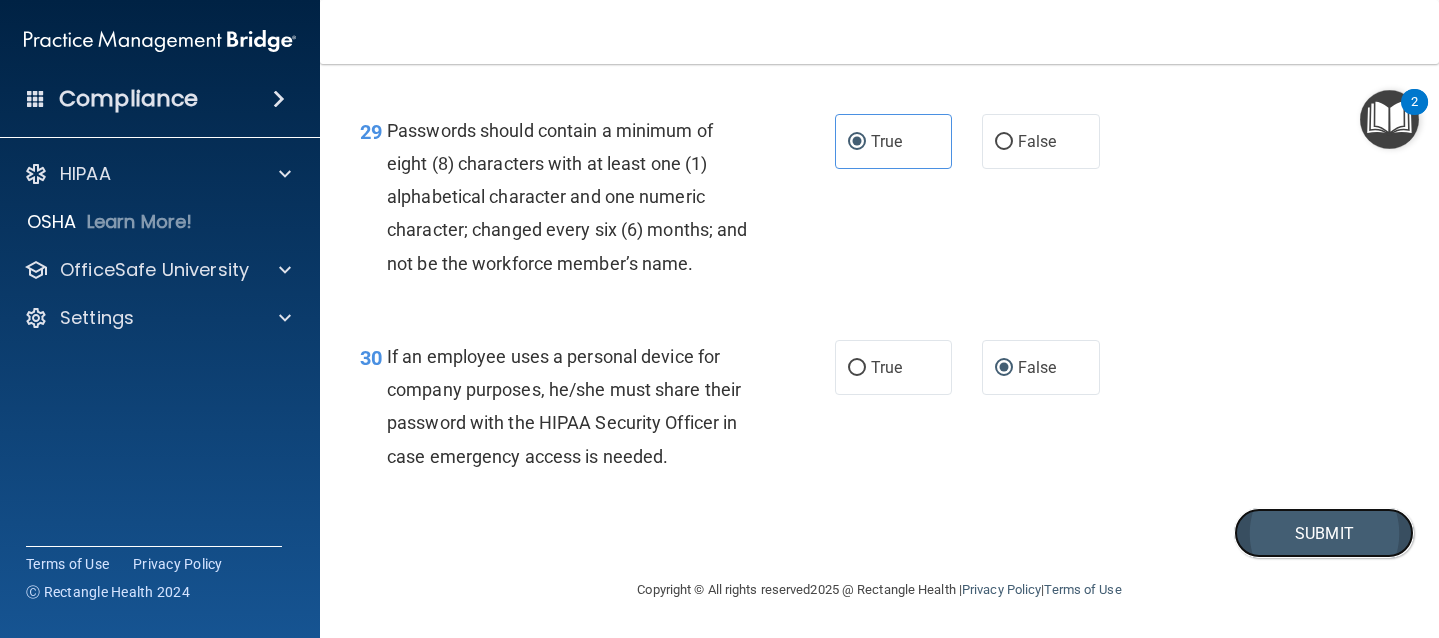 click on "Submit" at bounding box center (1324, 533) 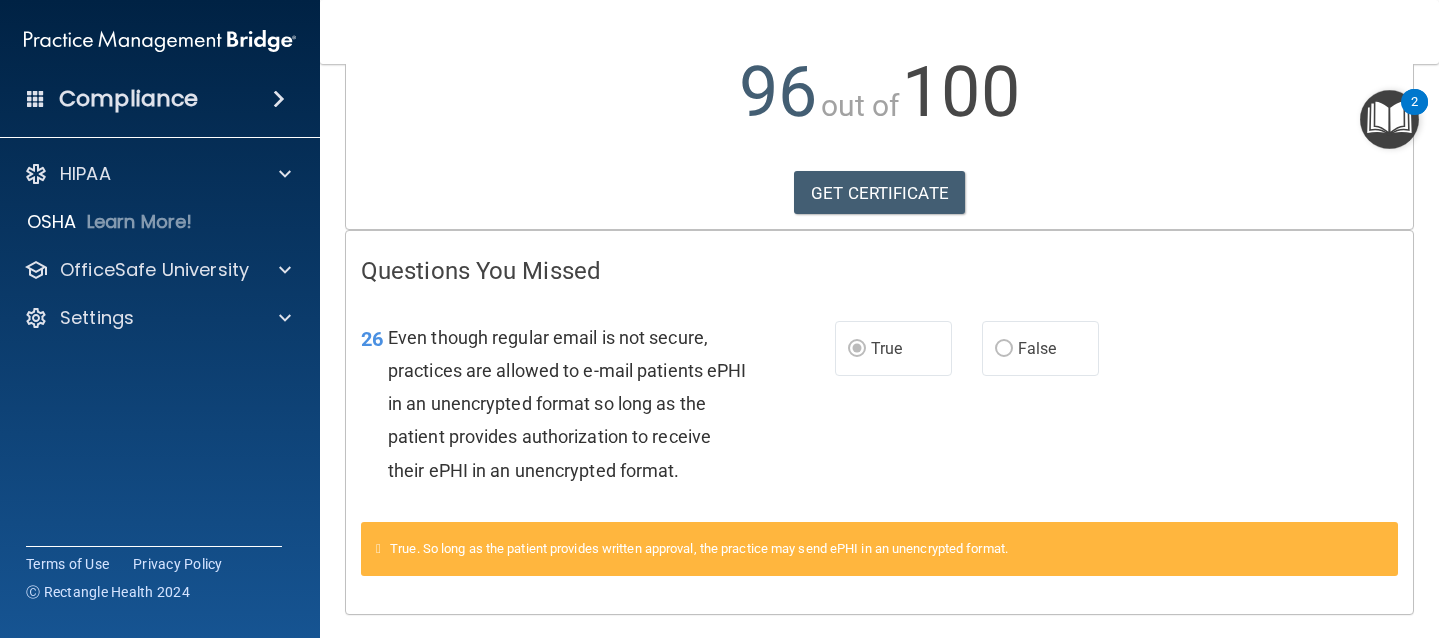 scroll, scrollTop: 298, scrollLeft: 0, axis: vertical 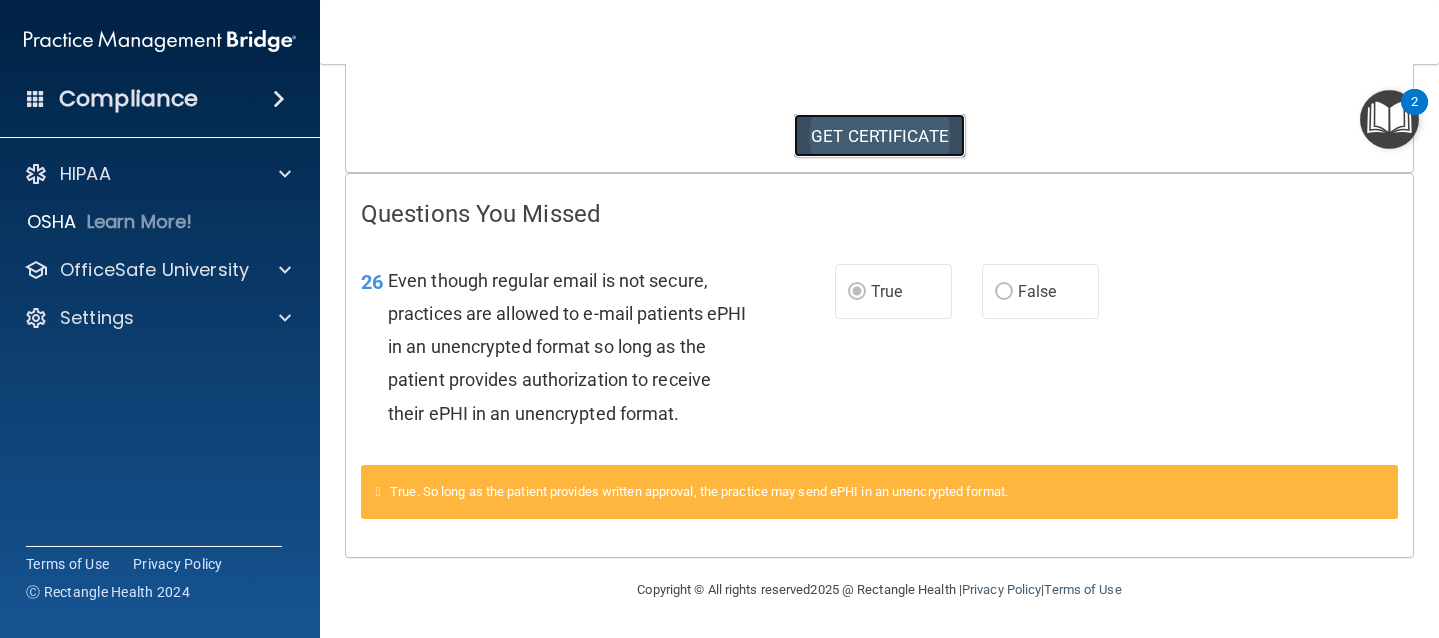 click on "GET CERTIFICATE" at bounding box center [879, 136] 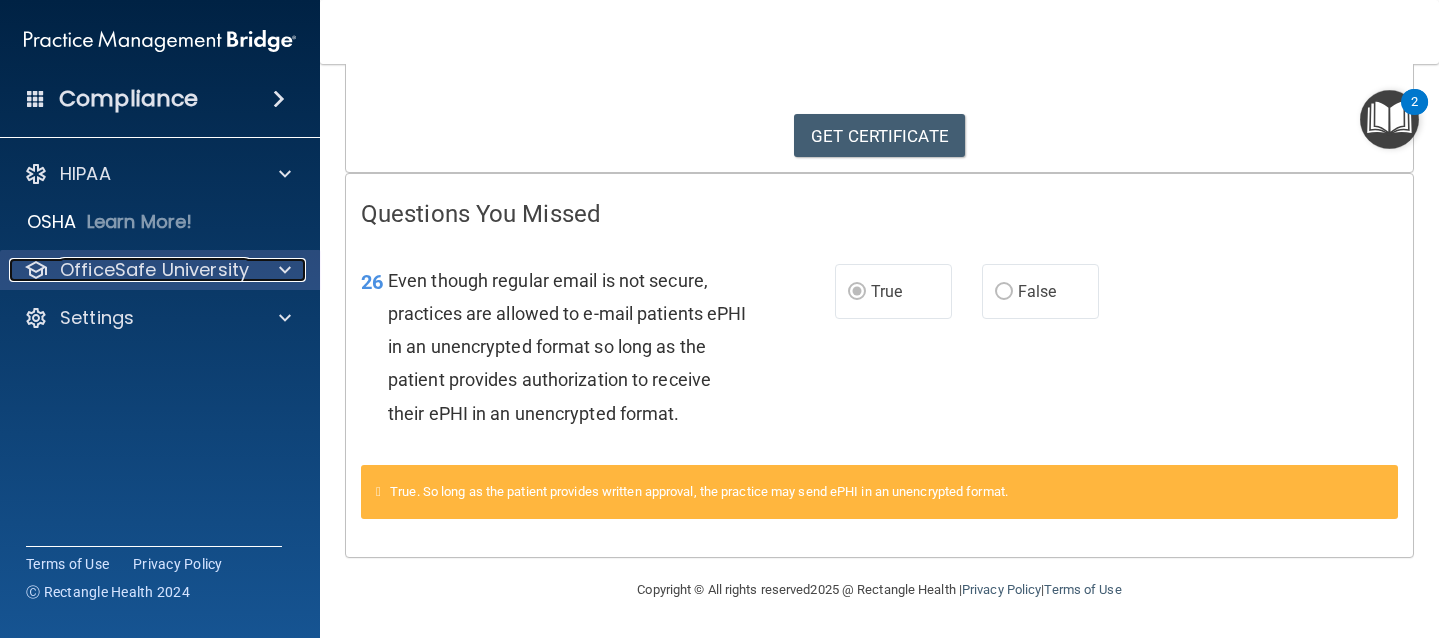 click at bounding box center (285, 270) 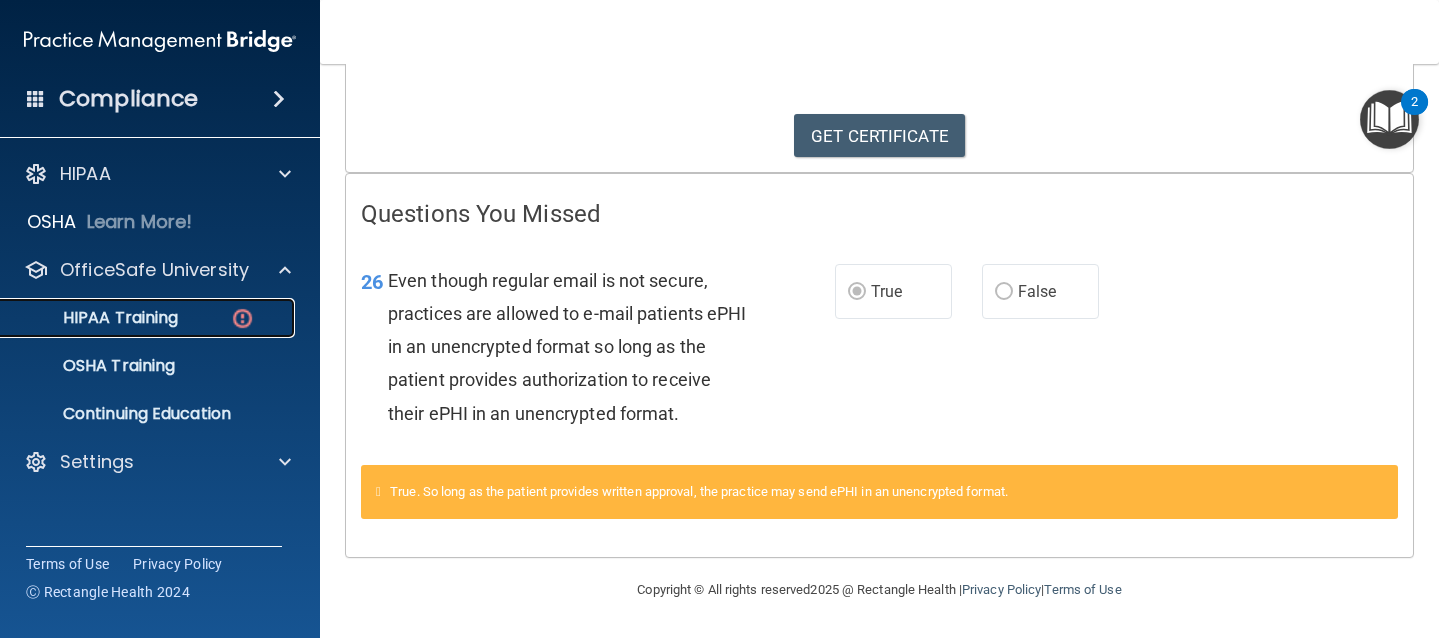 click on "HIPAA Training" at bounding box center (149, 318) 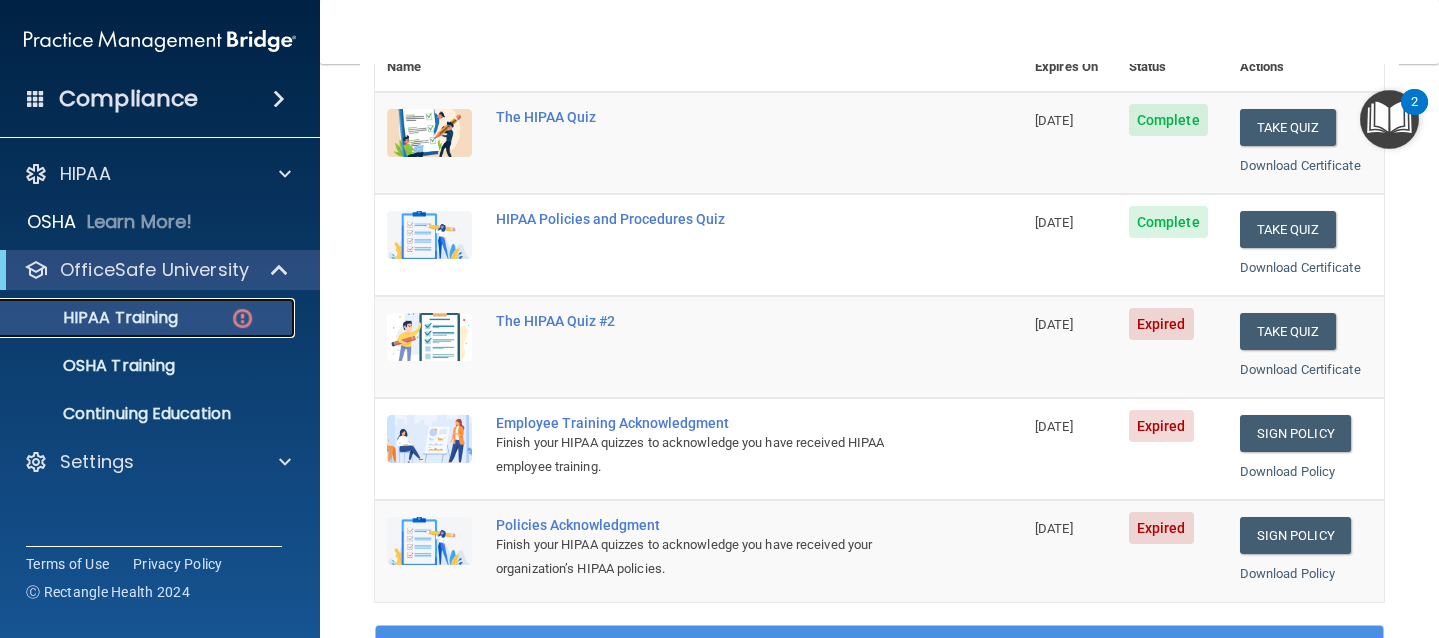 scroll, scrollTop: 261, scrollLeft: 0, axis: vertical 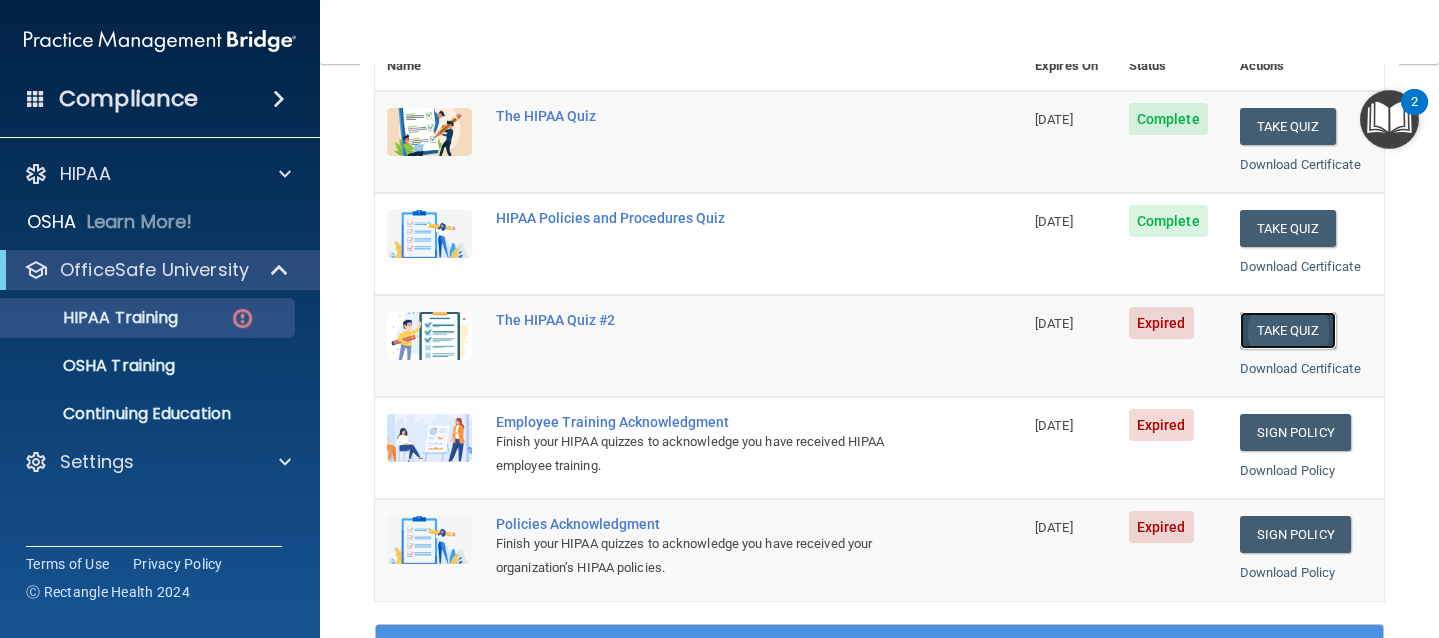 click on "Take Quiz" at bounding box center [1288, 330] 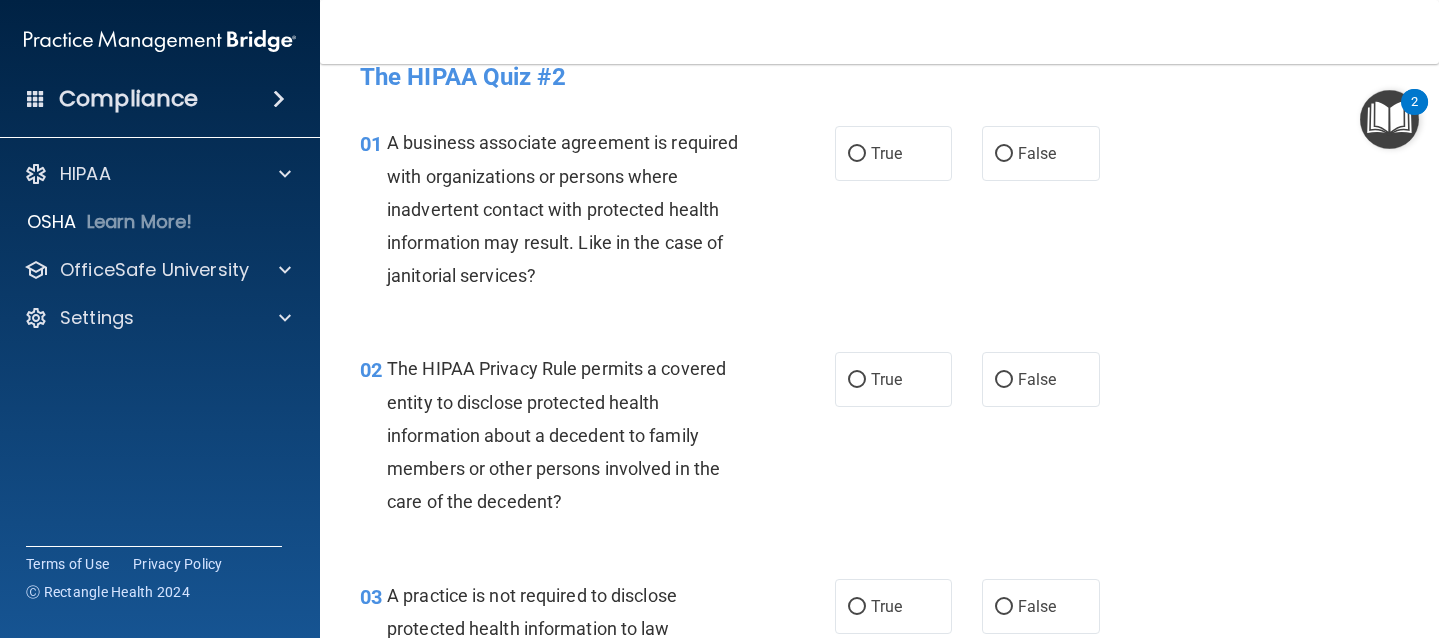 scroll, scrollTop: 48, scrollLeft: 0, axis: vertical 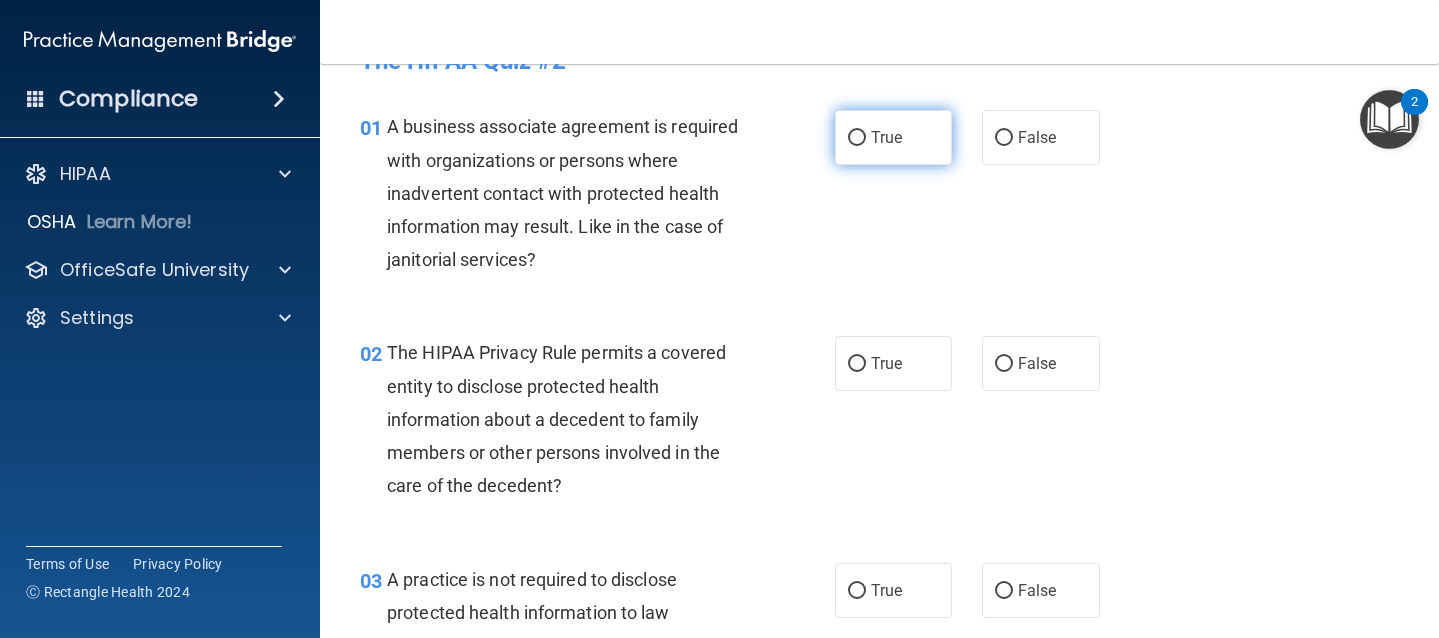 click on "True" at bounding box center [894, 137] 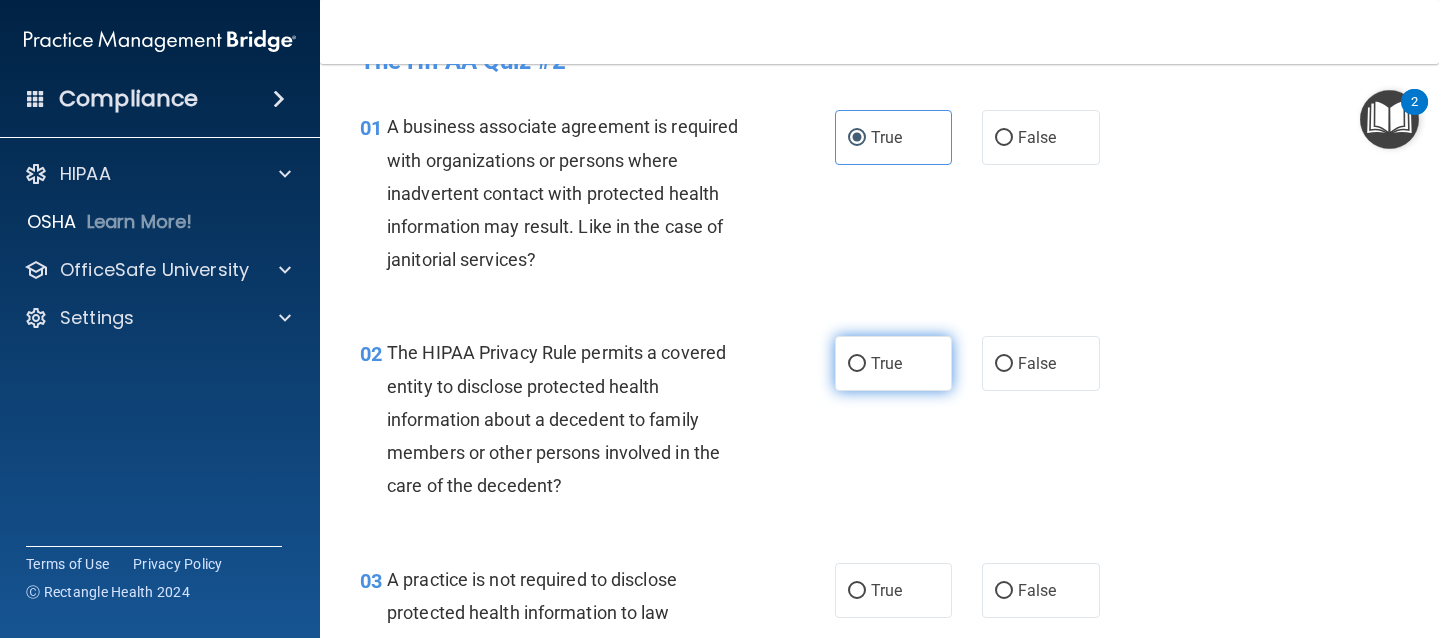 click on "True" at bounding box center (894, 363) 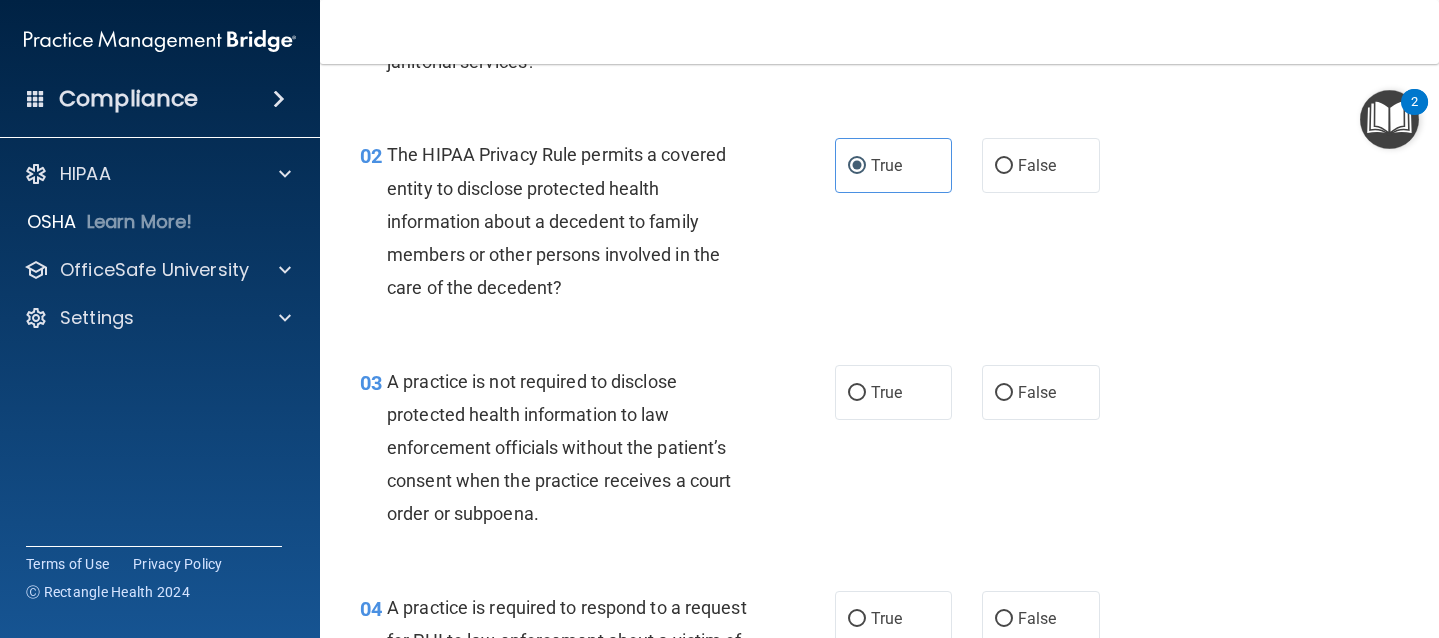 scroll, scrollTop: 272, scrollLeft: 0, axis: vertical 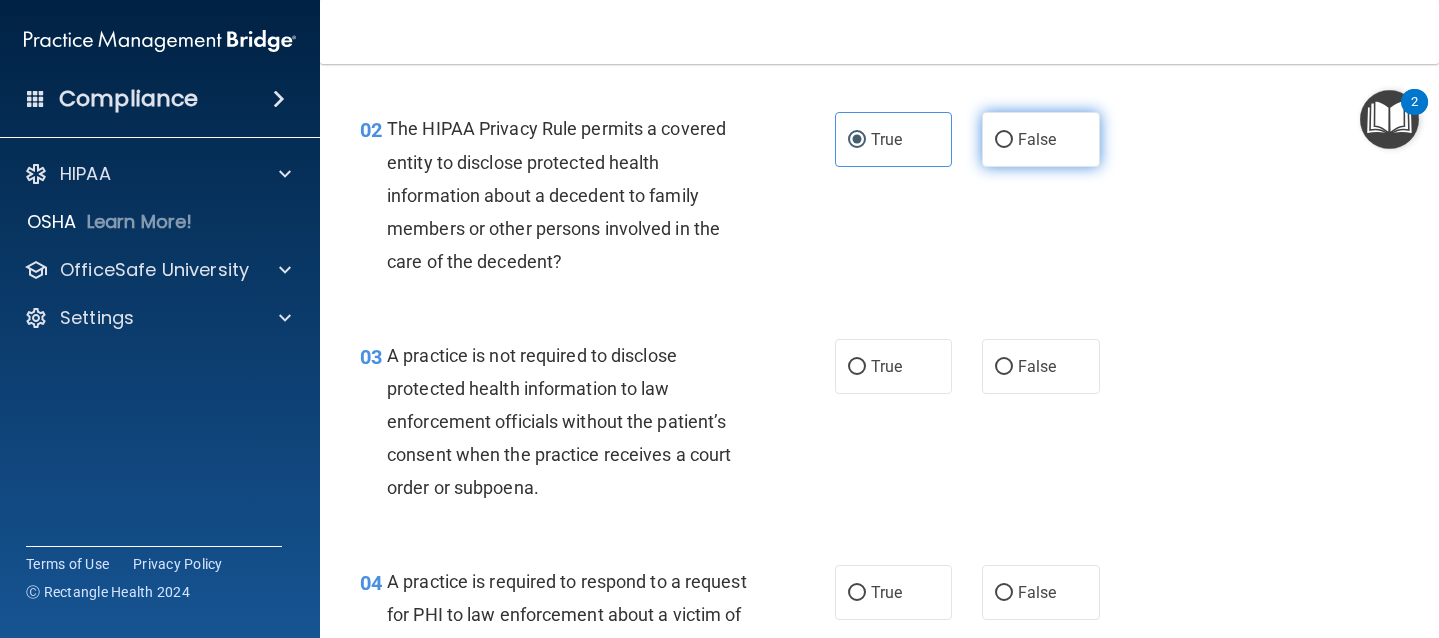 click on "False" at bounding box center [1004, 140] 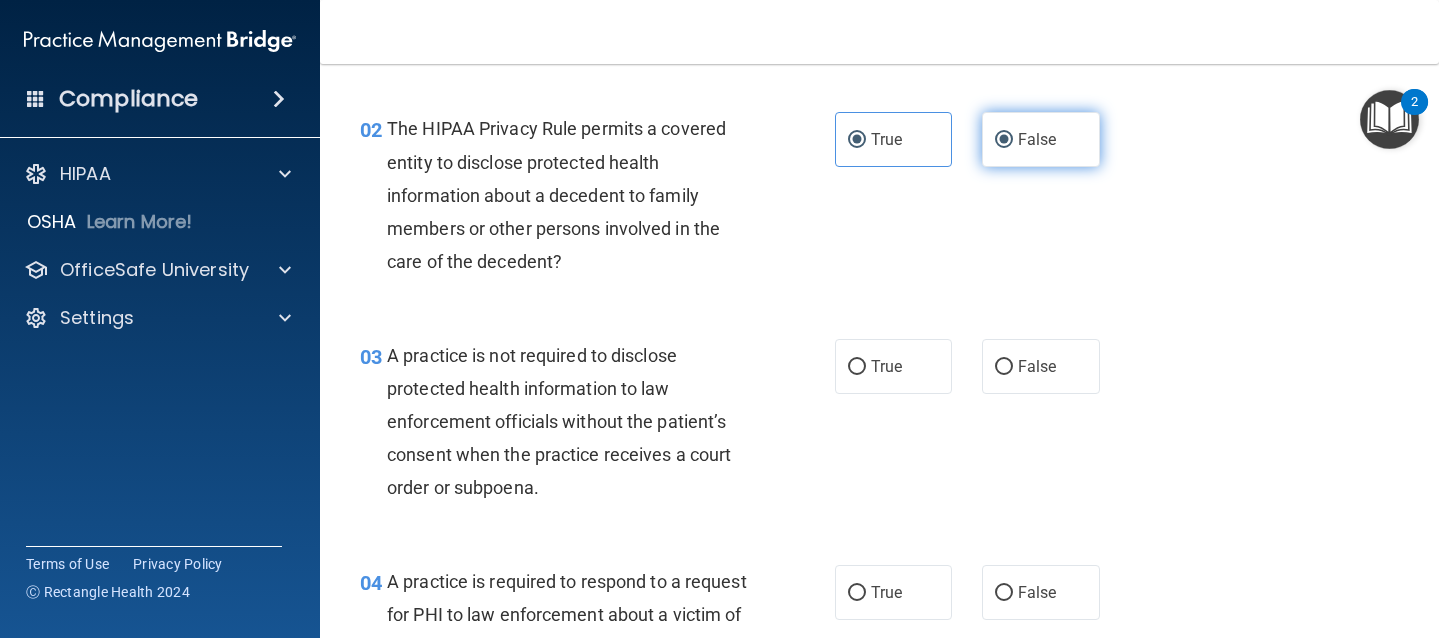 radio on "false" 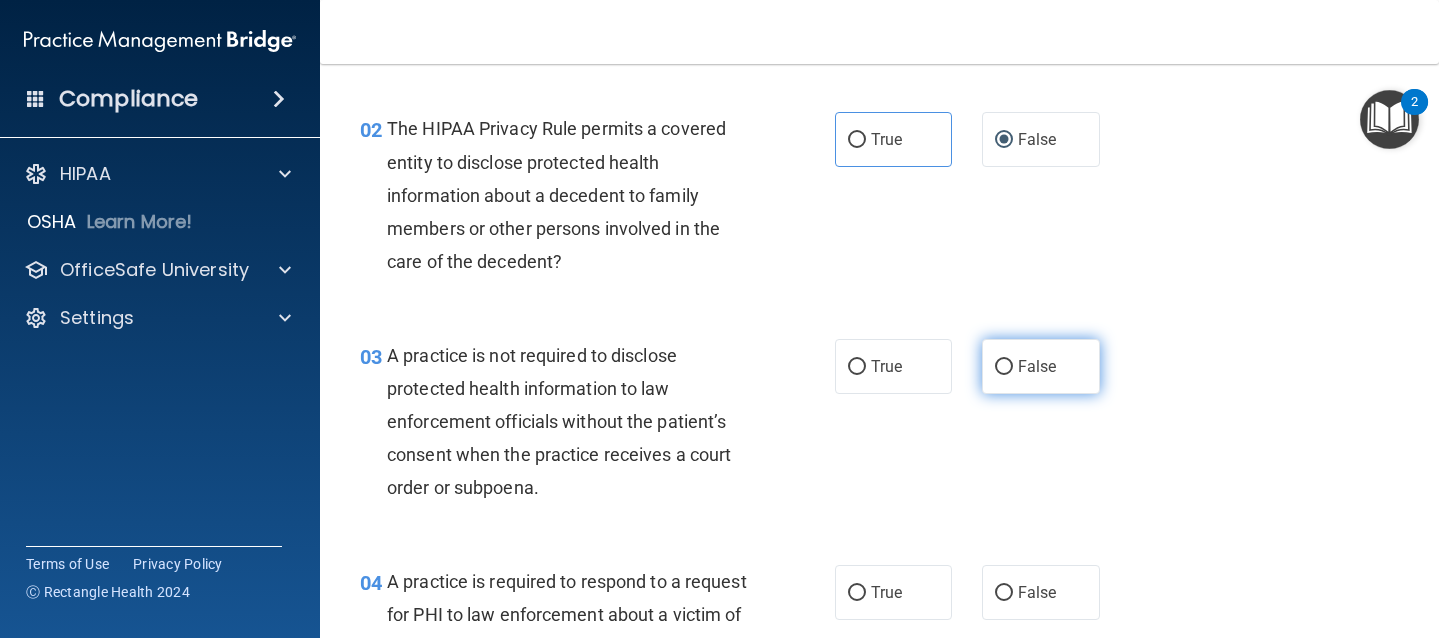 click on "False" at bounding box center (1004, 367) 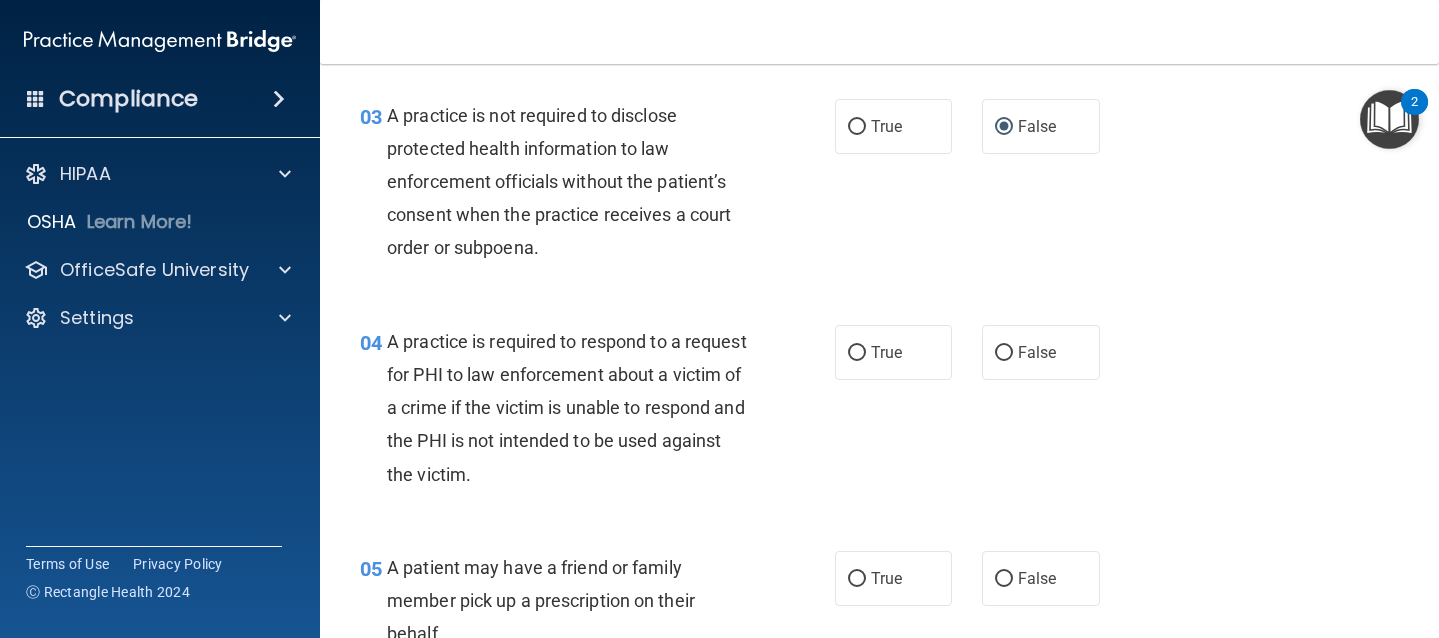 scroll, scrollTop: 536, scrollLeft: 0, axis: vertical 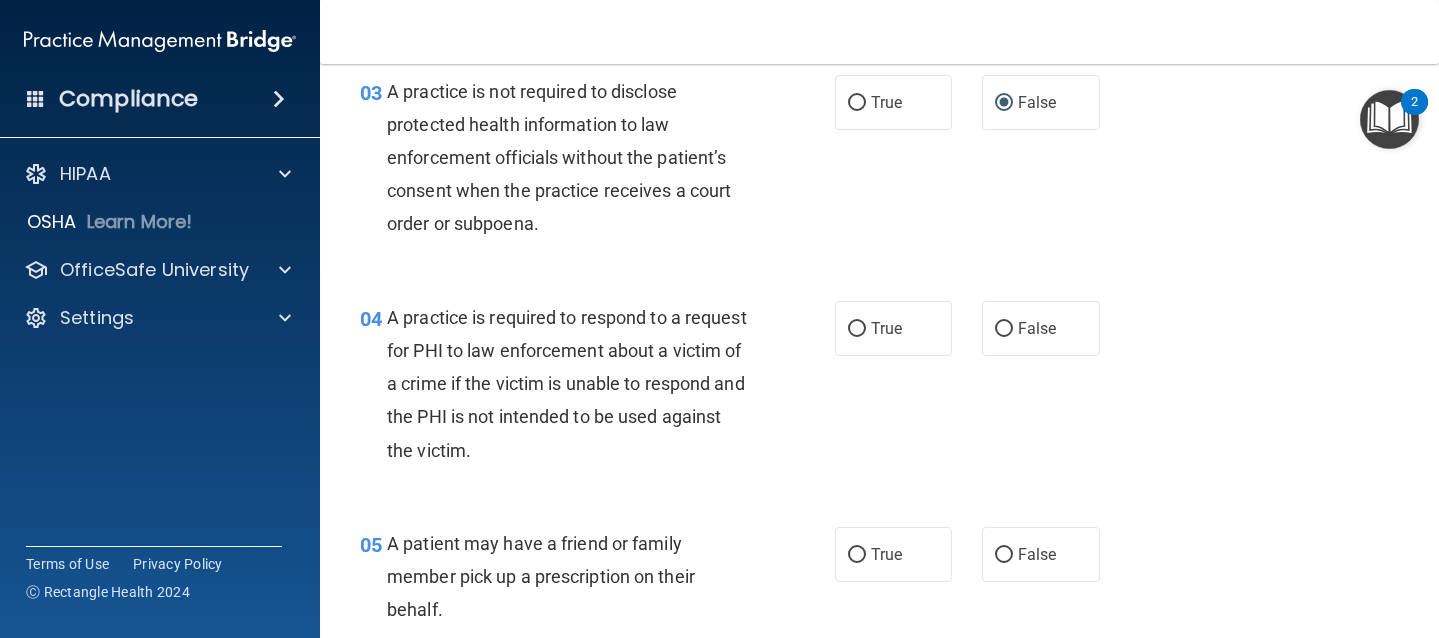 click on "04       A practice is required to respond to a request for PHI to law enforcement about a victim of a crime if the victim is unable to respond and the PHI is not intended to be used against the victim.                 True           False" at bounding box center (879, 389) 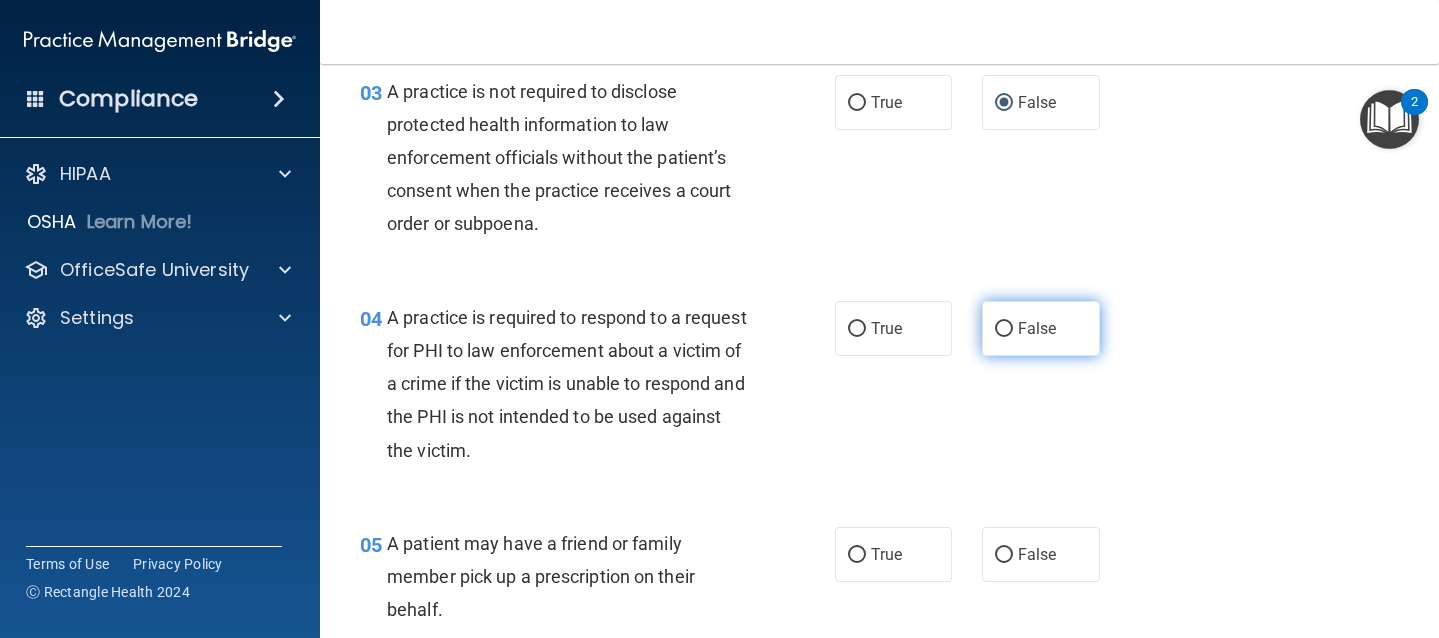 click on "False" at bounding box center [1041, 328] 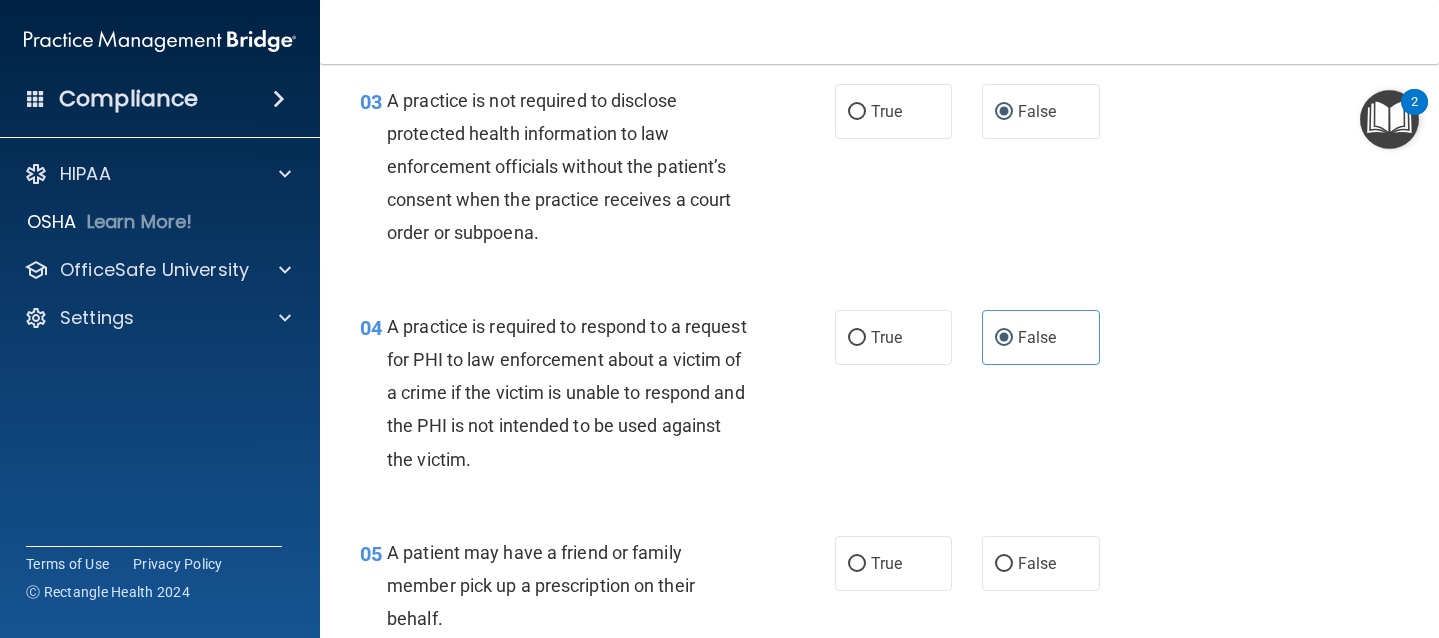 scroll, scrollTop: 779, scrollLeft: 0, axis: vertical 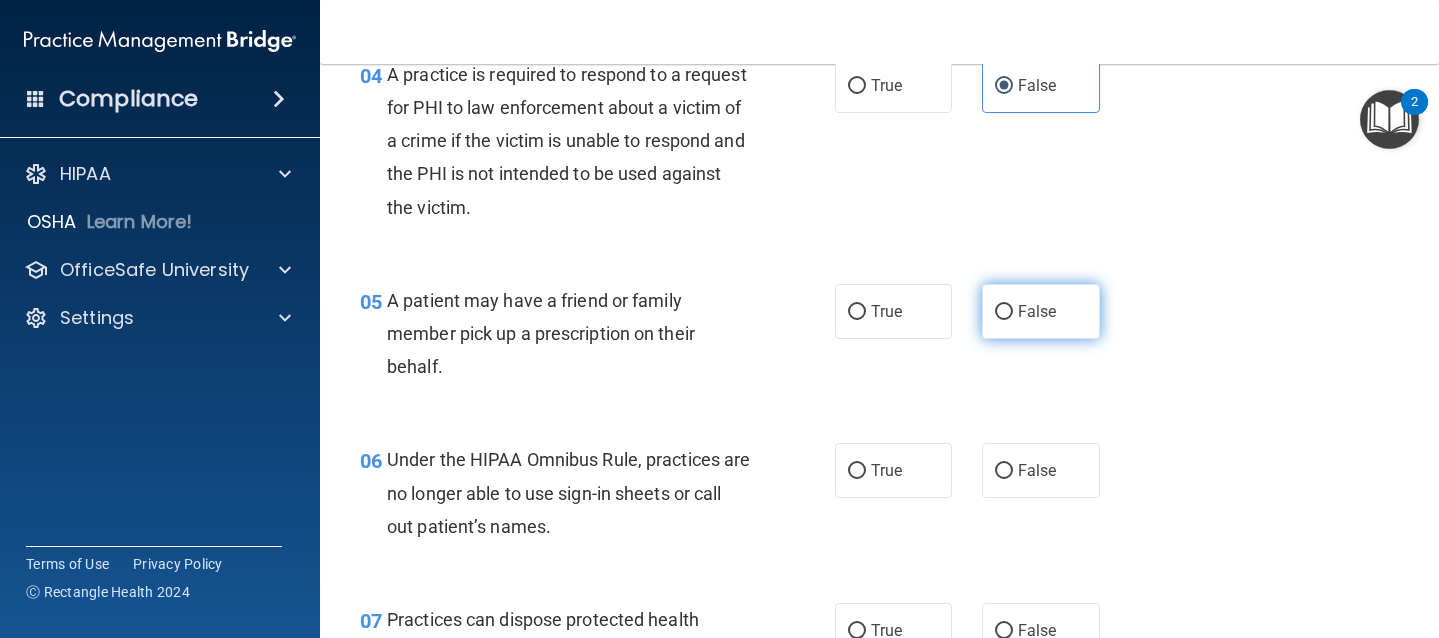 click on "False" at bounding box center [1037, 311] 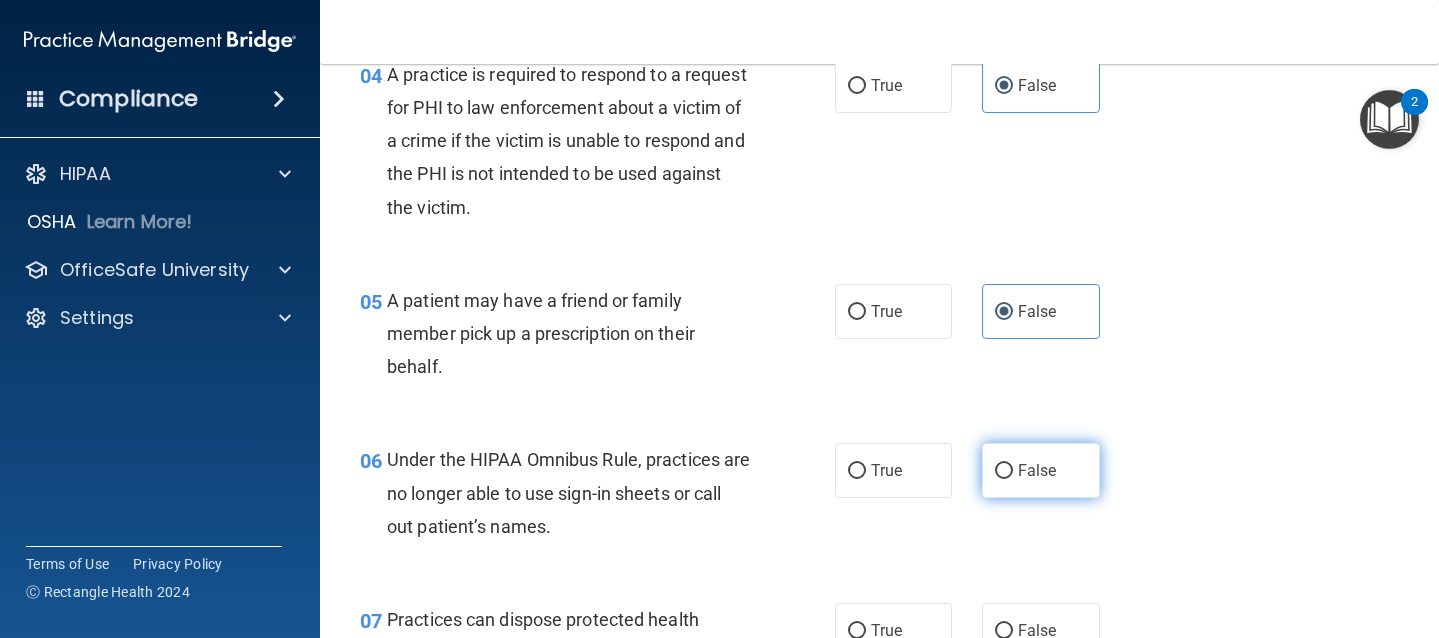 click on "False" at bounding box center [1037, 470] 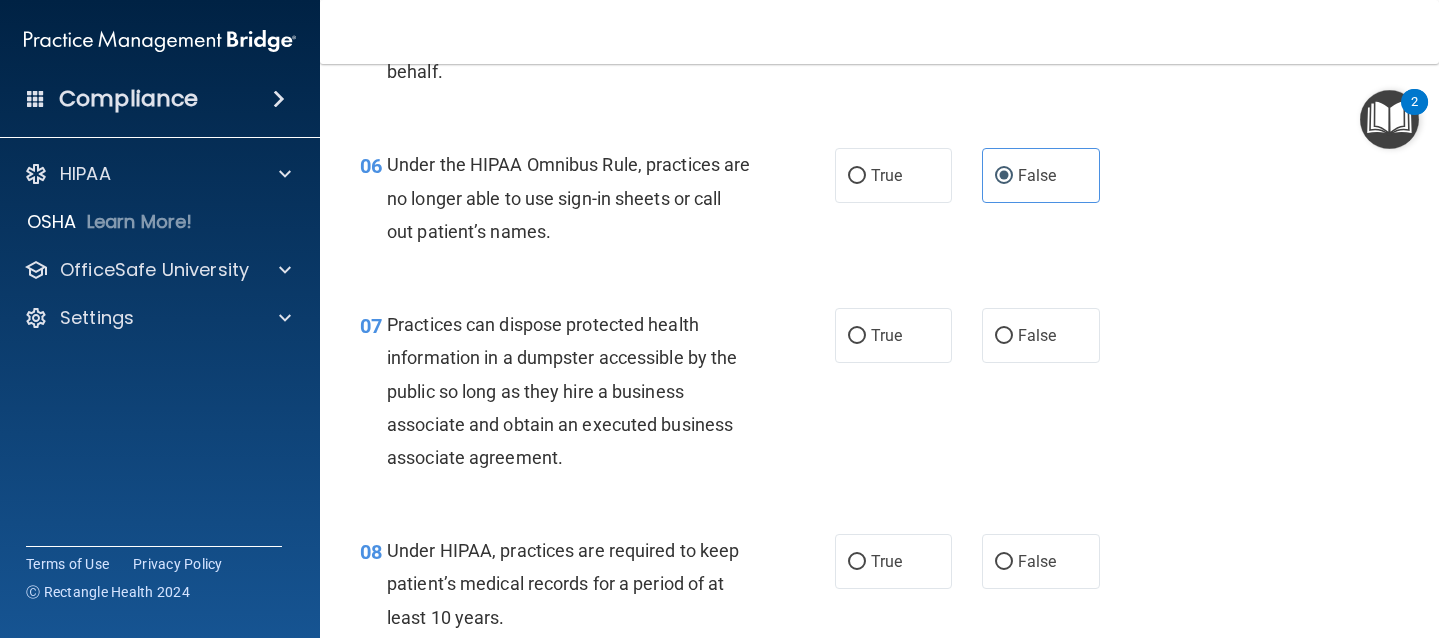 scroll, scrollTop: 1077, scrollLeft: 0, axis: vertical 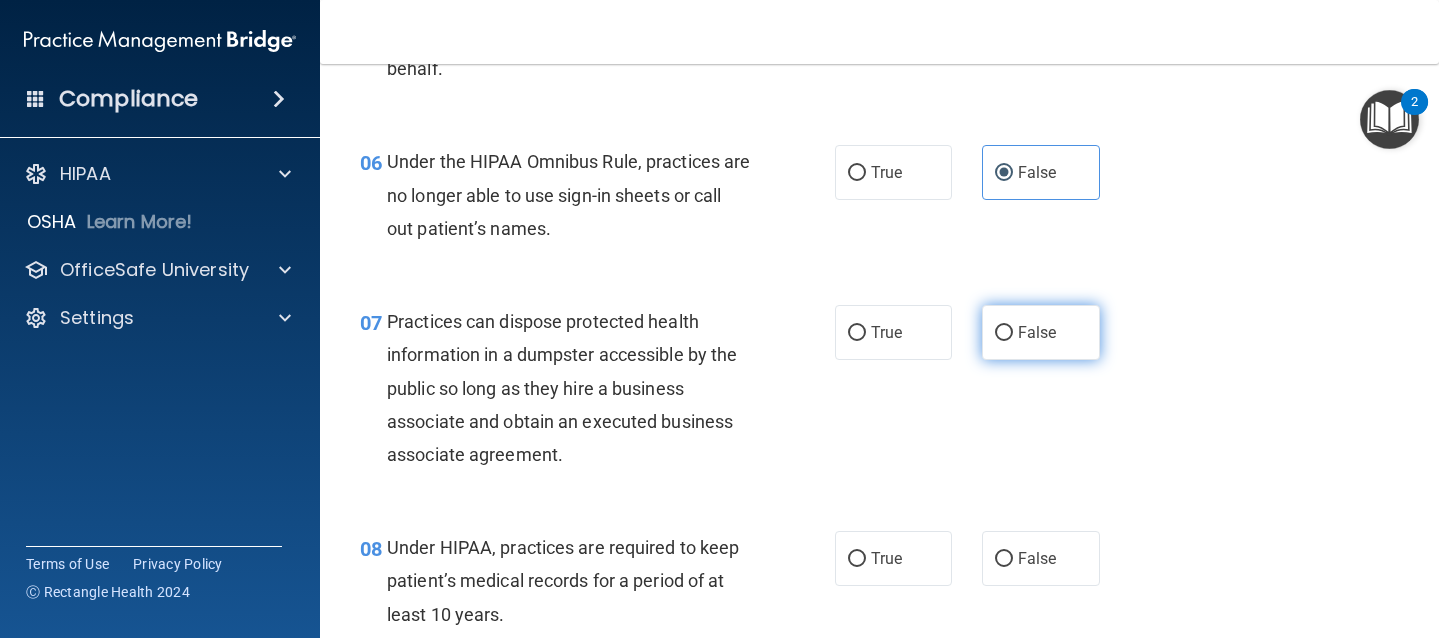 click on "False" at bounding box center [1041, 332] 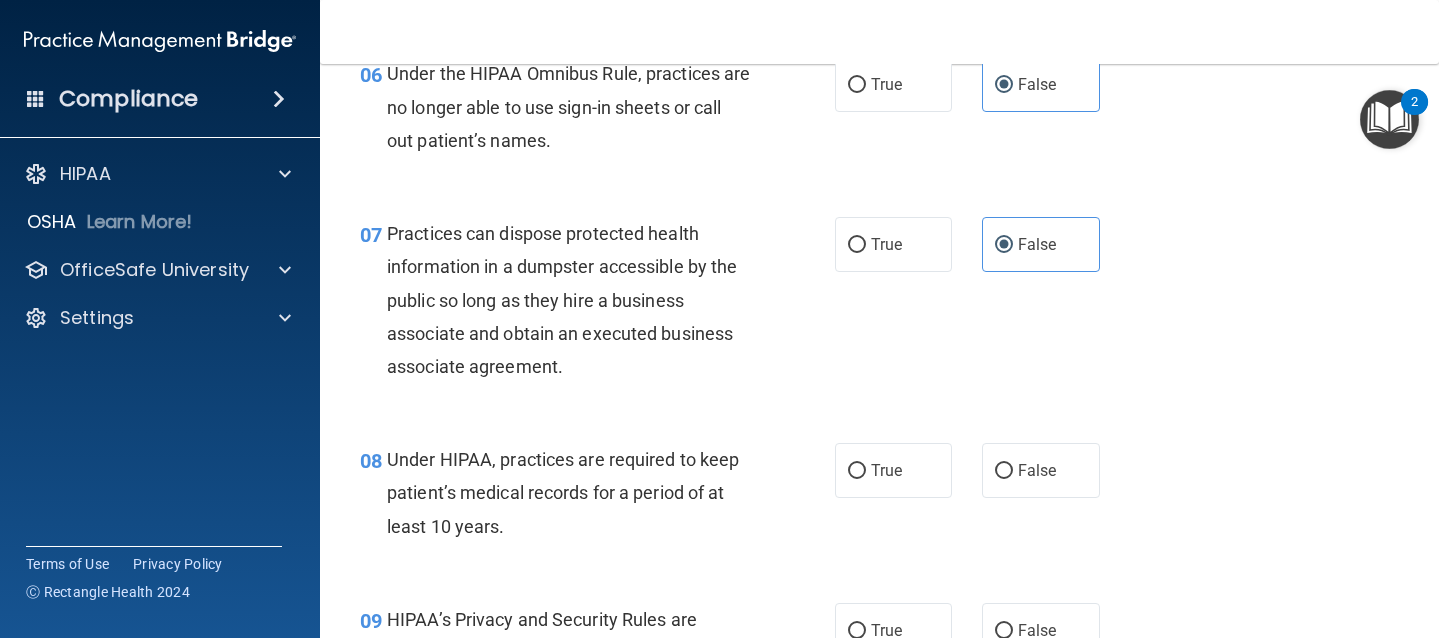 scroll, scrollTop: 1396, scrollLeft: 0, axis: vertical 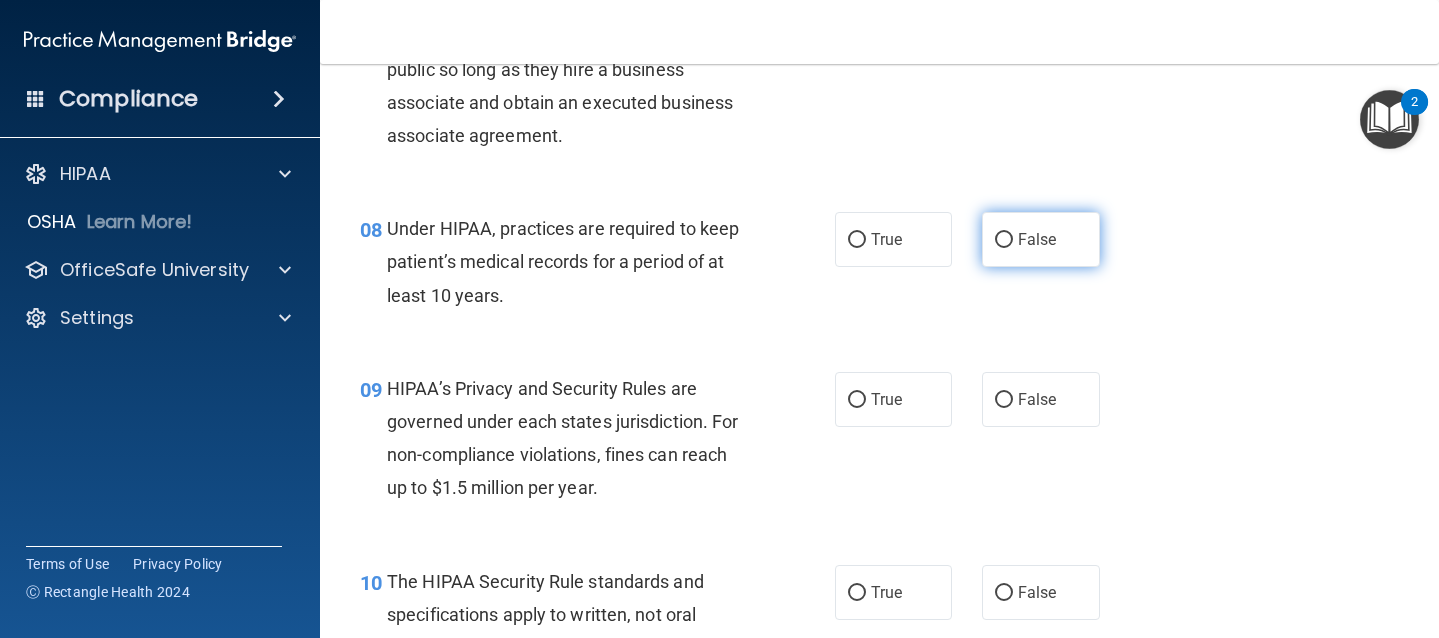 click on "False" at bounding box center [1004, 240] 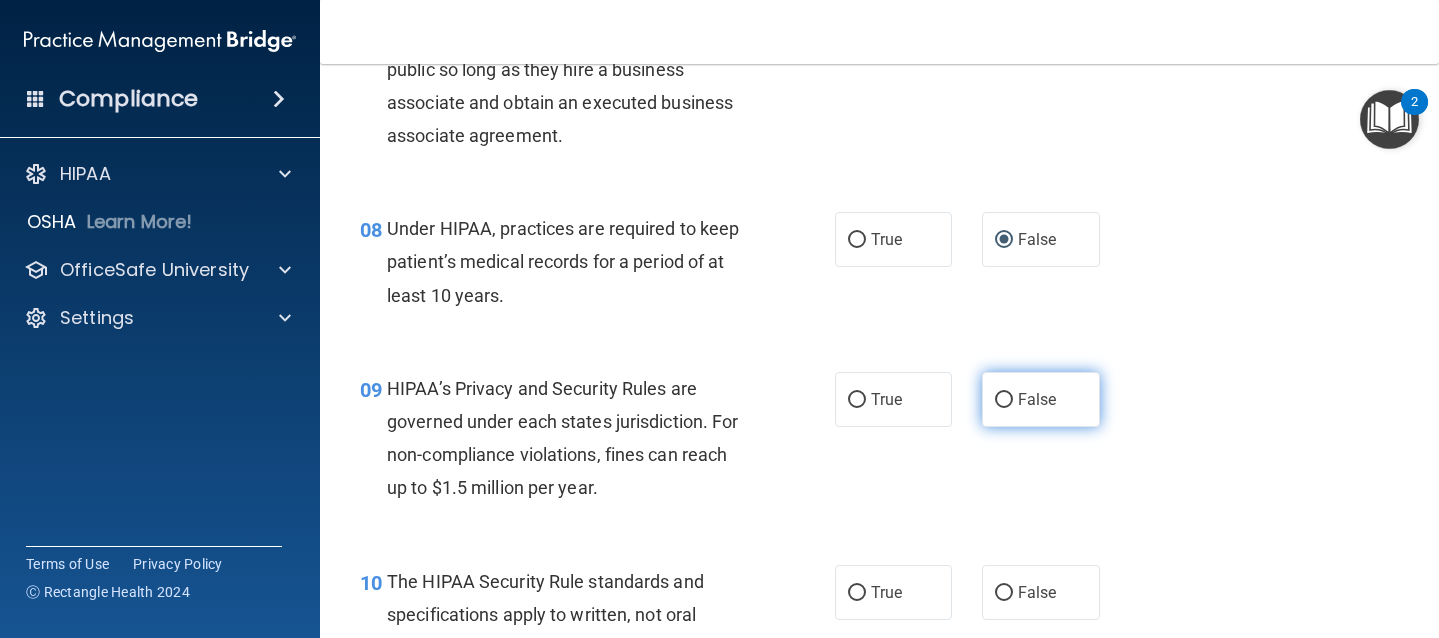 click on "False" at bounding box center (1037, 399) 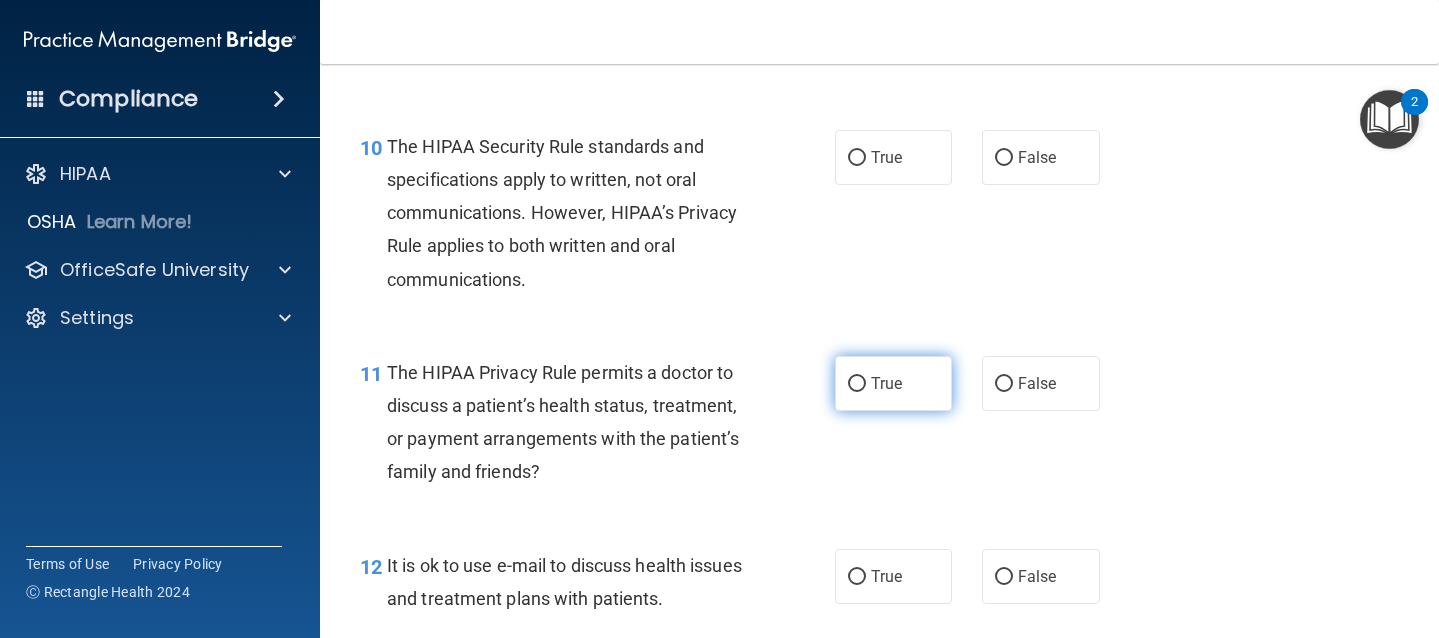 scroll, scrollTop: 1856, scrollLeft: 0, axis: vertical 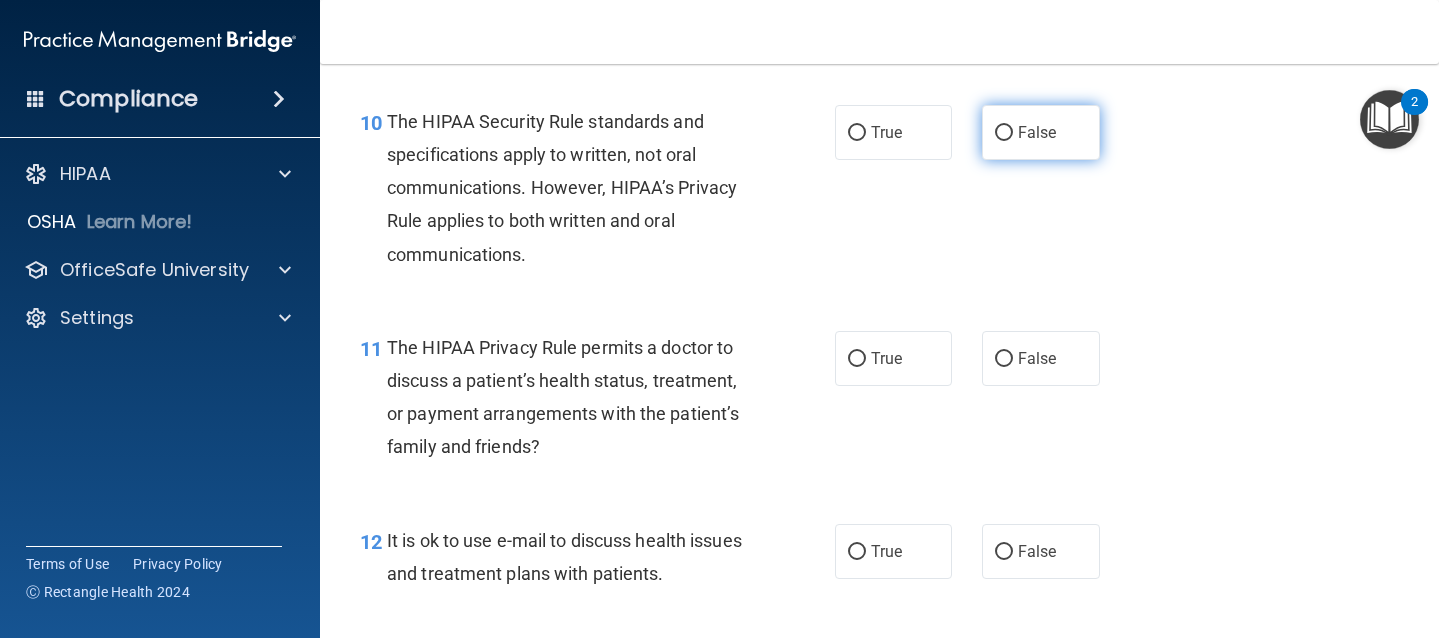 click on "False" at bounding box center (1004, 133) 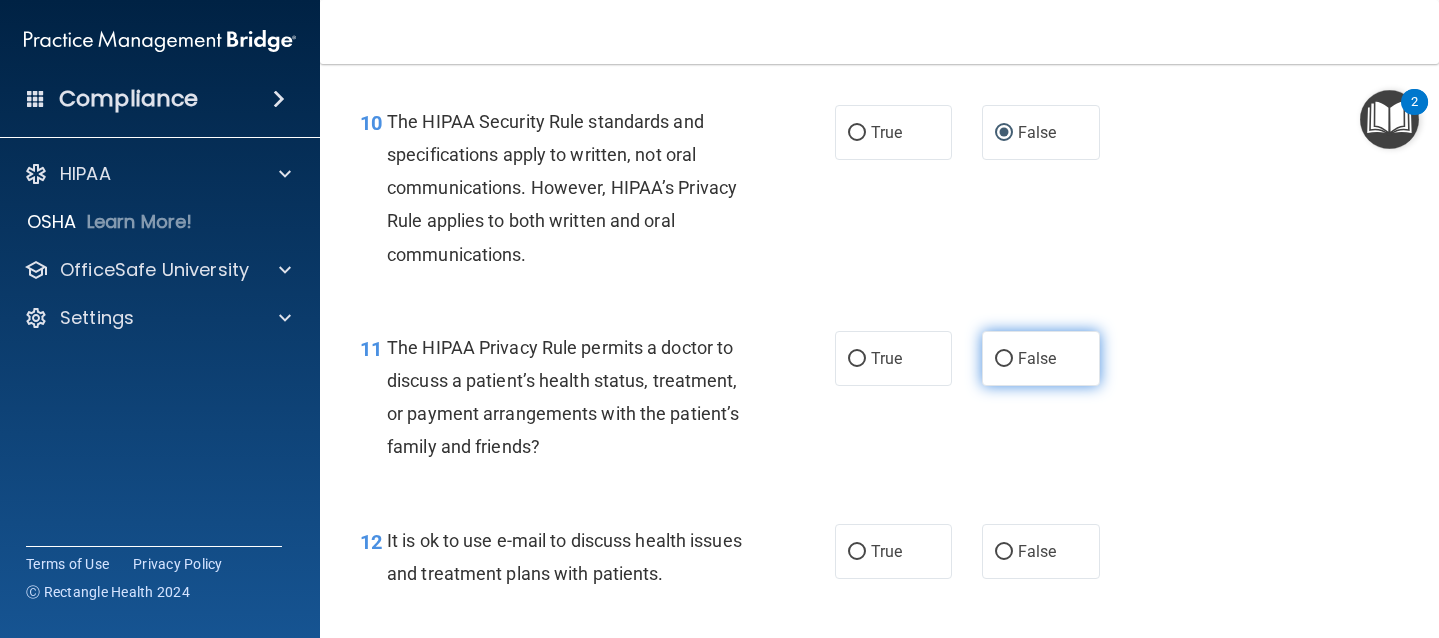 click on "False" at bounding box center (1004, 359) 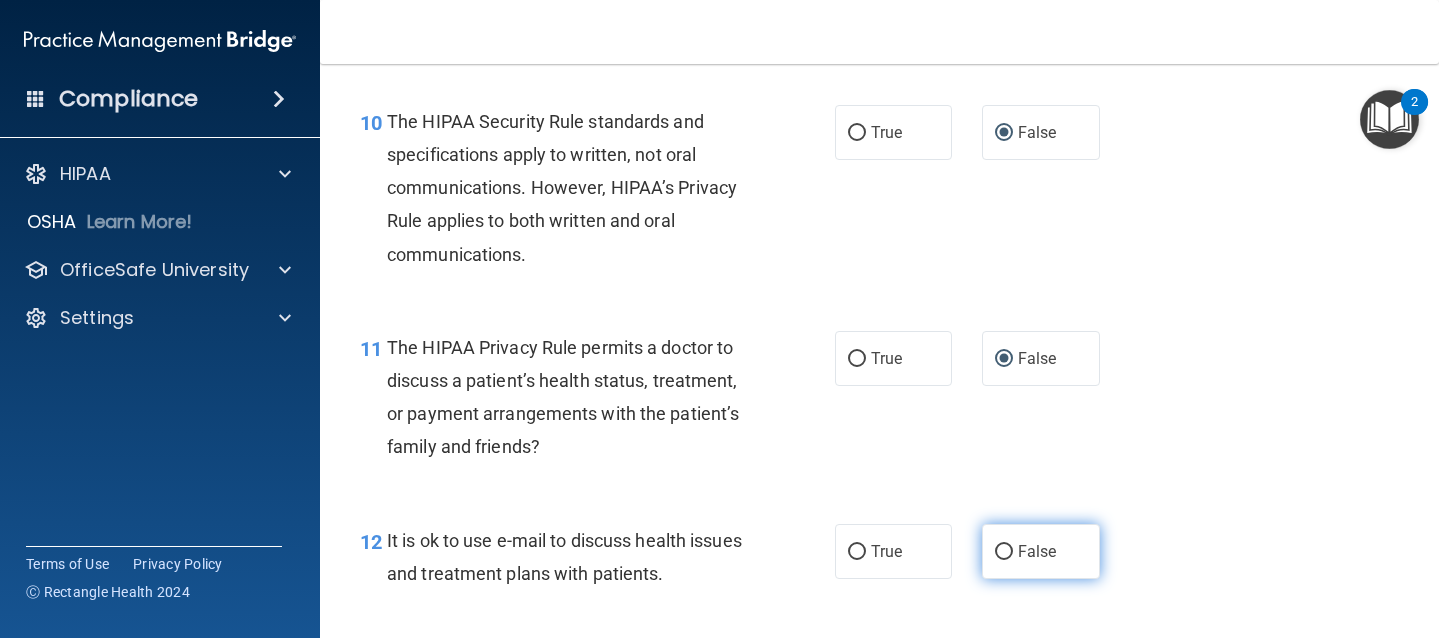 click on "False" at bounding box center [1004, 552] 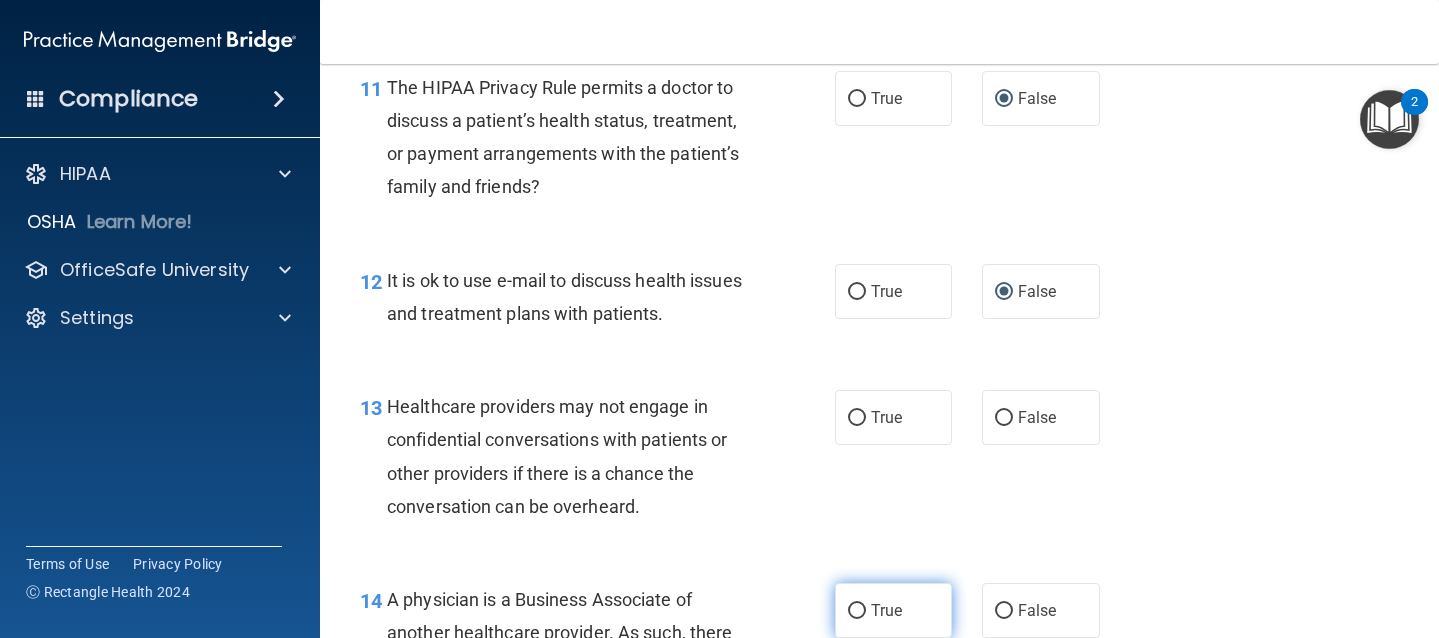 scroll, scrollTop: 2271, scrollLeft: 0, axis: vertical 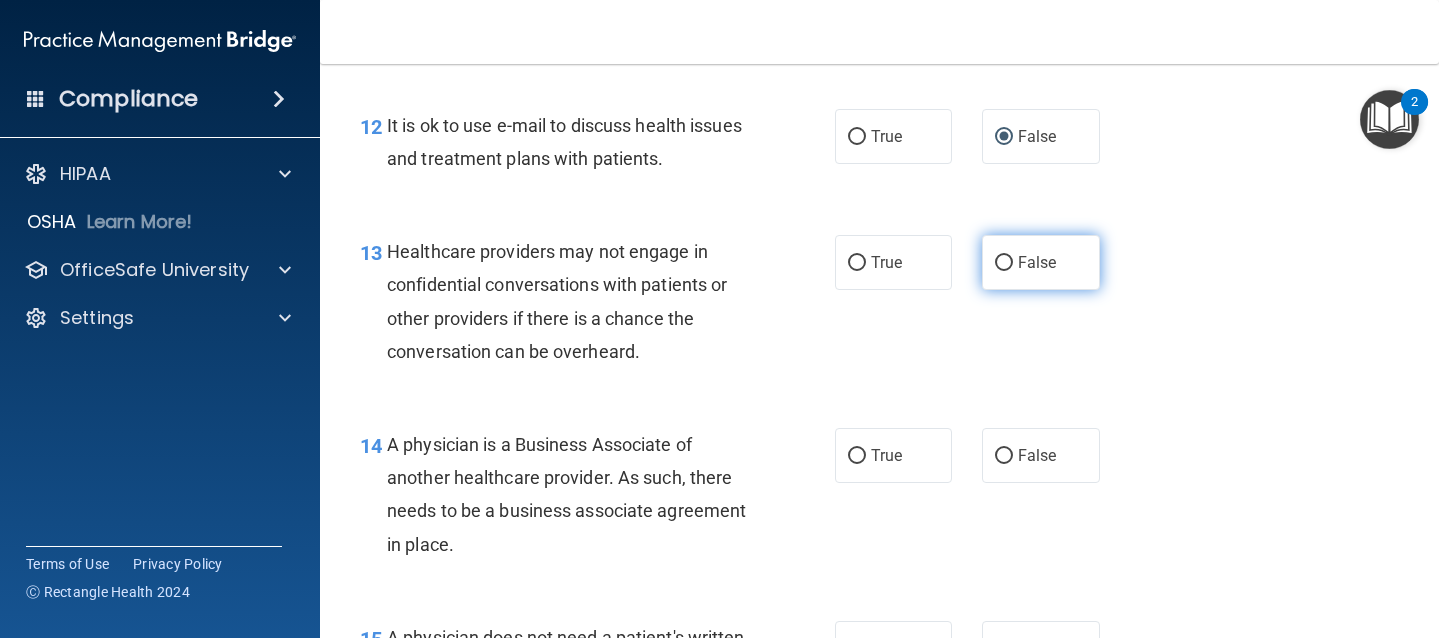 click on "False" at bounding box center (1004, 263) 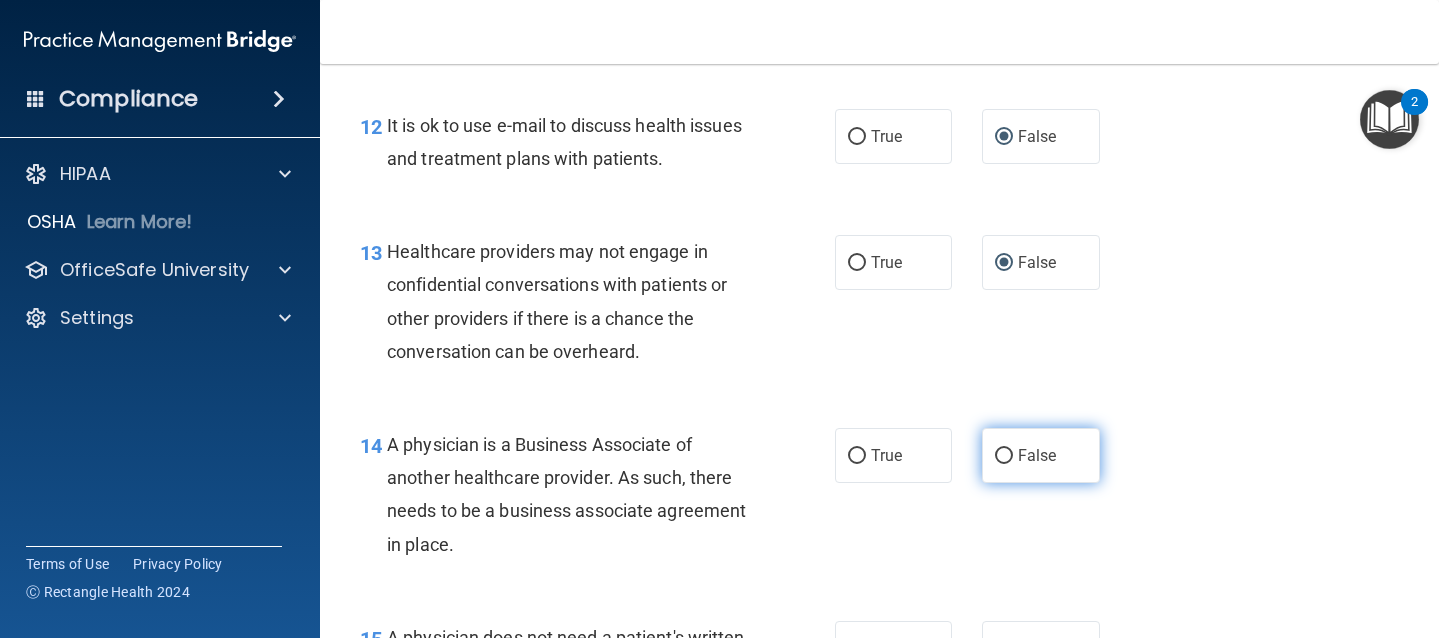 click on "False" at bounding box center (1004, 456) 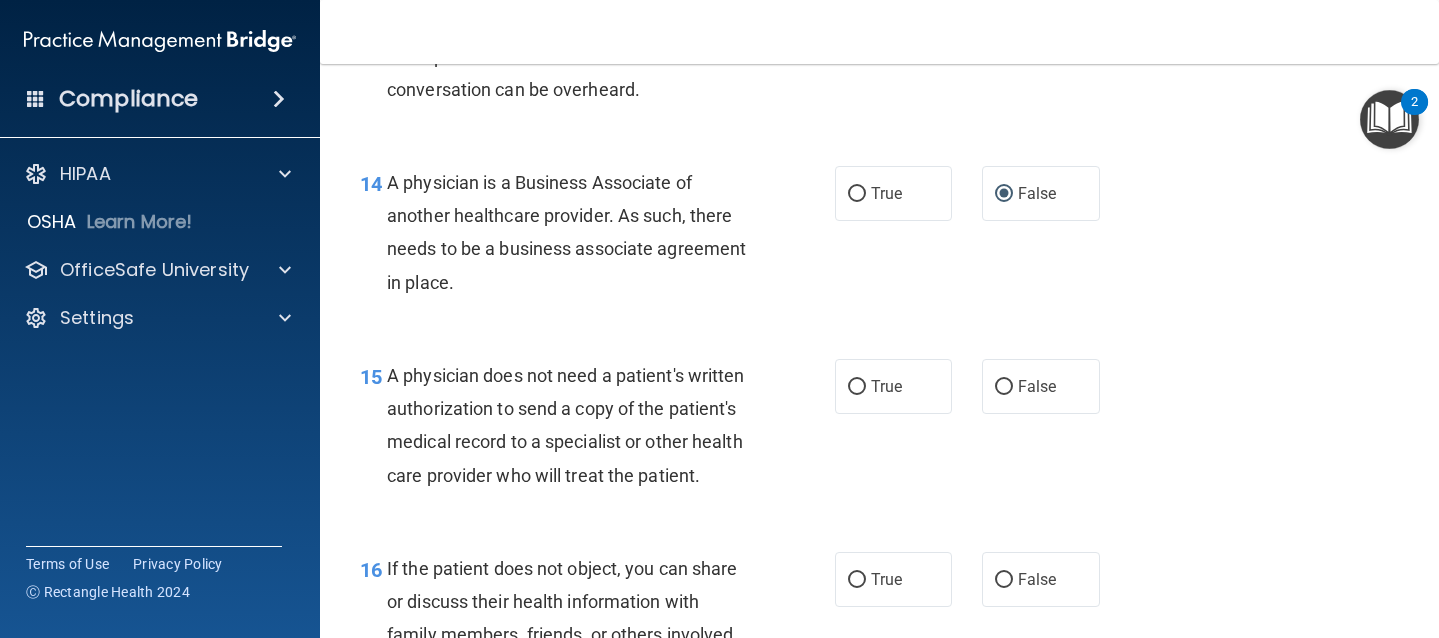 scroll, scrollTop: 2583, scrollLeft: 0, axis: vertical 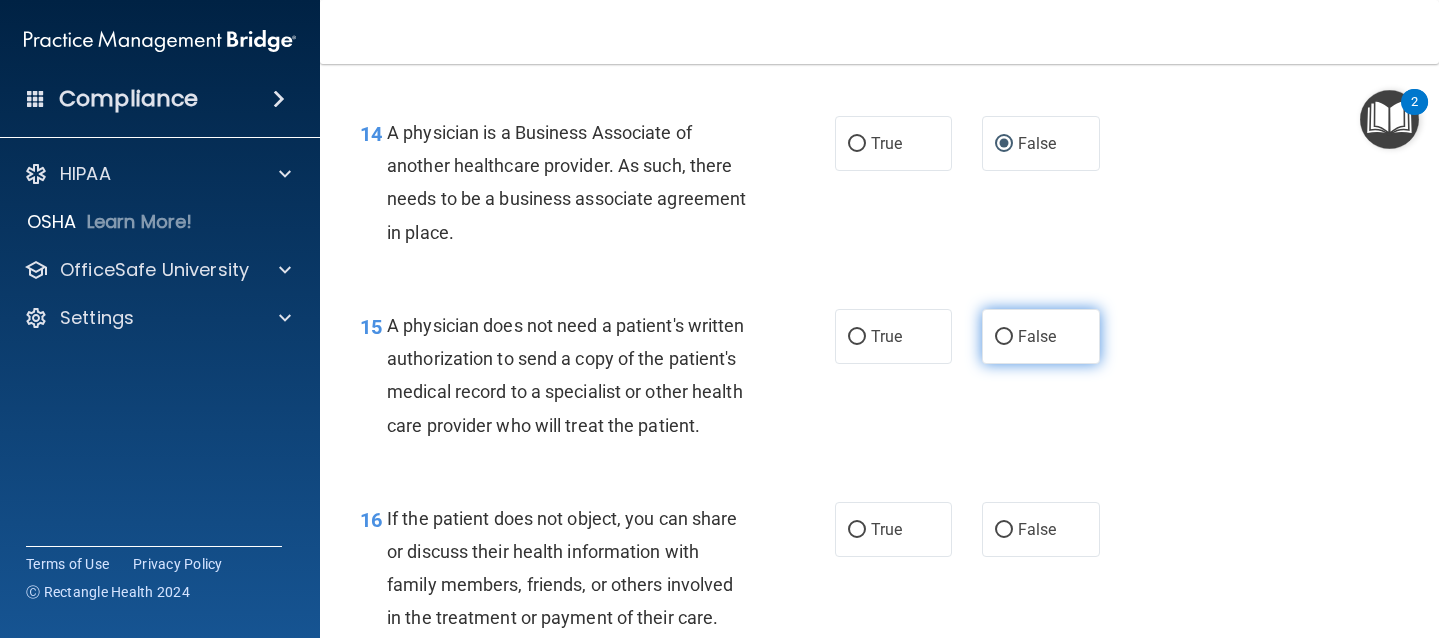 click on "False" at bounding box center (1004, 337) 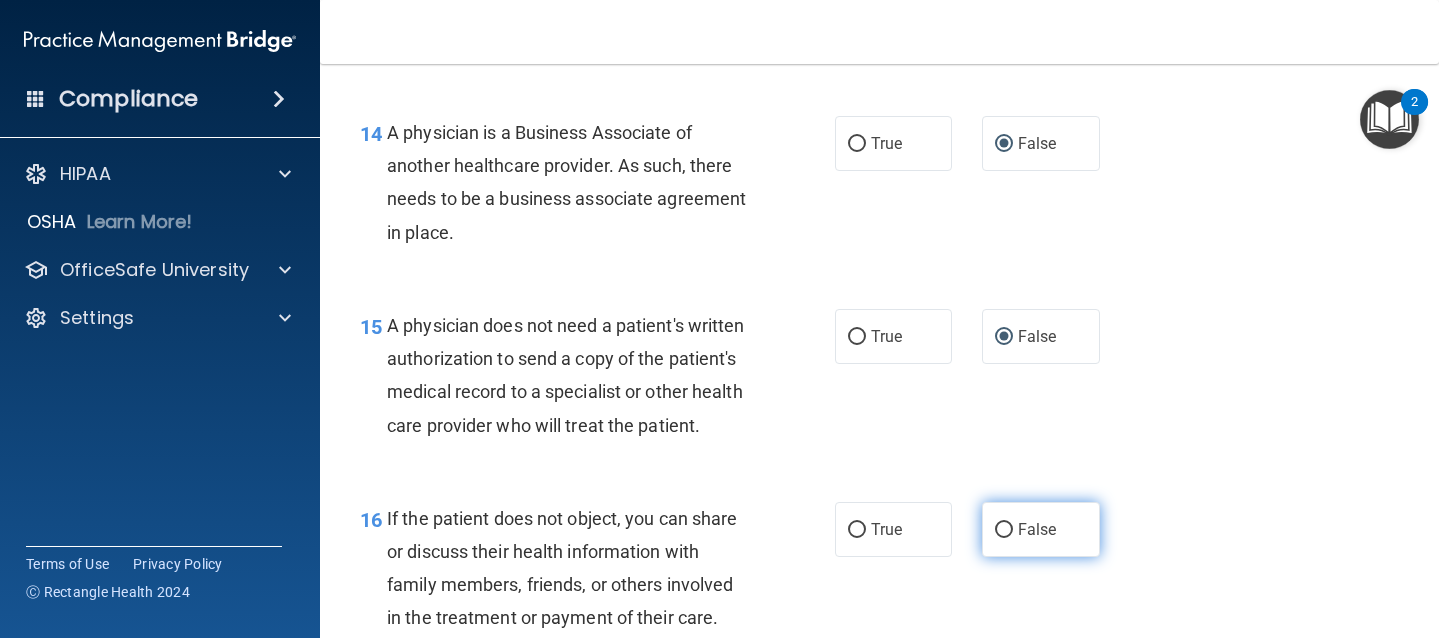 click on "False" at bounding box center [1041, 529] 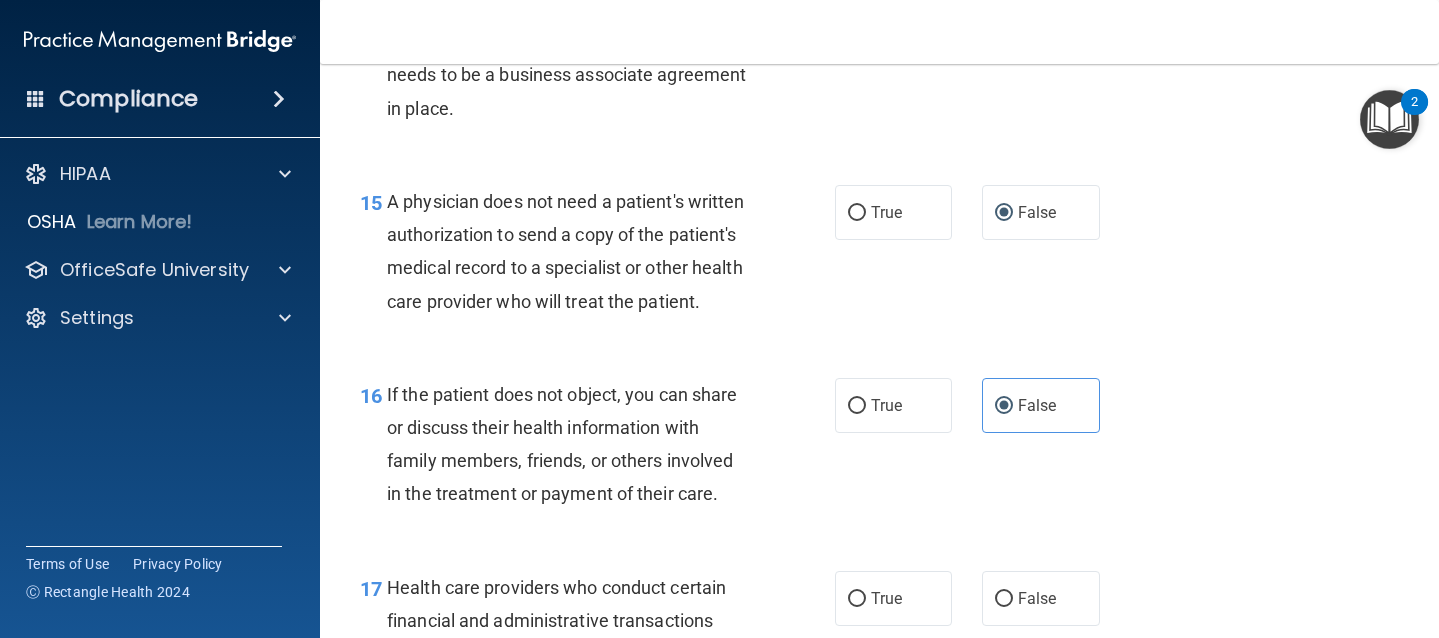 scroll, scrollTop: 3140, scrollLeft: 0, axis: vertical 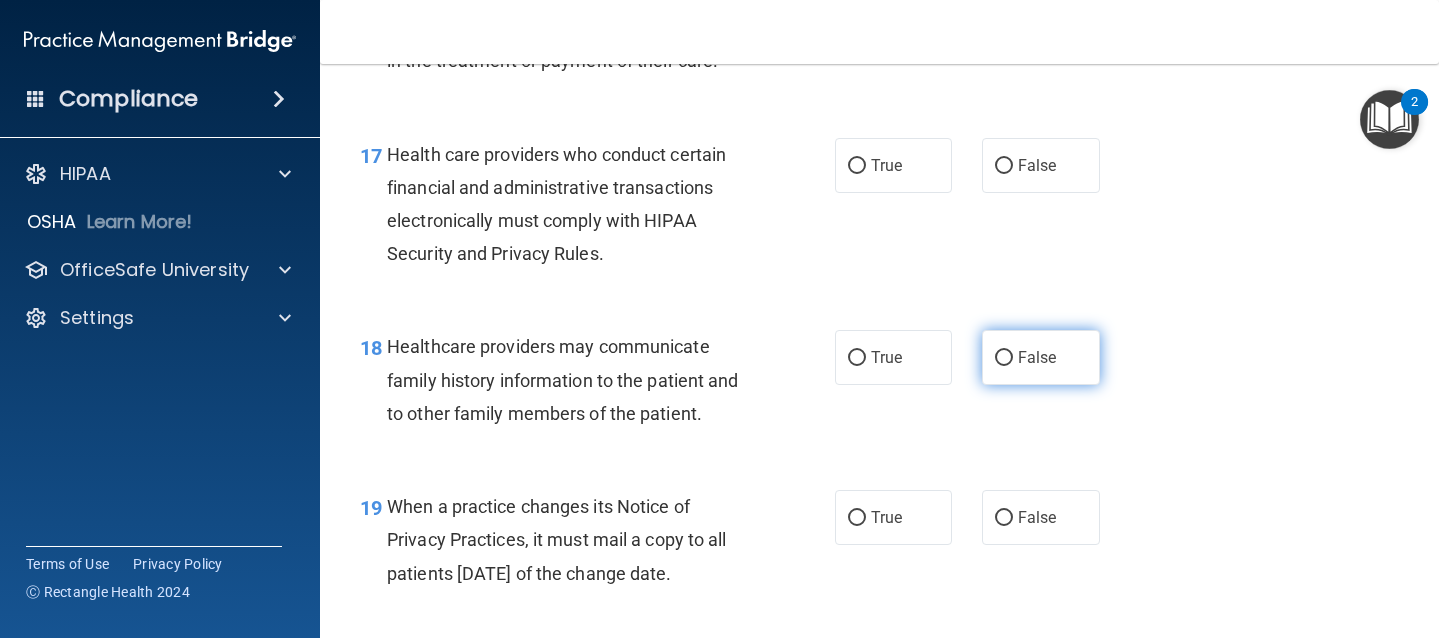 click on "False" at bounding box center (1041, 357) 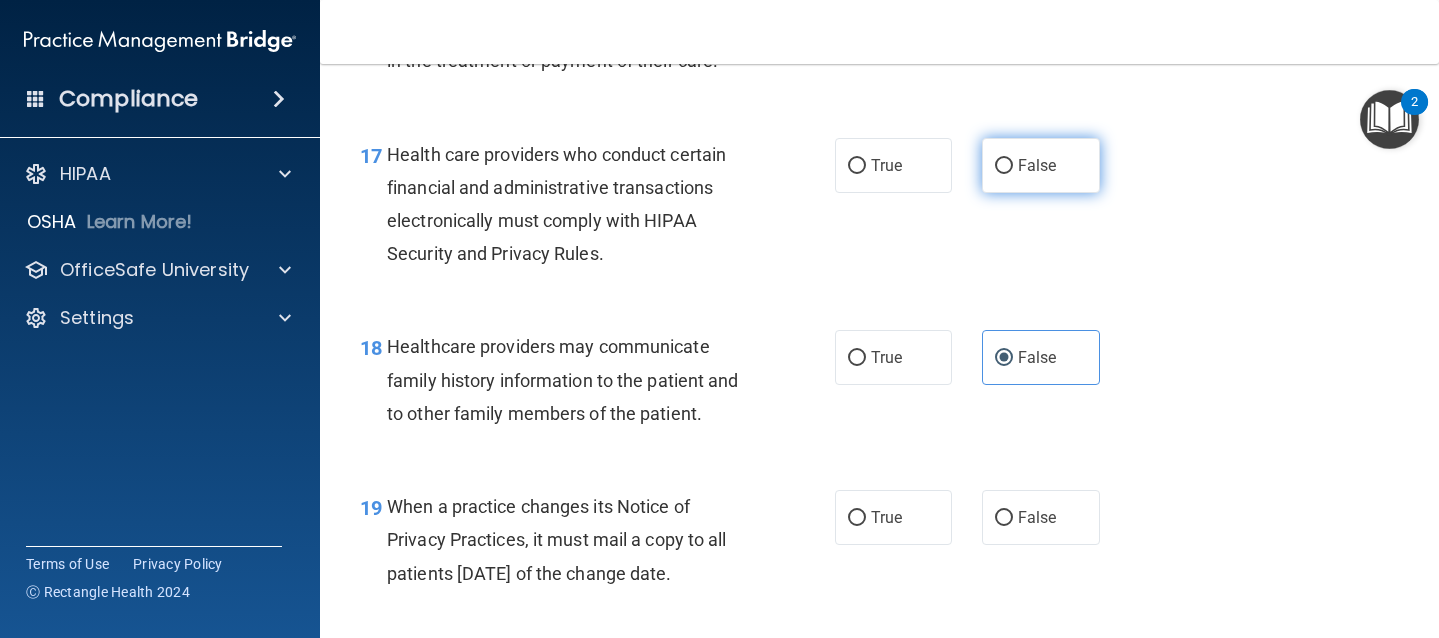 click on "False" at bounding box center [1004, 166] 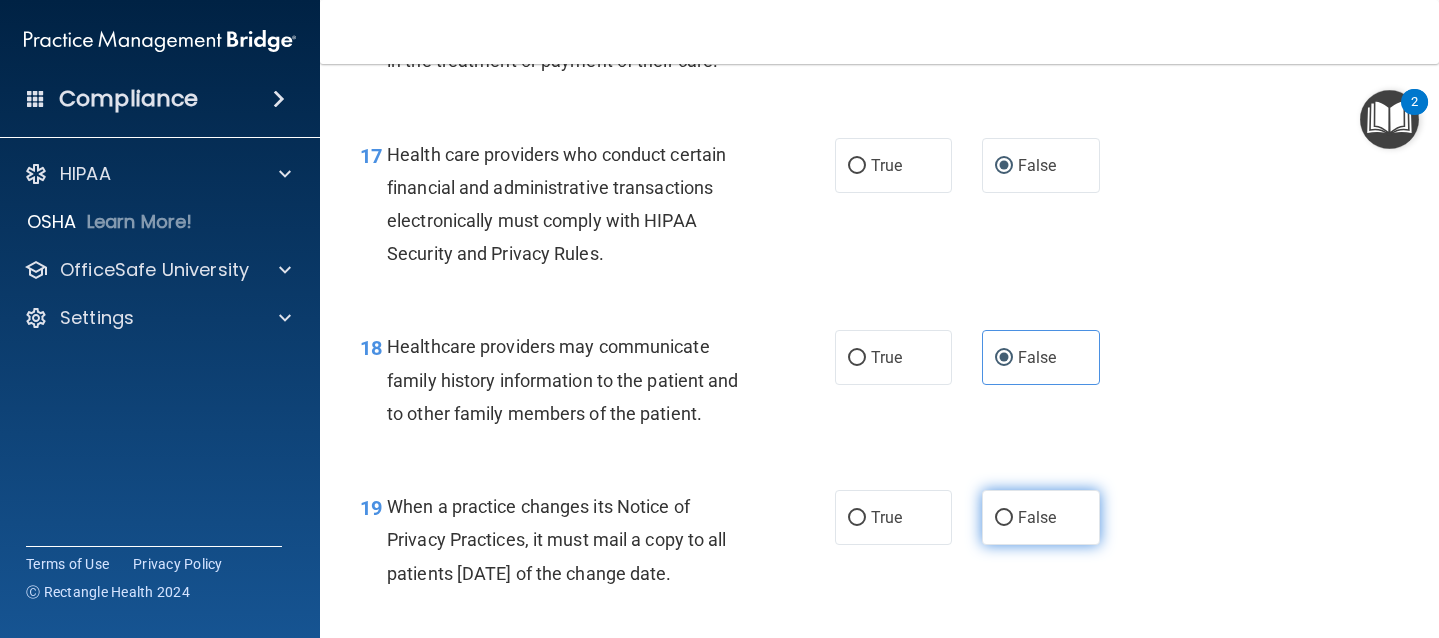 click on "False" at bounding box center (1004, 518) 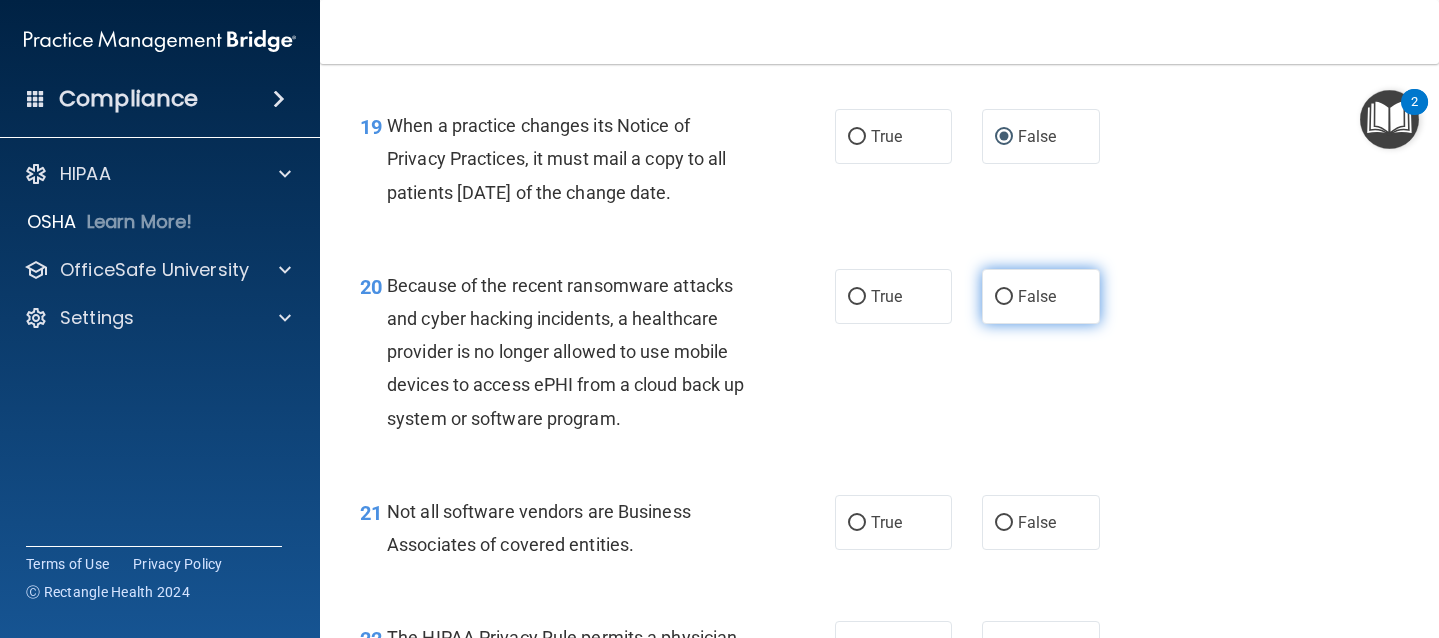 scroll, scrollTop: 3522, scrollLeft: 0, axis: vertical 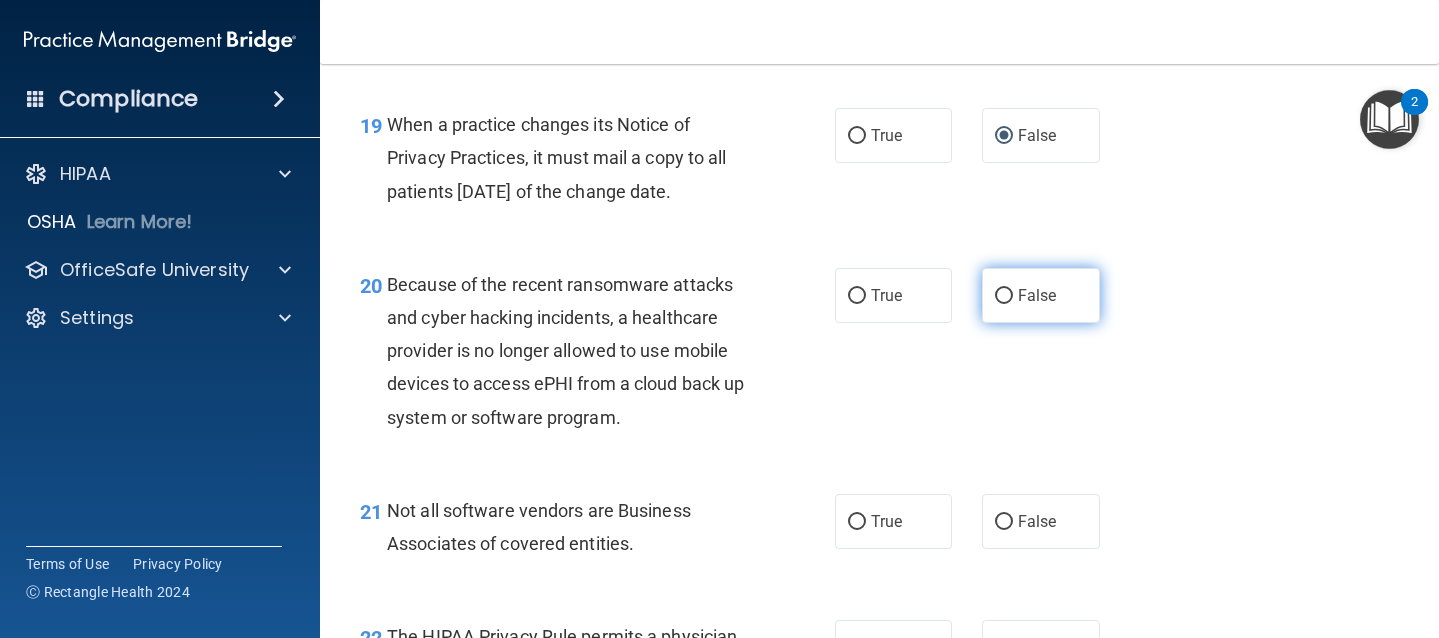 click on "False" at bounding box center (1004, 296) 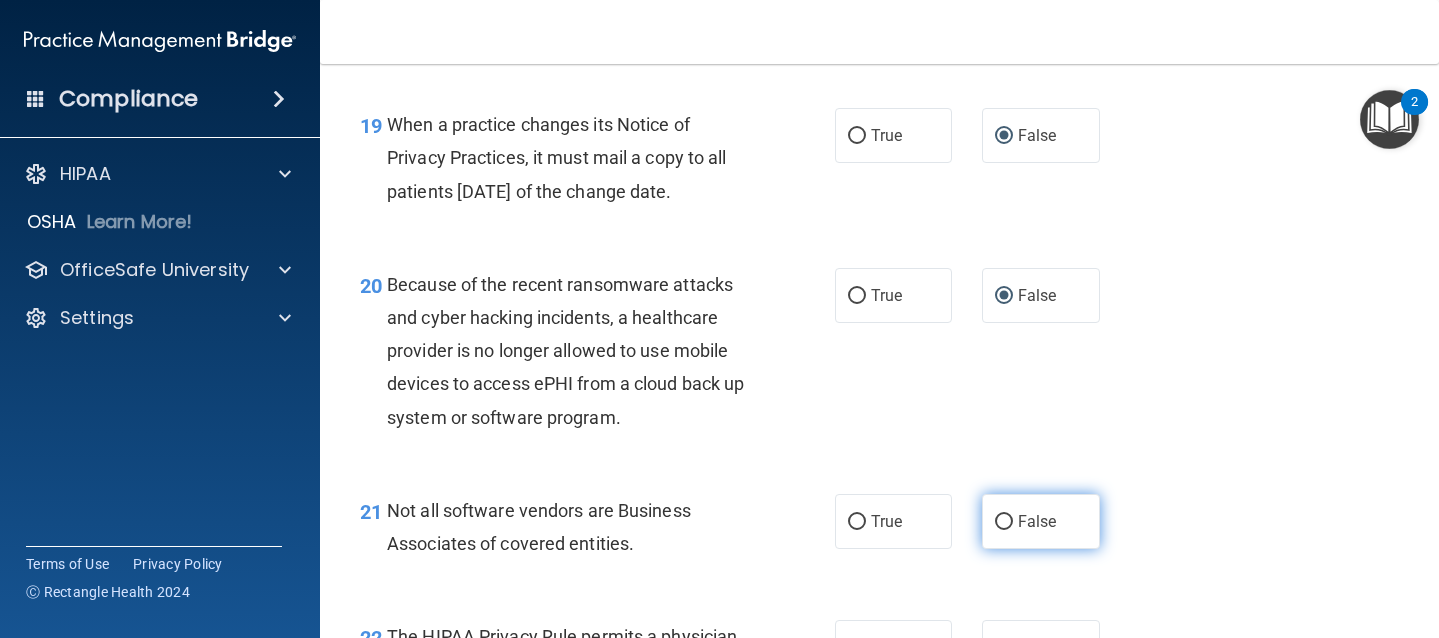 click on "False" at bounding box center (1004, 522) 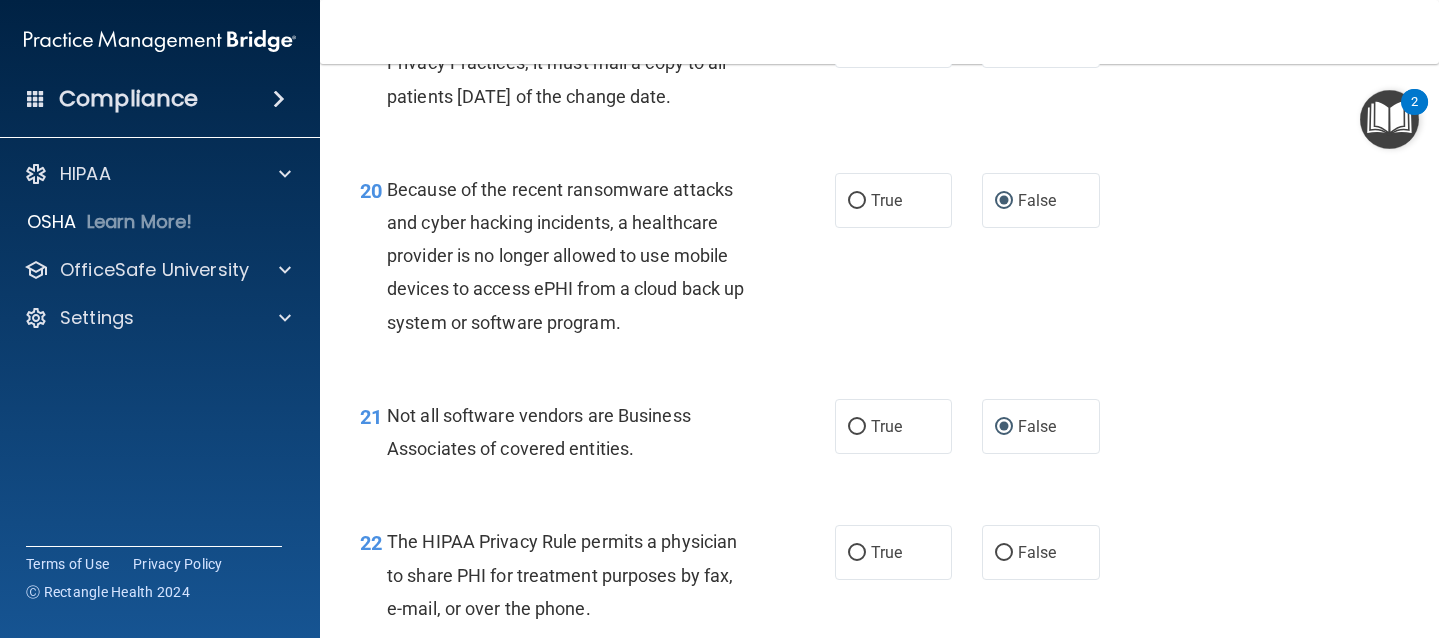 scroll, scrollTop: 3833, scrollLeft: 0, axis: vertical 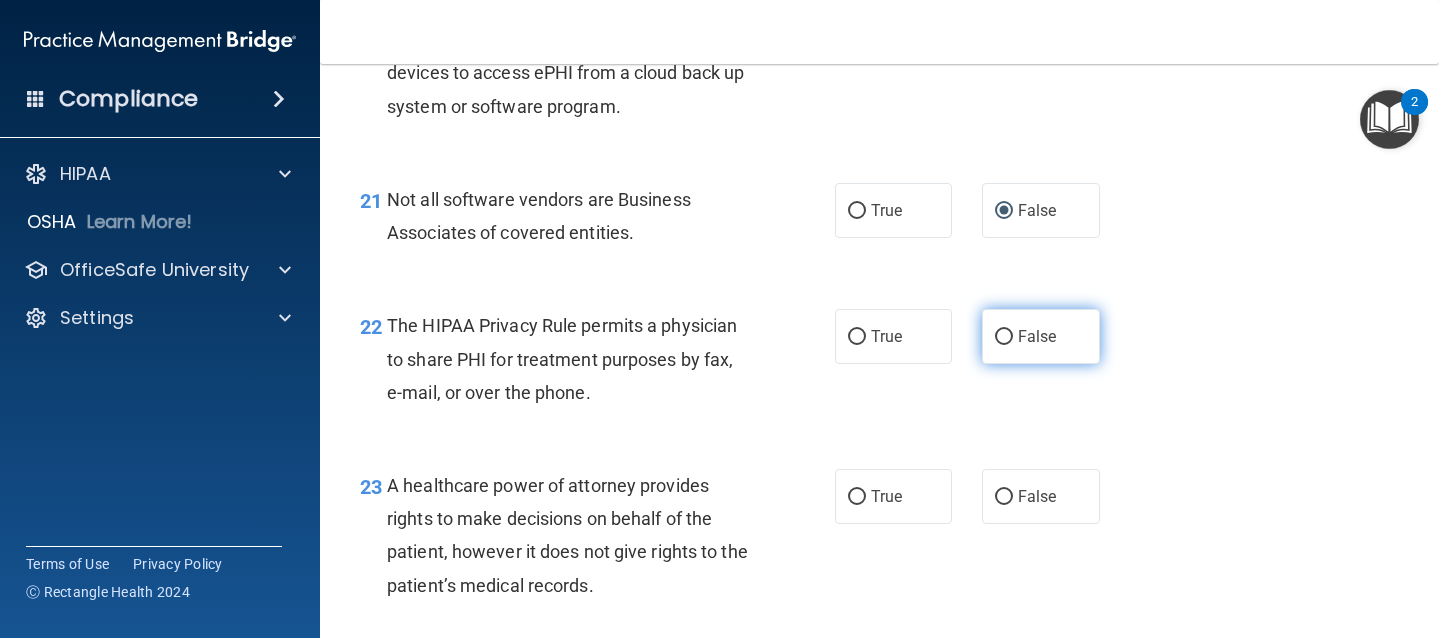 click on "False" at bounding box center (1004, 337) 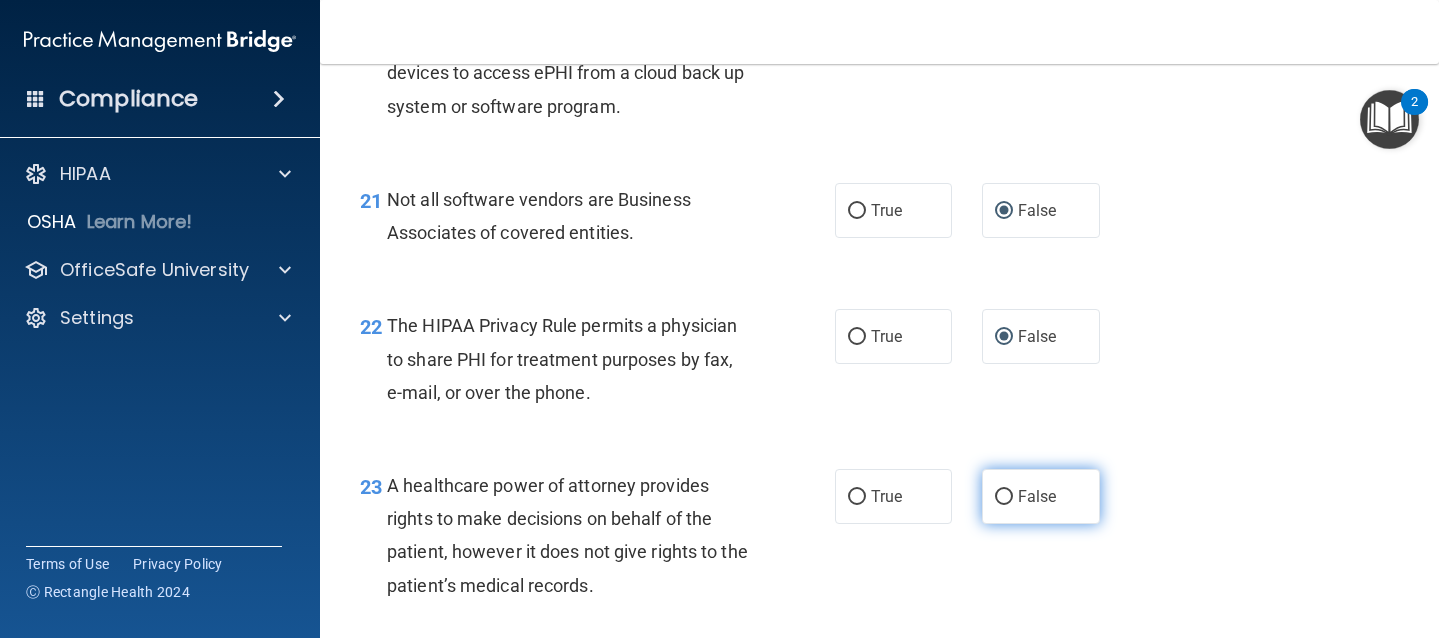 click on "False" at bounding box center [1004, 497] 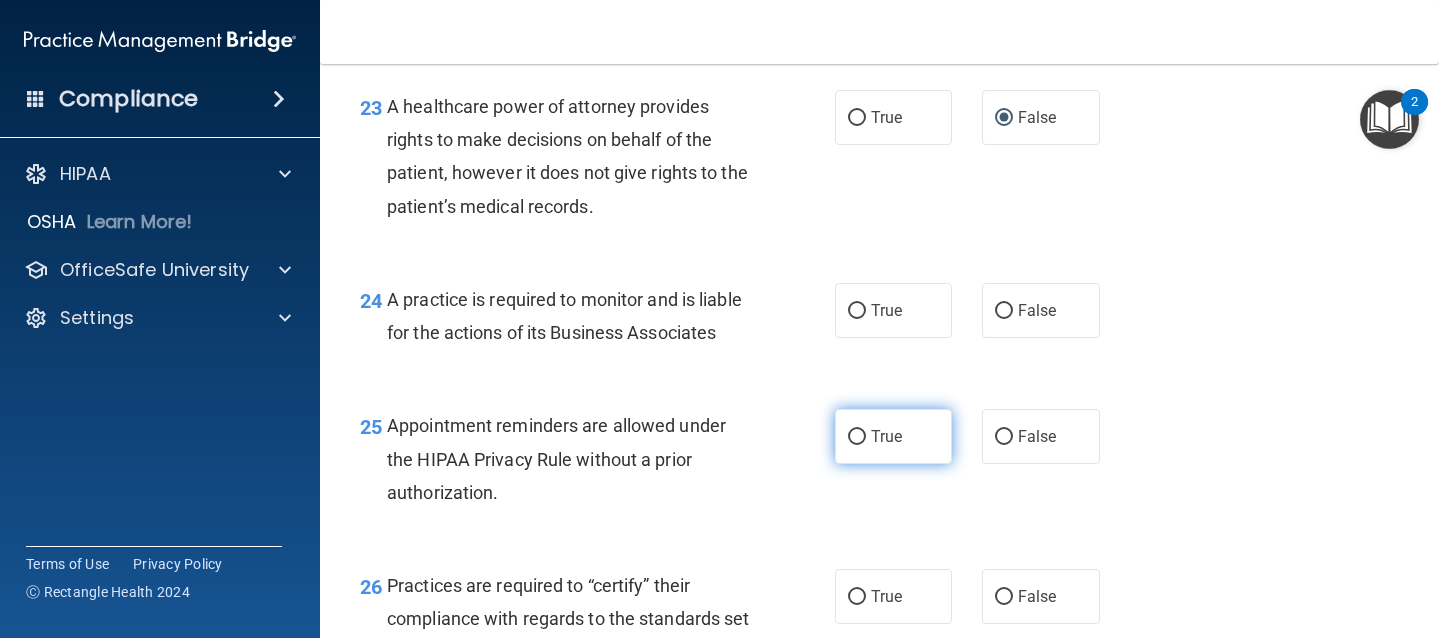 scroll, scrollTop: 4247, scrollLeft: 0, axis: vertical 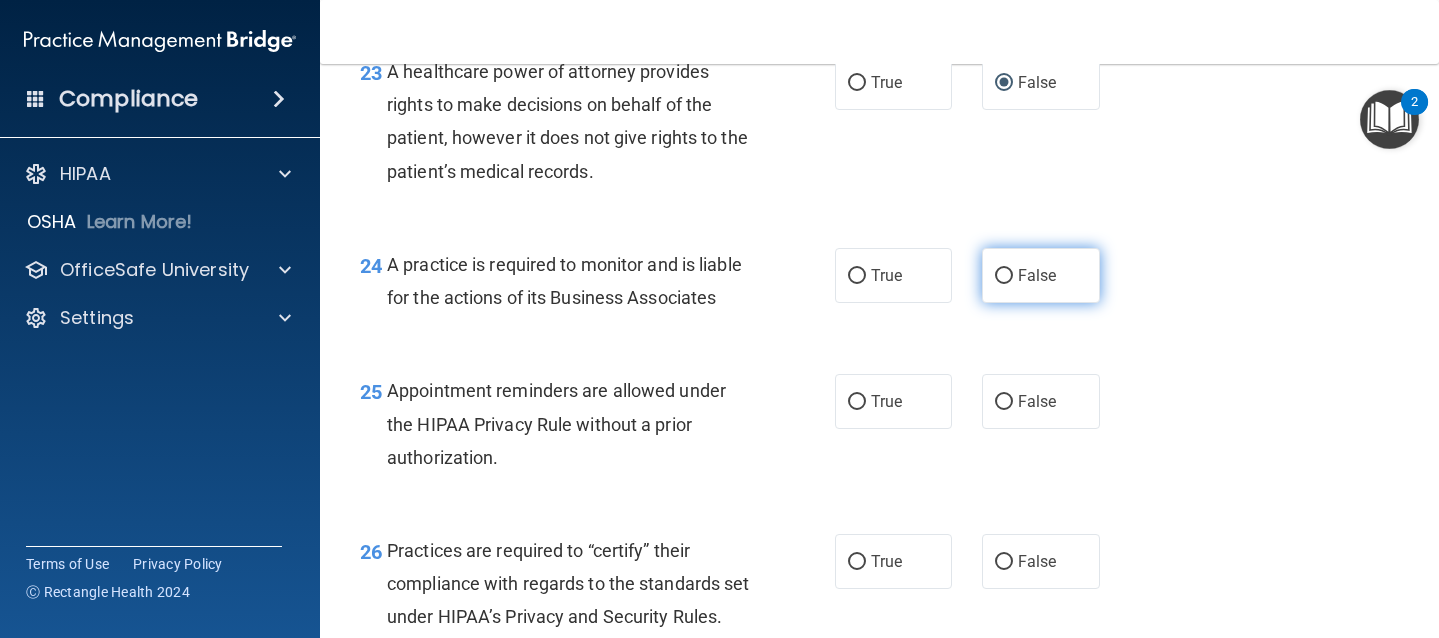 click on "False" at bounding box center [1041, 275] 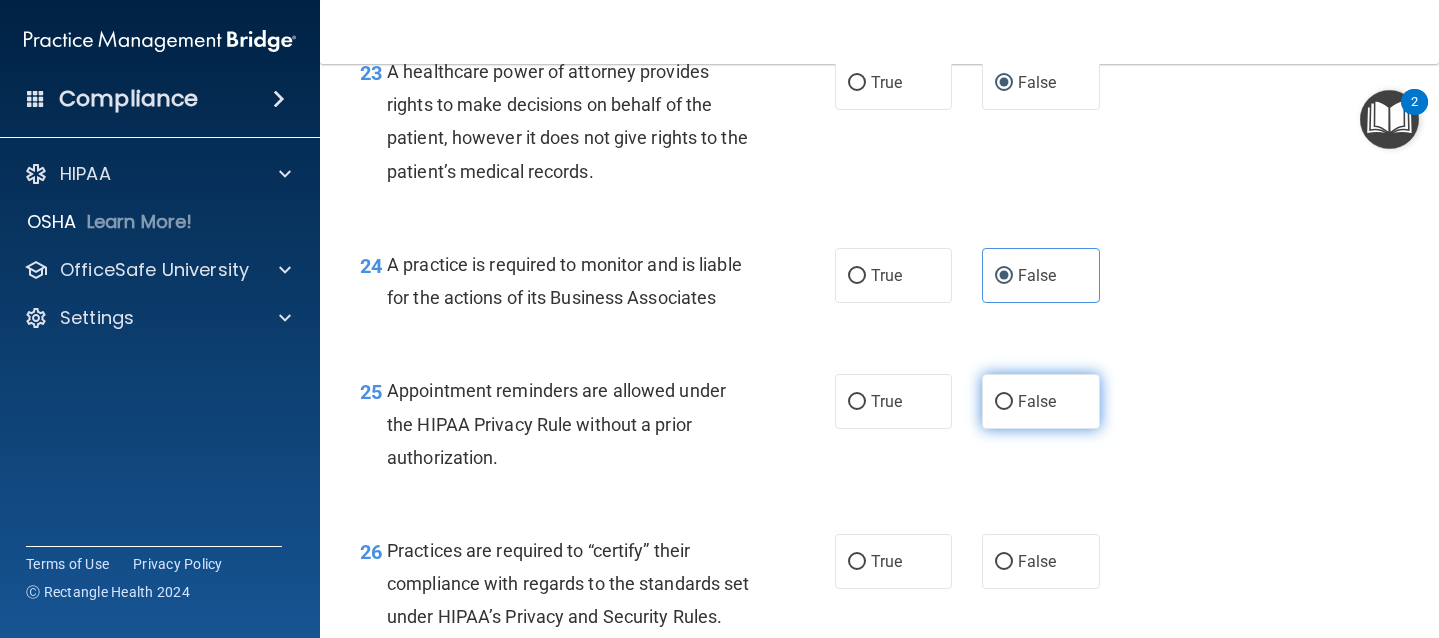 click on "False" at bounding box center (1041, 401) 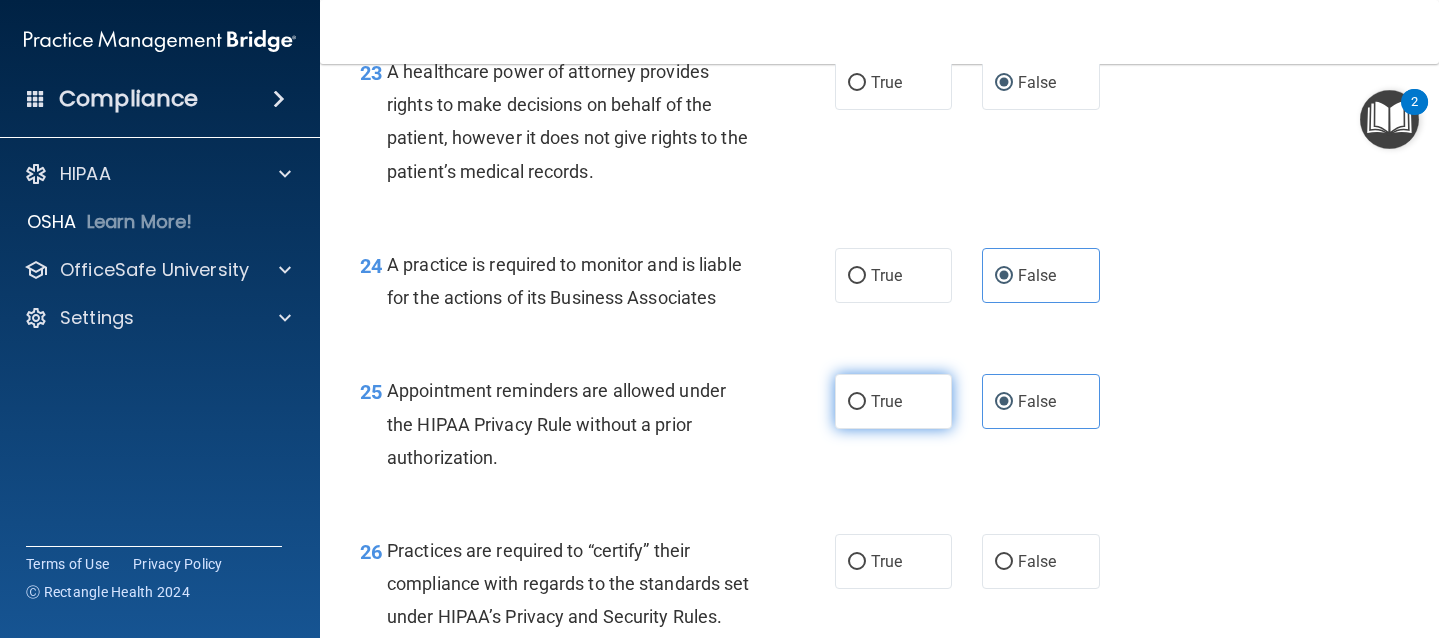 scroll, scrollTop: 4386, scrollLeft: 0, axis: vertical 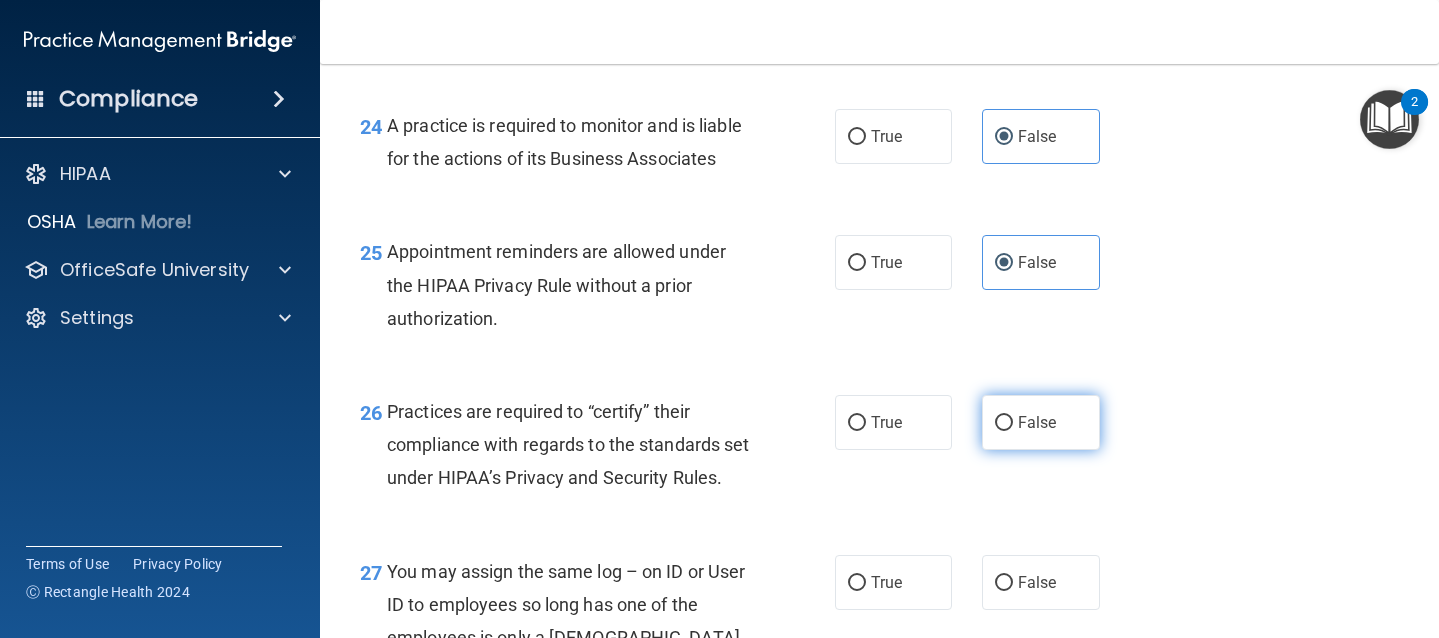 click on "False" at bounding box center (1004, 423) 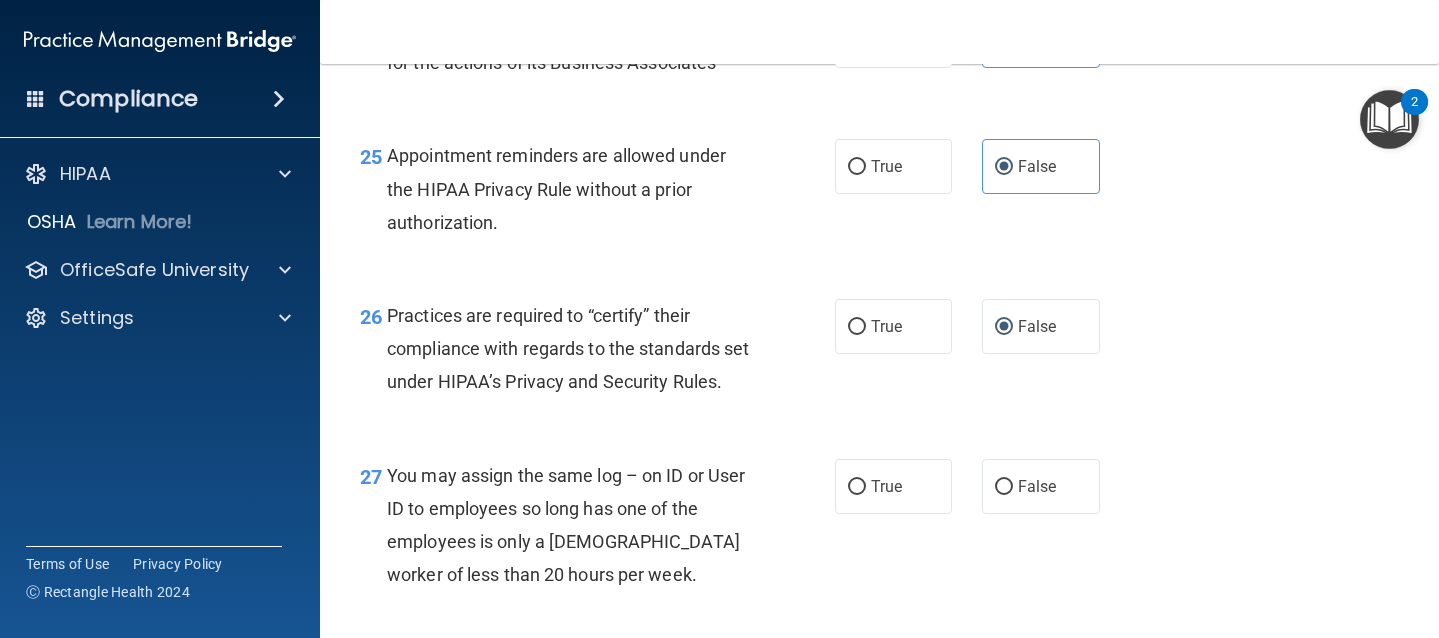 scroll, scrollTop: 4499, scrollLeft: 0, axis: vertical 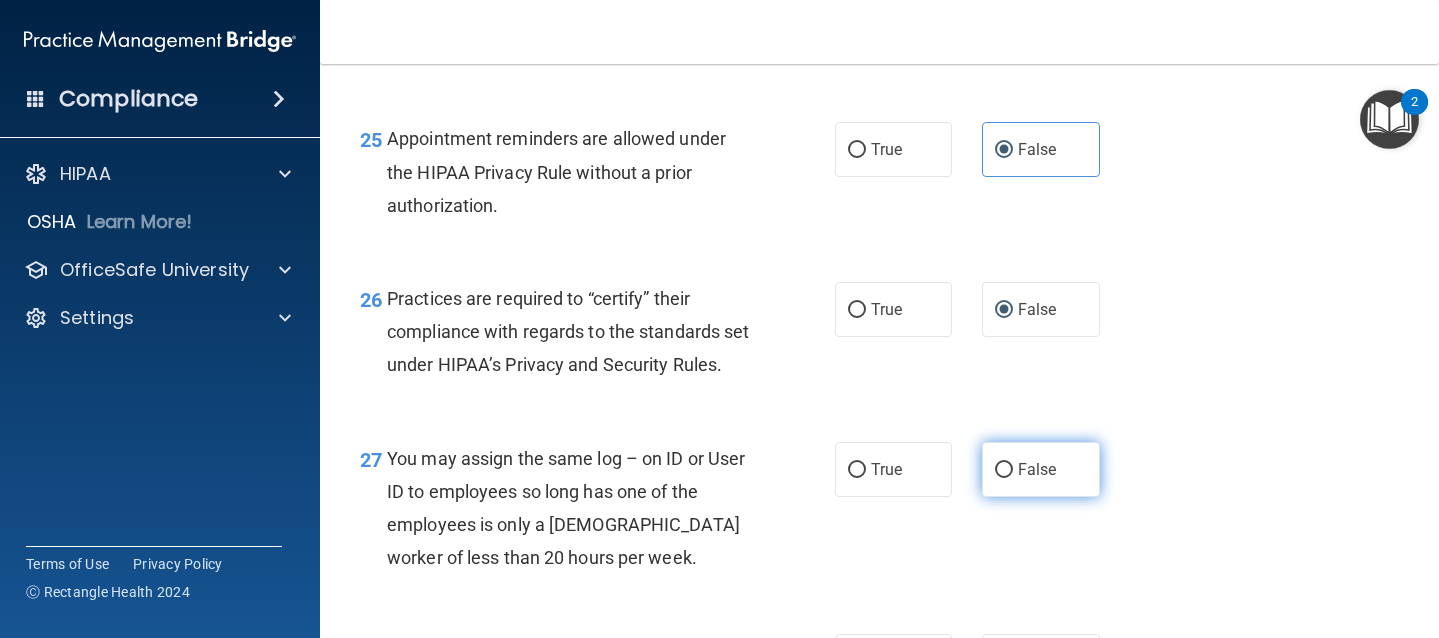 click on "False" at bounding box center [1004, 470] 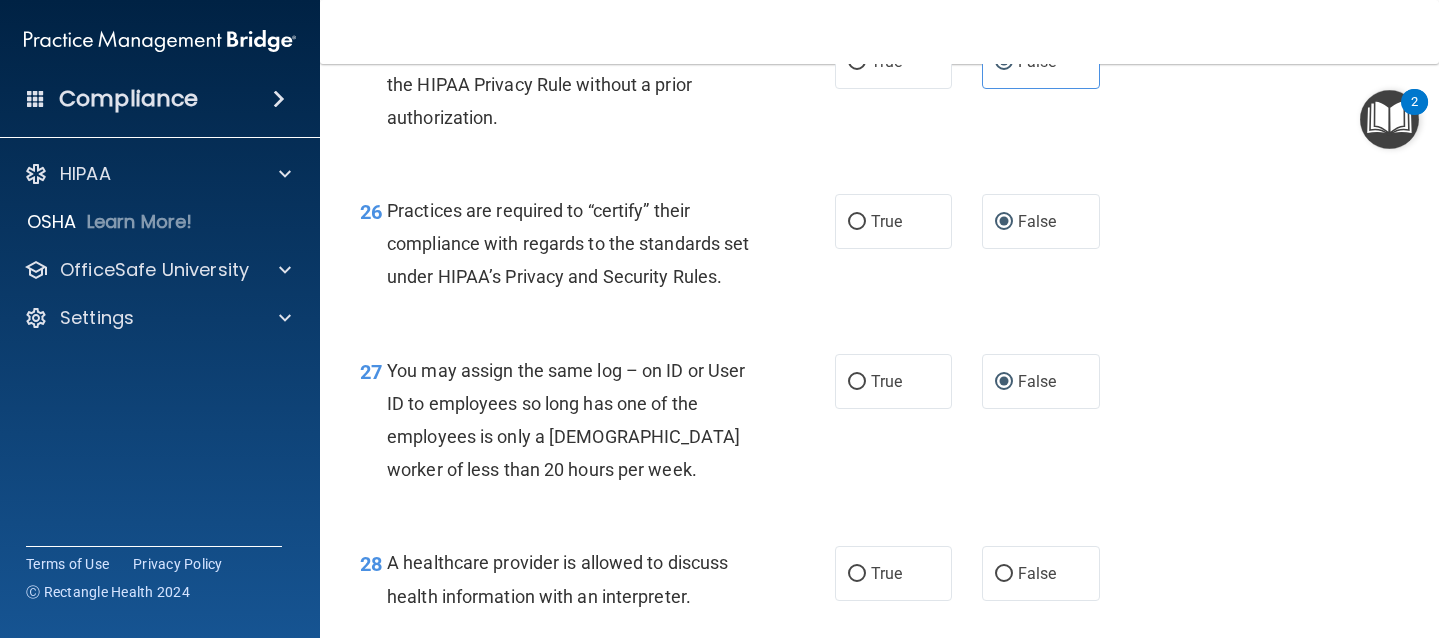 scroll, scrollTop: 4836, scrollLeft: 0, axis: vertical 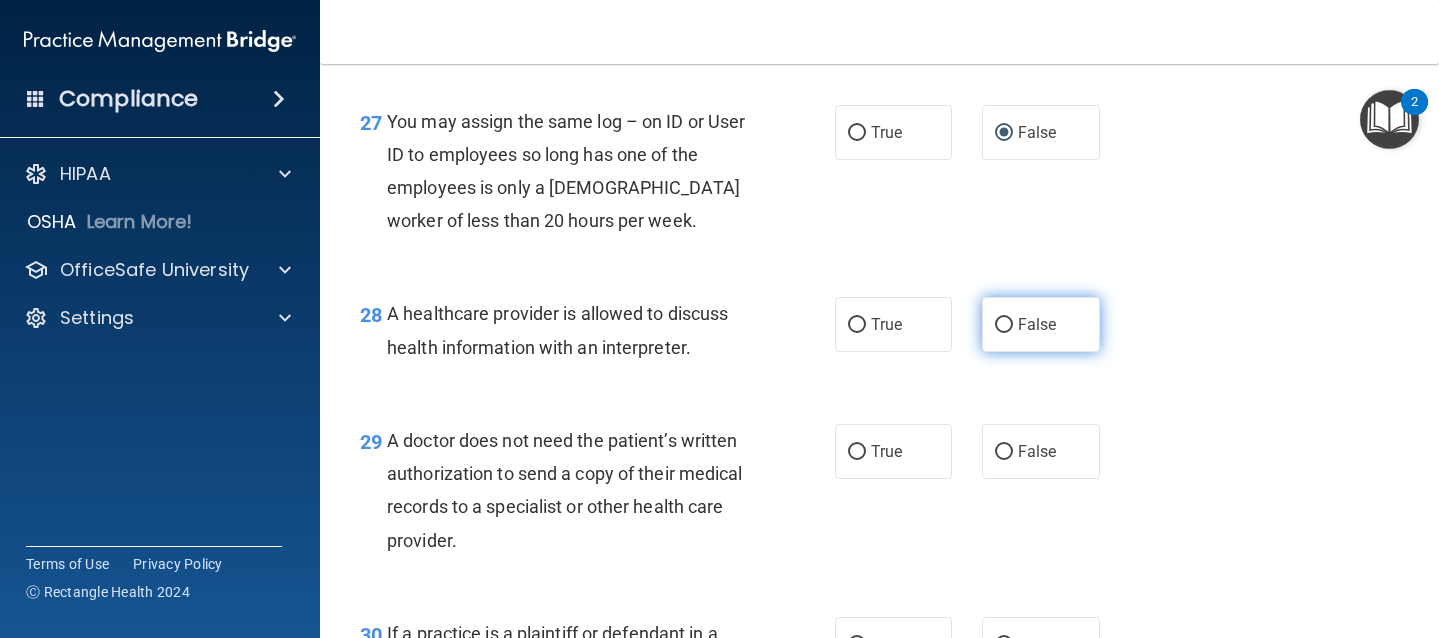 click on "False" at bounding box center (1004, 325) 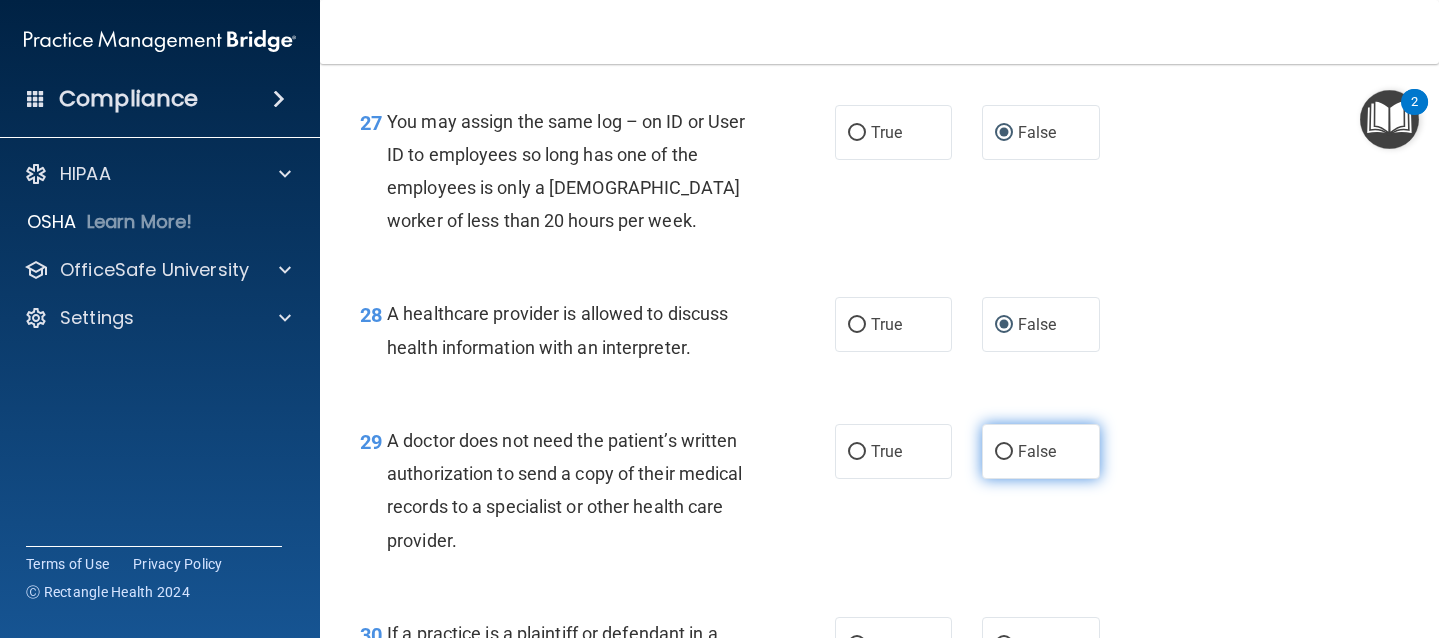 click on "False" at bounding box center (1004, 452) 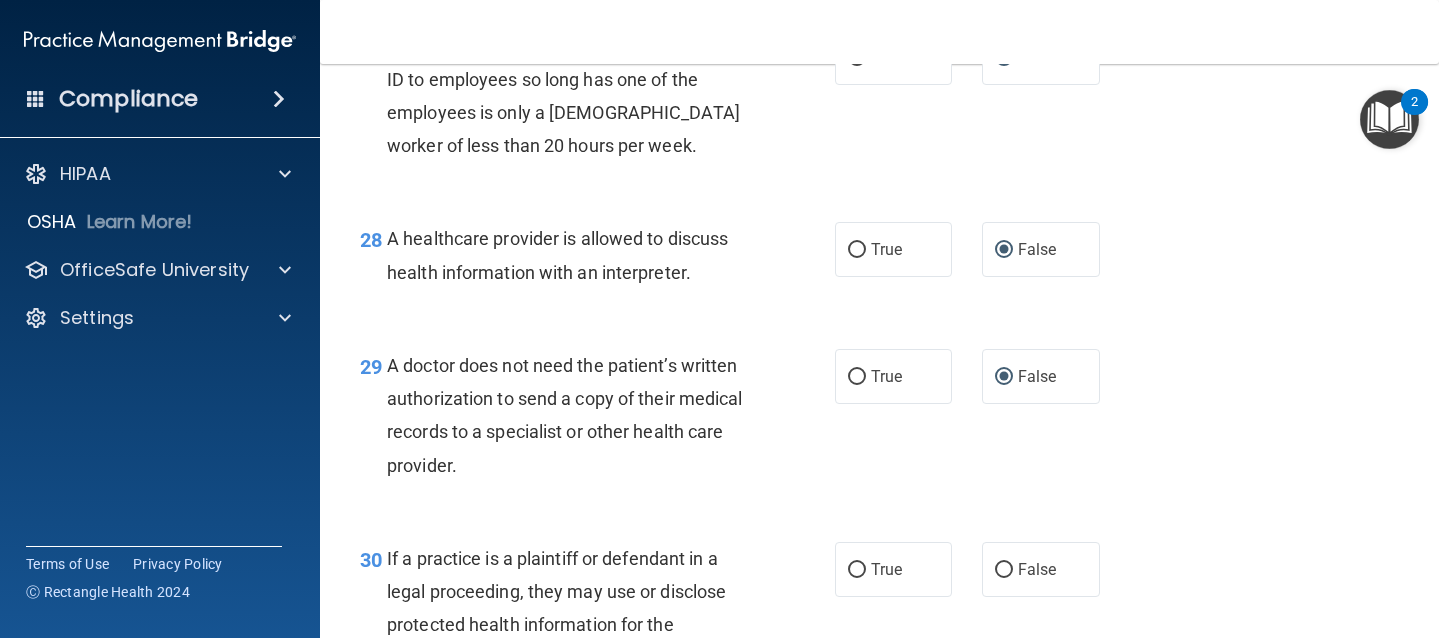 scroll, scrollTop: 5149, scrollLeft: 0, axis: vertical 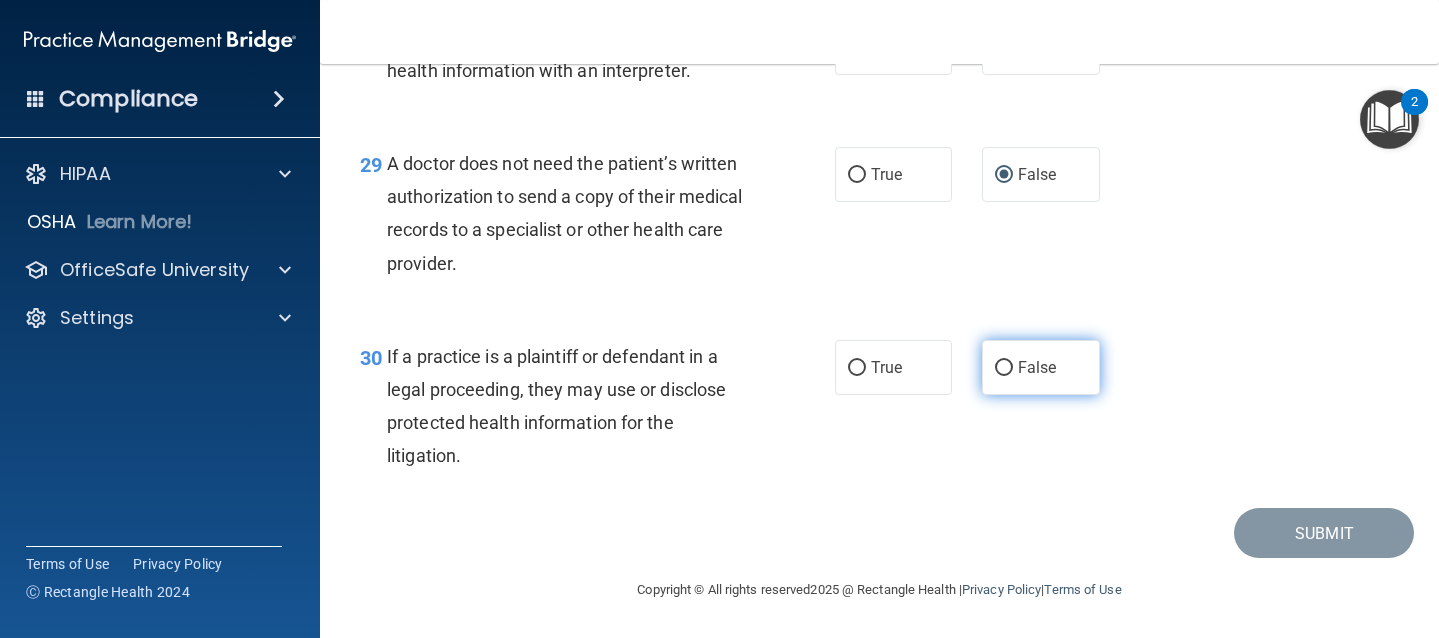 click on "False" at bounding box center [1004, 368] 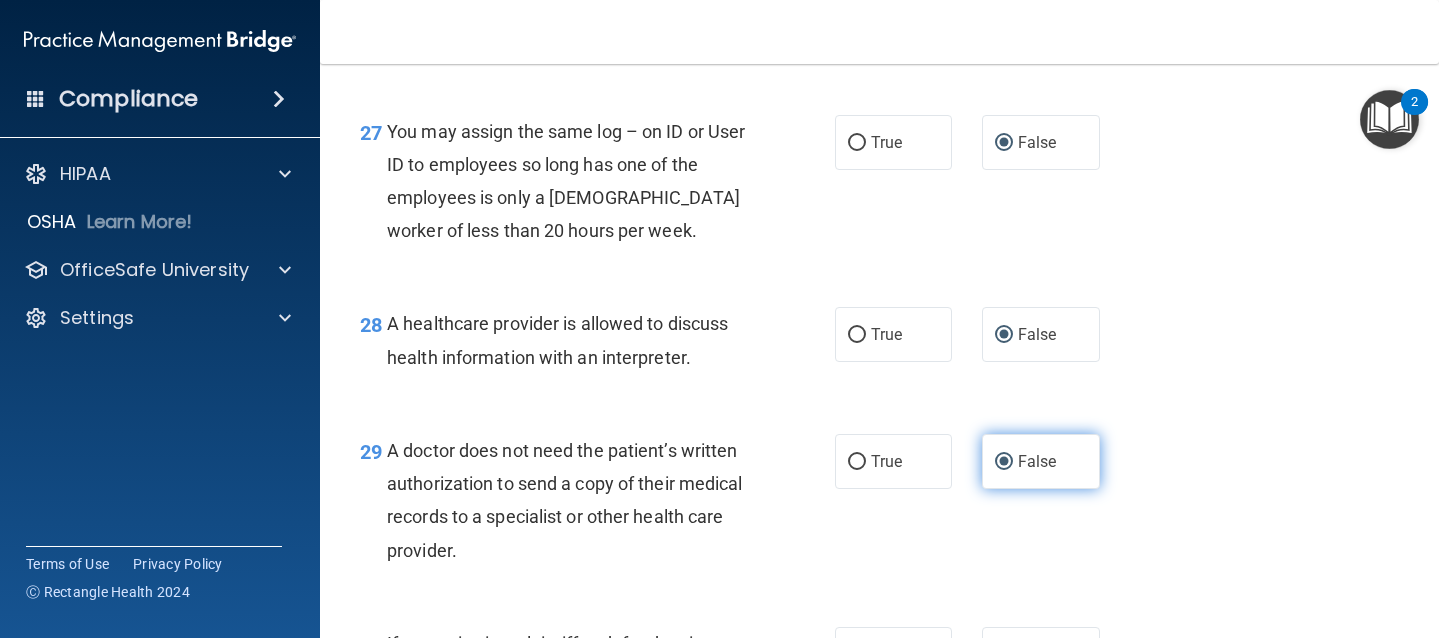 scroll, scrollTop: 5214, scrollLeft: 0, axis: vertical 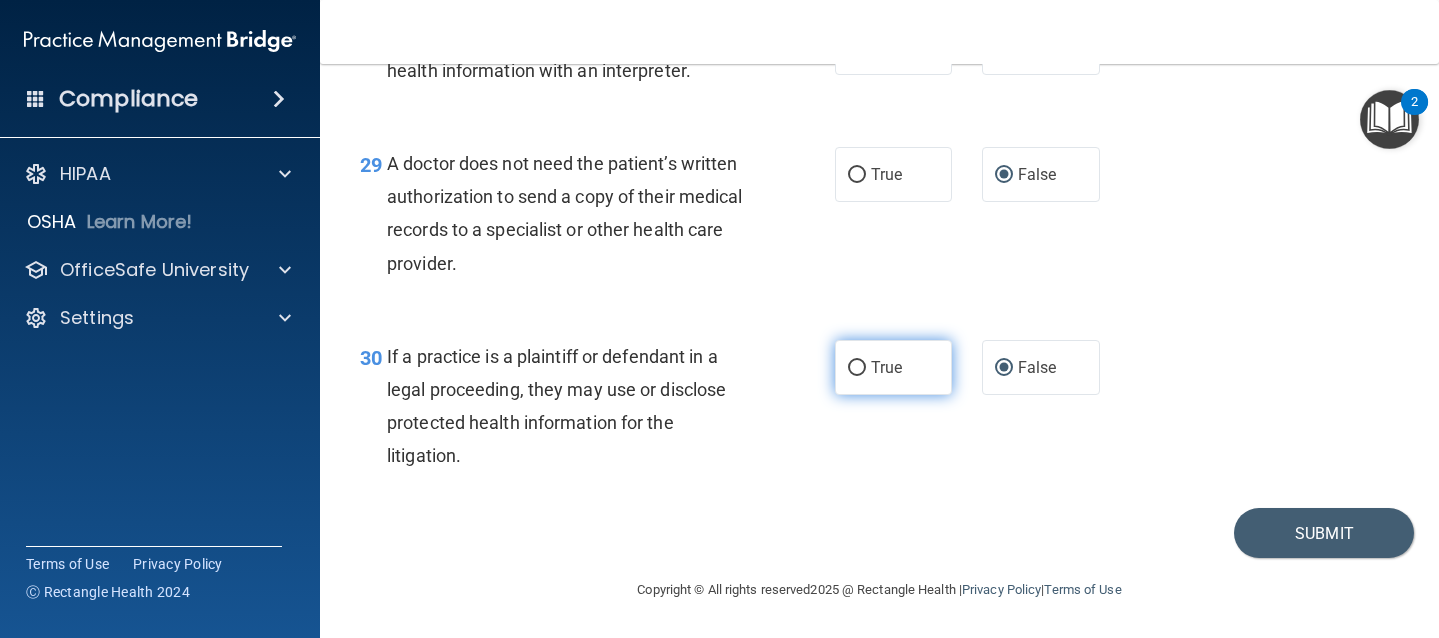 click on "True" at bounding box center [894, 367] 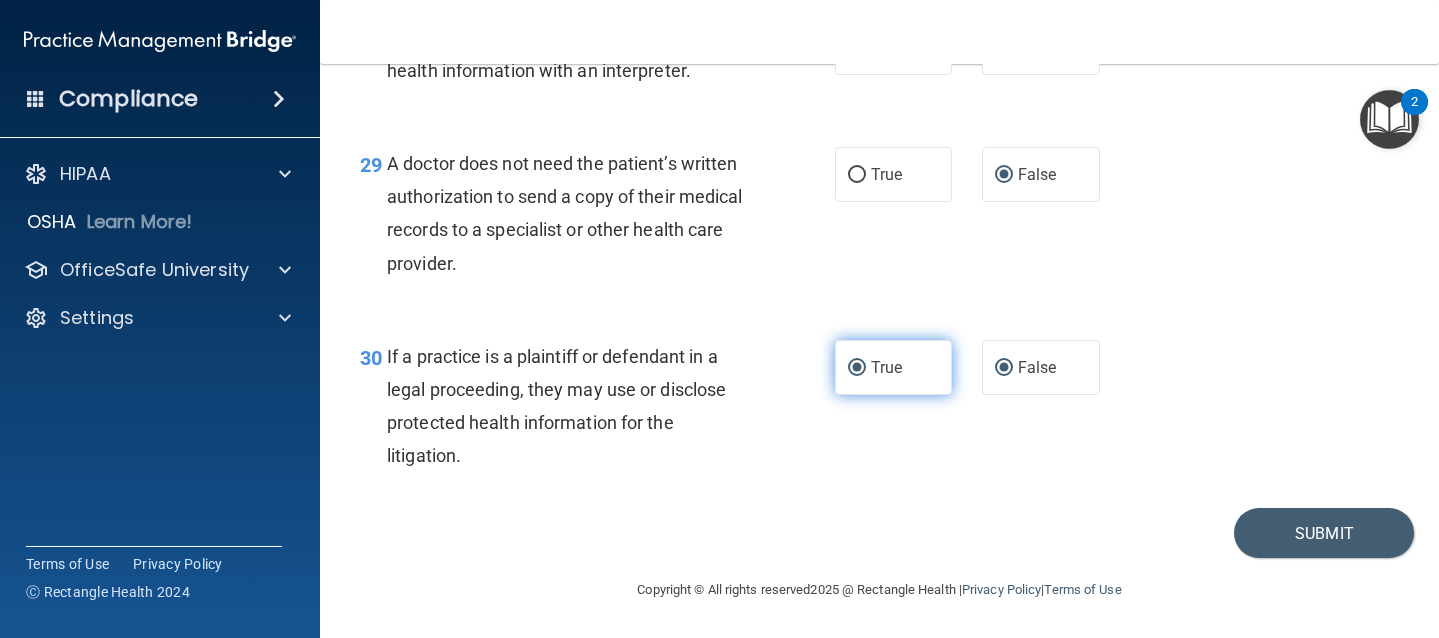 radio on "false" 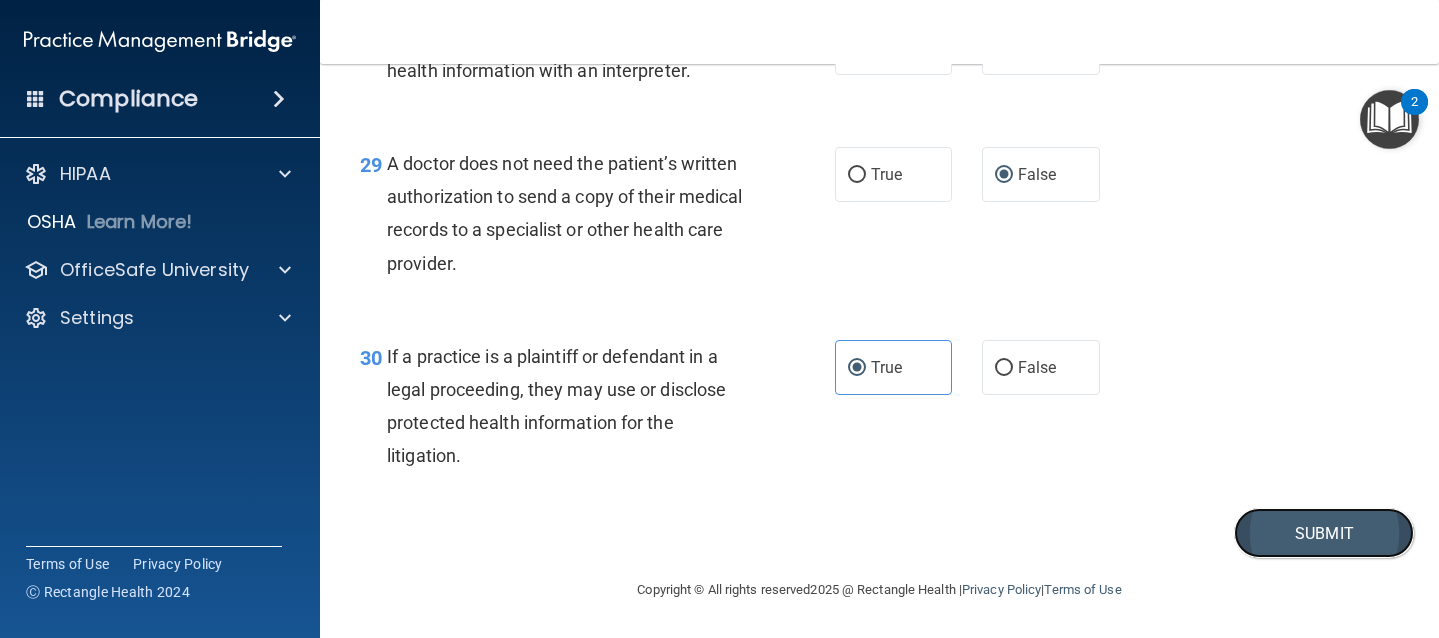 click on "Submit" at bounding box center (1324, 533) 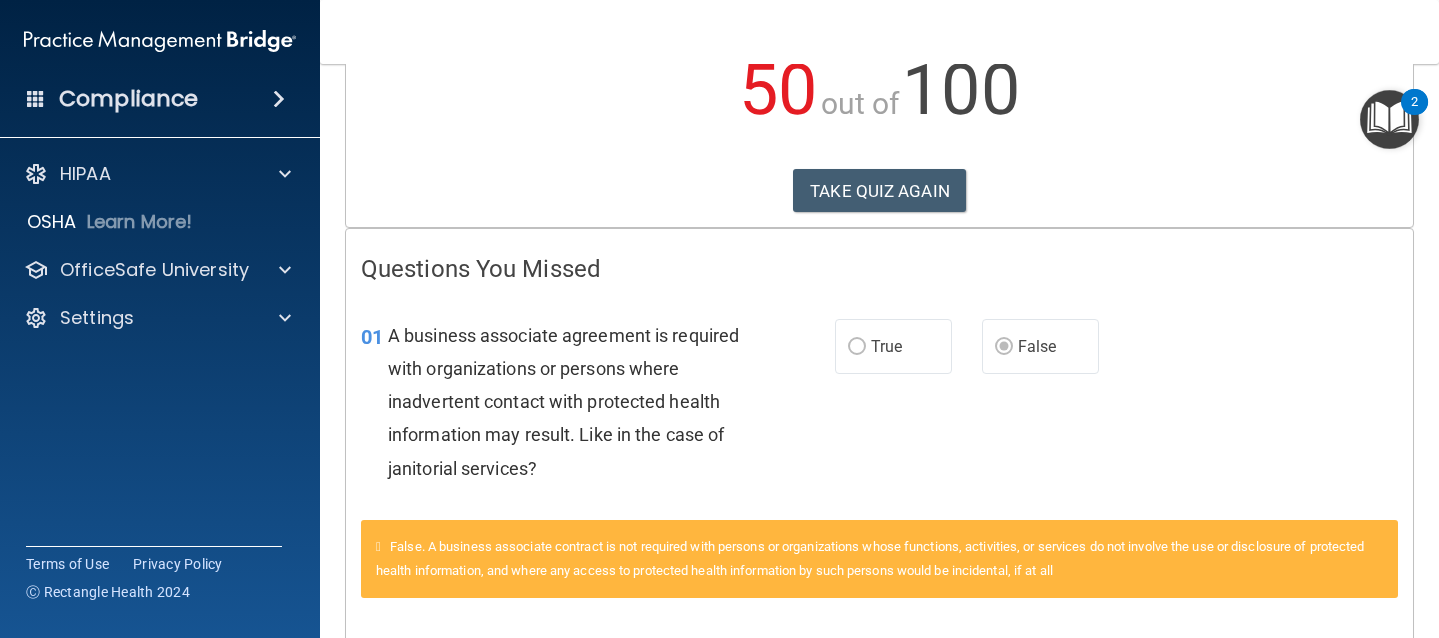 scroll, scrollTop: 284, scrollLeft: 0, axis: vertical 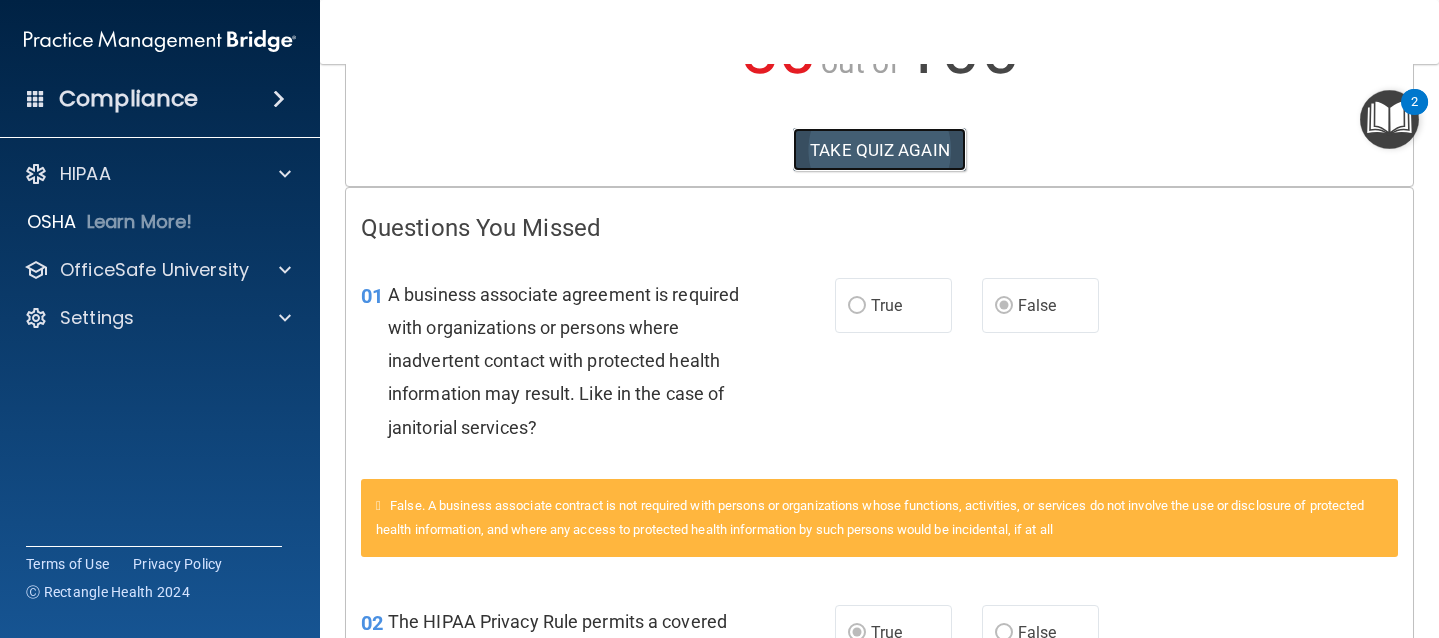 click on "TAKE QUIZ AGAIN" at bounding box center [879, 150] 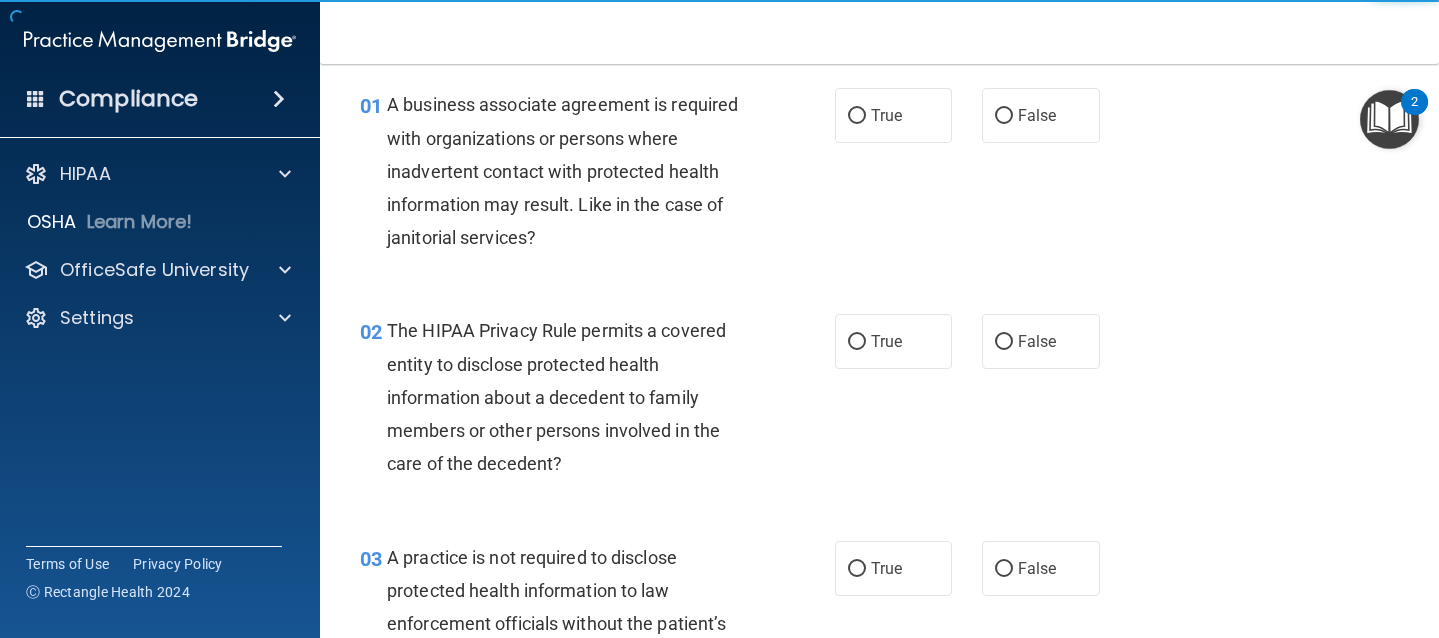 scroll, scrollTop: 42, scrollLeft: 0, axis: vertical 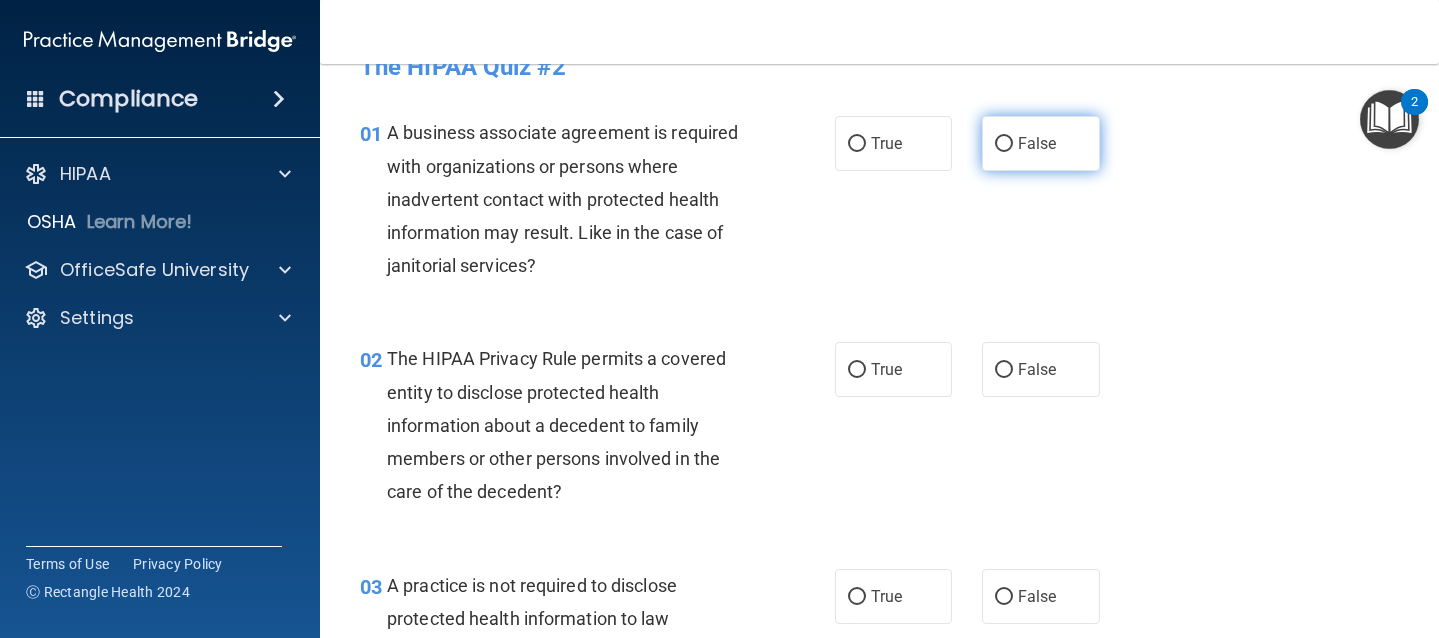 click on "False" at bounding box center [1041, 143] 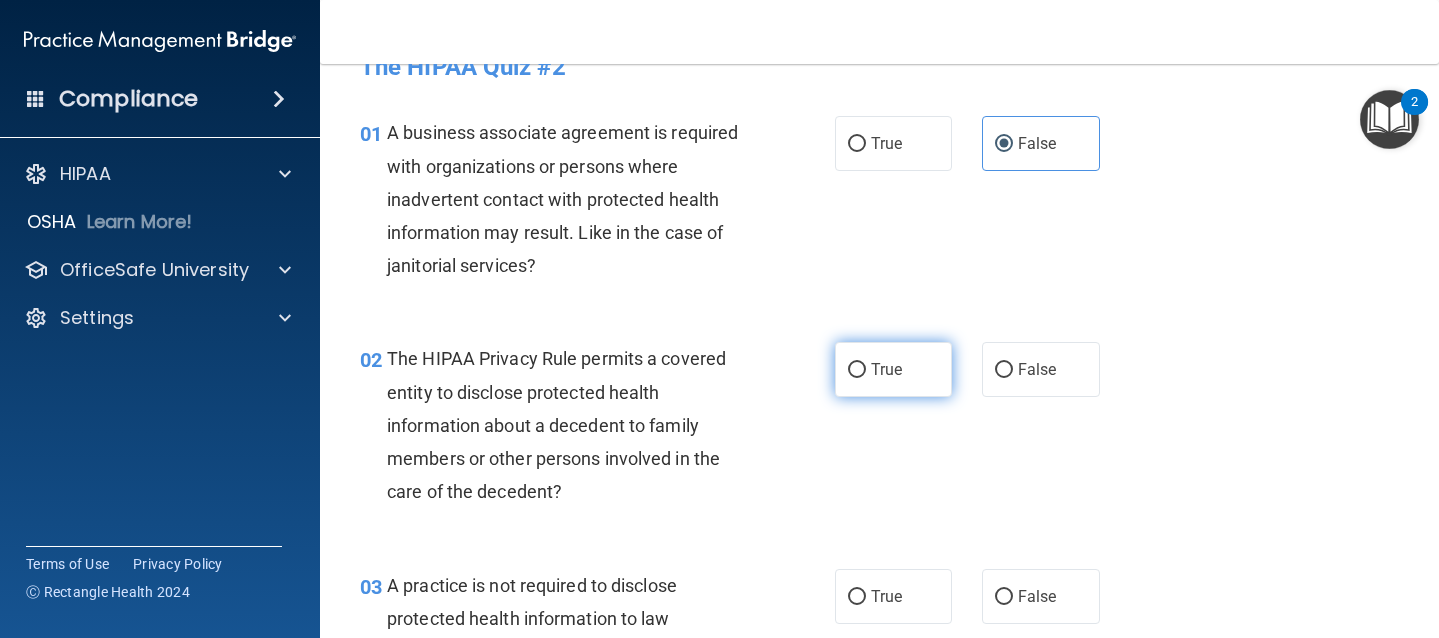 click on "True" at bounding box center (894, 369) 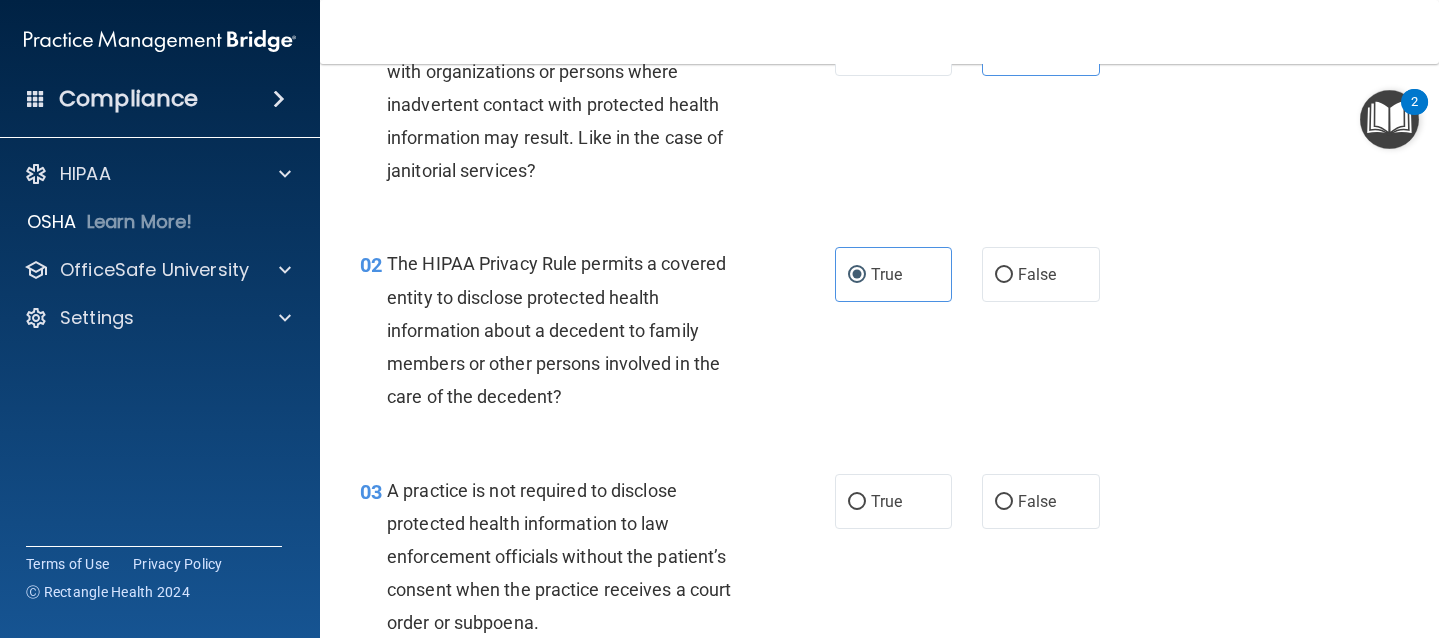 scroll, scrollTop: 158, scrollLeft: 0, axis: vertical 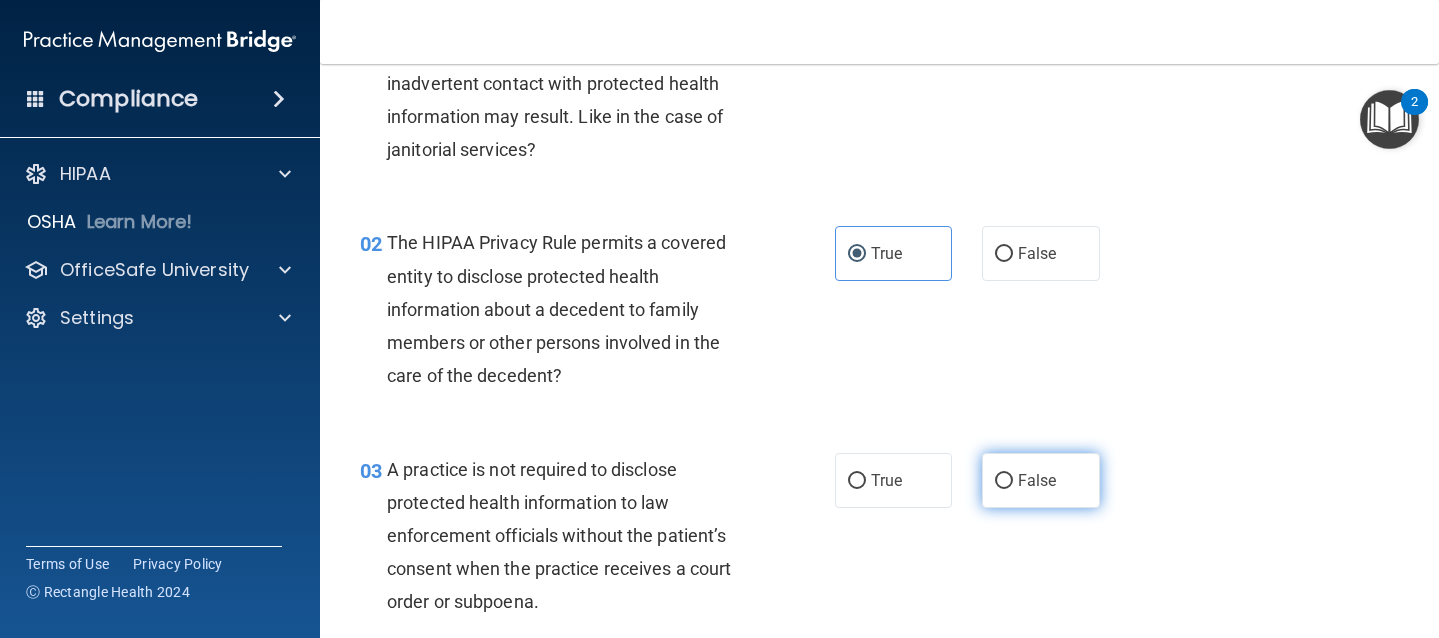 click on "False" at bounding box center (1041, 480) 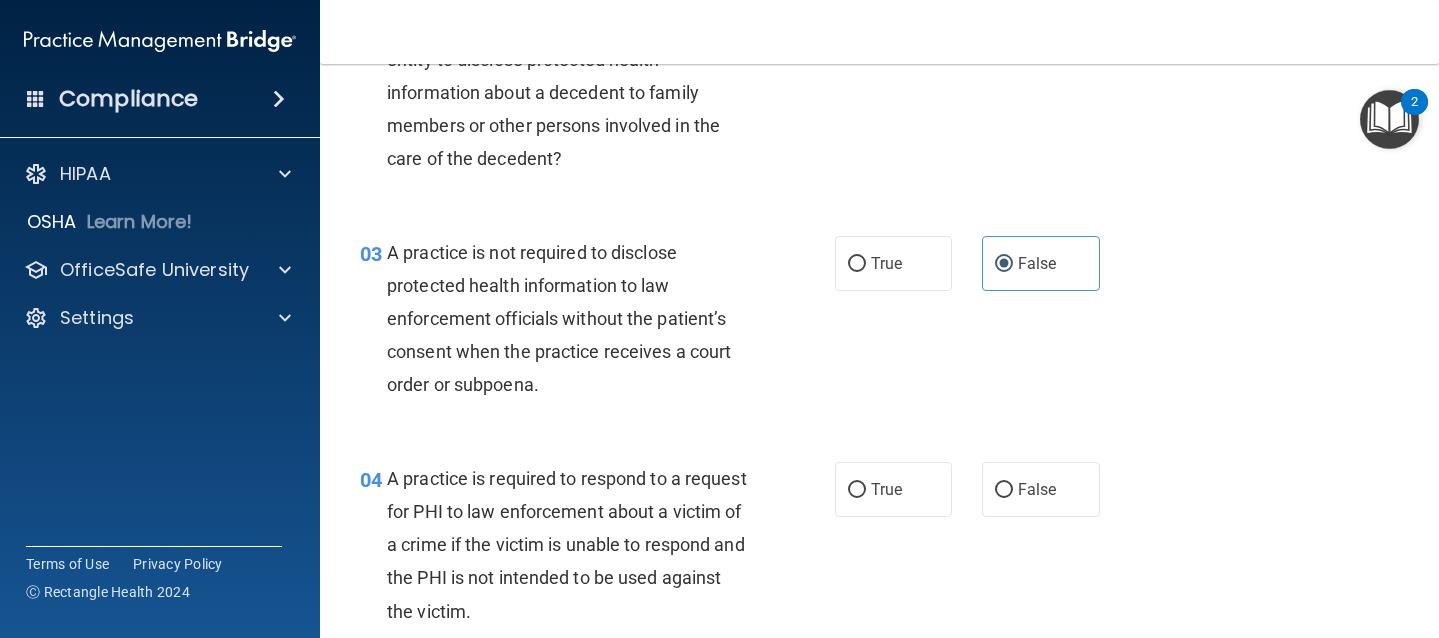scroll, scrollTop: 429, scrollLeft: 0, axis: vertical 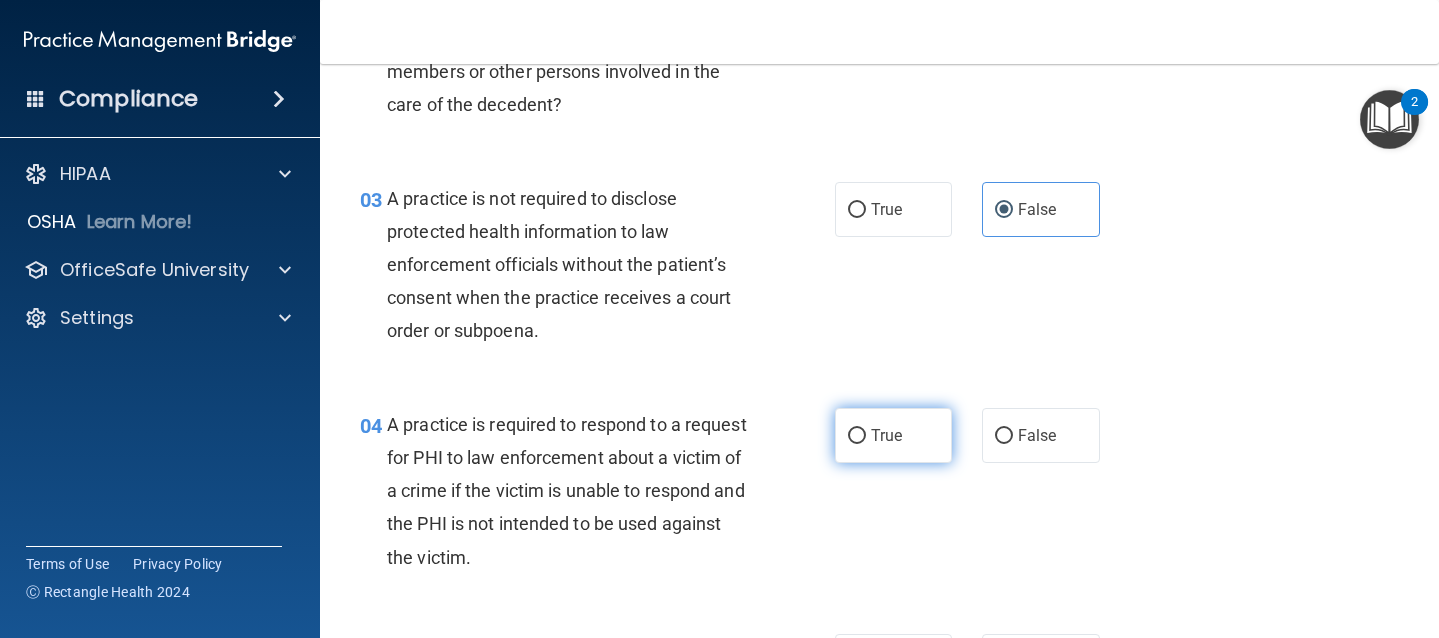 click on "True" at bounding box center (857, 436) 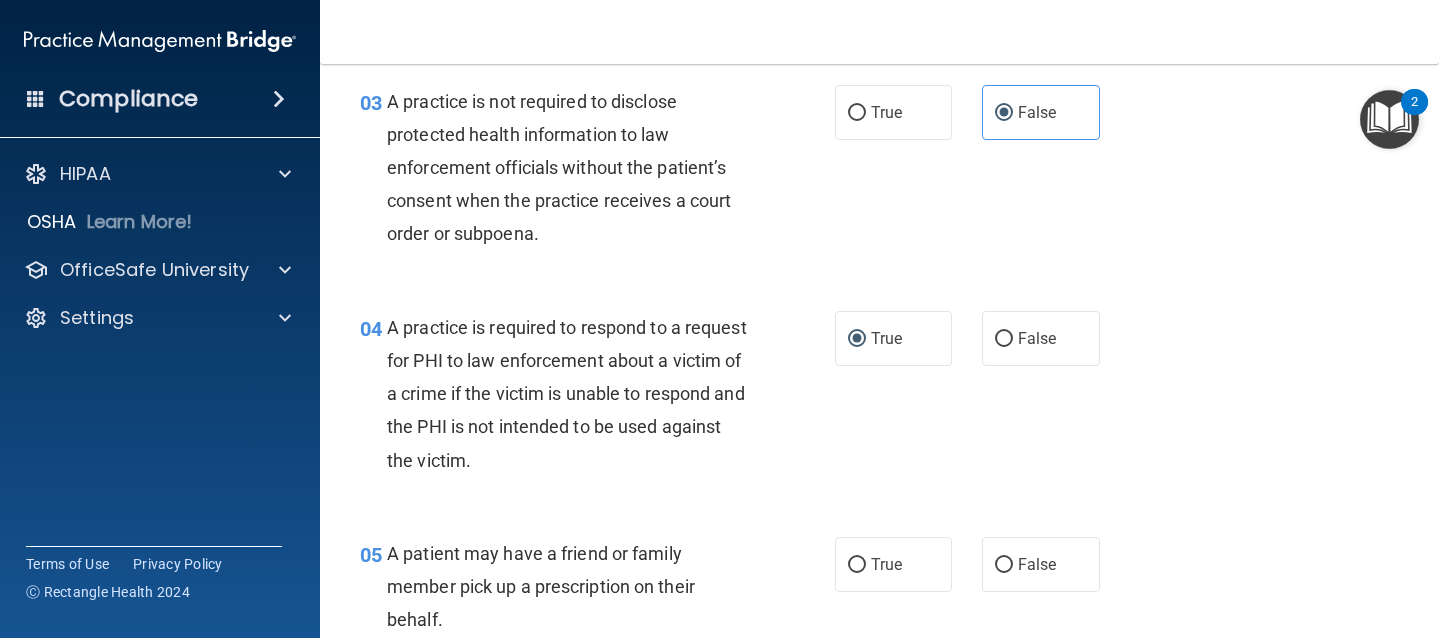 scroll, scrollTop: 801, scrollLeft: 0, axis: vertical 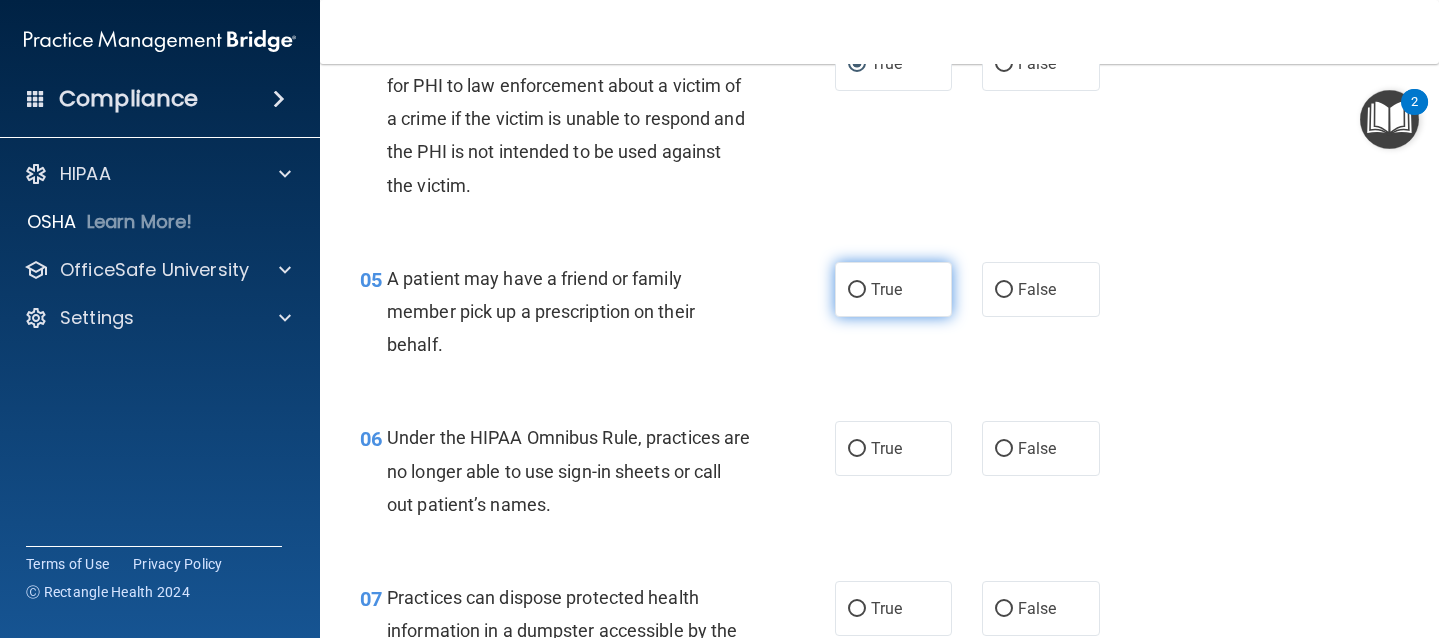 click on "True" at bounding box center (857, 290) 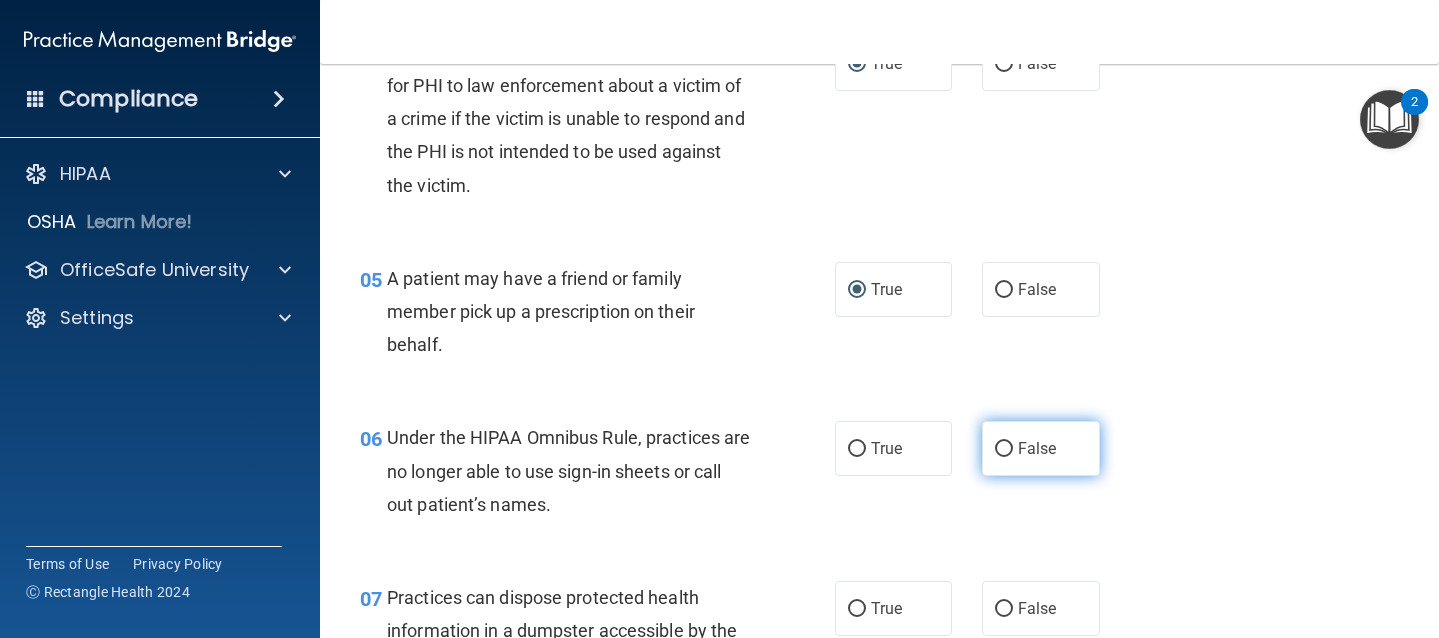 click on "False" at bounding box center [1041, 448] 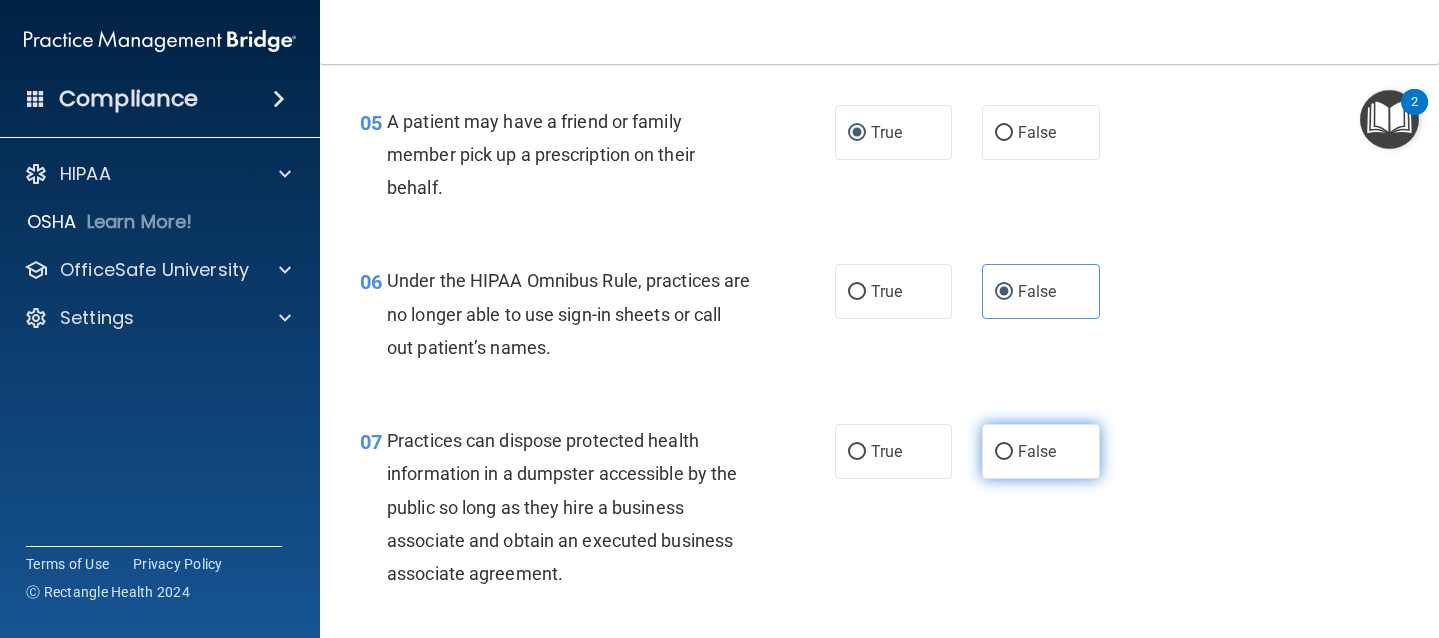 click on "False" at bounding box center [1004, 452] 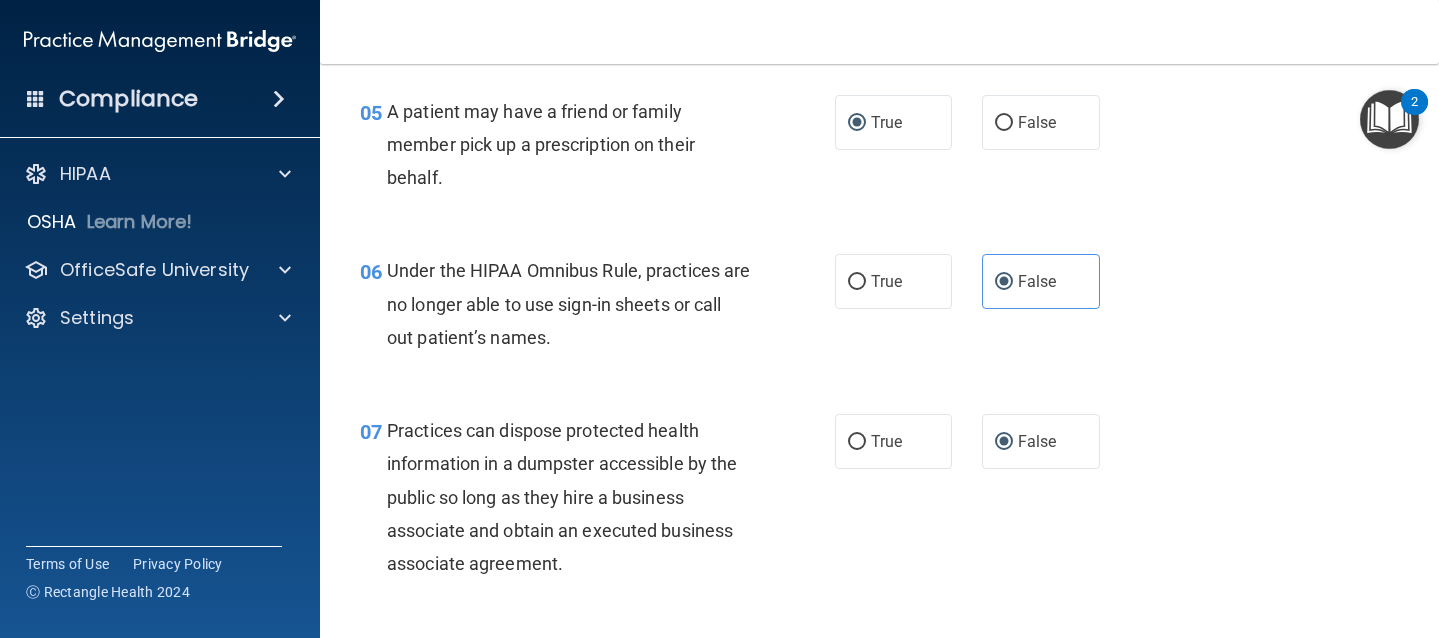 scroll, scrollTop: 1146, scrollLeft: 0, axis: vertical 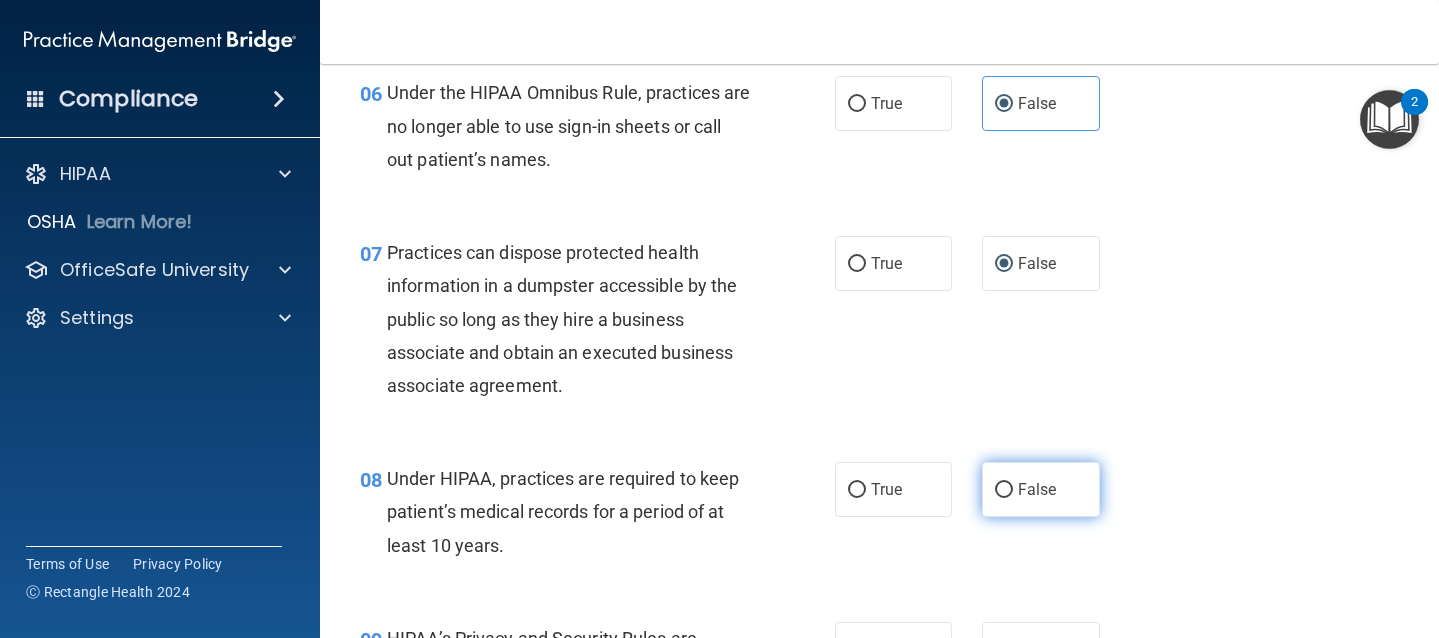 click on "False" at bounding box center [1041, 489] 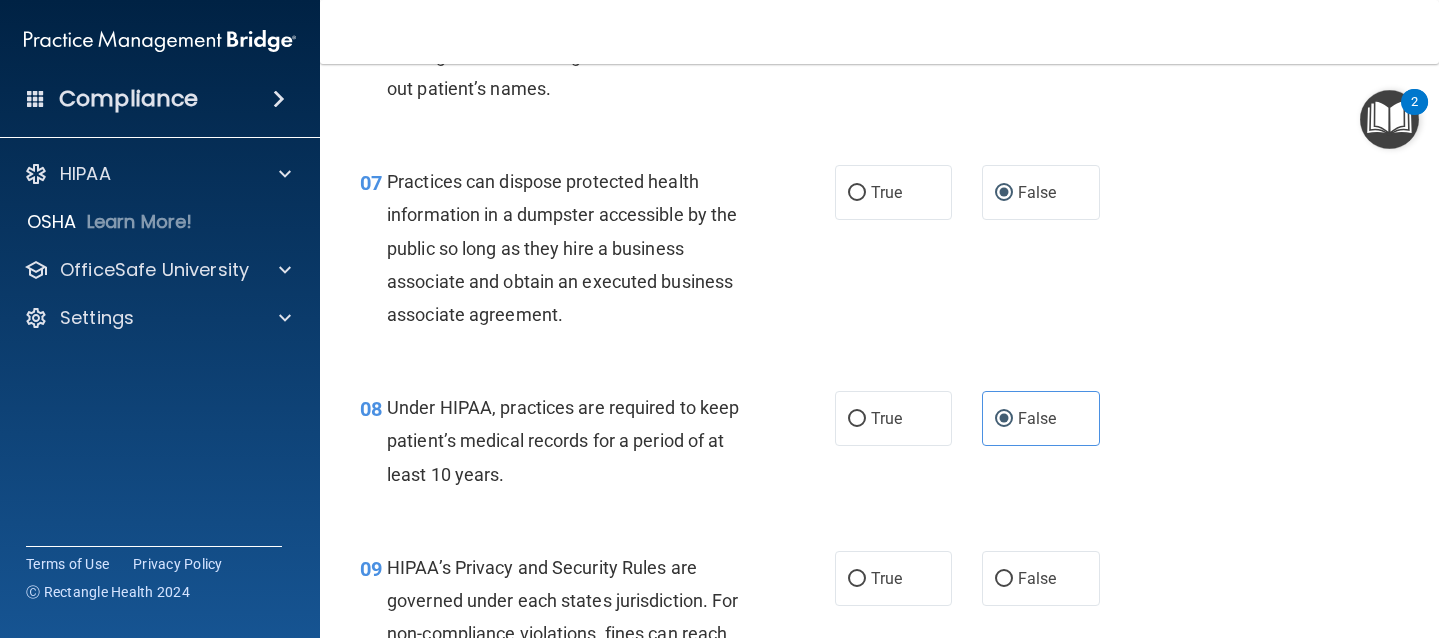 scroll, scrollTop: 1480, scrollLeft: 0, axis: vertical 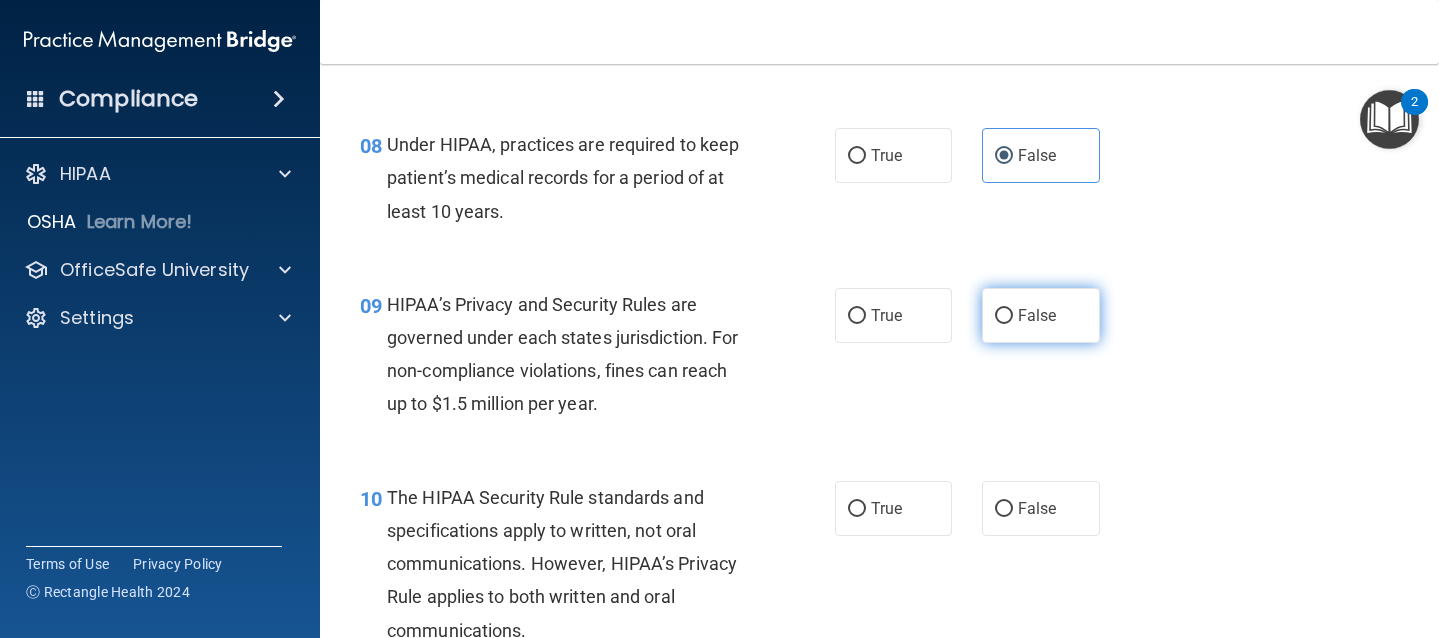 click on "False" at bounding box center [1004, 316] 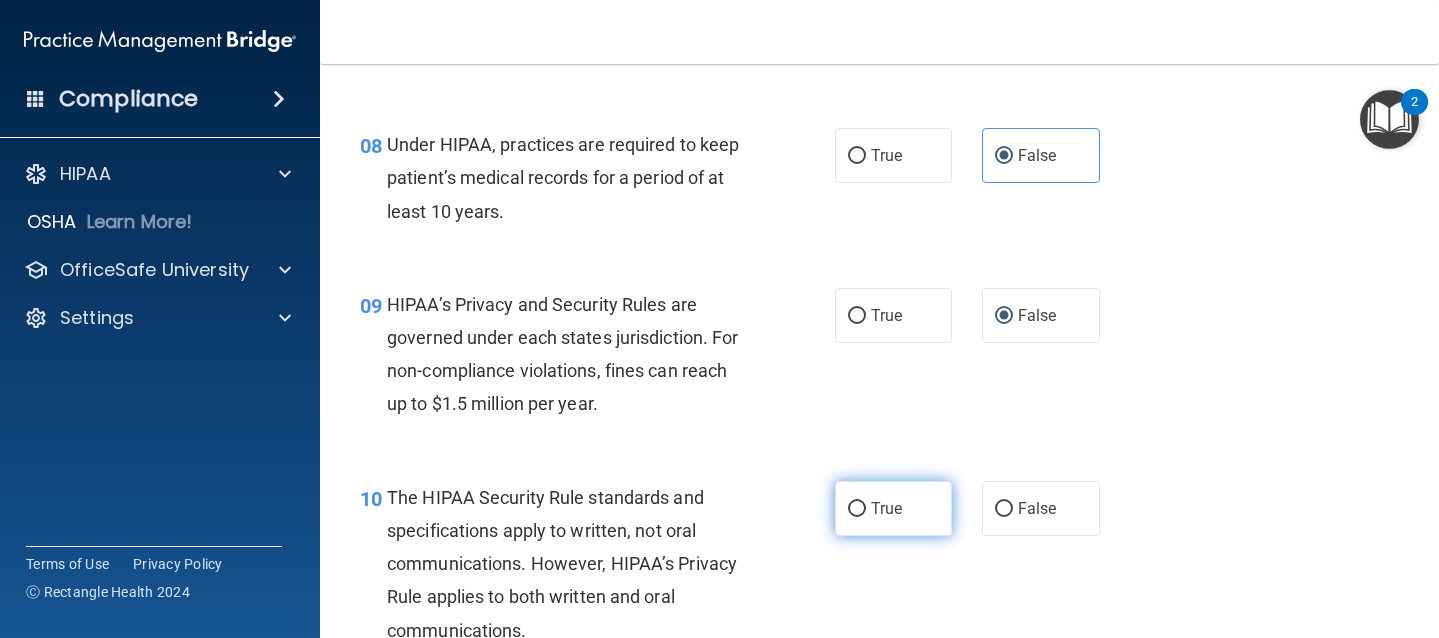 click on "True" at bounding box center (857, 509) 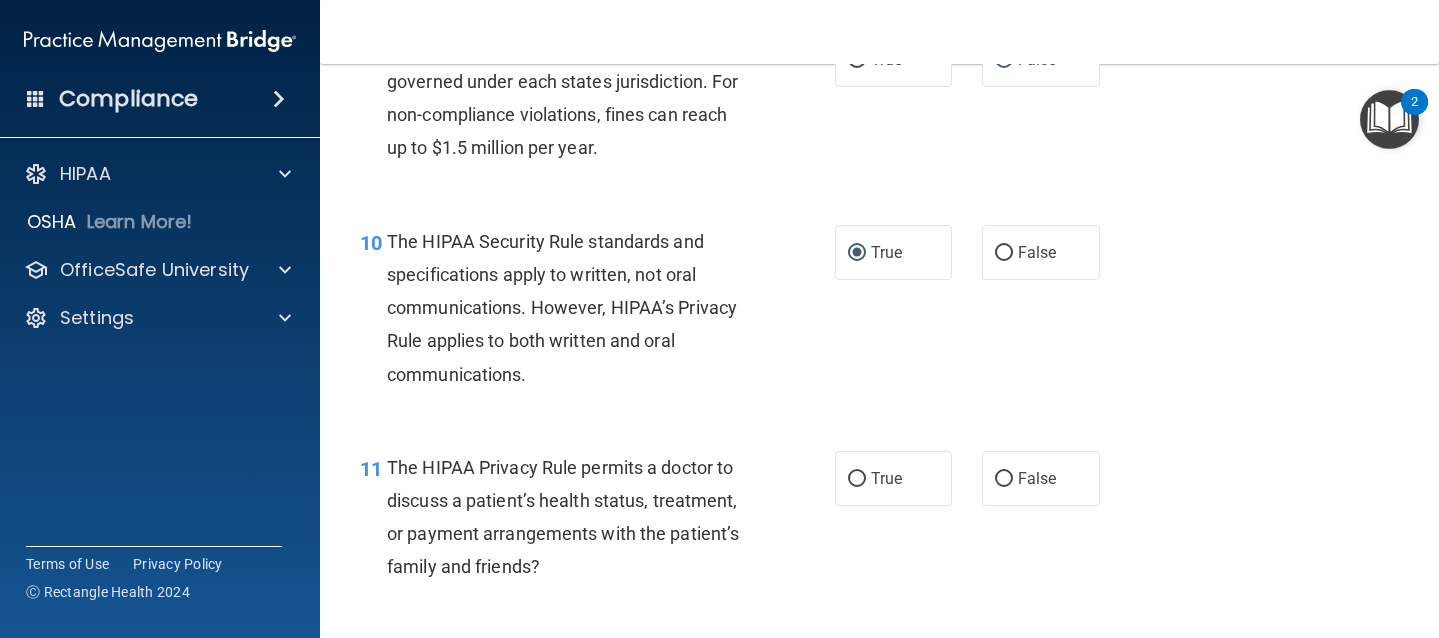 scroll, scrollTop: 1754, scrollLeft: 0, axis: vertical 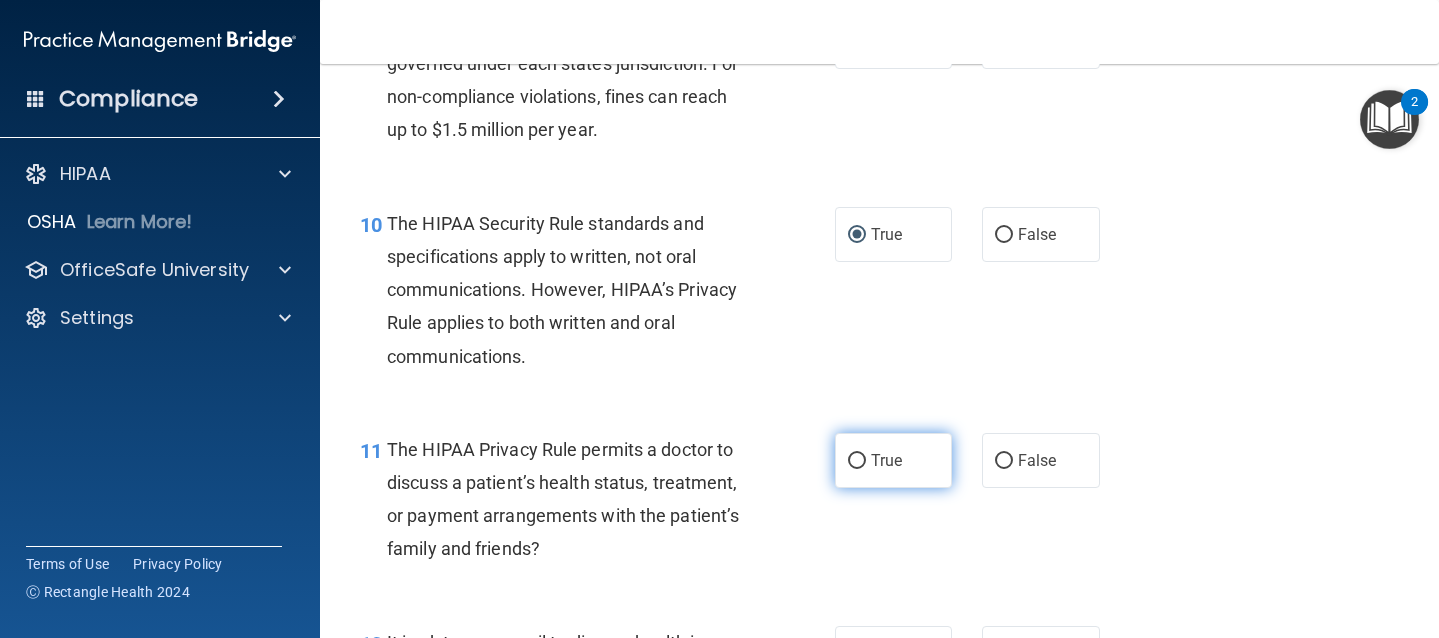 click on "True" at bounding box center (894, 460) 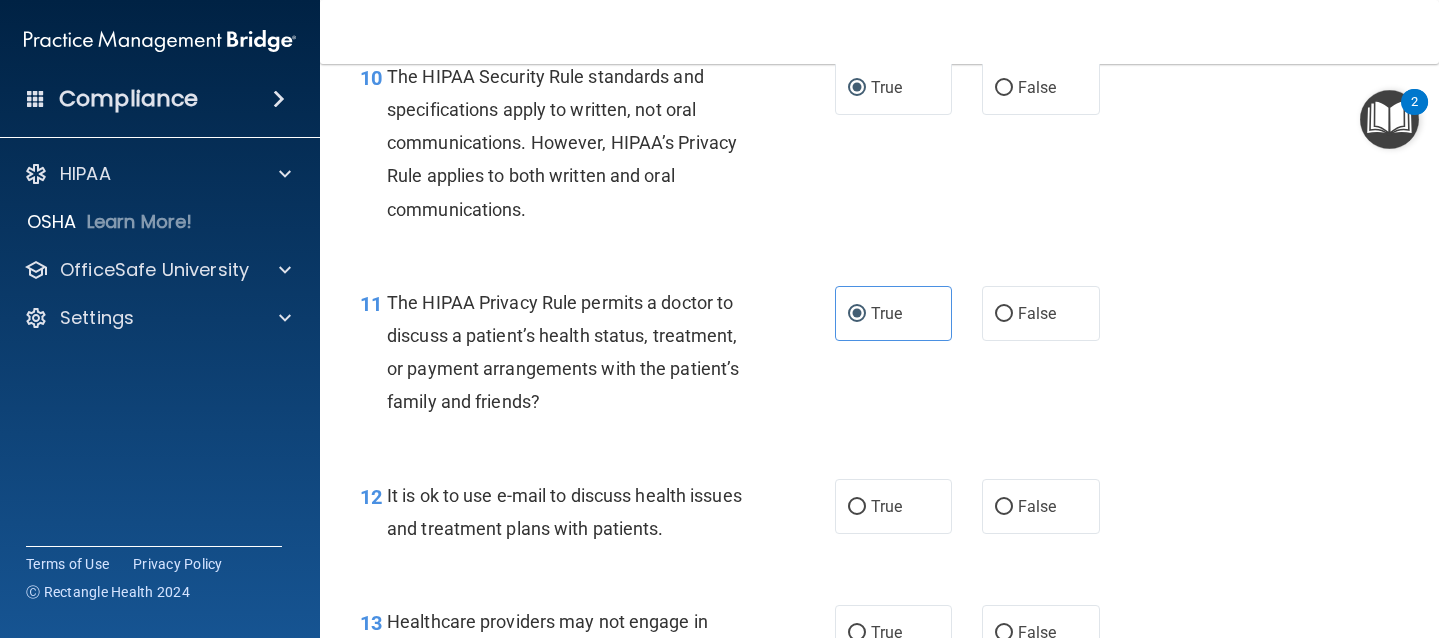 scroll, scrollTop: 1939, scrollLeft: 0, axis: vertical 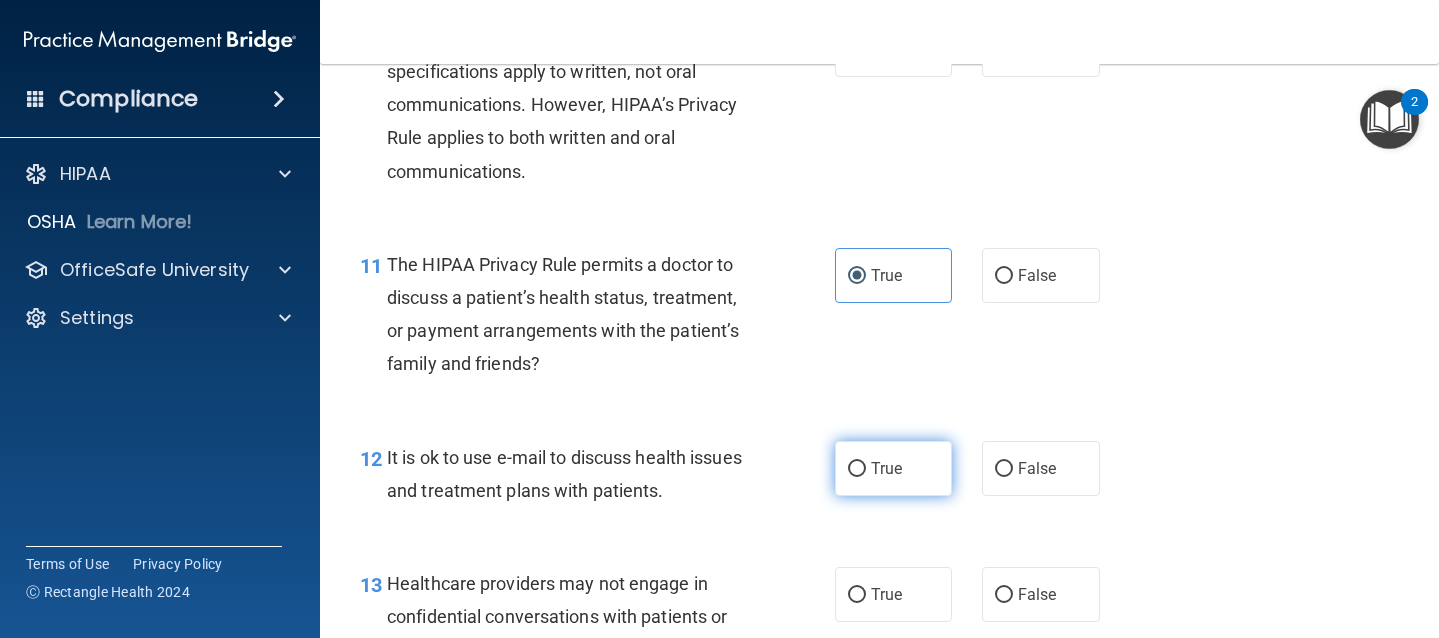 click on "True" at bounding box center (894, 468) 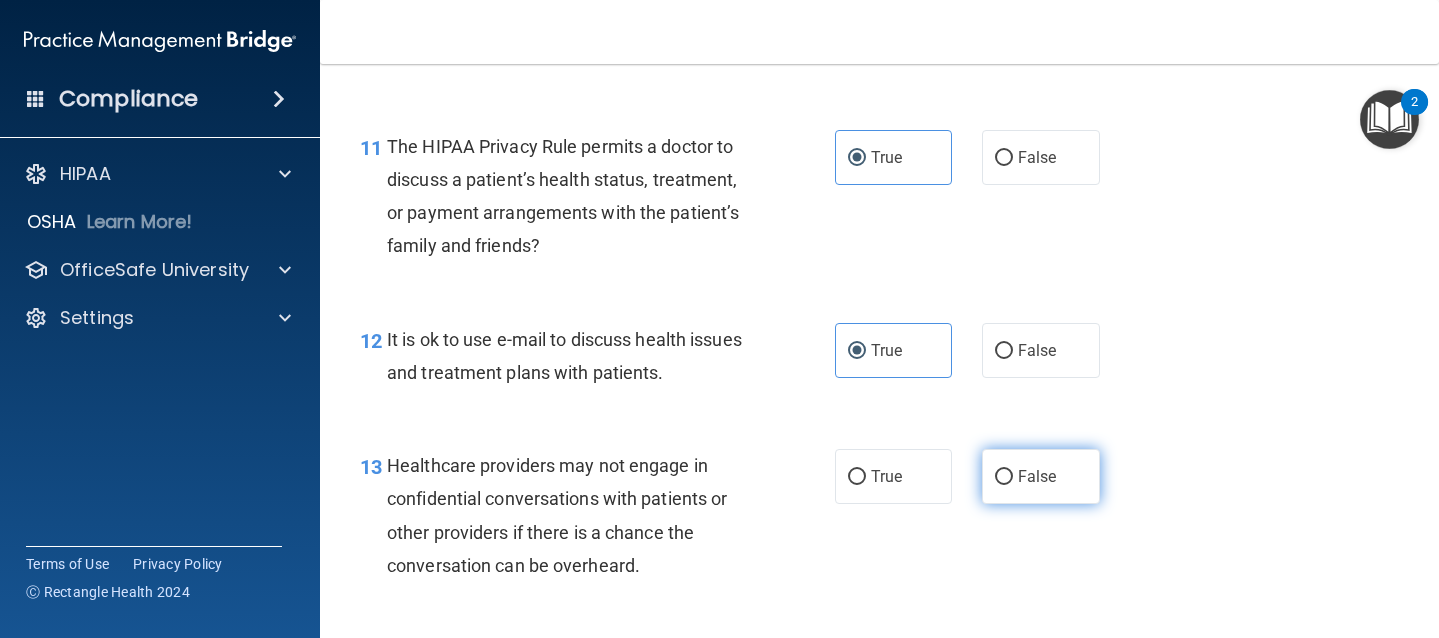 click on "False" at bounding box center (1041, 476) 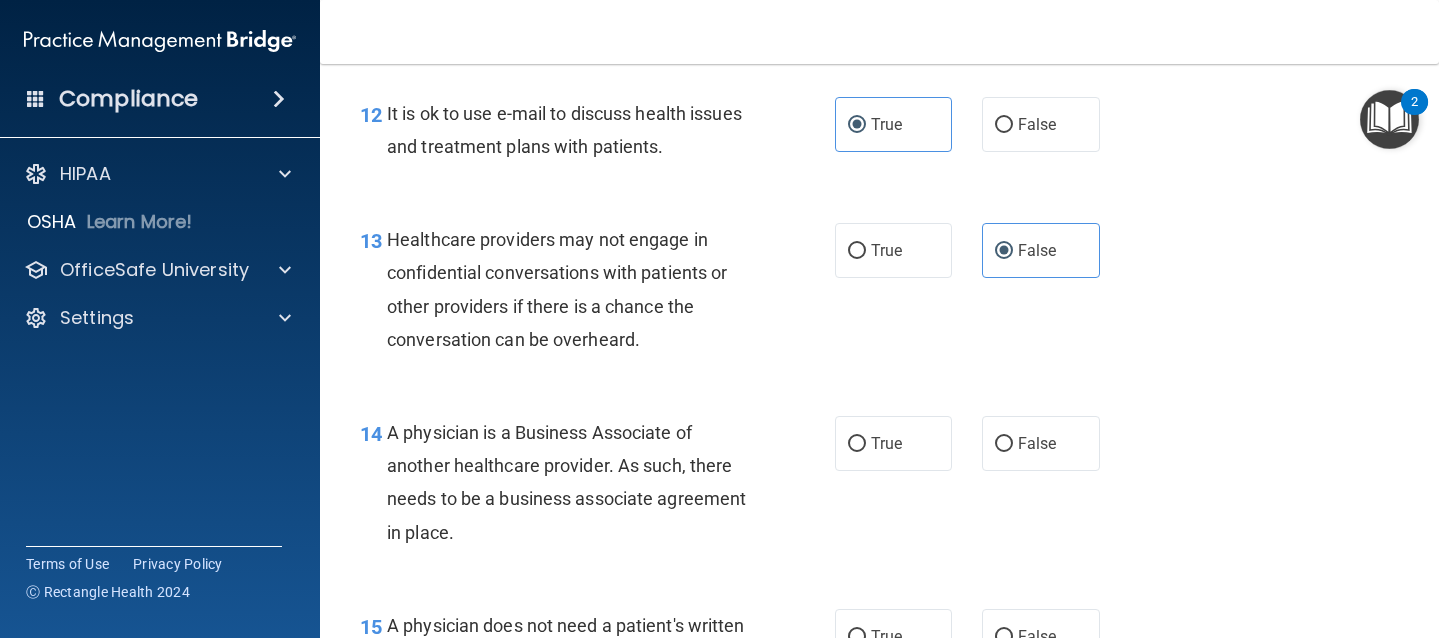 scroll, scrollTop: 2314, scrollLeft: 0, axis: vertical 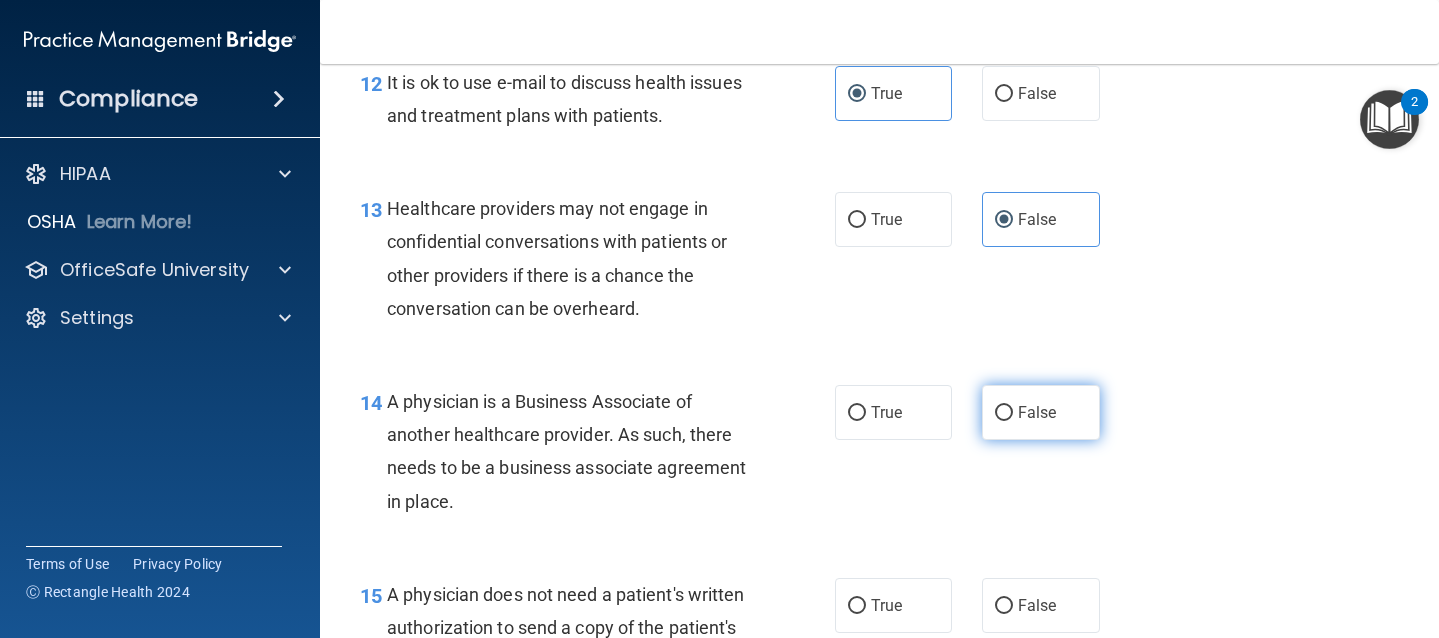 click on "False" at bounding box center [1041, 412] 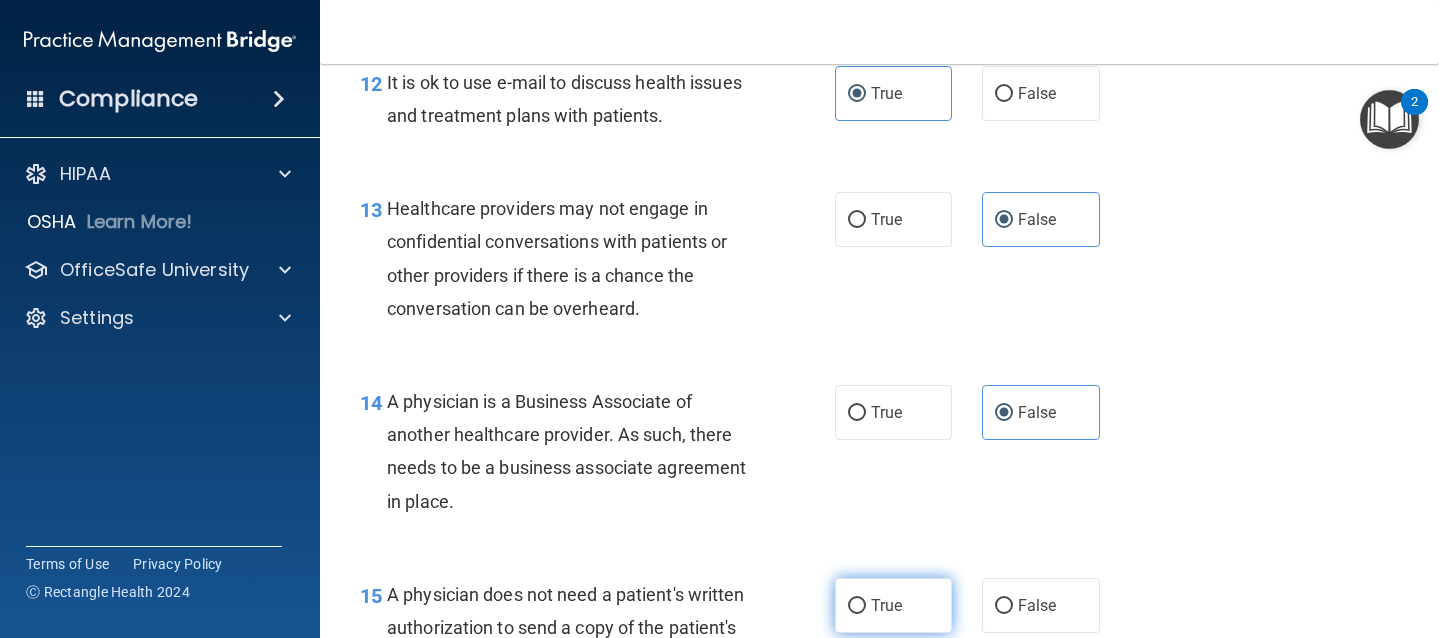 click on "True" at bounding box center (886, 605) 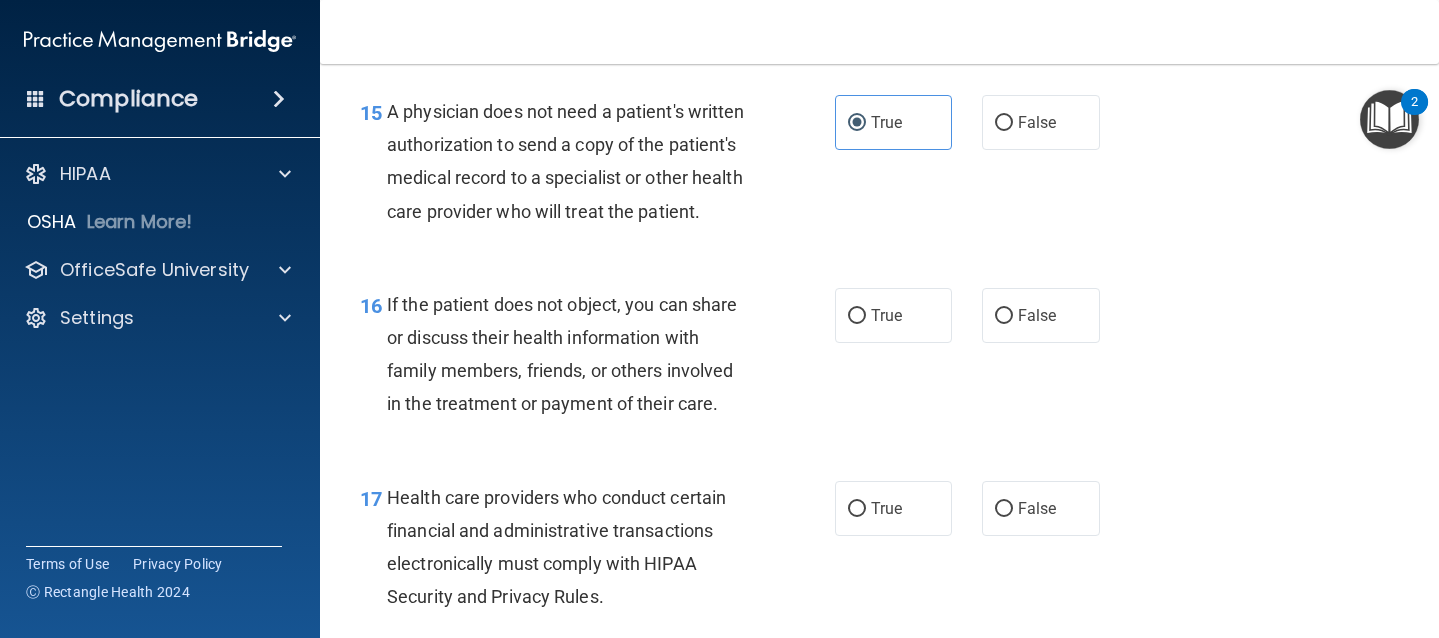 scroll, scrollTop: 2798, scrollLeft: 0, axis: vertical 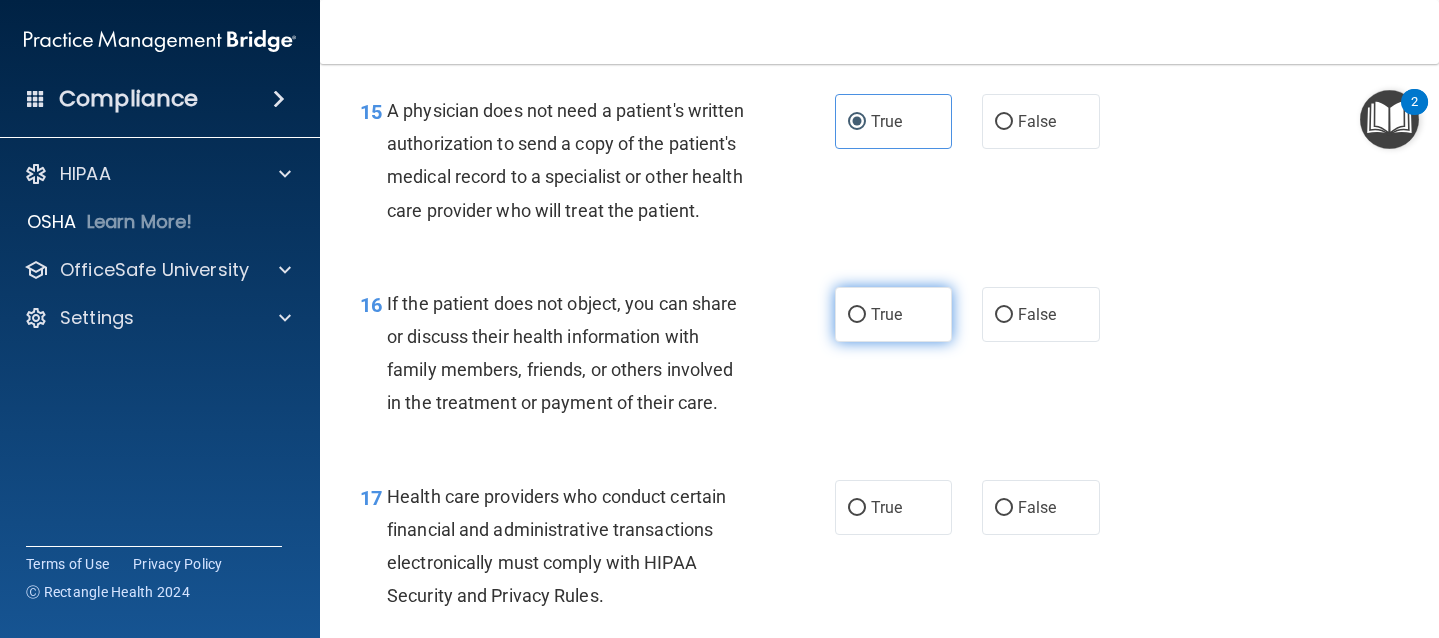 click on "True" at bounding box center (857, 315) 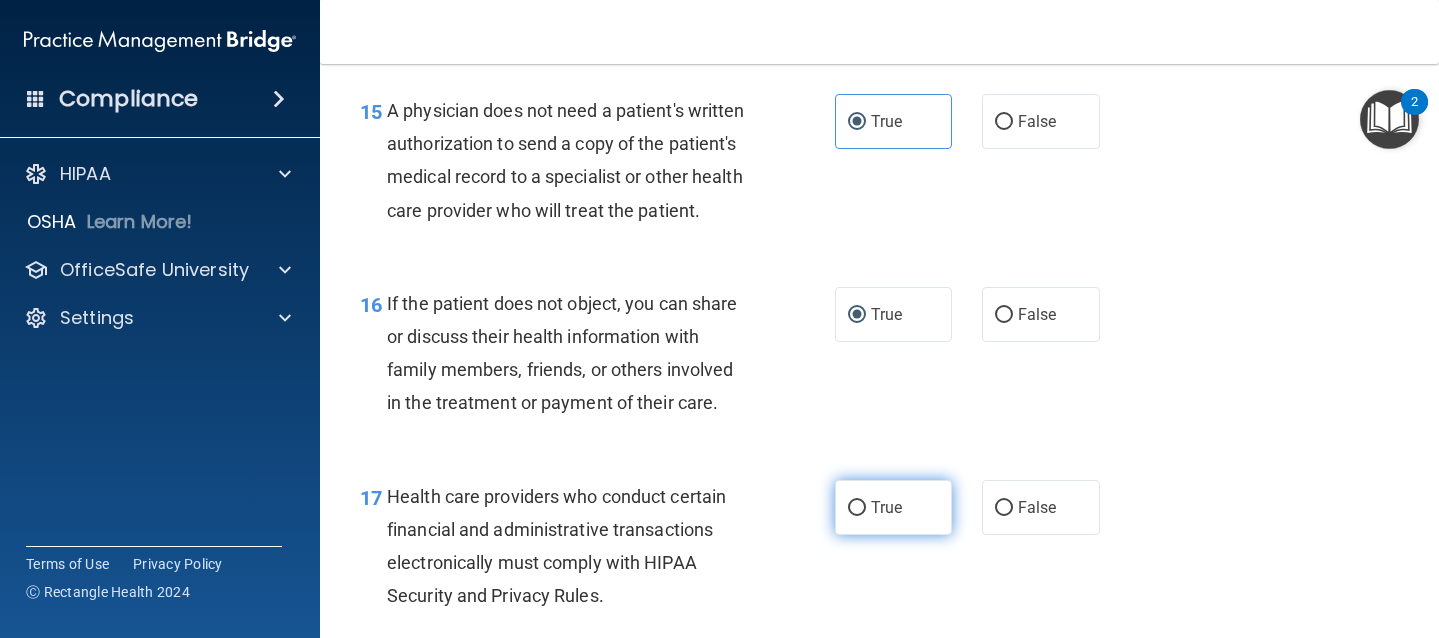 click on "True" at bounding box center (886, 507) 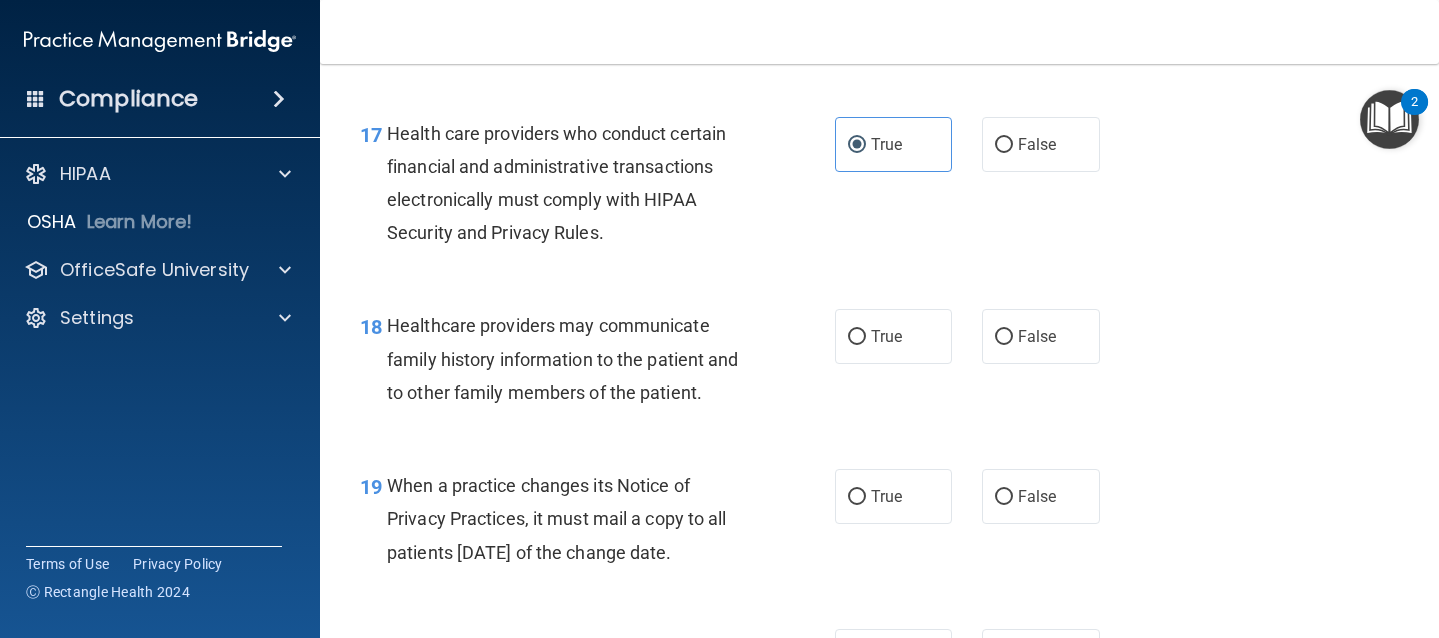 scroll, scrollTop: 3190, scrollLeft: 0, axis: vertical 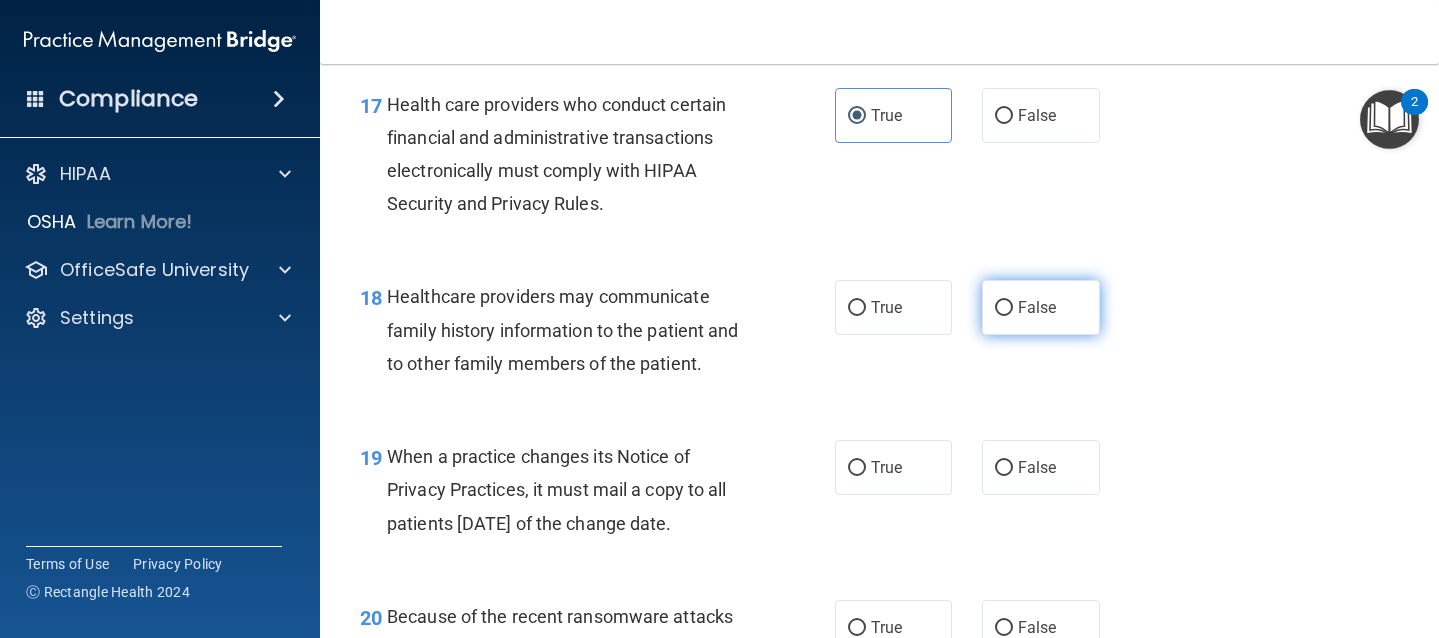 click on "False" at bounding box center [1041, 307] 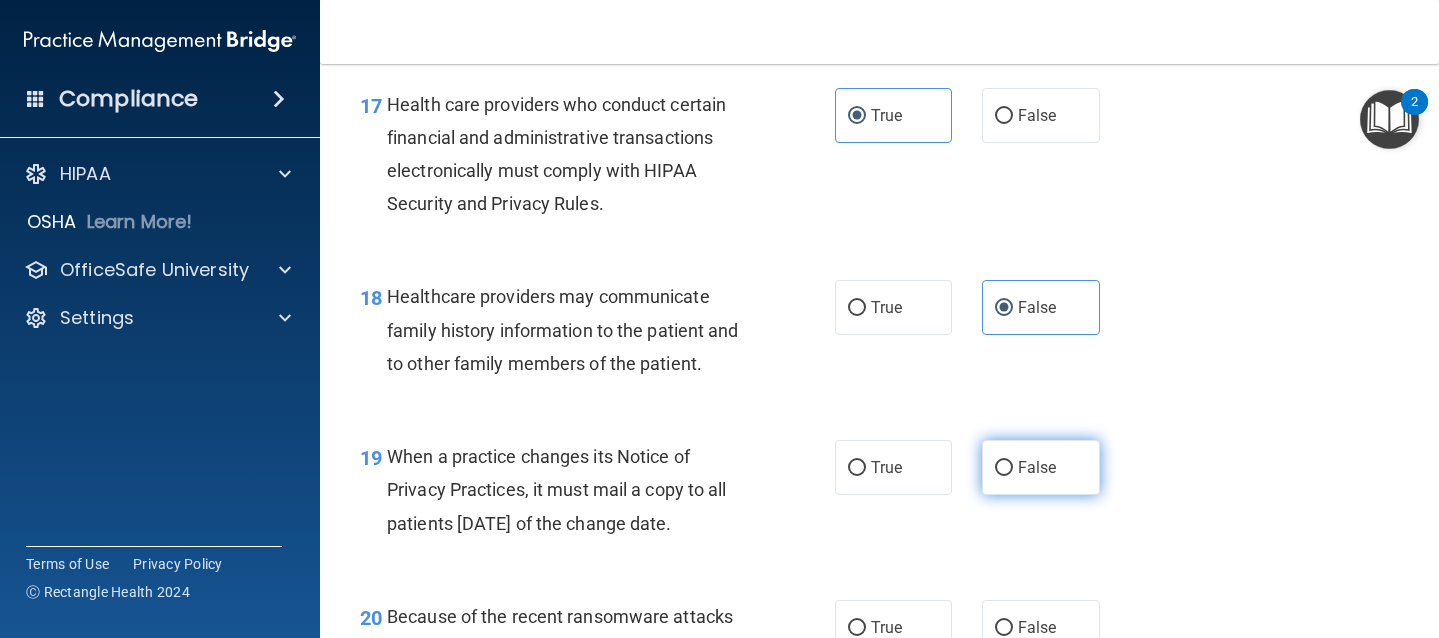 click on "False" at bounding box center [1037, 467] 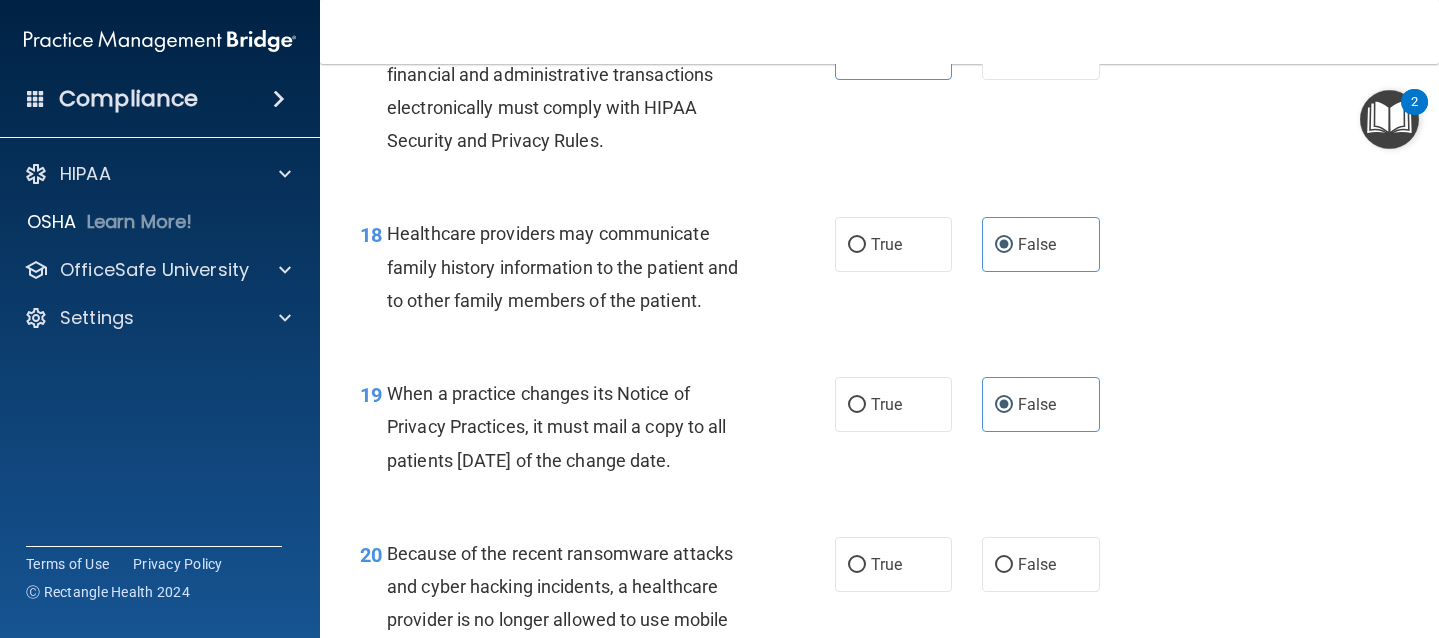 scroll, scrollTop: 3485, scrollLeft: 0, axis: vertical 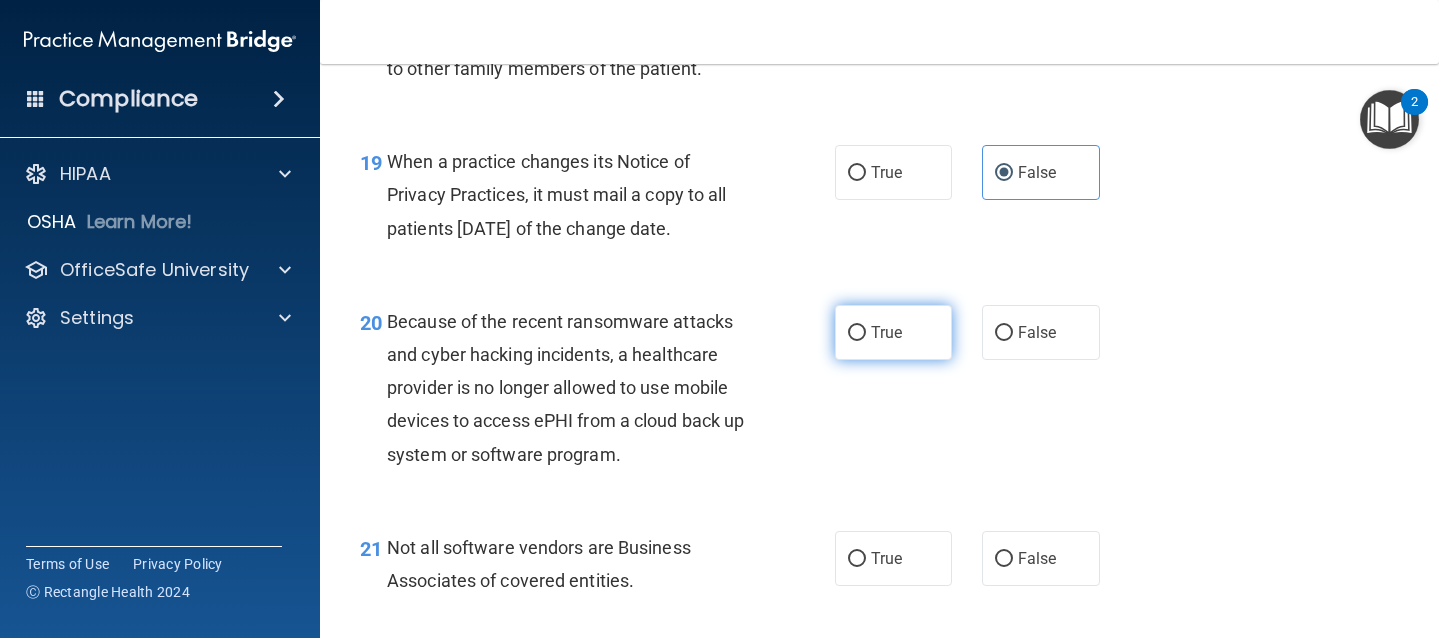 click on "True" at bounding box center (886, 332) 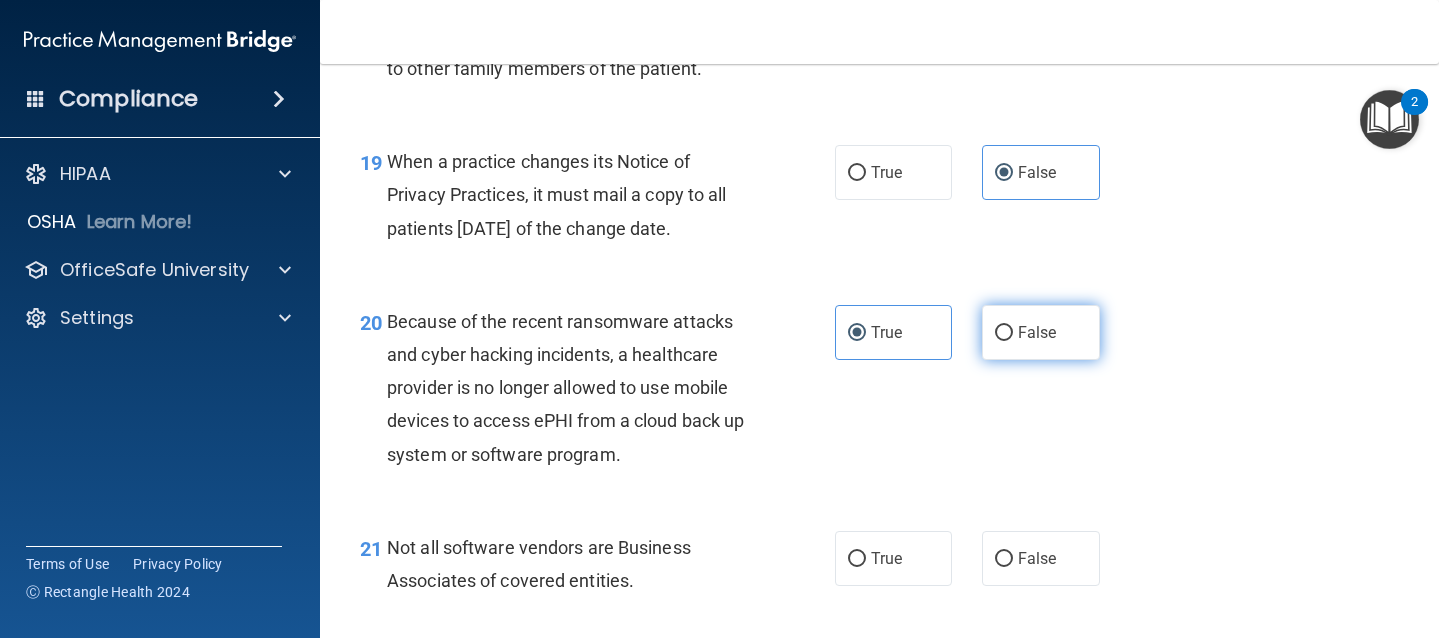 click on "False" at bounding box center [1004, 333] 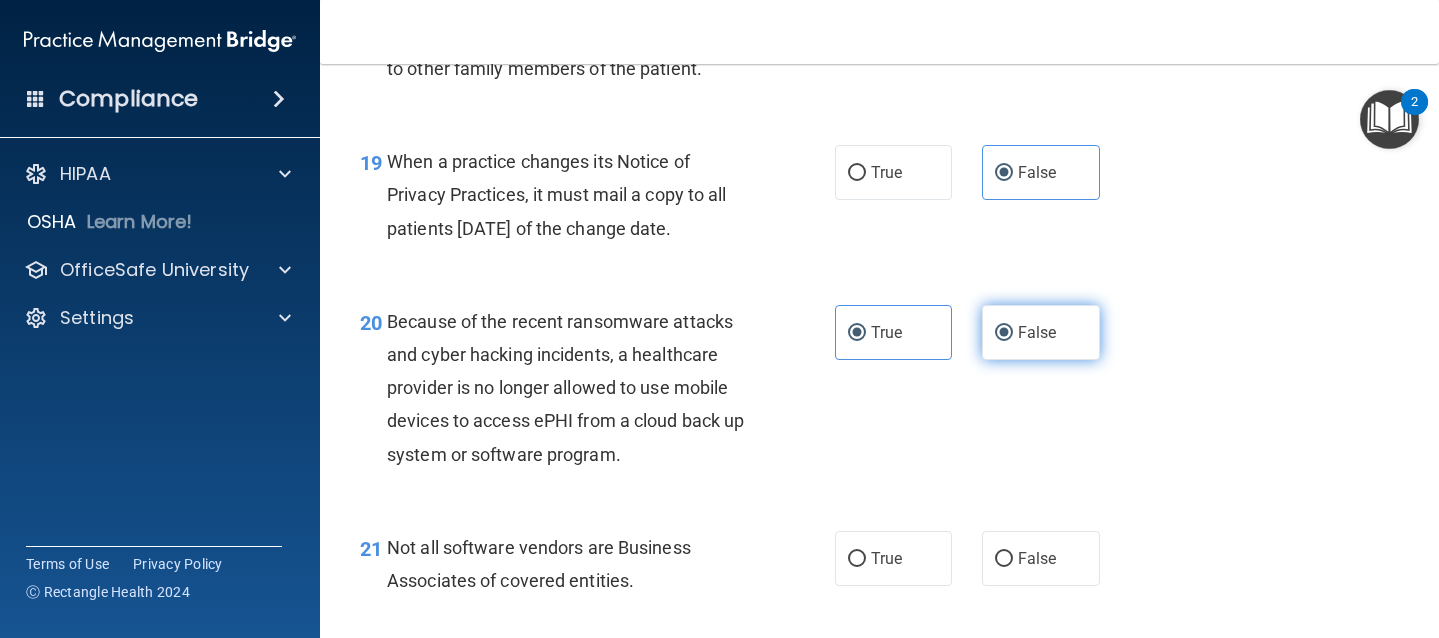 radio on "false" 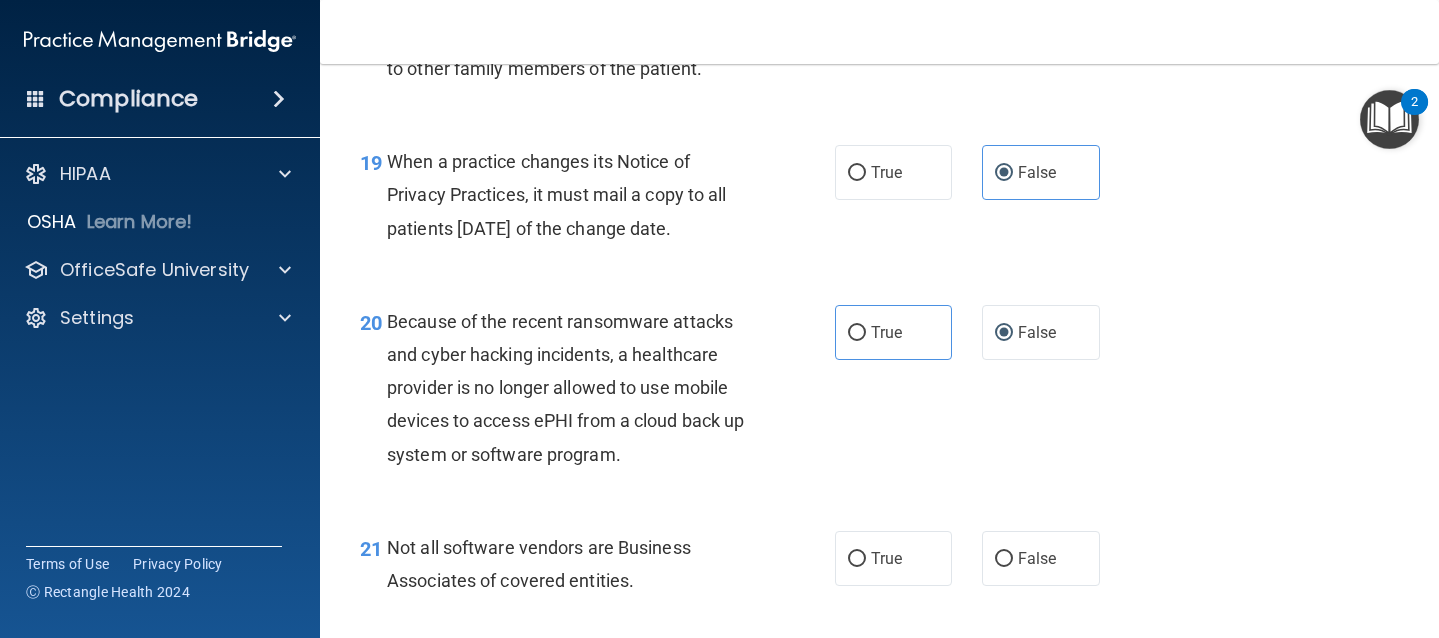 scroll, scrollTop: 3622, scrollLeft: 0, axis: vertical 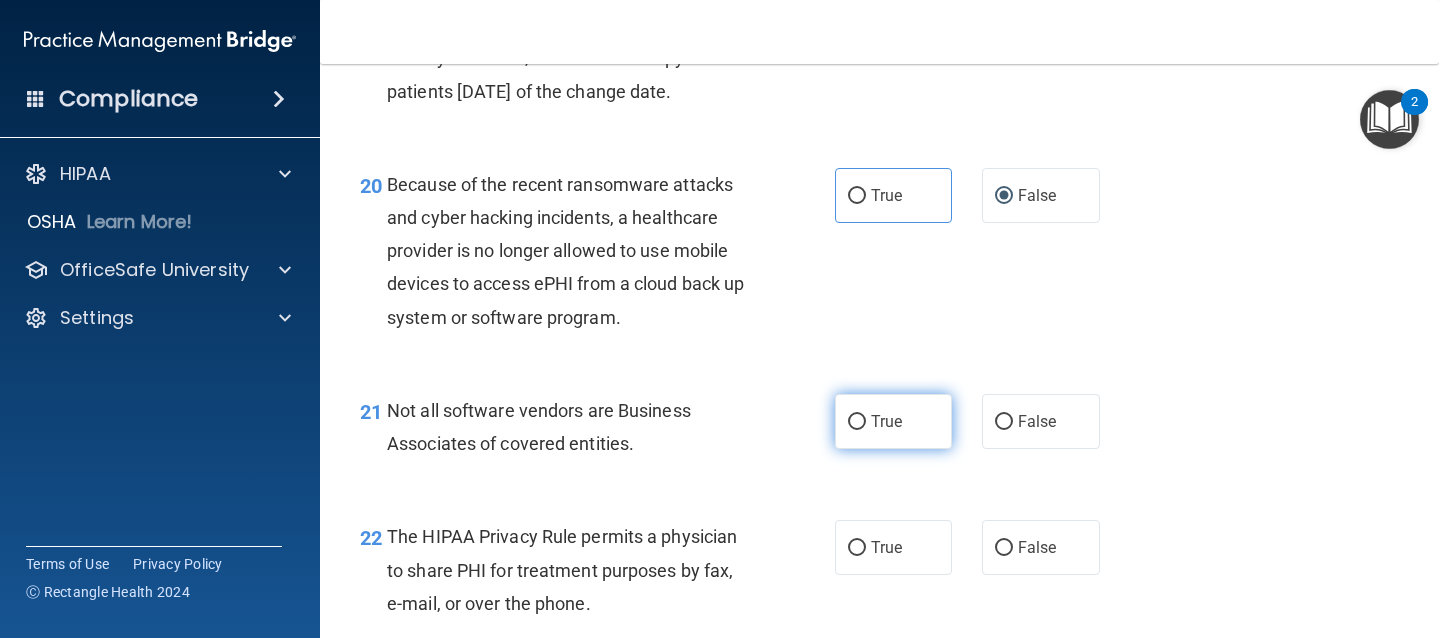 click on "True" at bounding box center [894, 421] 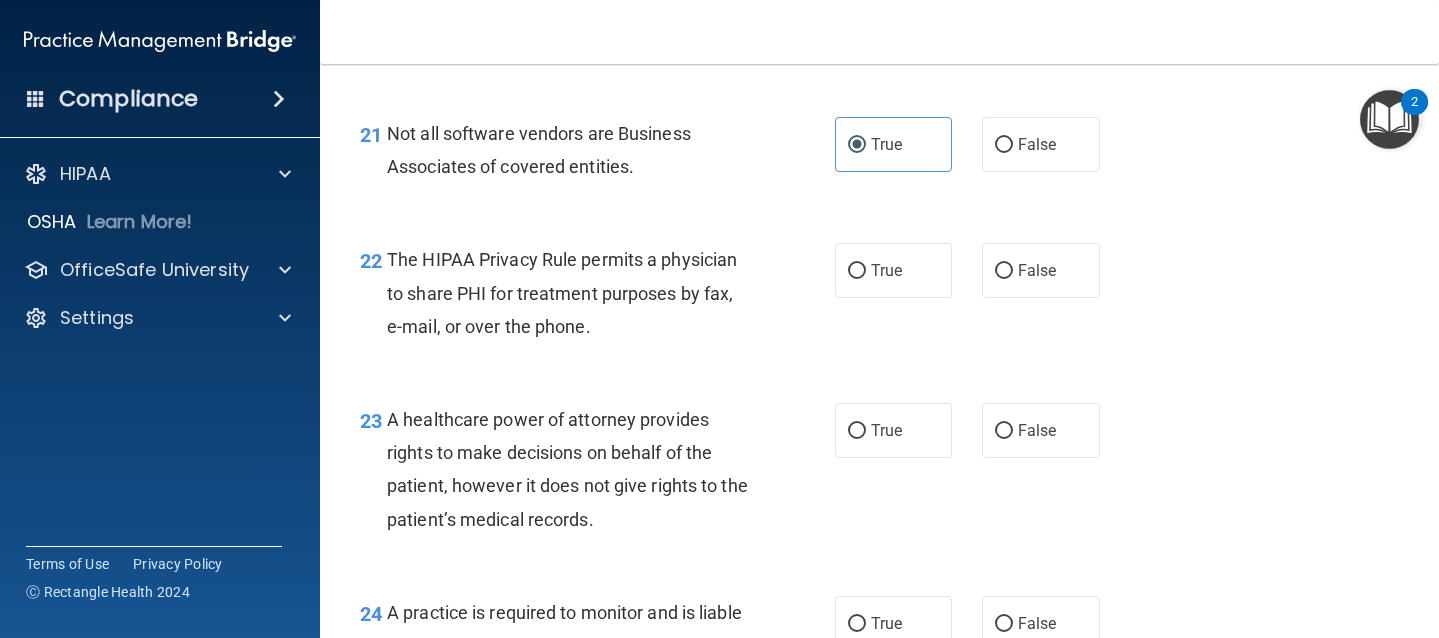scroll, scrollTop: 3900, scrollLeft: 0, axis: vertical 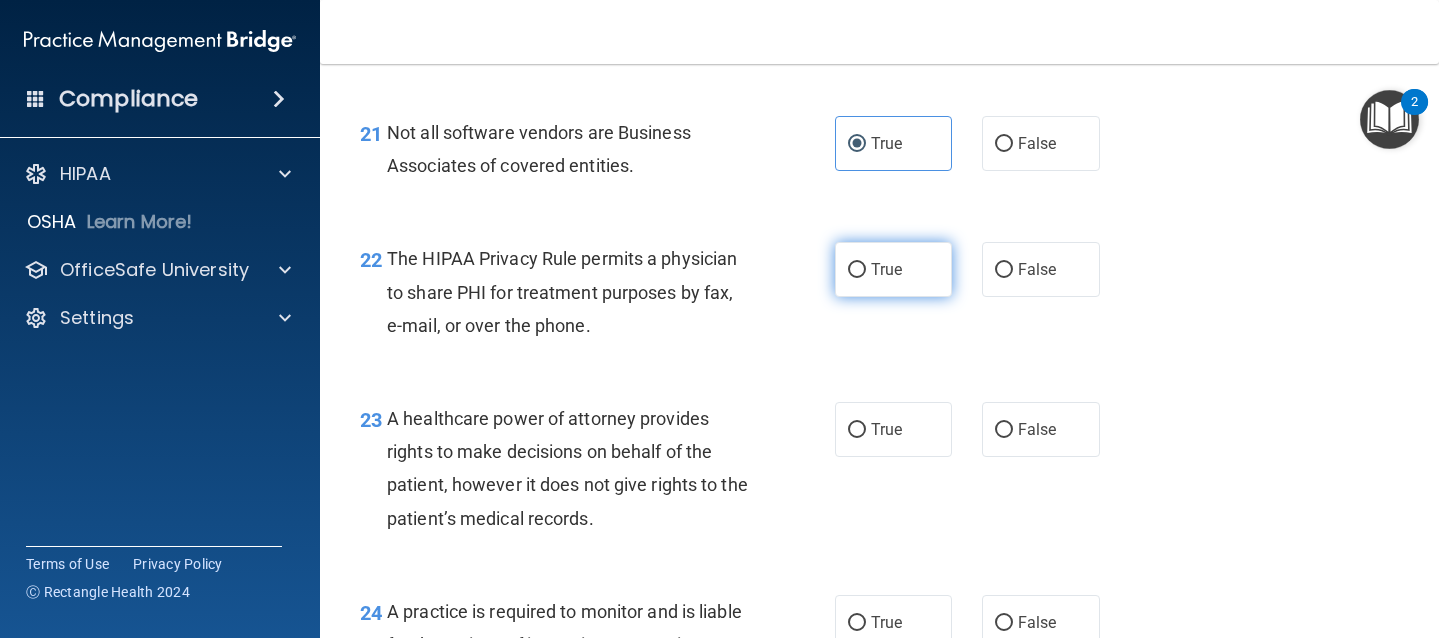 click on "True" at bounding box center (886, 269) 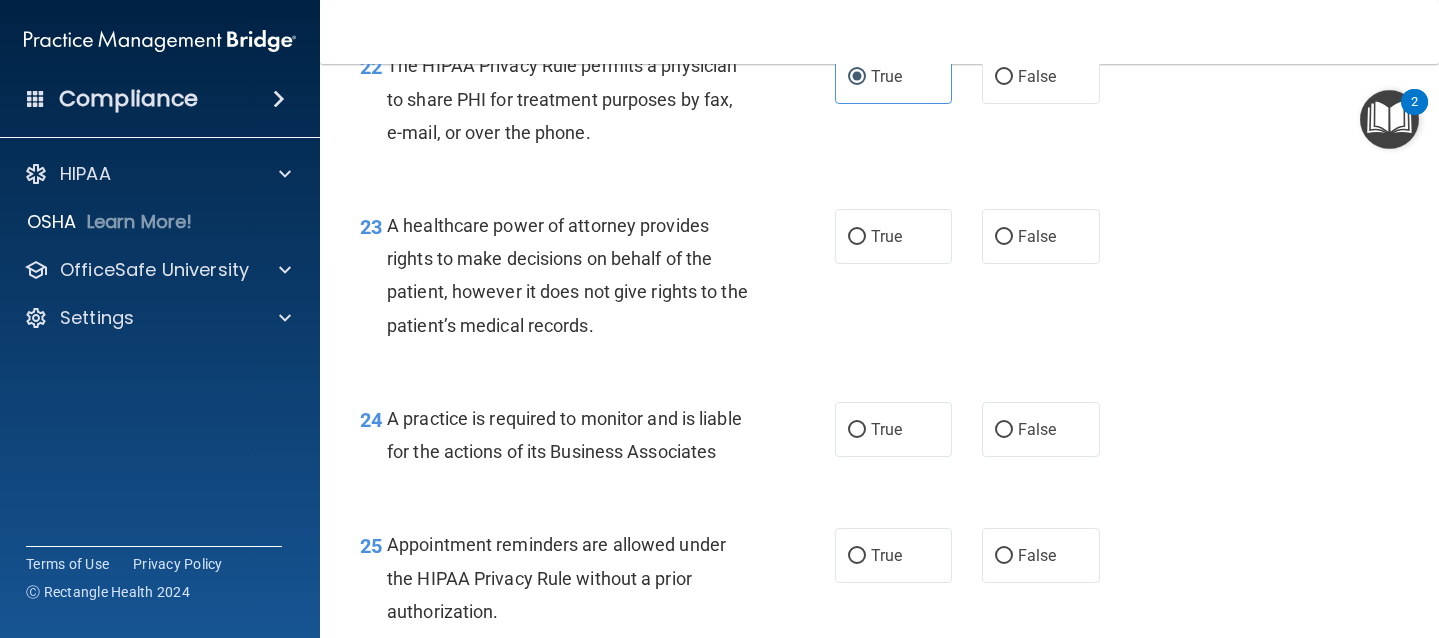 scroll, scrollTop: 4120, scrollLeft: 0, axis: vertical 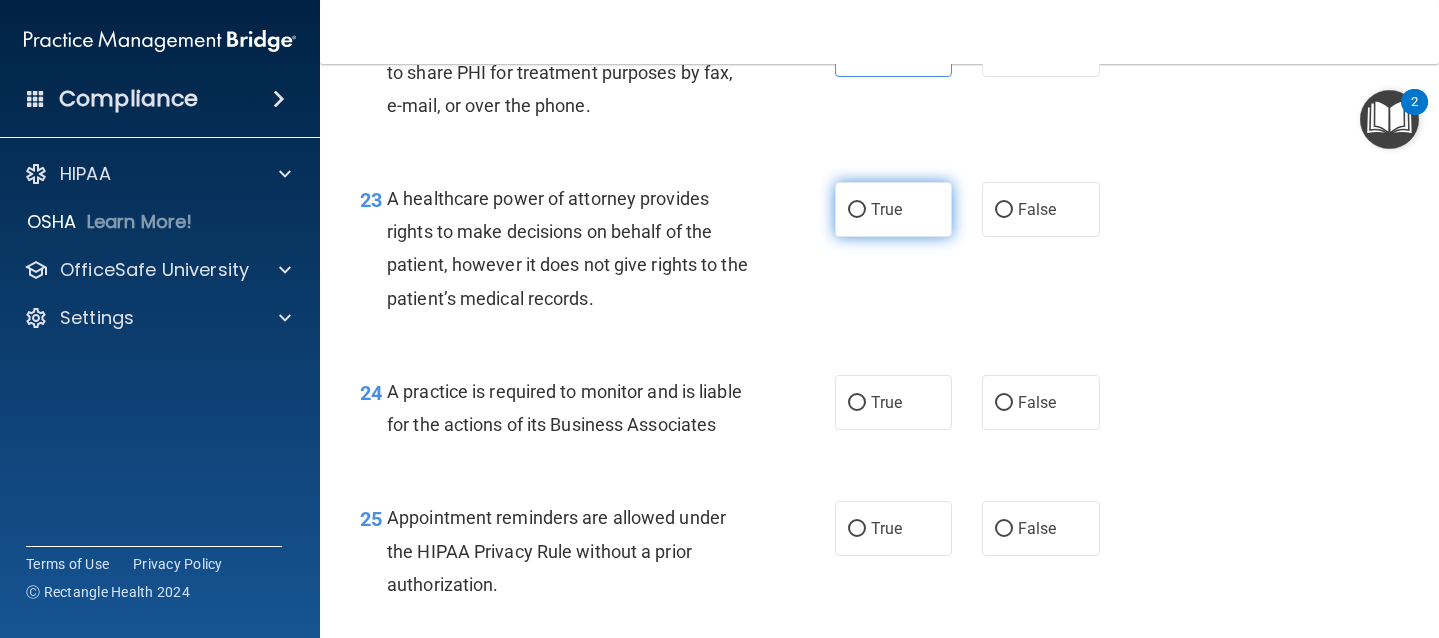 click on "True" at bounding box center [894, 209] 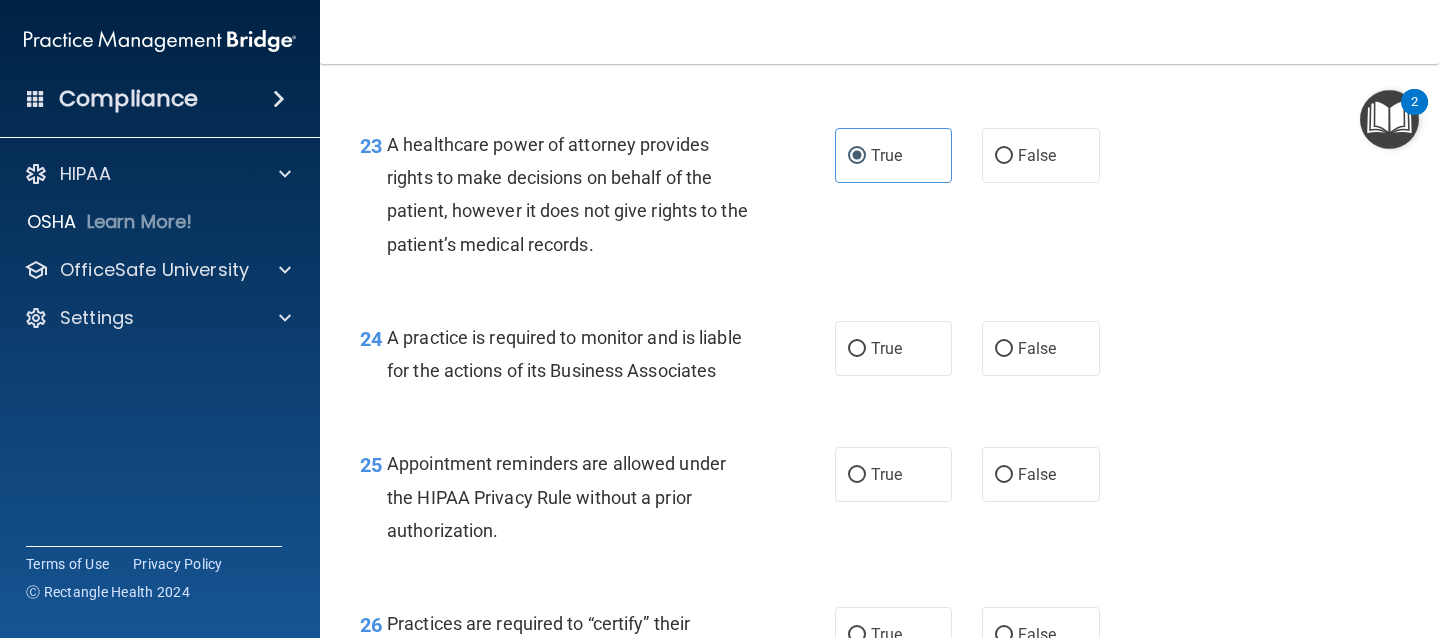 scroll, scrollTop: 4199, scrollLeft: 0, axis: vertical 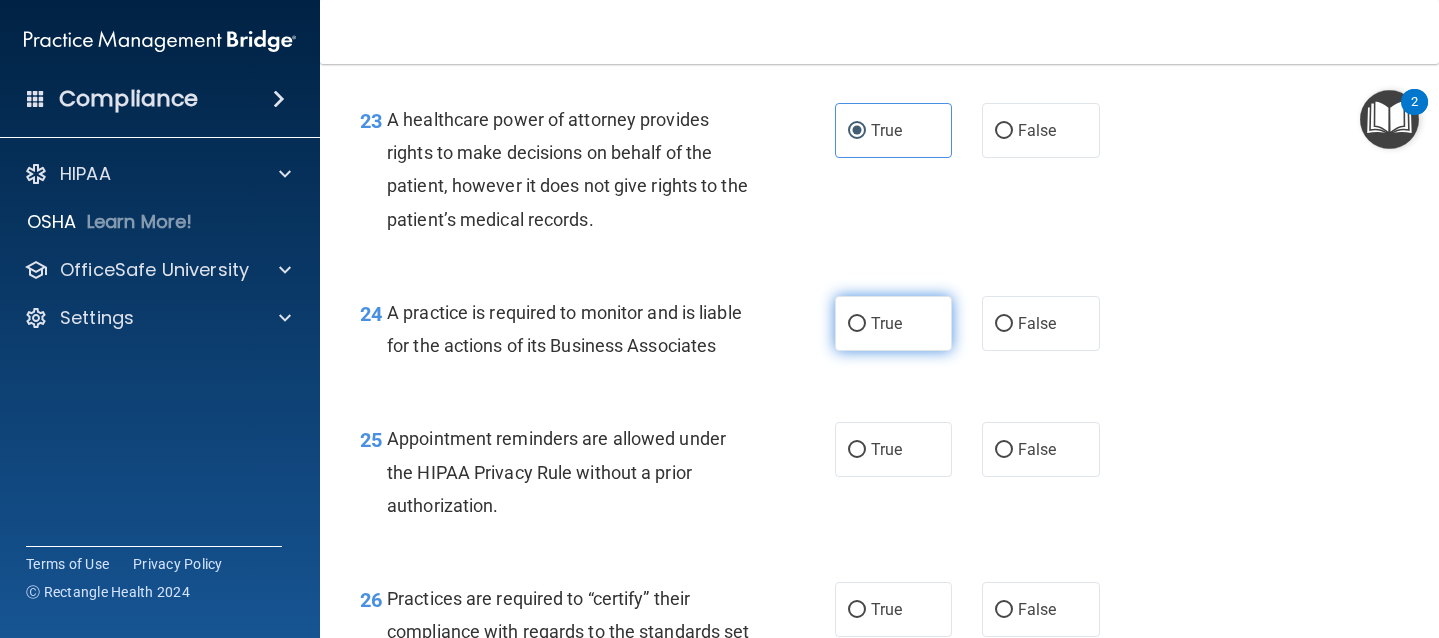 click on "True" at bounding box center (894, 323) 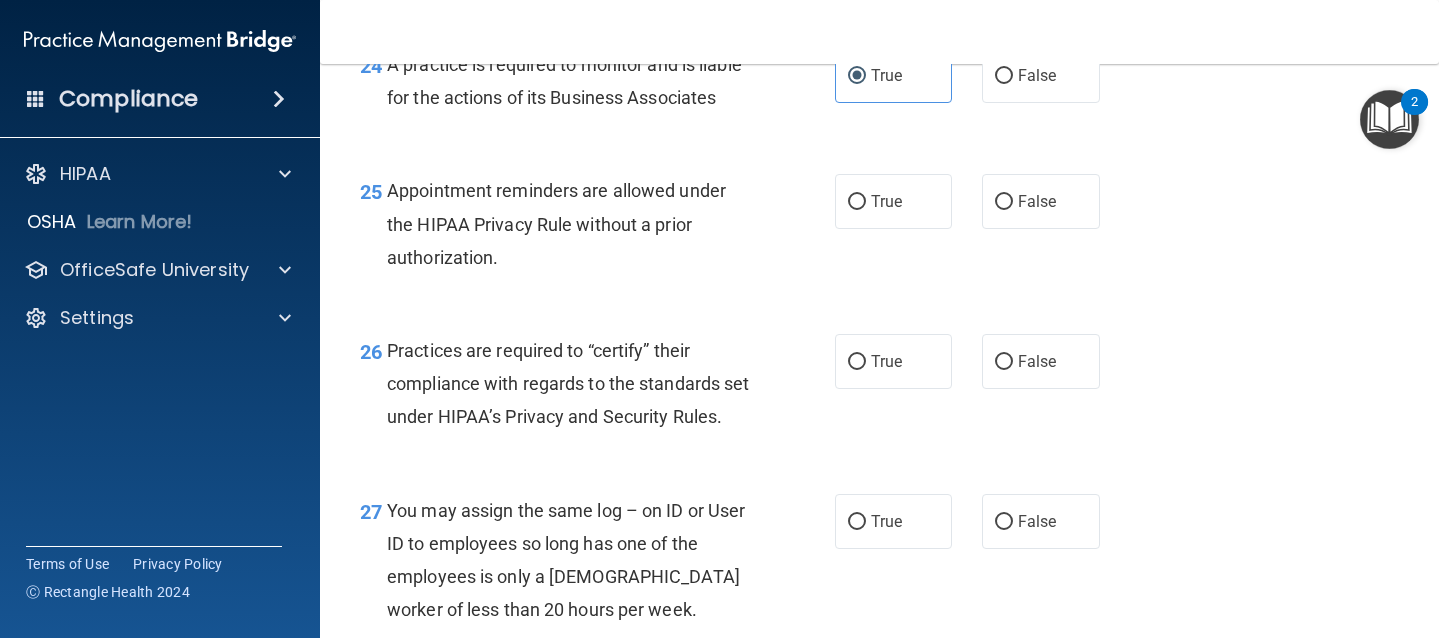 scroll, scrollTop: 4453, scrollLeft: 0, axis: vertical 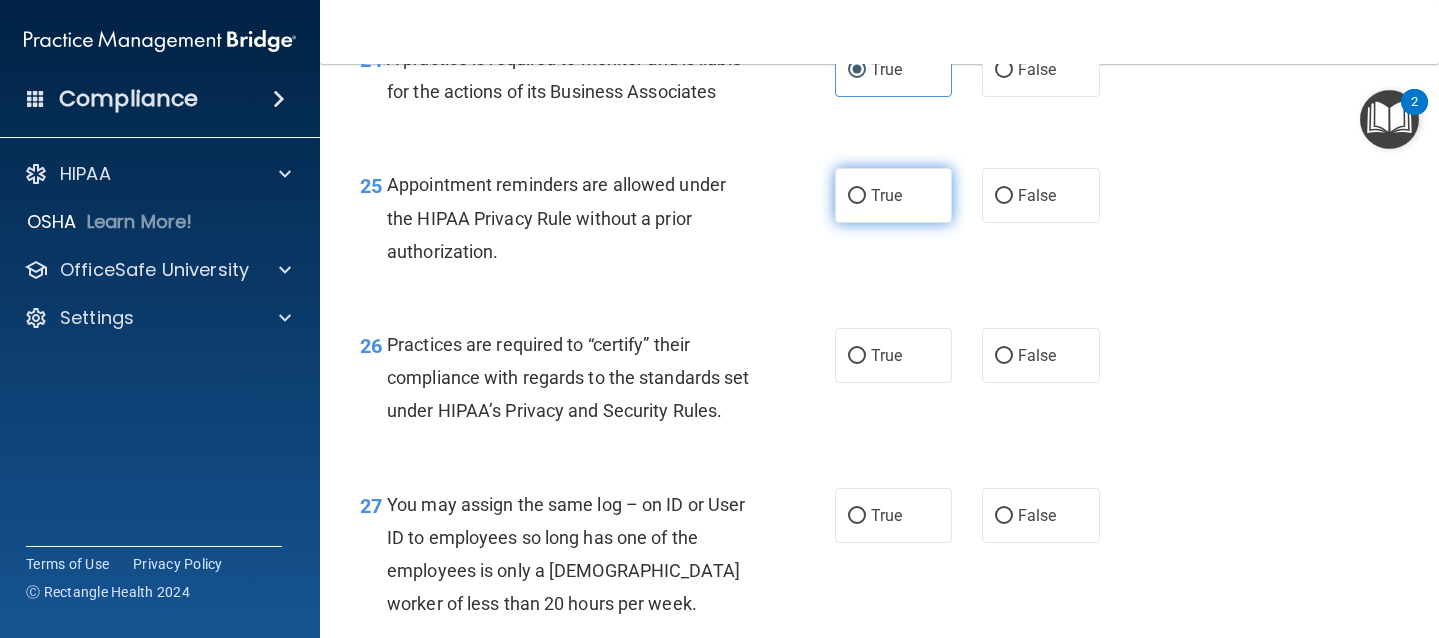 click on "True" at bounding box center [886, 195] 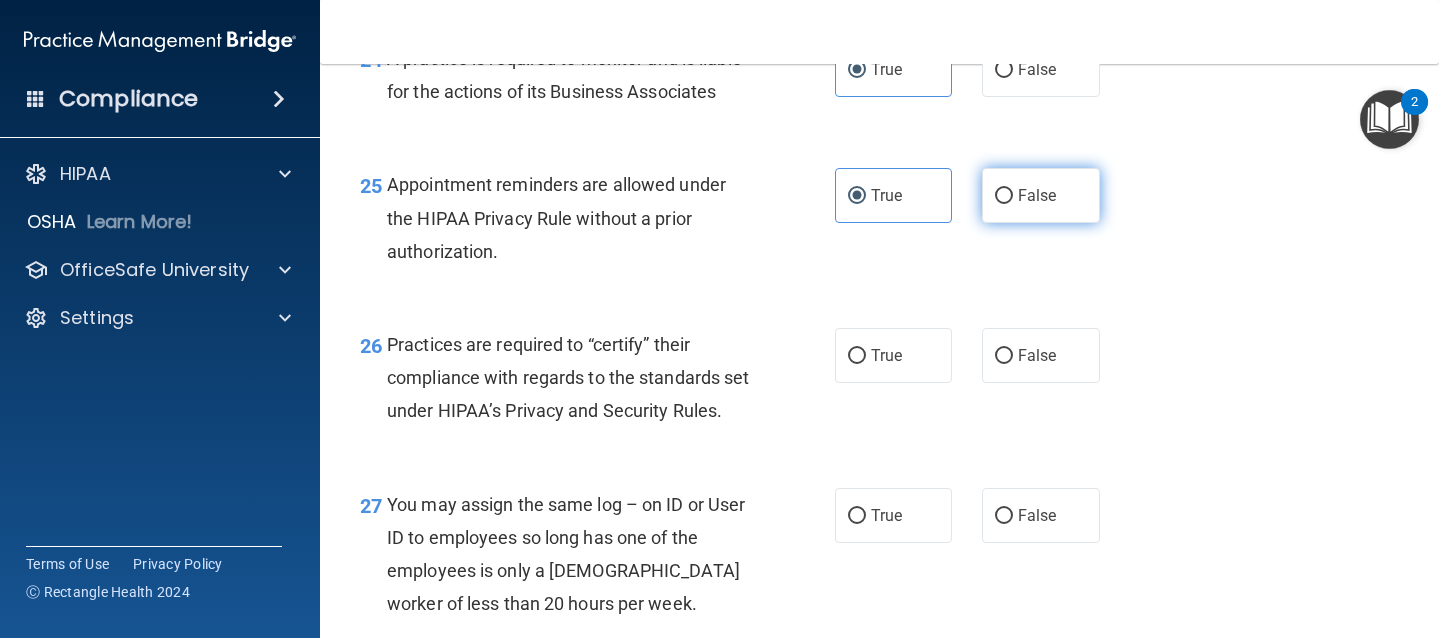 click on "False" at bounding box center (1041, 195) 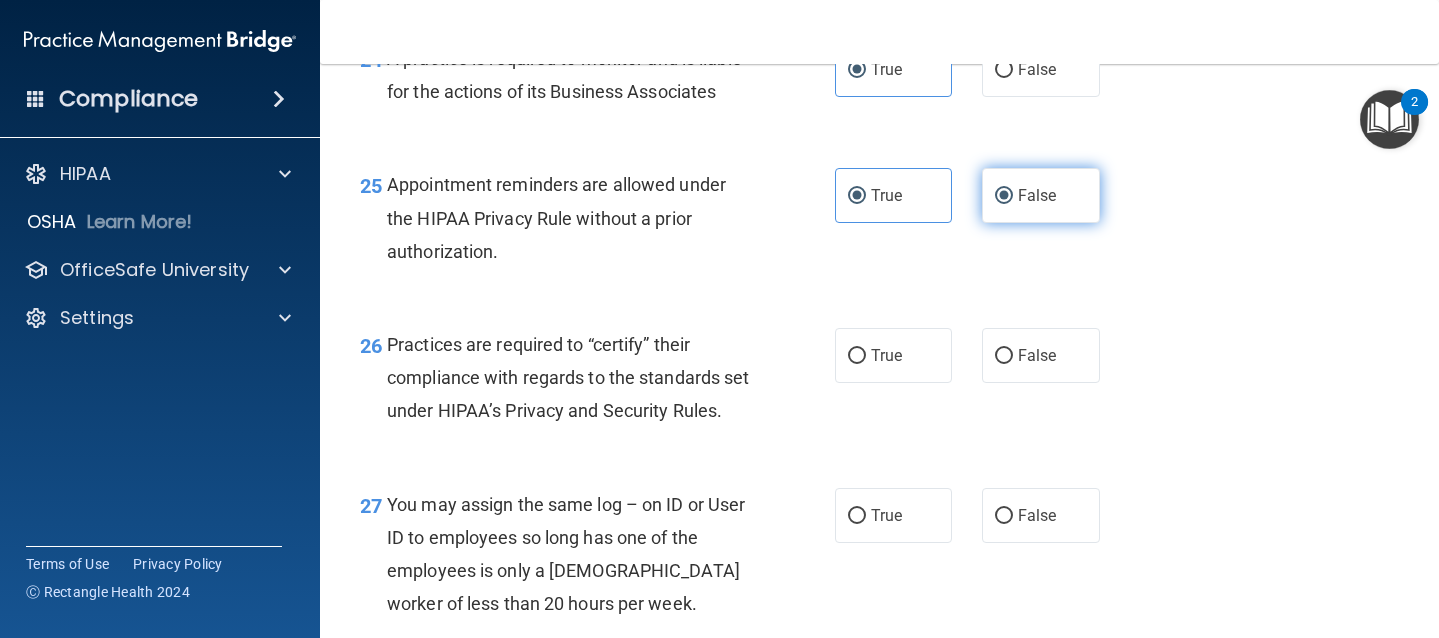 radio on "false" 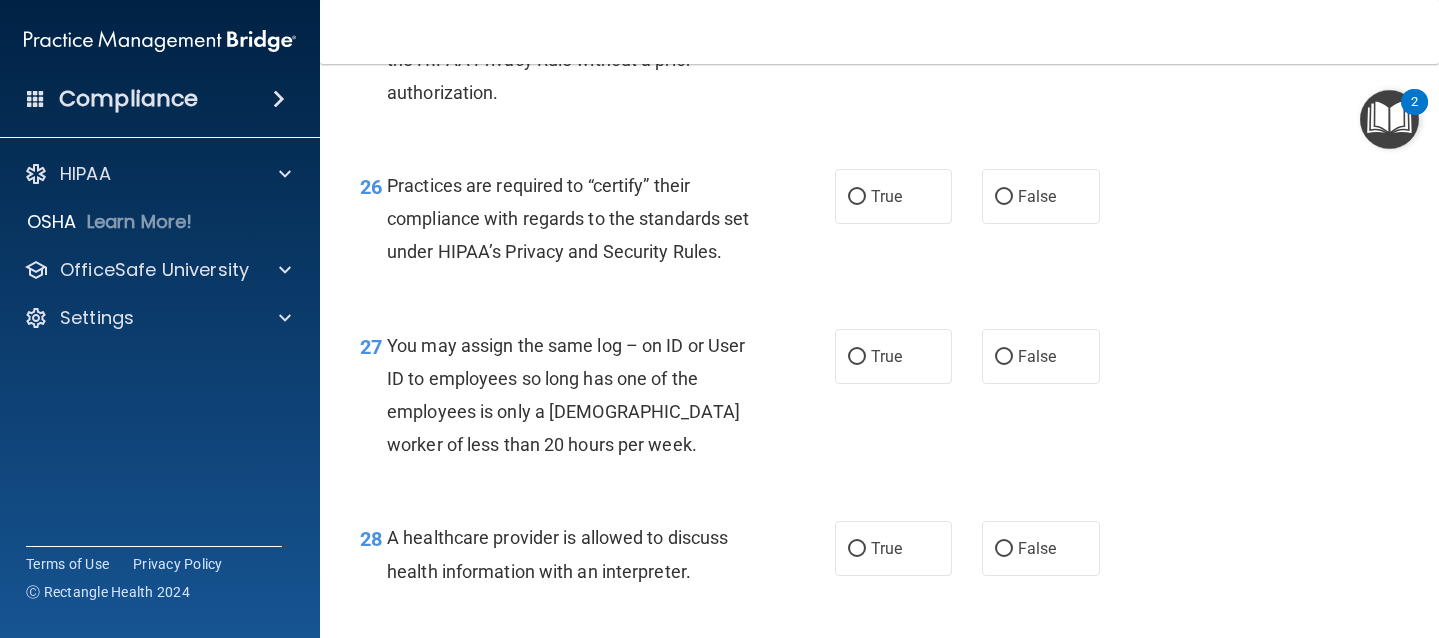 scroll, scrollTop: 4615, scrollLeft: 0, axis: vertical 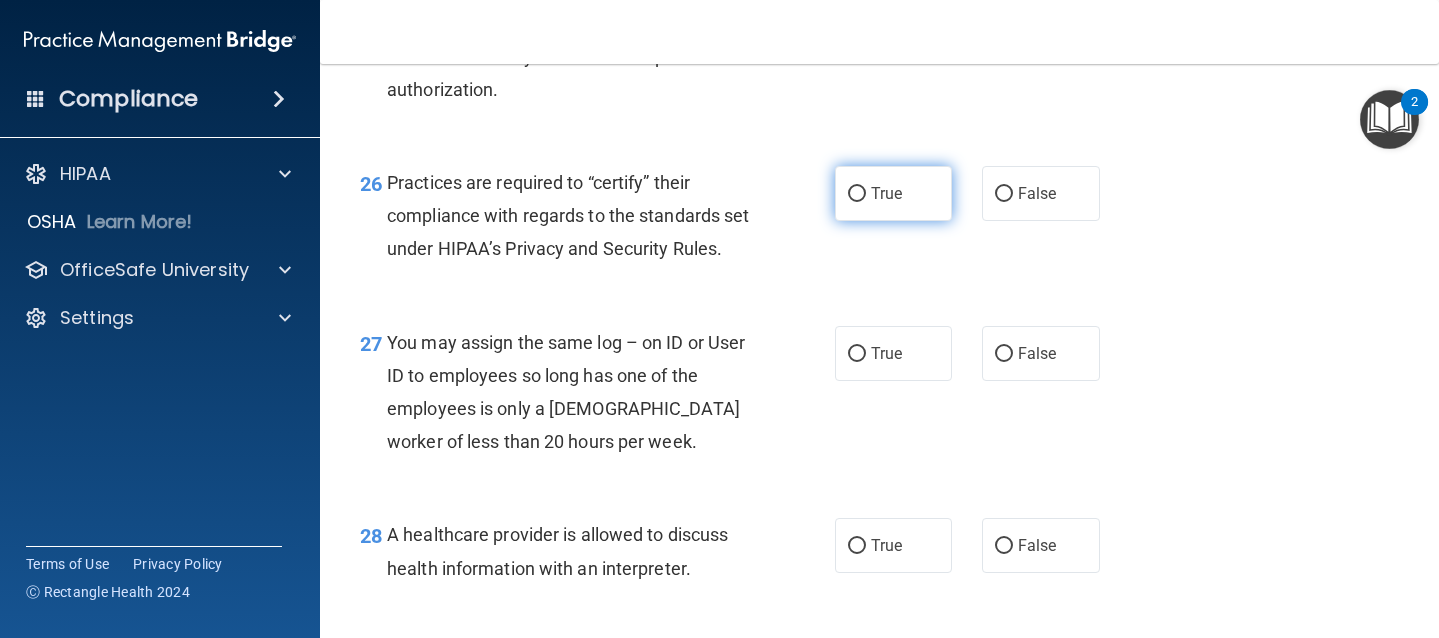 click on "True" at bounding box center [894, 193] 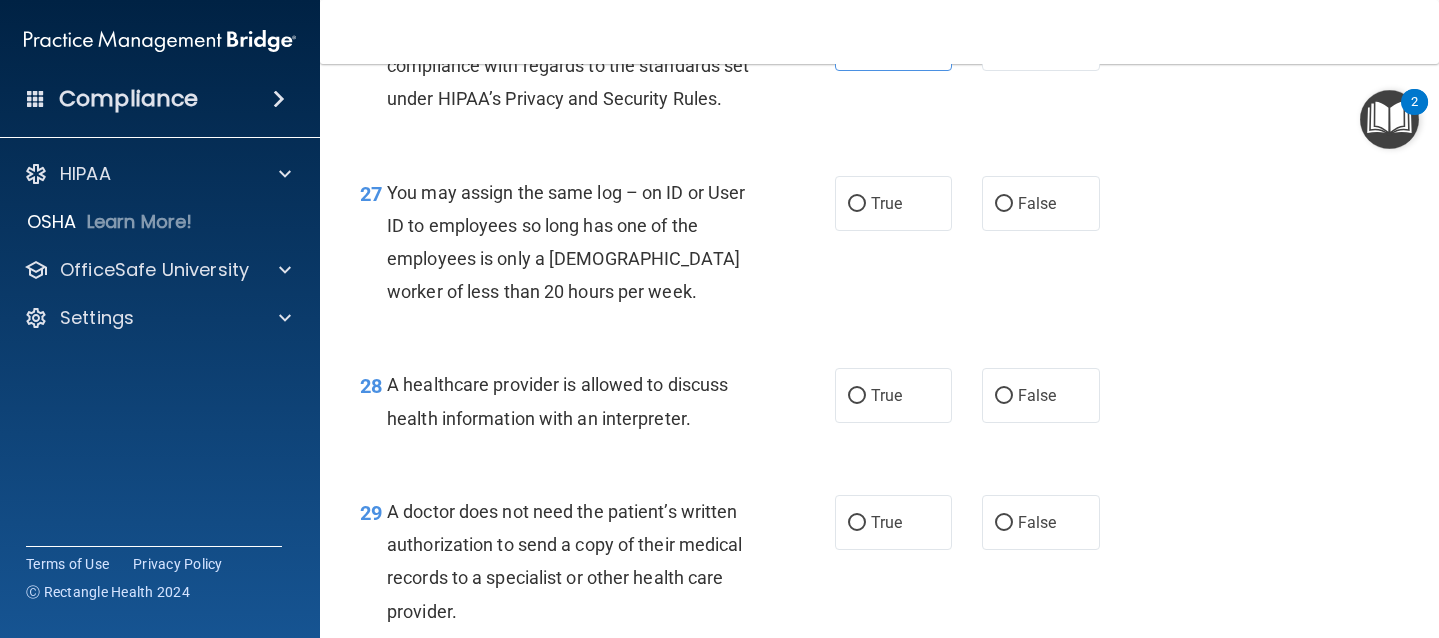 scroll, scrollTop: 4787, scrollLeft: 0, axis: vertical 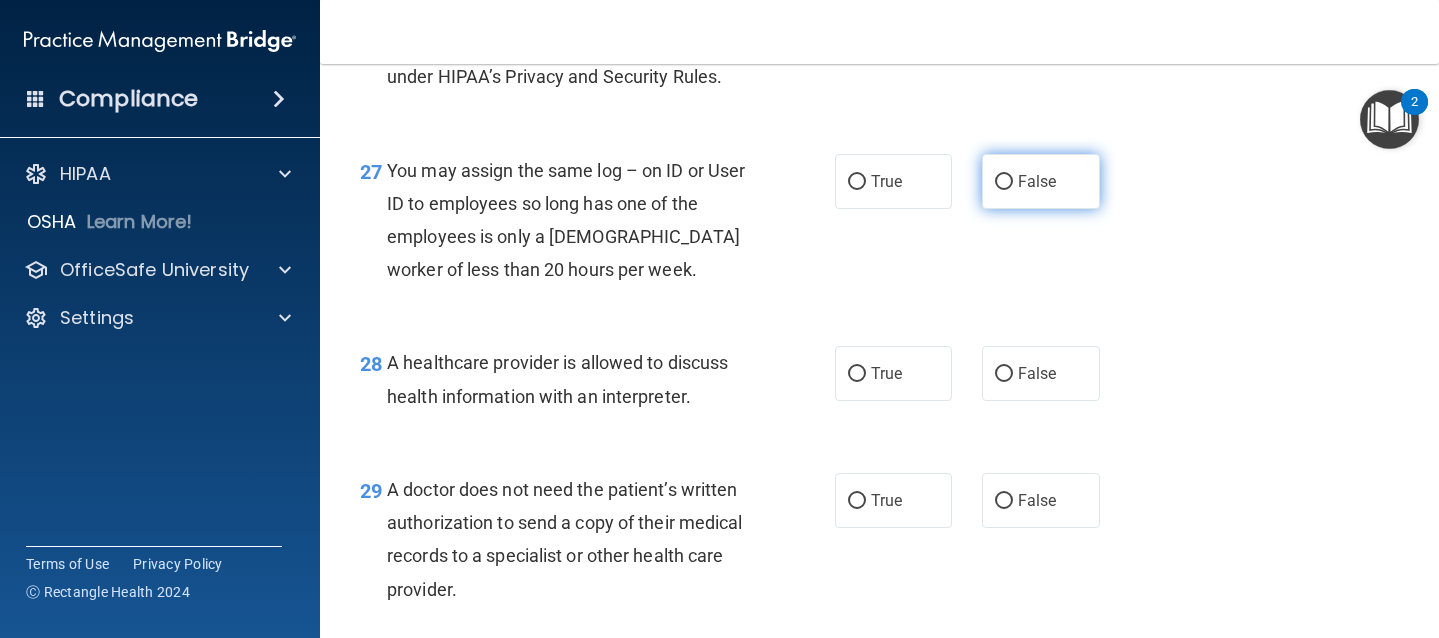 click on "False" at bounding box center [1037, 181] 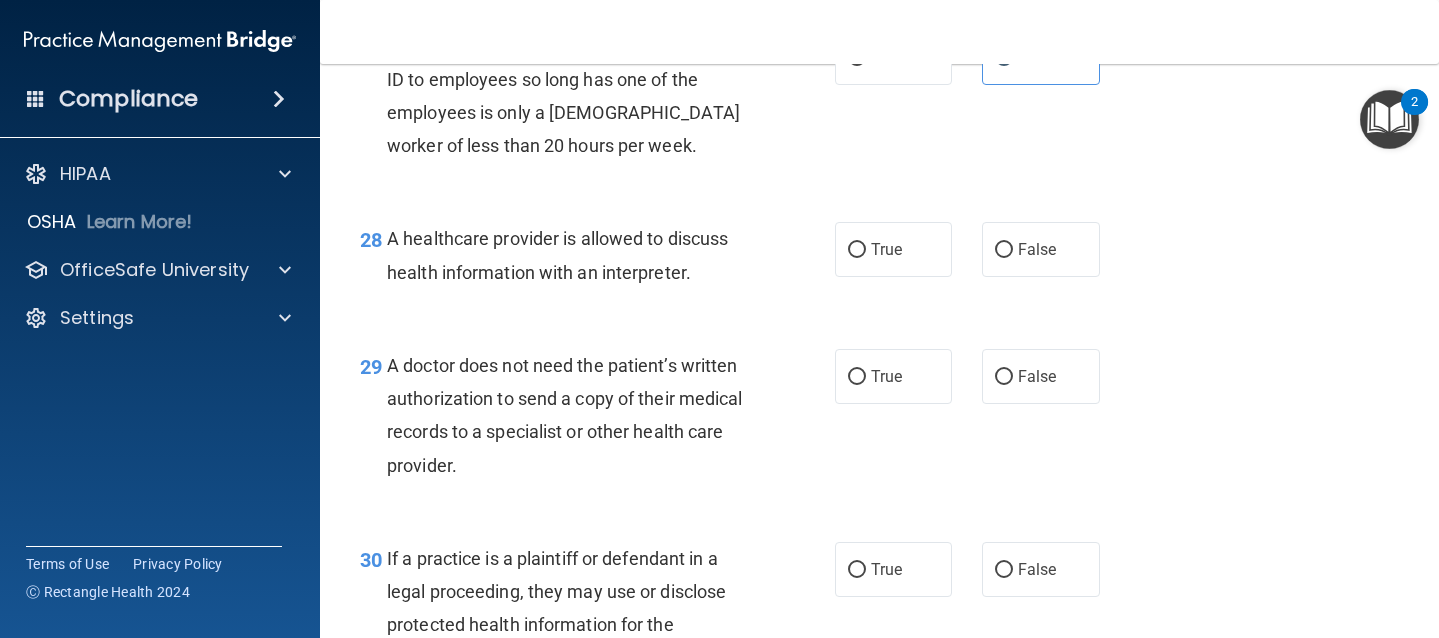 scroll, scrollTop: 4937, scrollLeft: 0, axis: vertical 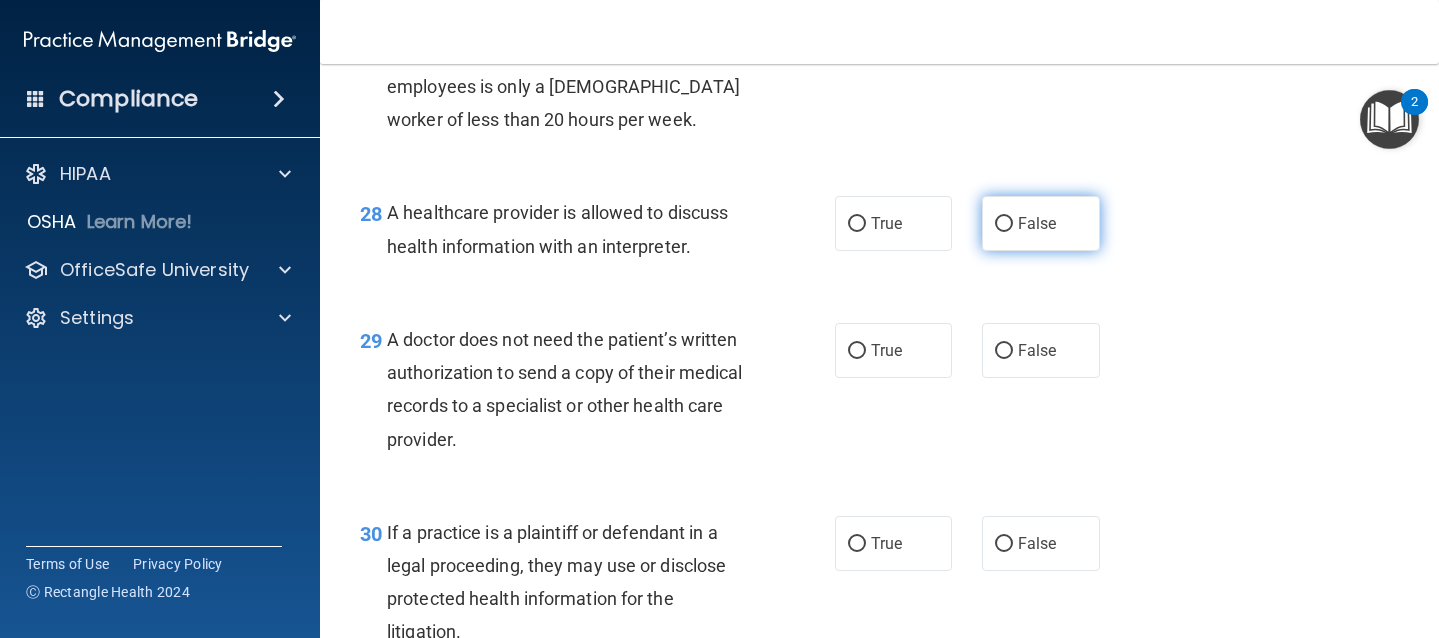 click on "False" at bounding box center [1041, 223] 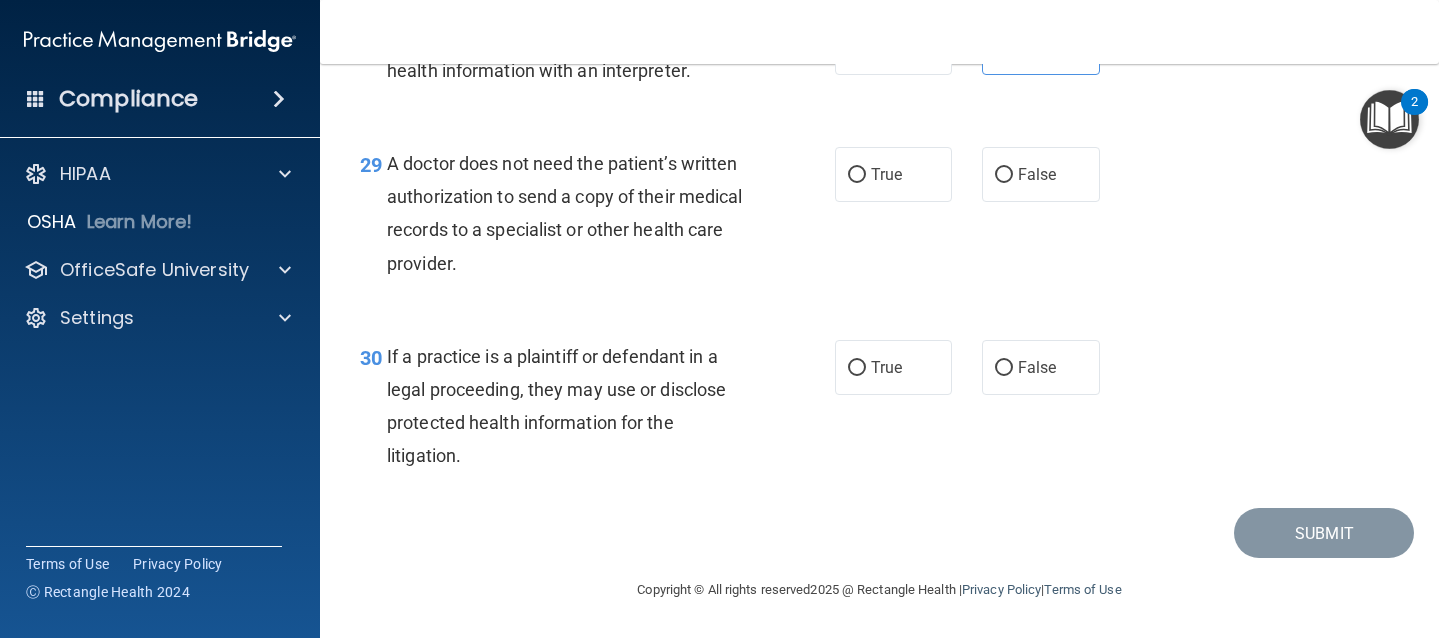 scroll, scrollTop: 5161, scrollLeft: 0, axis: vertical 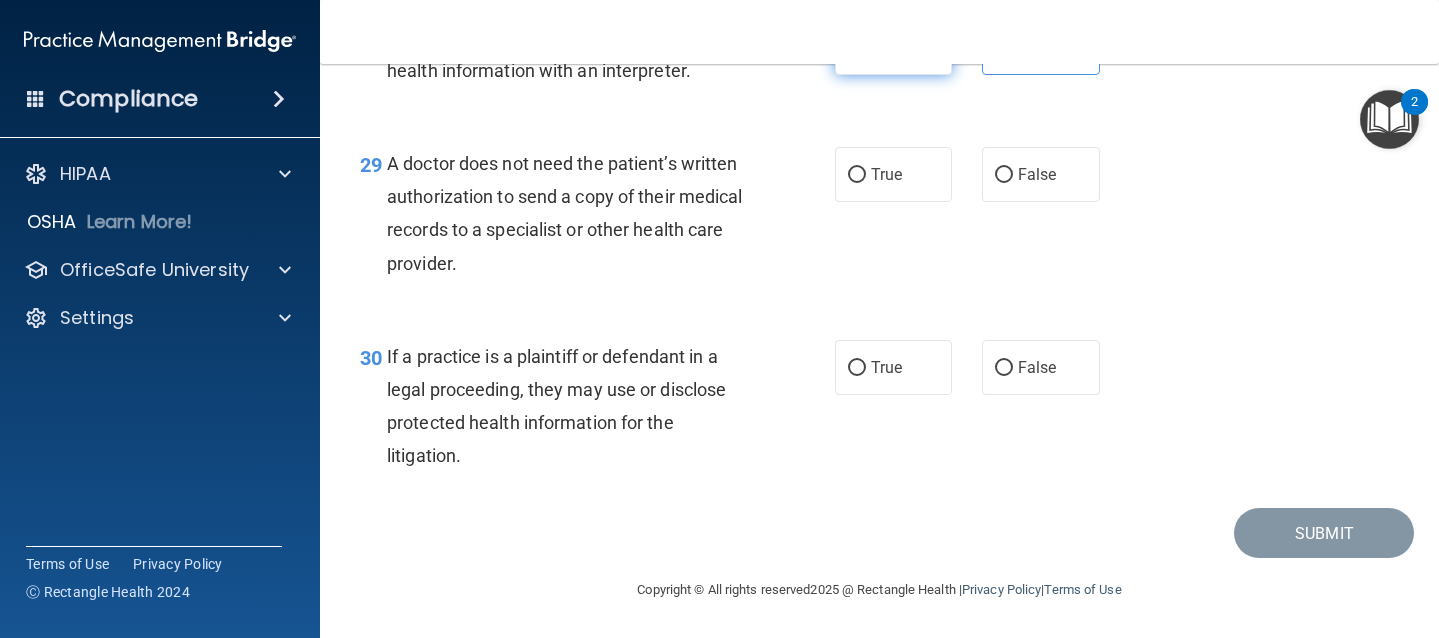 click on "True" at bounding box center [894, 47] 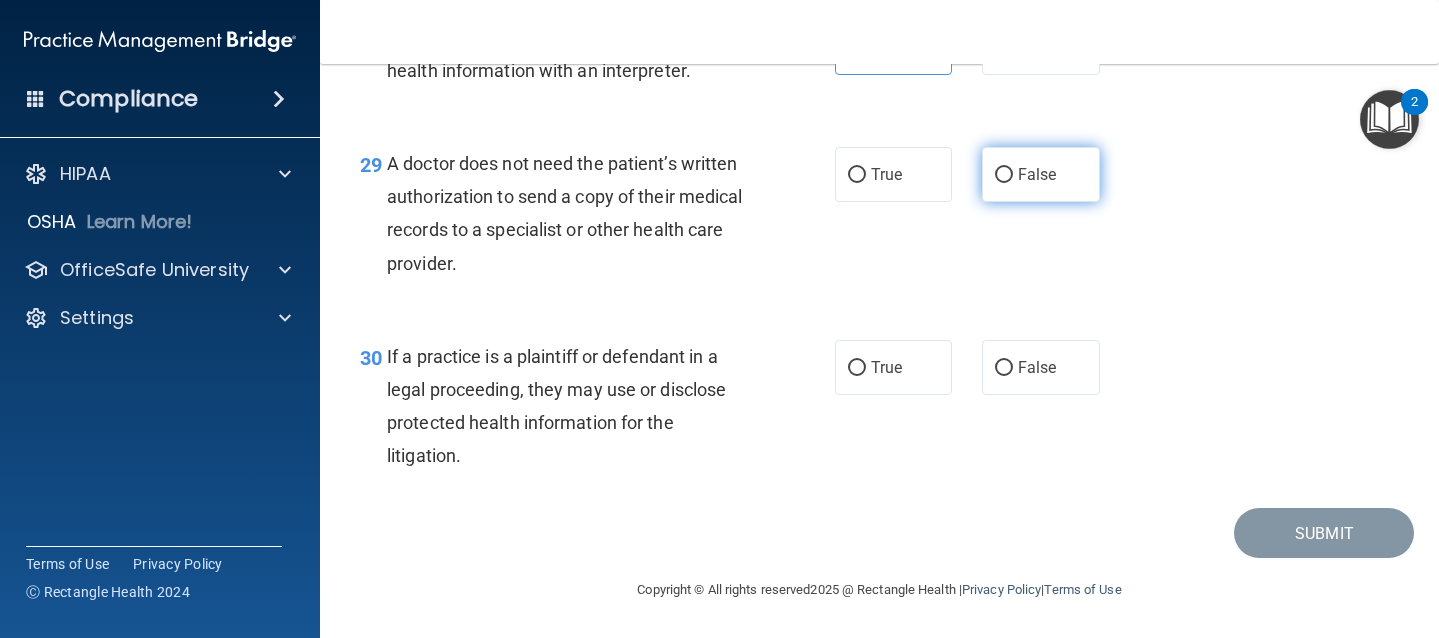 click on "False" at bounding box center (1037, 174) 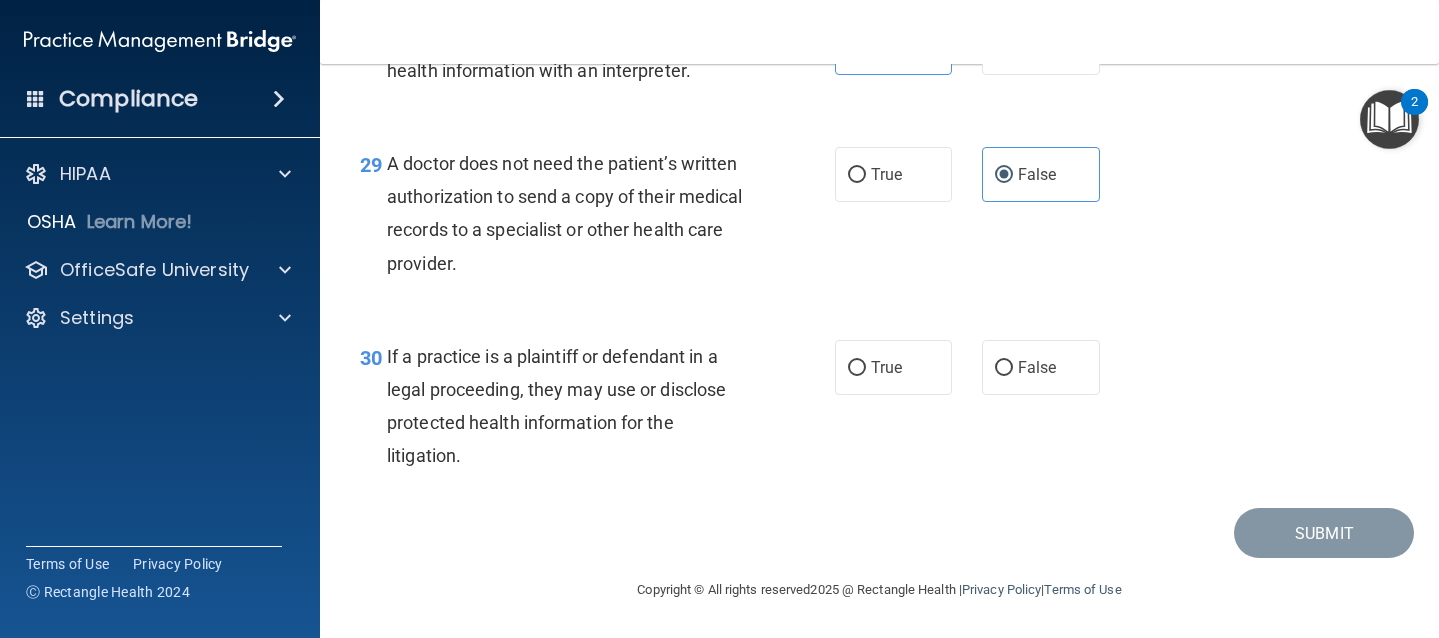 scroll, scrollTop: 5214, scrollLeft: 0, axis: vertical 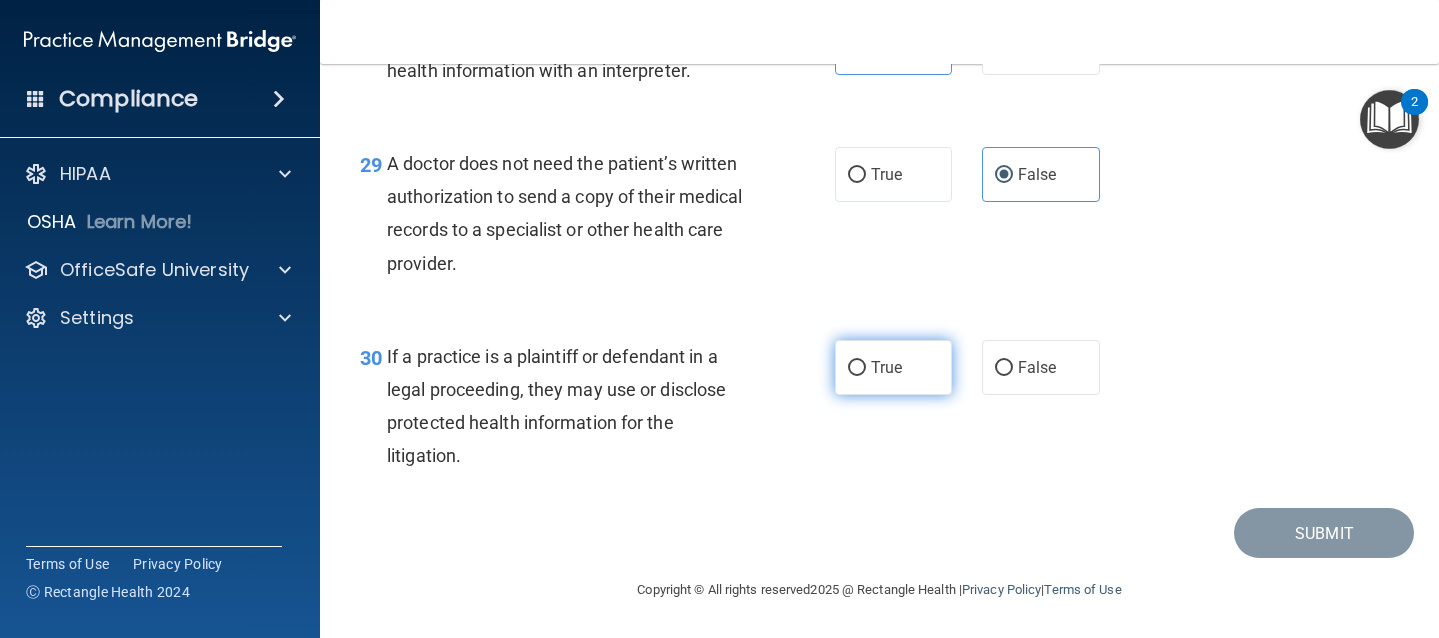 click on "True" at bounding box center (886, 367) 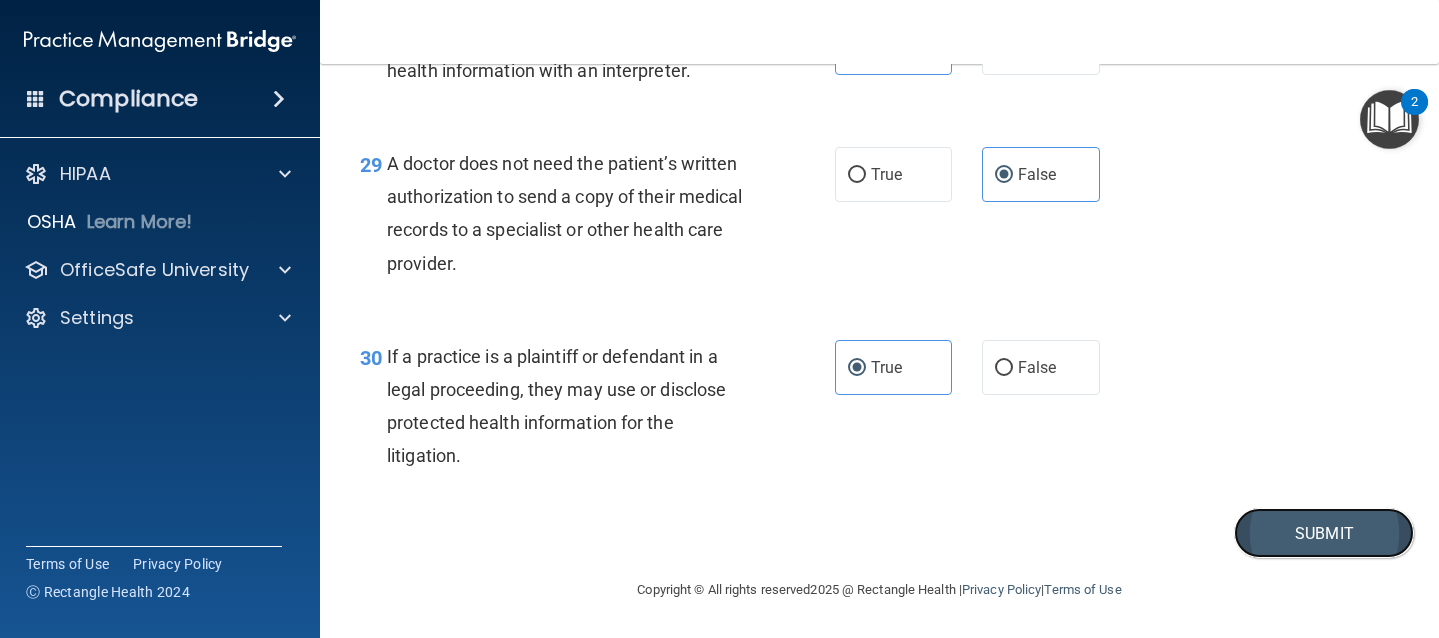 click on "Submit" at bounding box center (1324, 533) 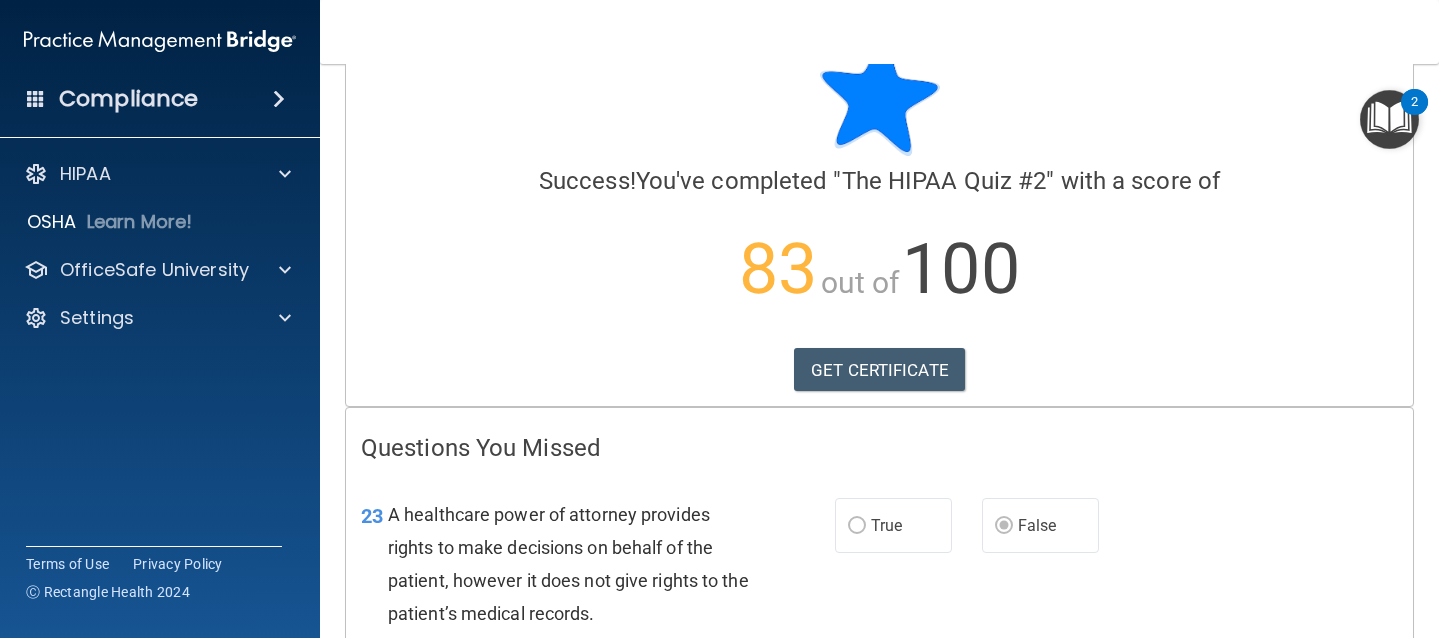 scroll, scrollTop: 0, scrollLeft: 0, axis: both 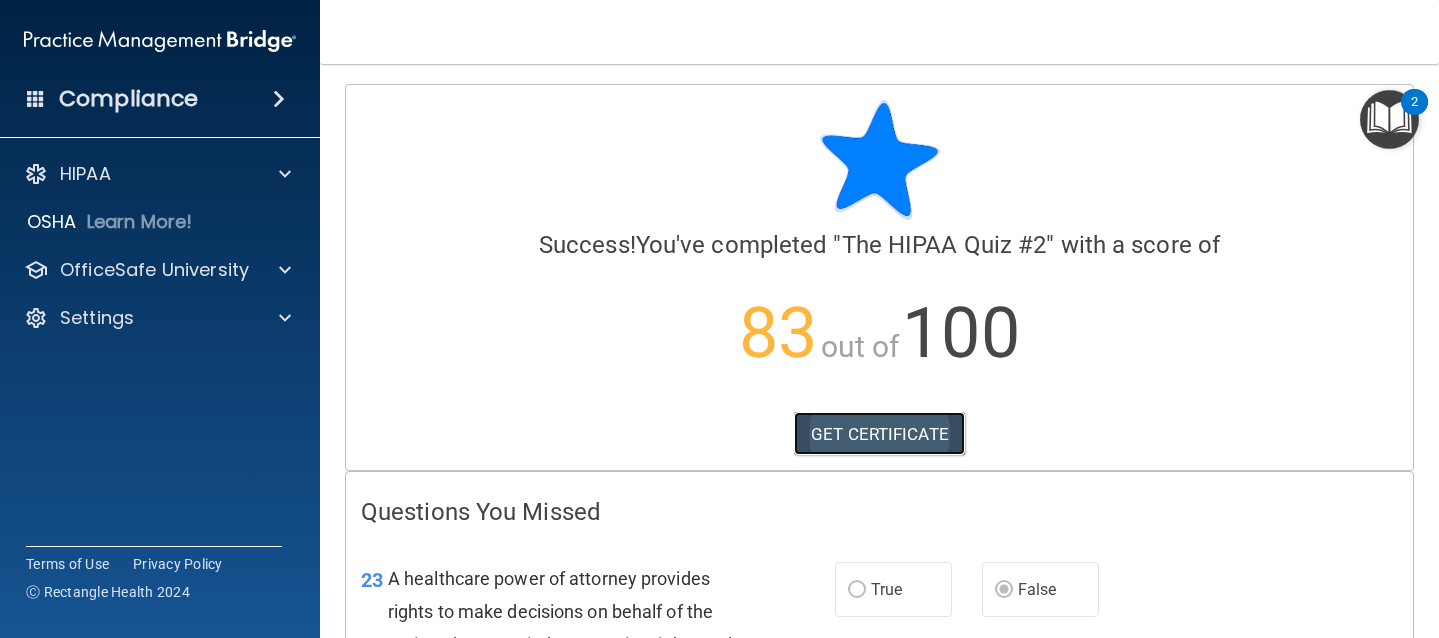 click on "GET CERTIFICATE" at bounding box center (879, 434) 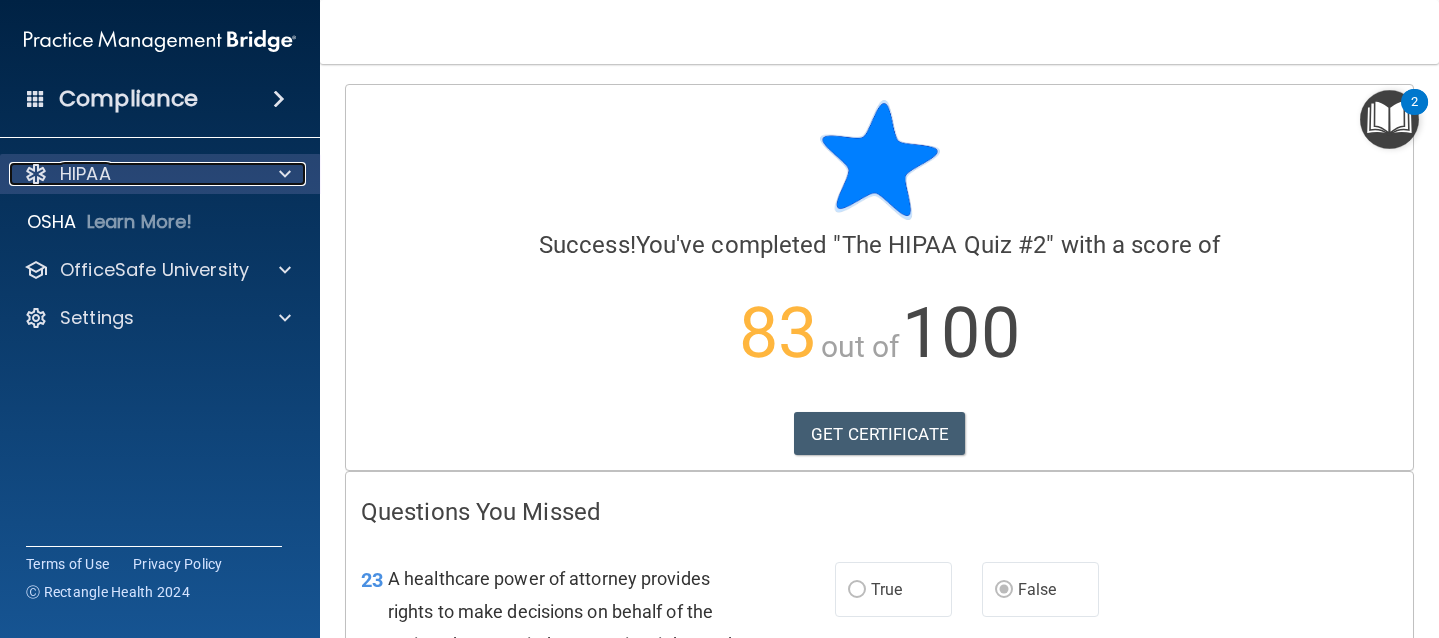 click at bounding box center (285, 174) 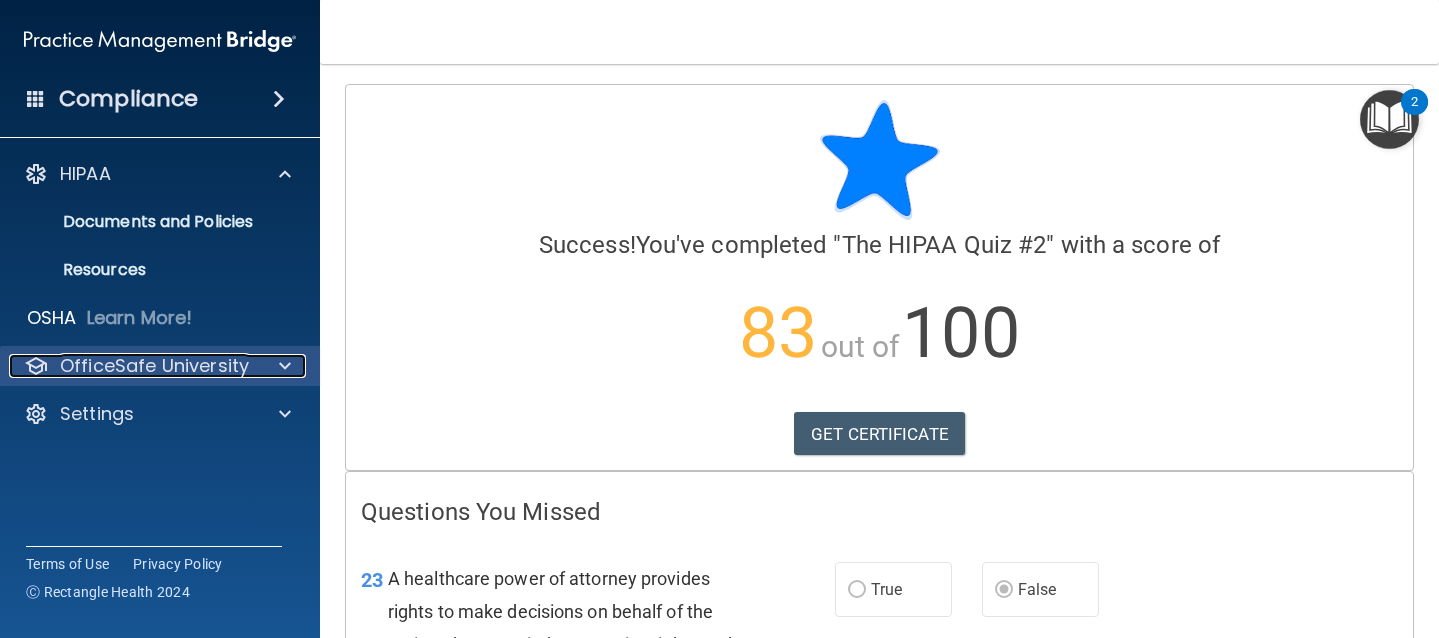 click at bounding box center (282, 366) 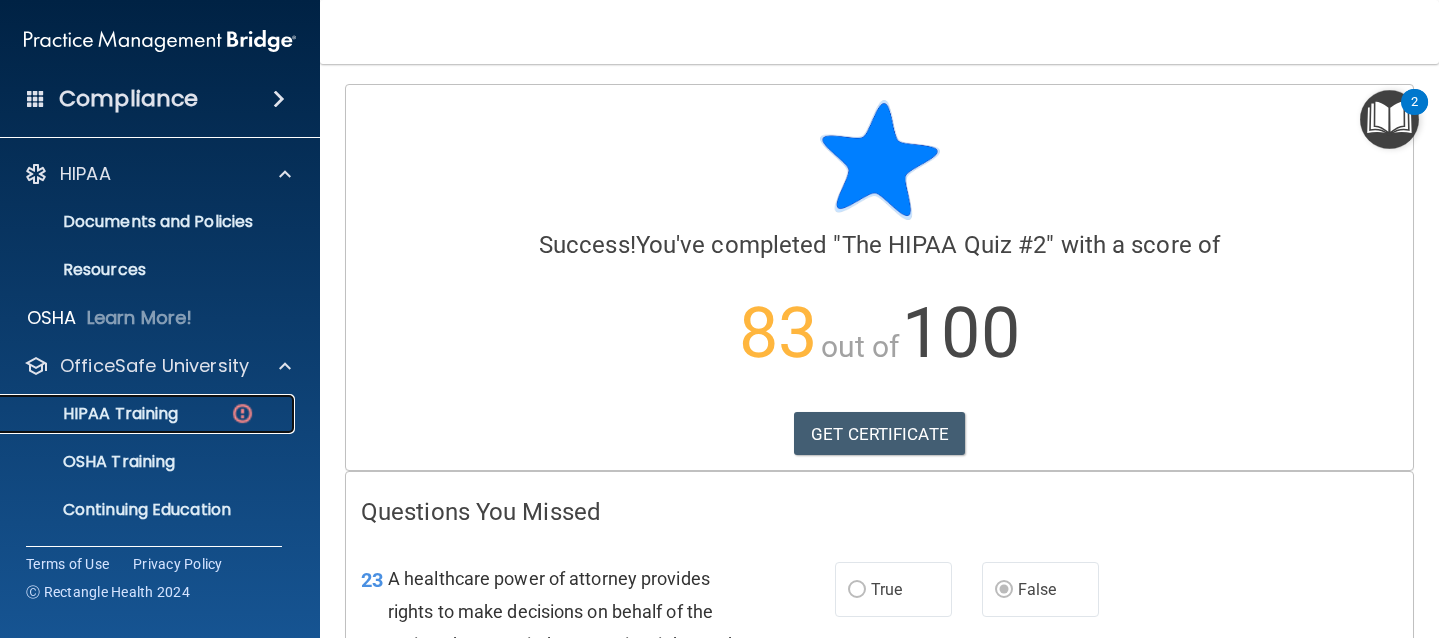 click at bounding box center (242, 413) 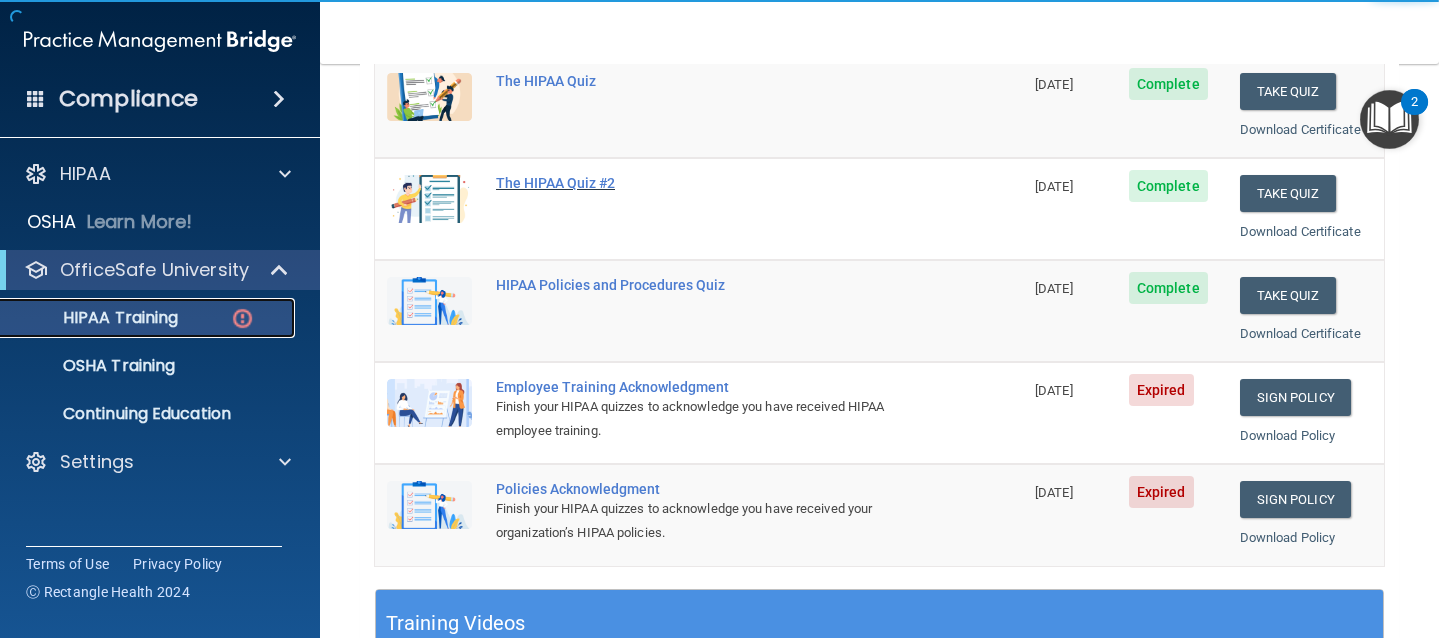 scroll, scrollTop: 298, scrollLeft: 0, axis: vertical 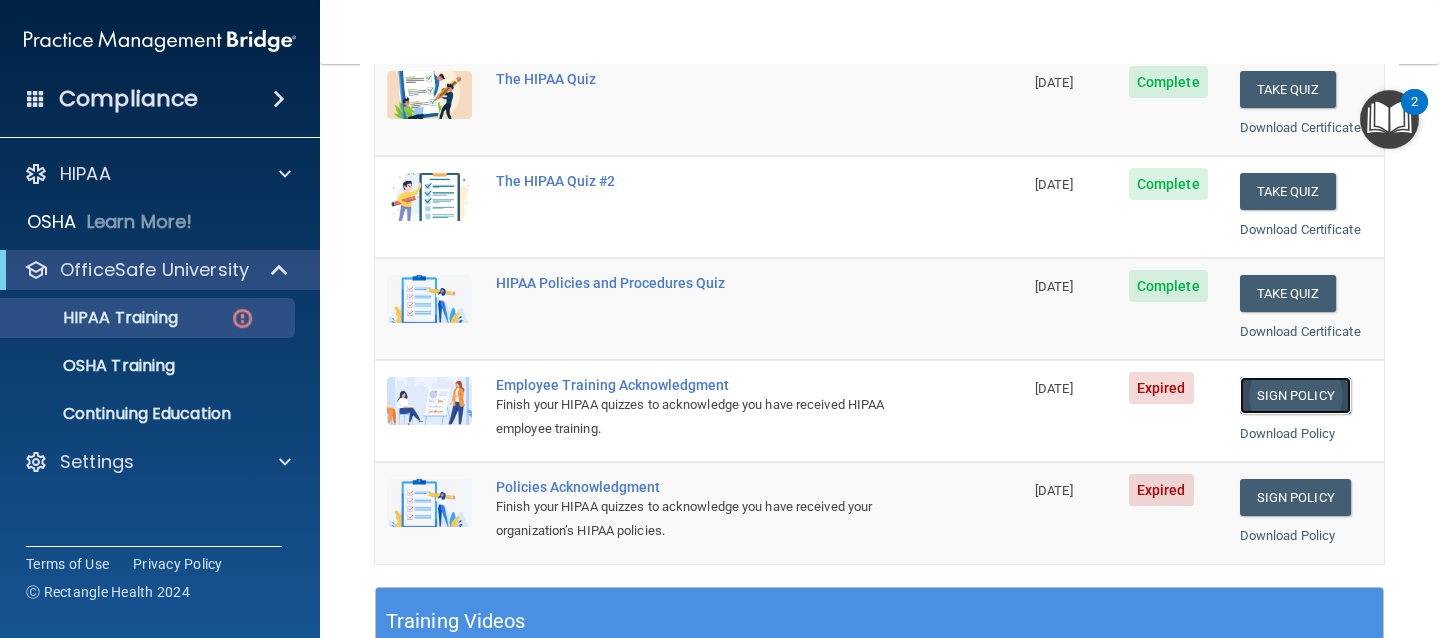 click on "Sign Policy" at bounding box center [1295, 395] 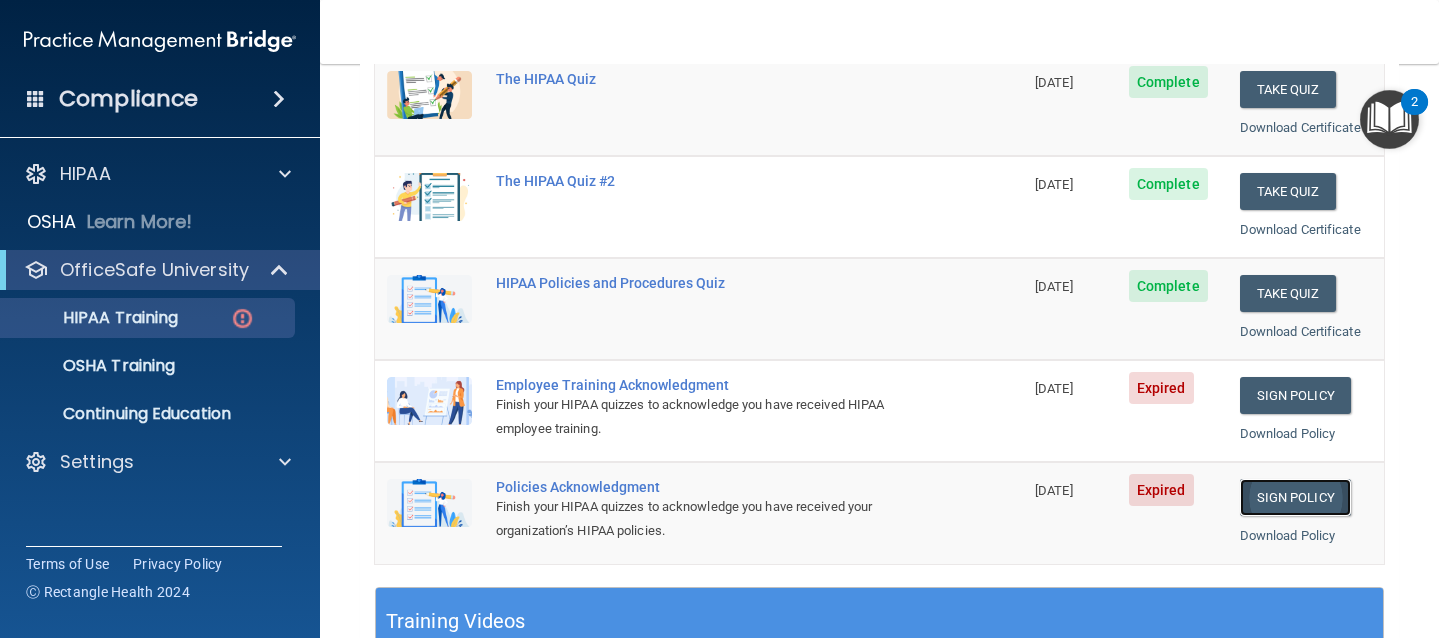 click on "Sign Policy" at bounding box center [1295, 497] 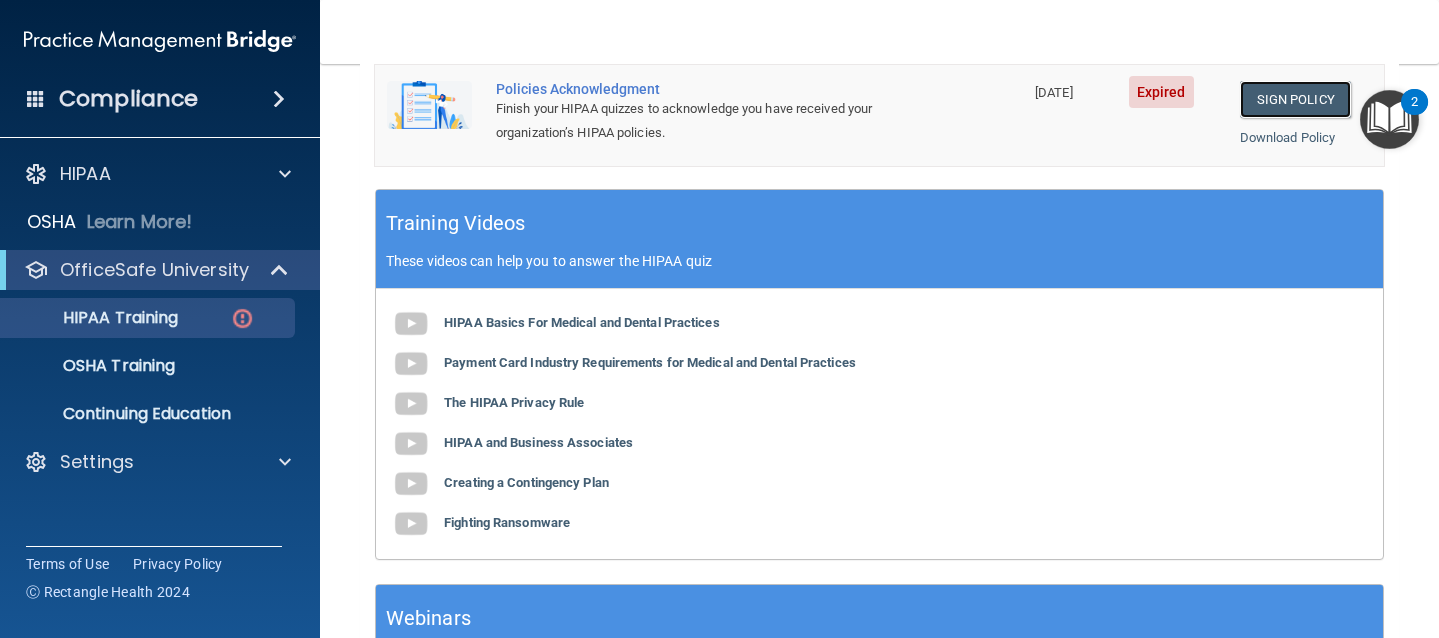 scroll, scrollTop: 490, scrollLeft: 0, axis: vertical 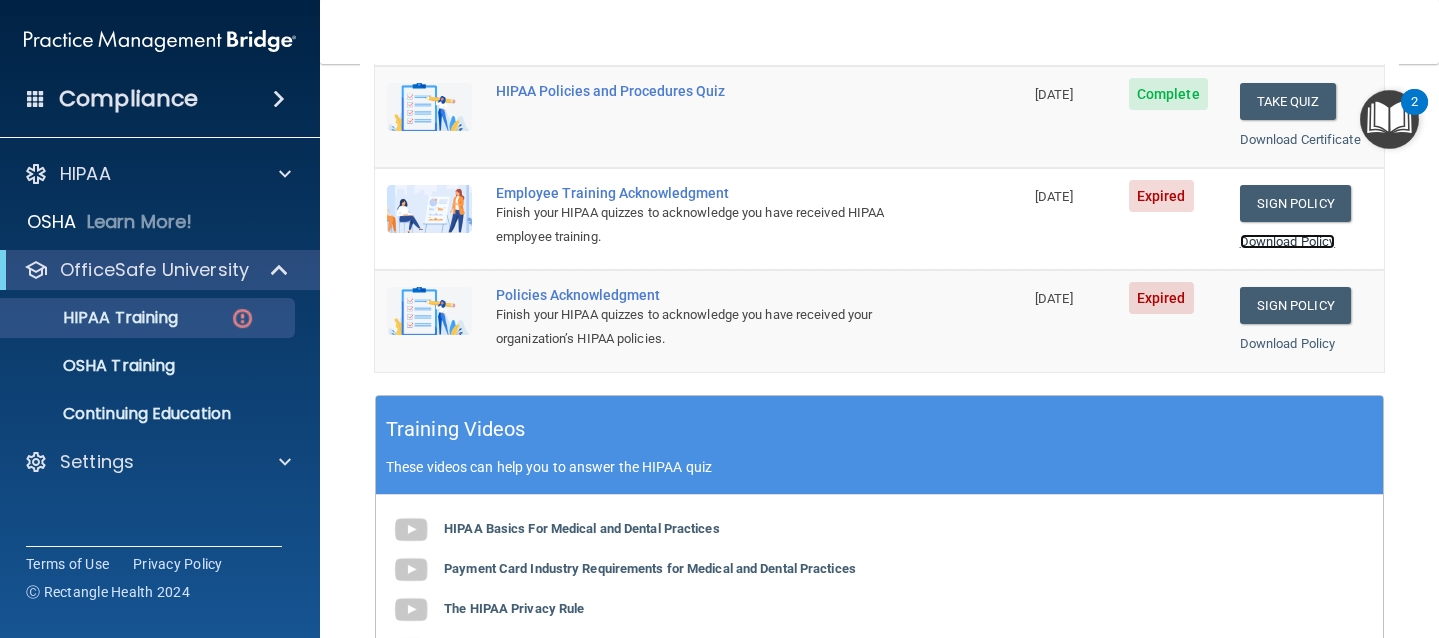 click on "Download Policy" at bounding box center [1288, 241] 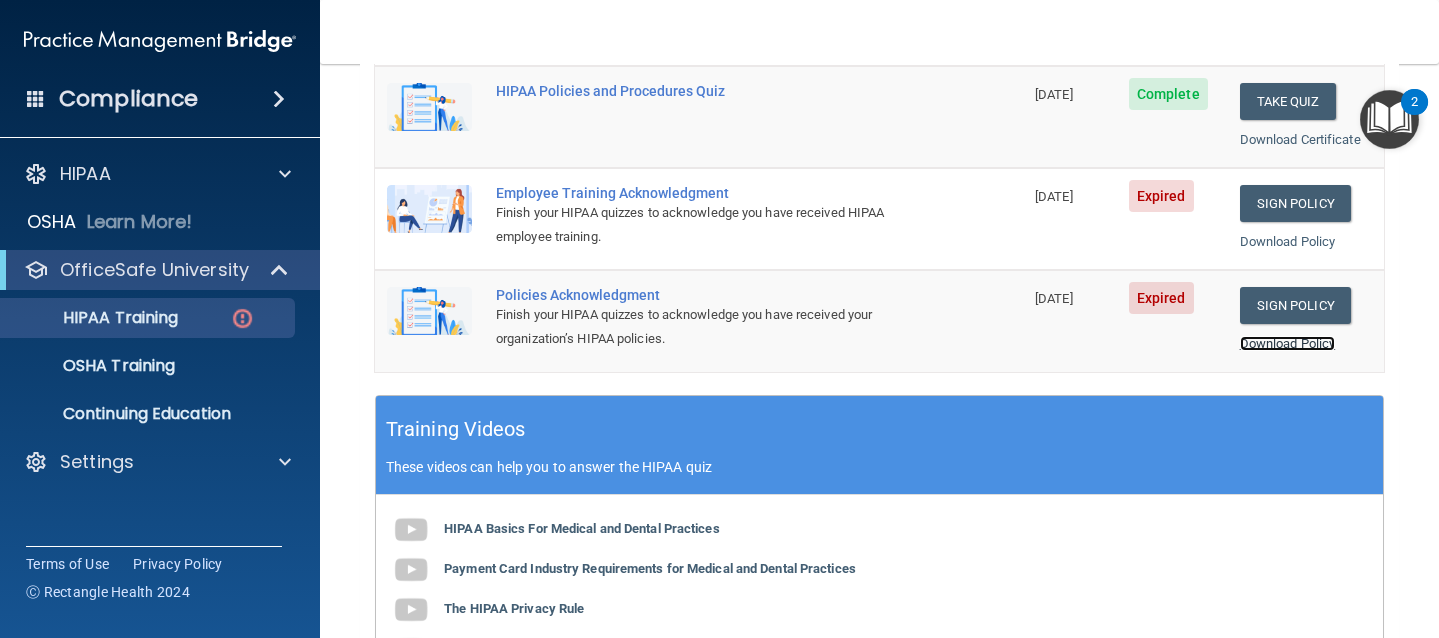 click on "Download Policy" at bounding box center (1288, 343) 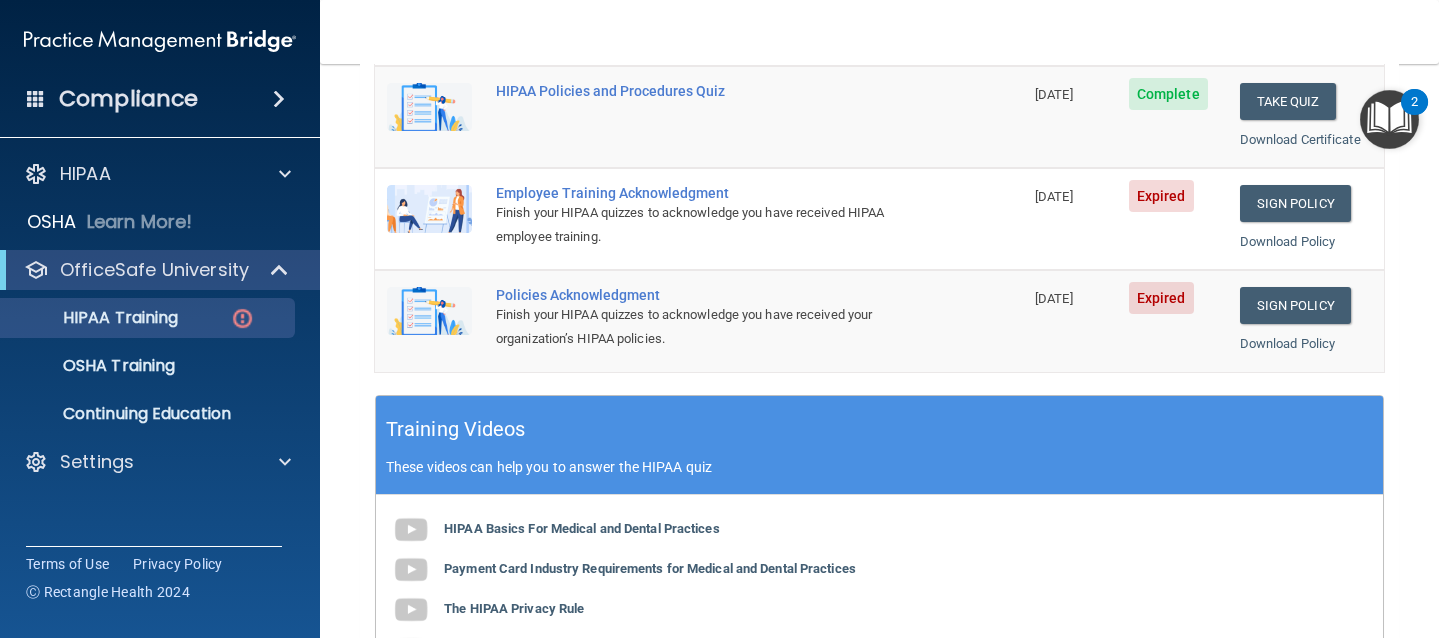 click at bounding box center [429, 209] 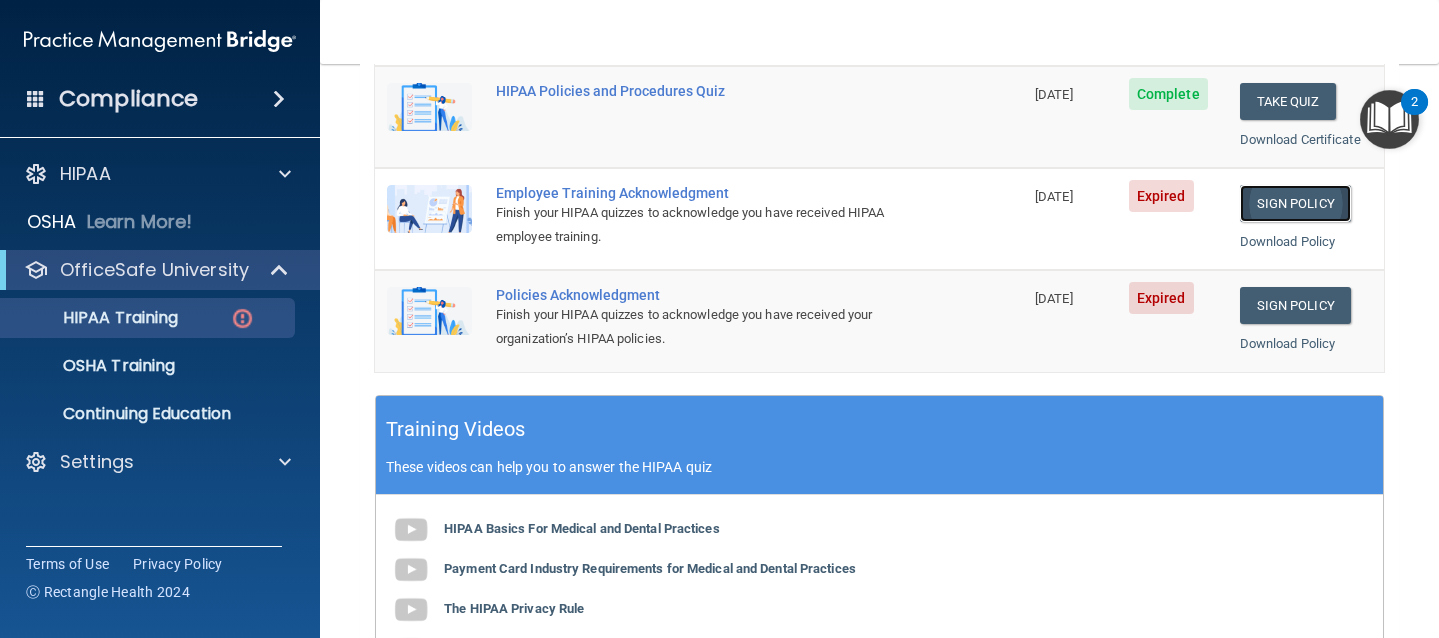 click on "Sign Policy" at bounding box center [1295, 203] 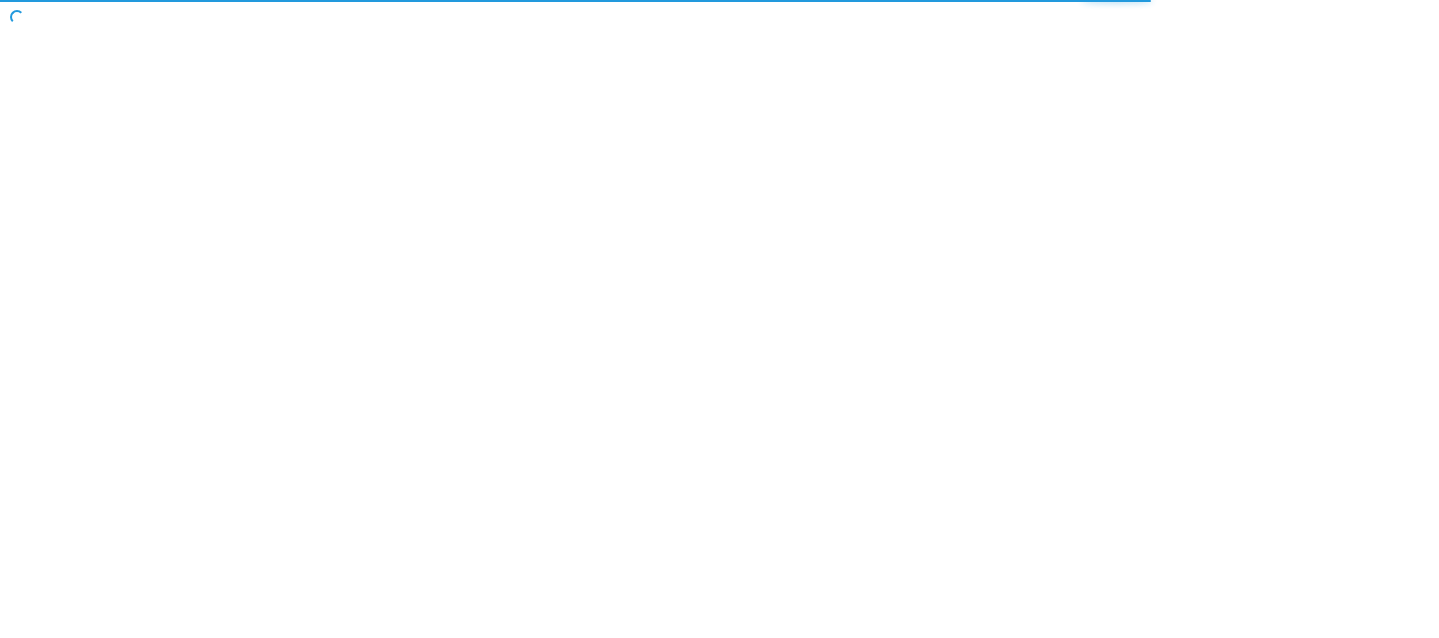scroll, scrollTop: 0, scrollLeft: 0, axis: both 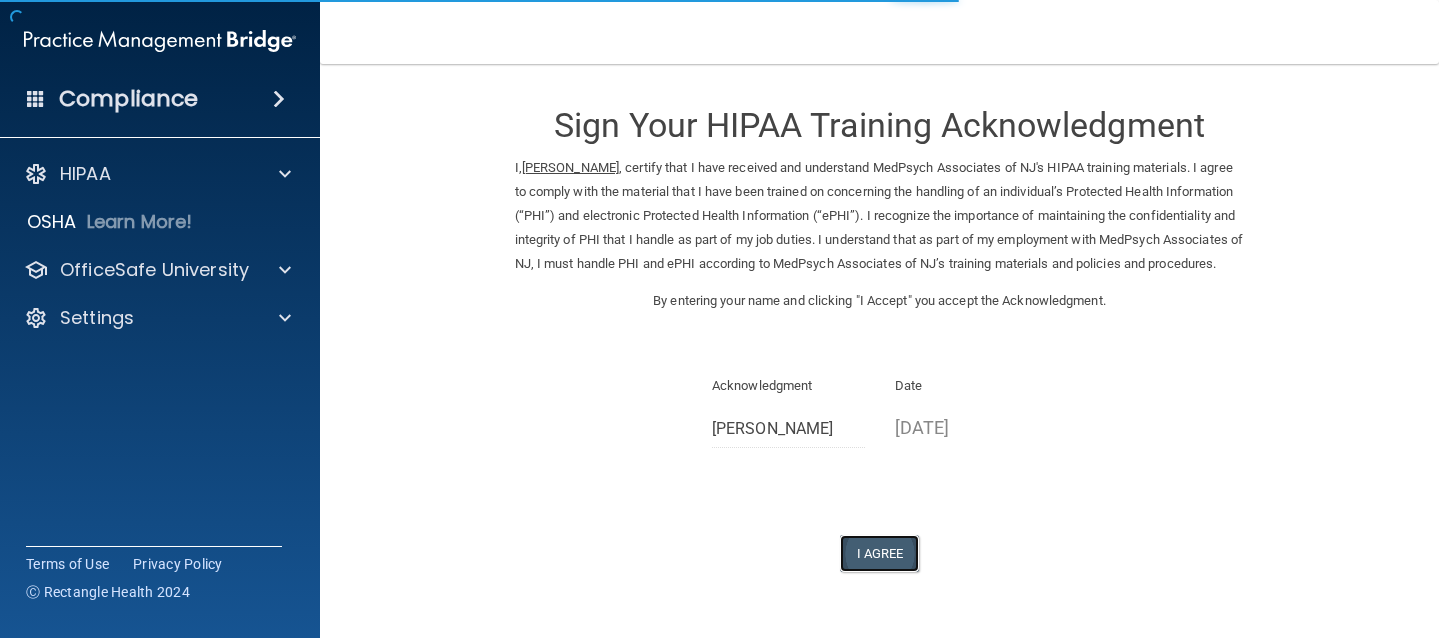 click on "I Agree" at bounding box center [880, 553] 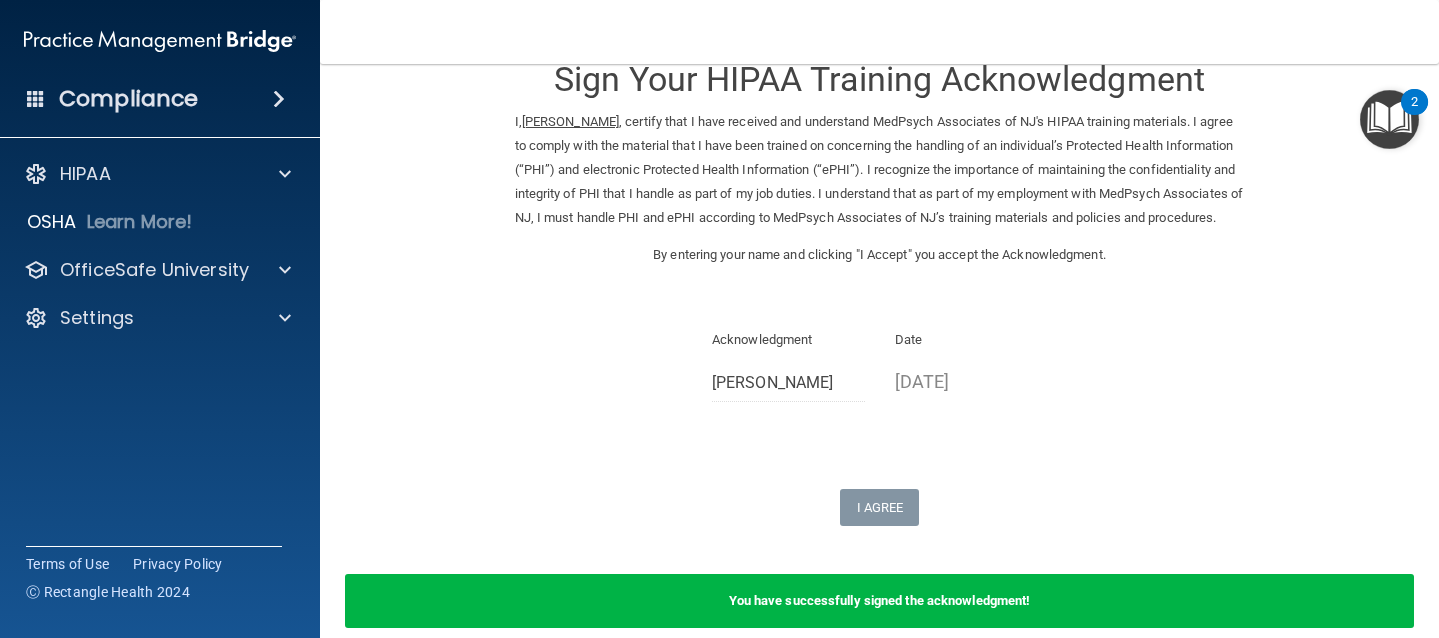 scroll, scrollTop: 0, scrollLeft: 0, axis: both 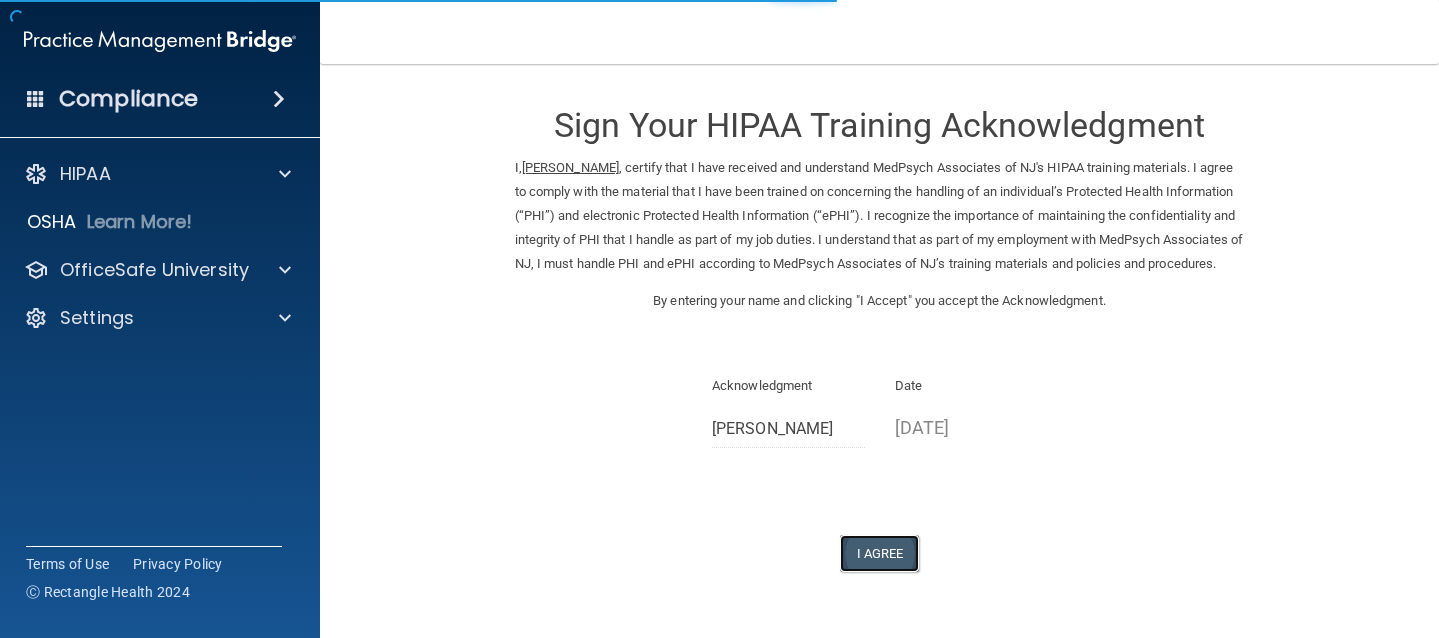 click on "I Agree" at bounding box center [880, 553] 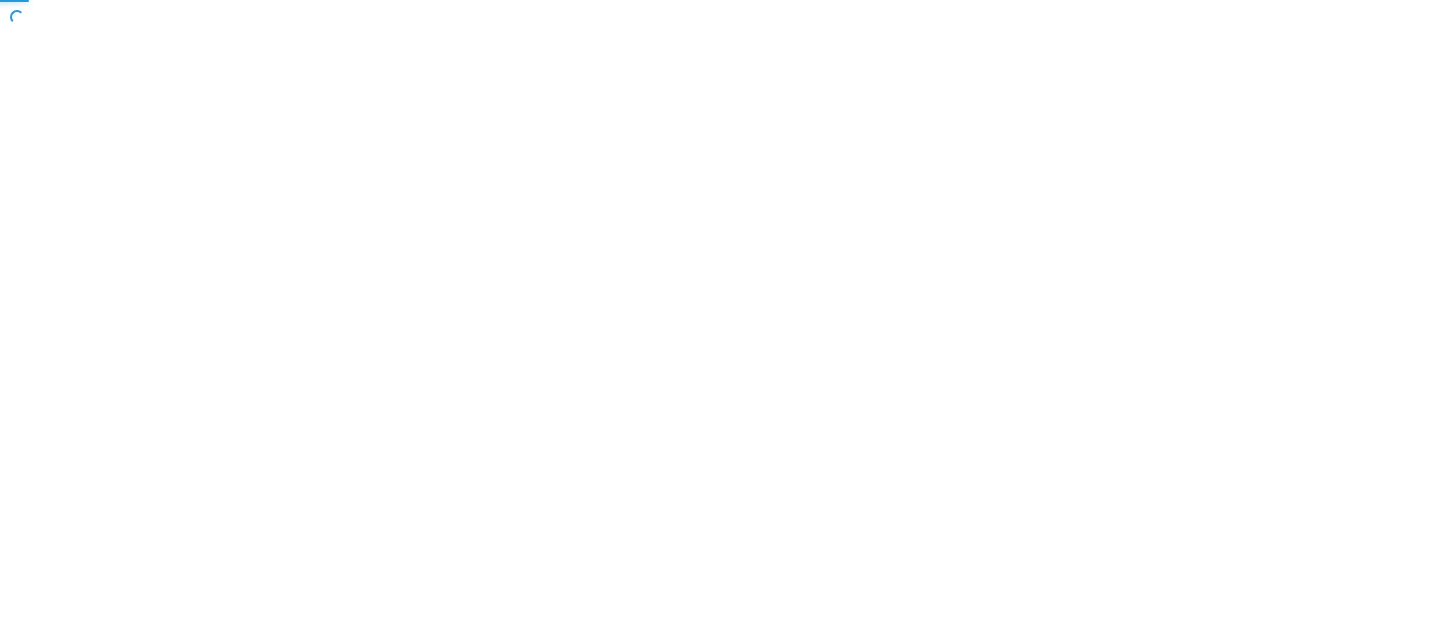 scroll, scrollTop: 0, scrollLeft: 0, axis: both 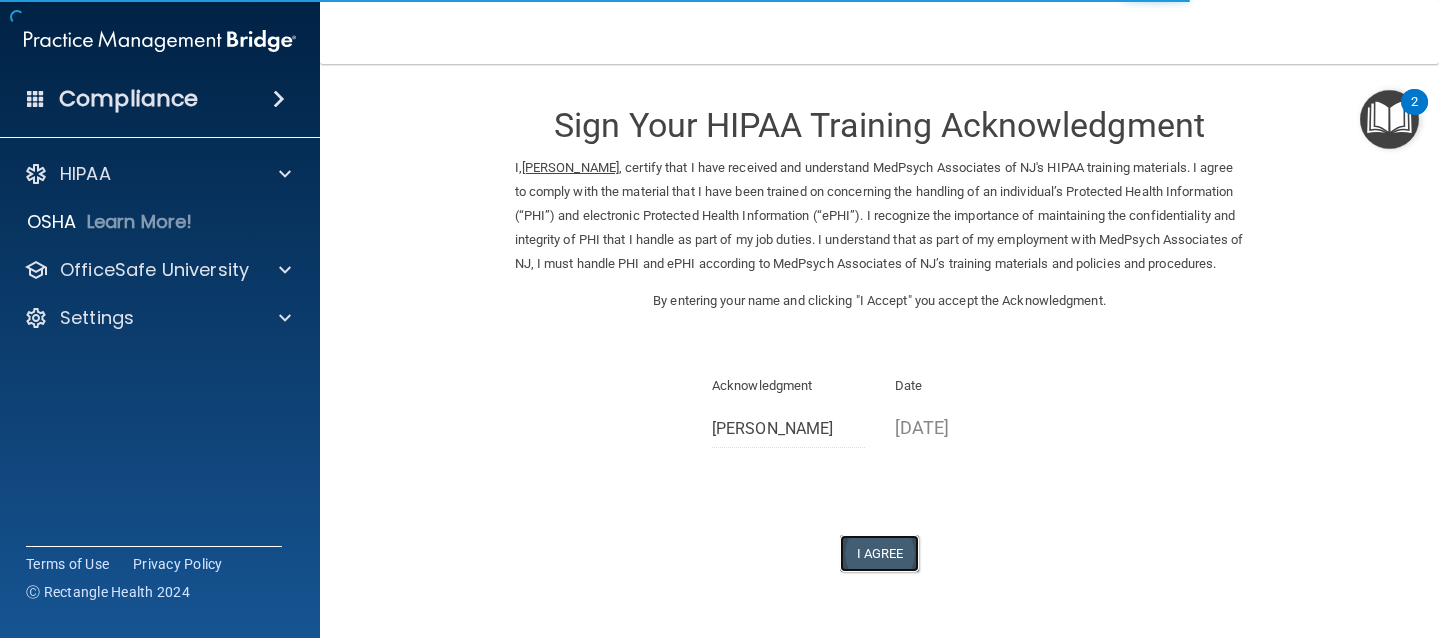 click on "I Agree" at bounding box center [880, 553] 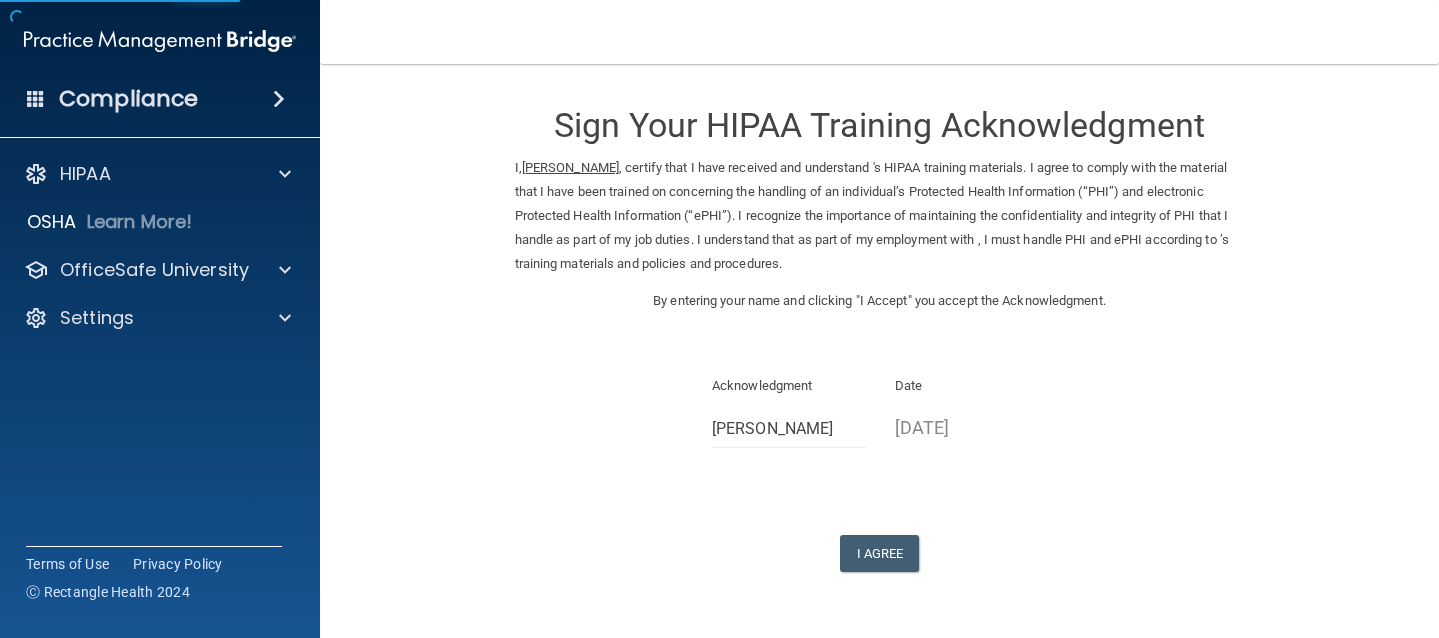 scroll, scrollTop: 0, scrollLeft: 0, axis: both 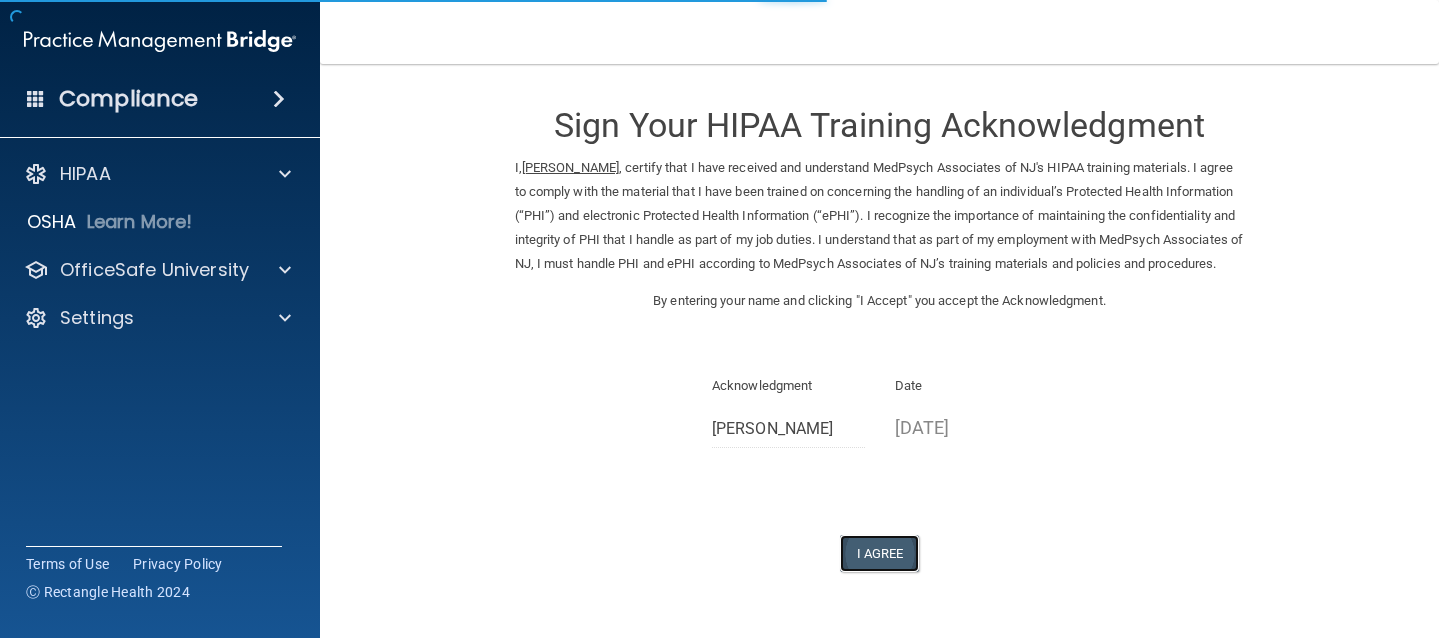 click on "I Agree" at bounding box center (880, 553) 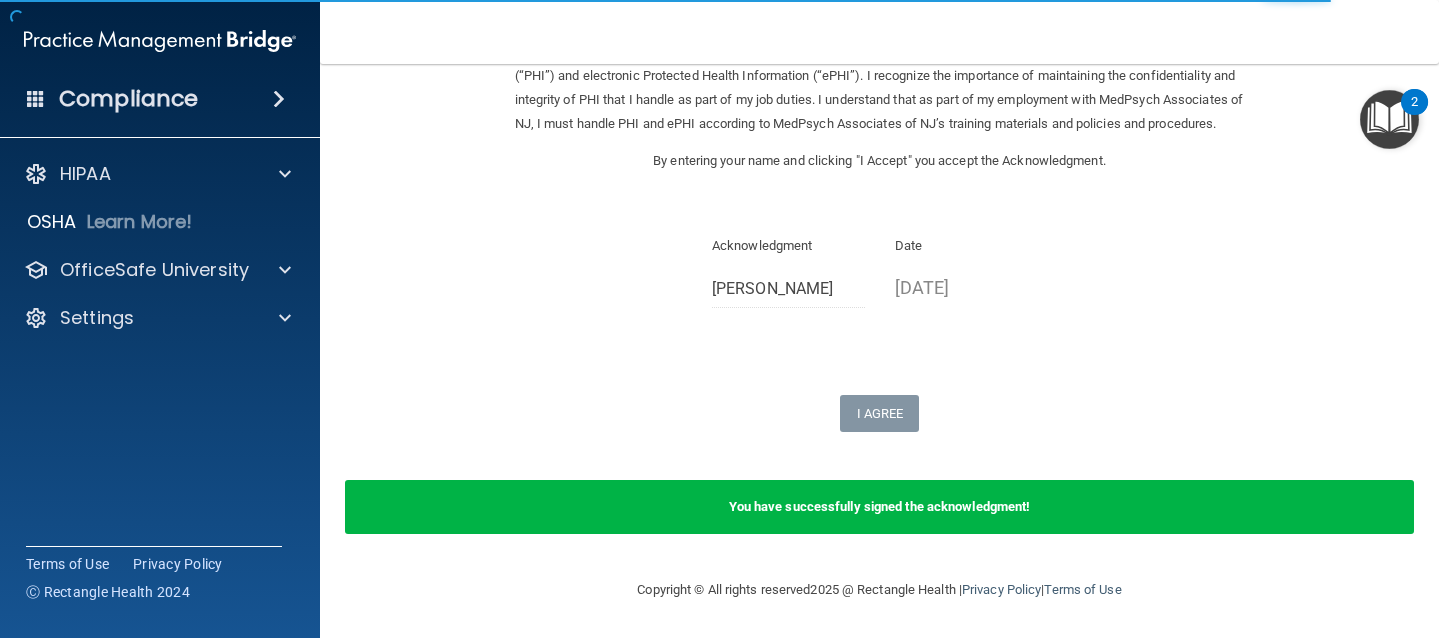 scroll, scrollTop: 164, scrollLeft: 0, axis: vertical 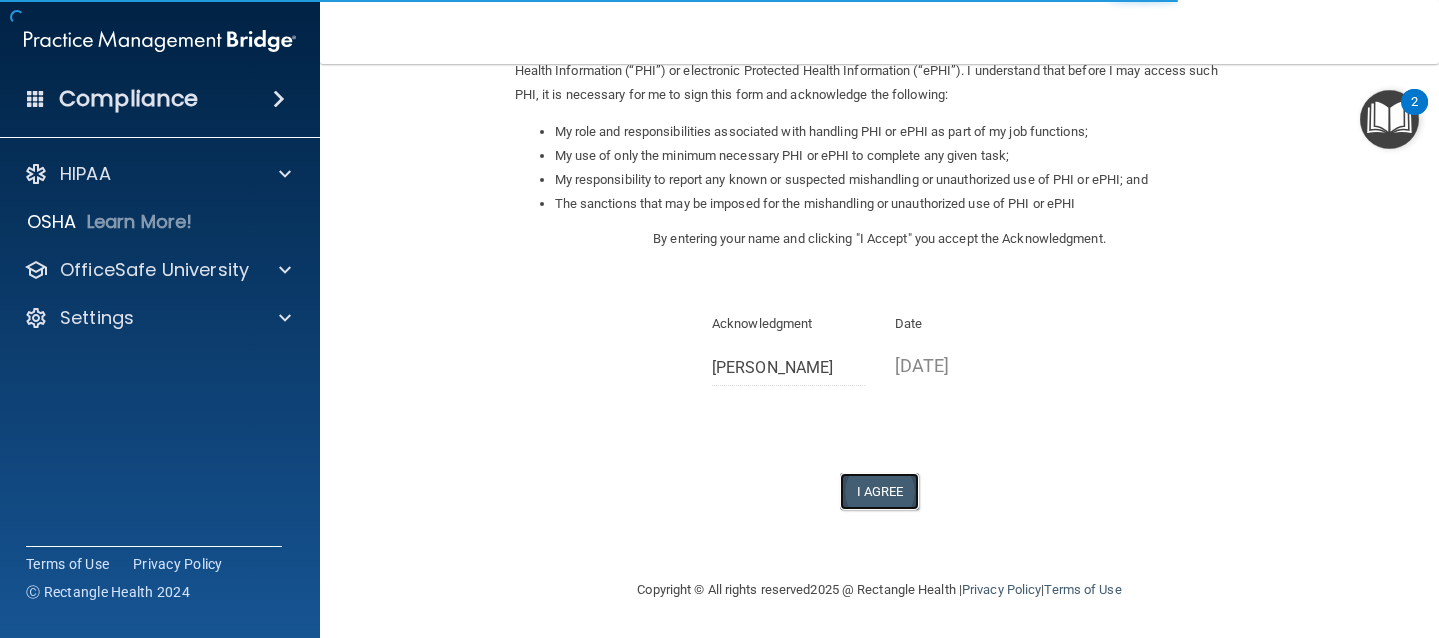 click on "I Agree" at bounding box center (880, 491) 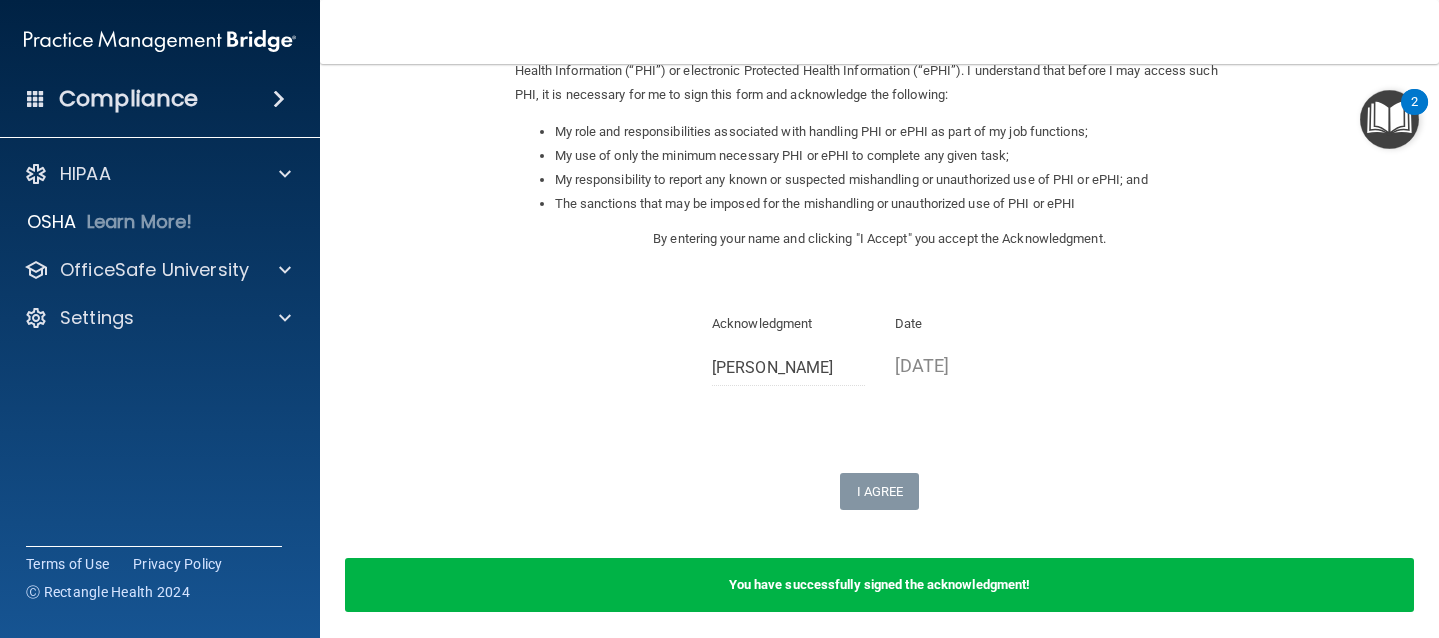 click on "You have successfully signed the acknowledgment!" at bounding box center (880, 584) 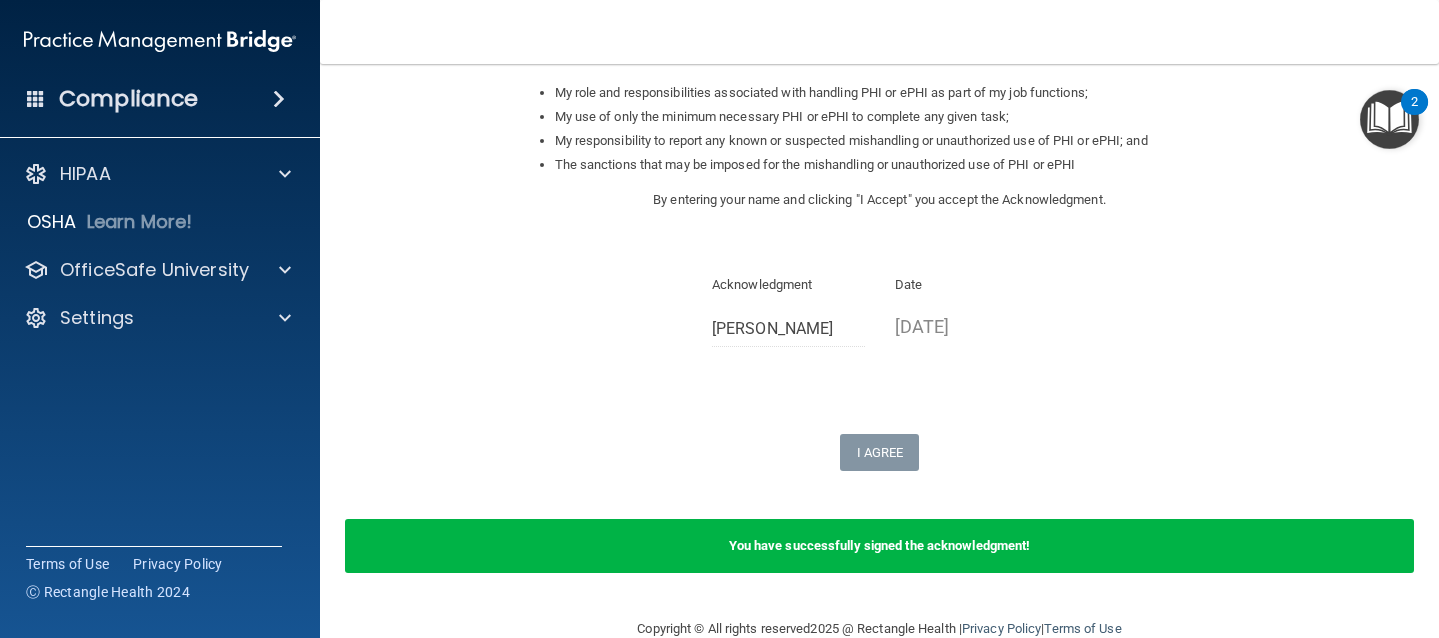 scroll, scrollTop: 356, scrollLeft: 0, axis: vertical 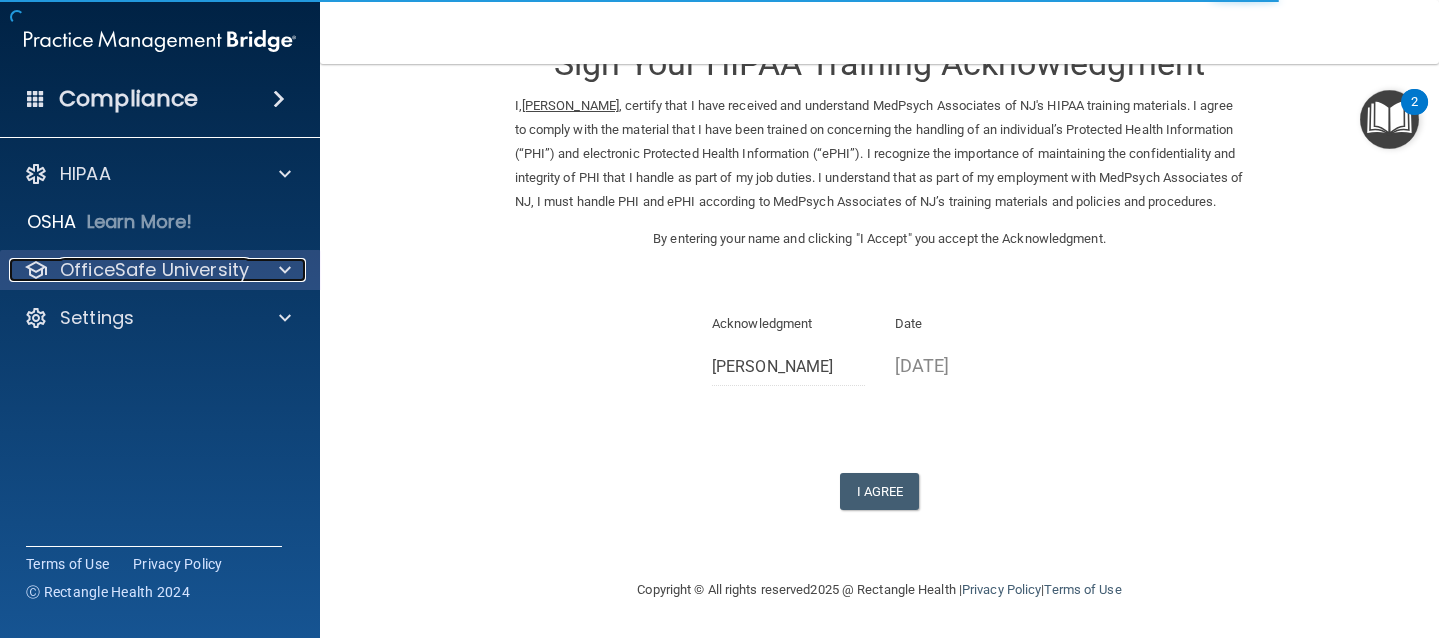 click on "OfficeSafe University" at bounding box center (133, 270) 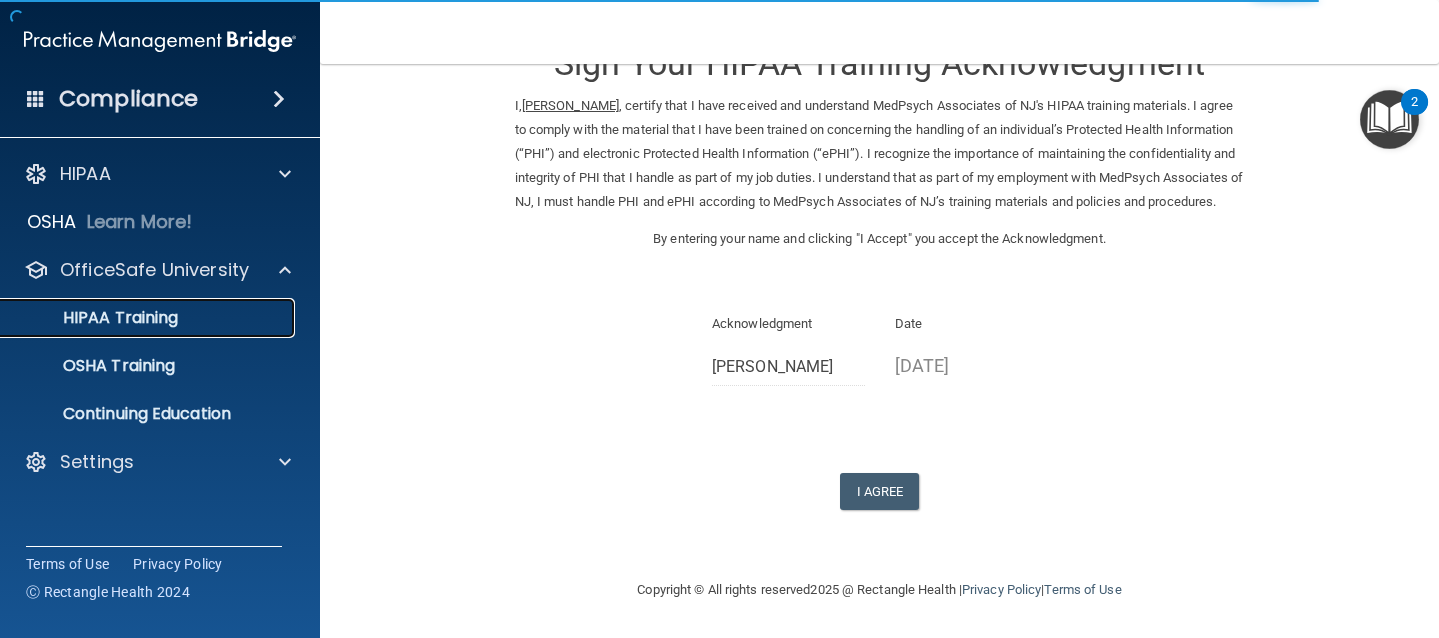 click on "HIPAA Training" at bounding box center (149, 318) 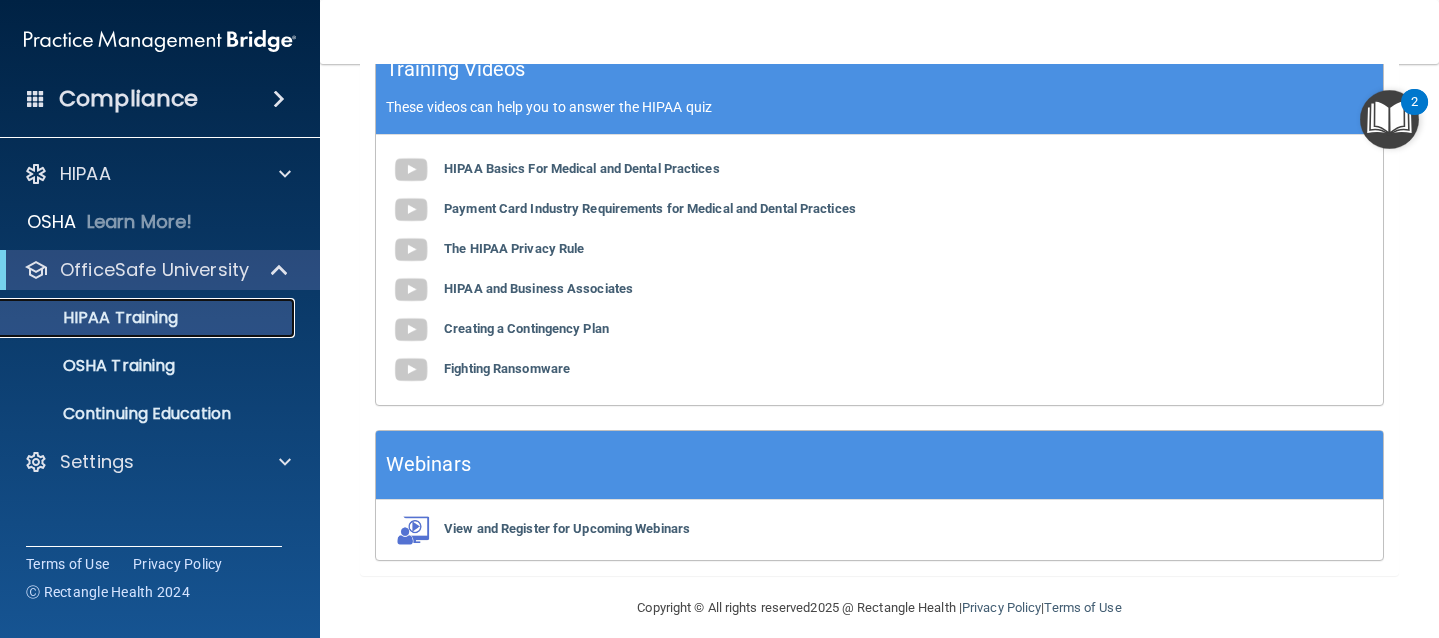 scroll, scrollTop: 867, scrollLeft: 0, axis: vertical 